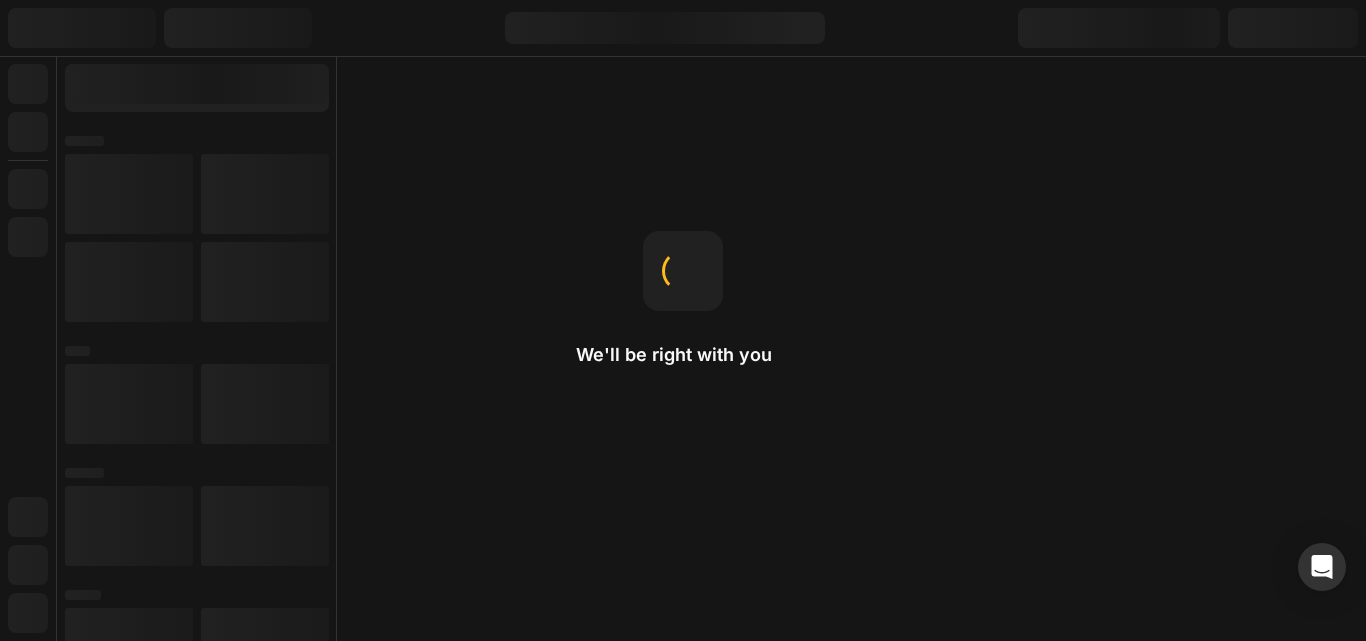 scroll, scrollTop: 0, scrollLeft: 0, axis: both 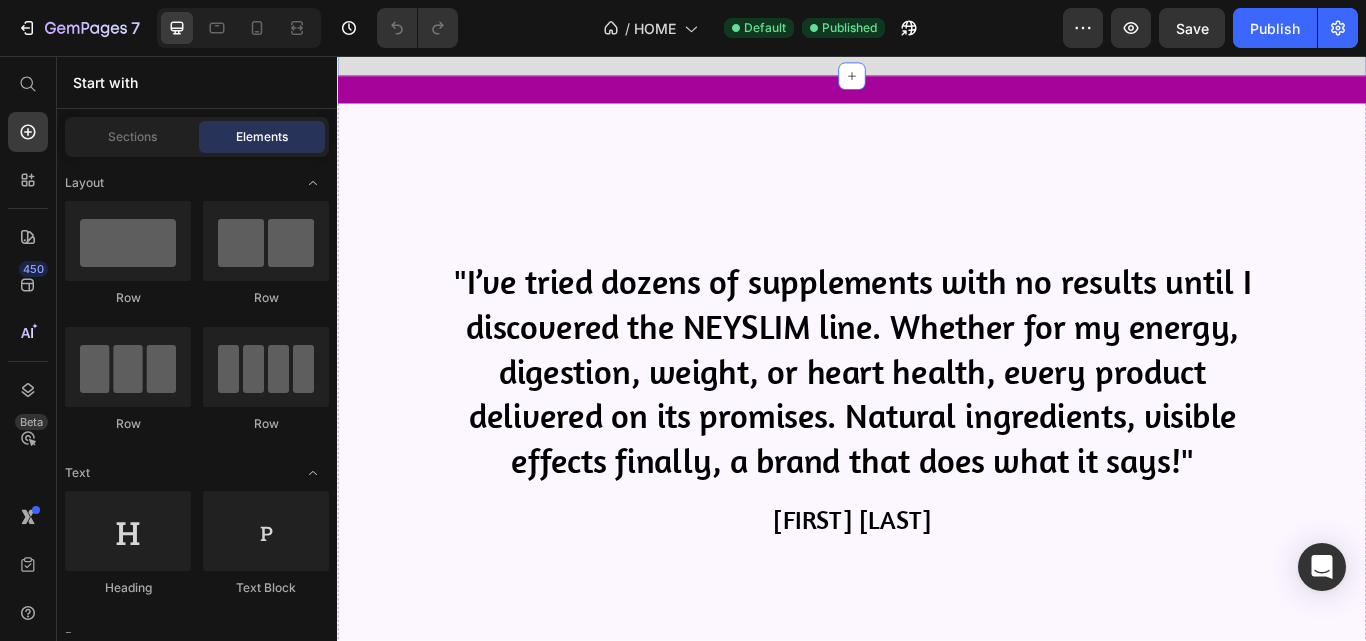 click on "Icon Icon Icon Icon Icon Icon List Loved & Rated 4/9.5 Stars Text block Row Unlock a Healthier Stronger You Naturally! Heading Experience the Power of Nature and Science with NEYSLIM. Our premium wellness formulas are designed to help you achieve a healthier, stronger, and more vibrant you naturally! Text Block Explore the Collection Button
Drop element here Row Section 2" at bounding box center [937, -262] 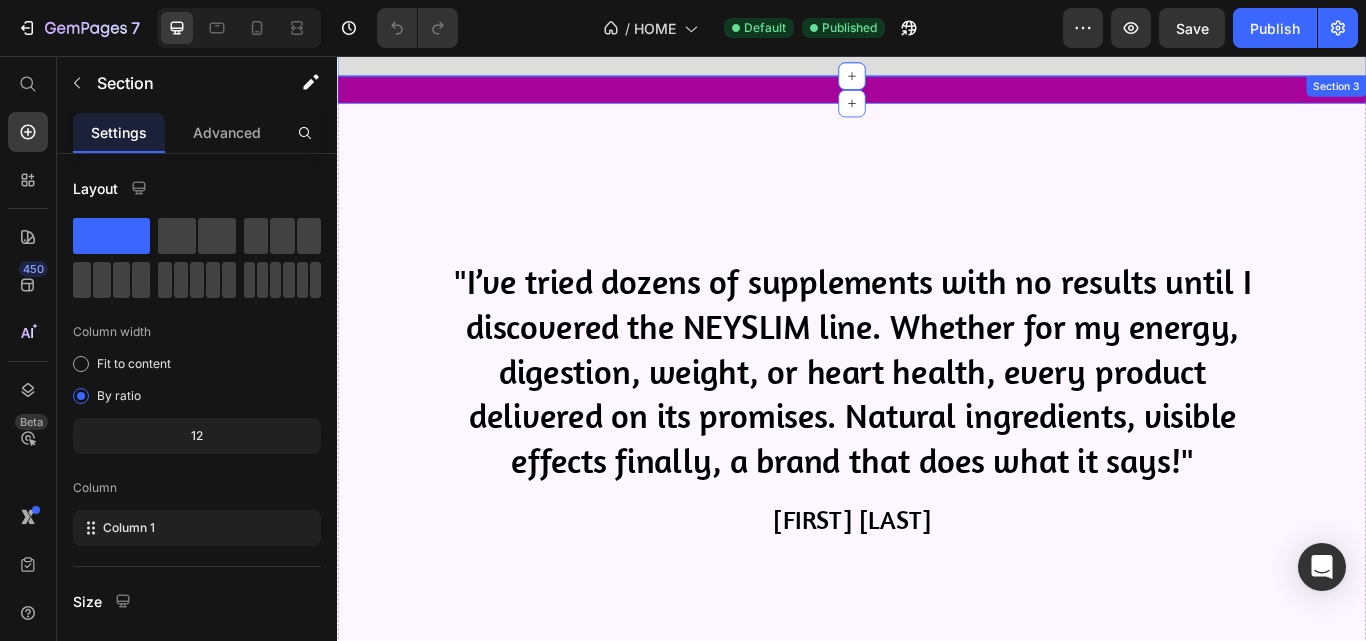 click on "Image Image Image Image Image Image Carousel Section 3" at bounding box center (937, 96) 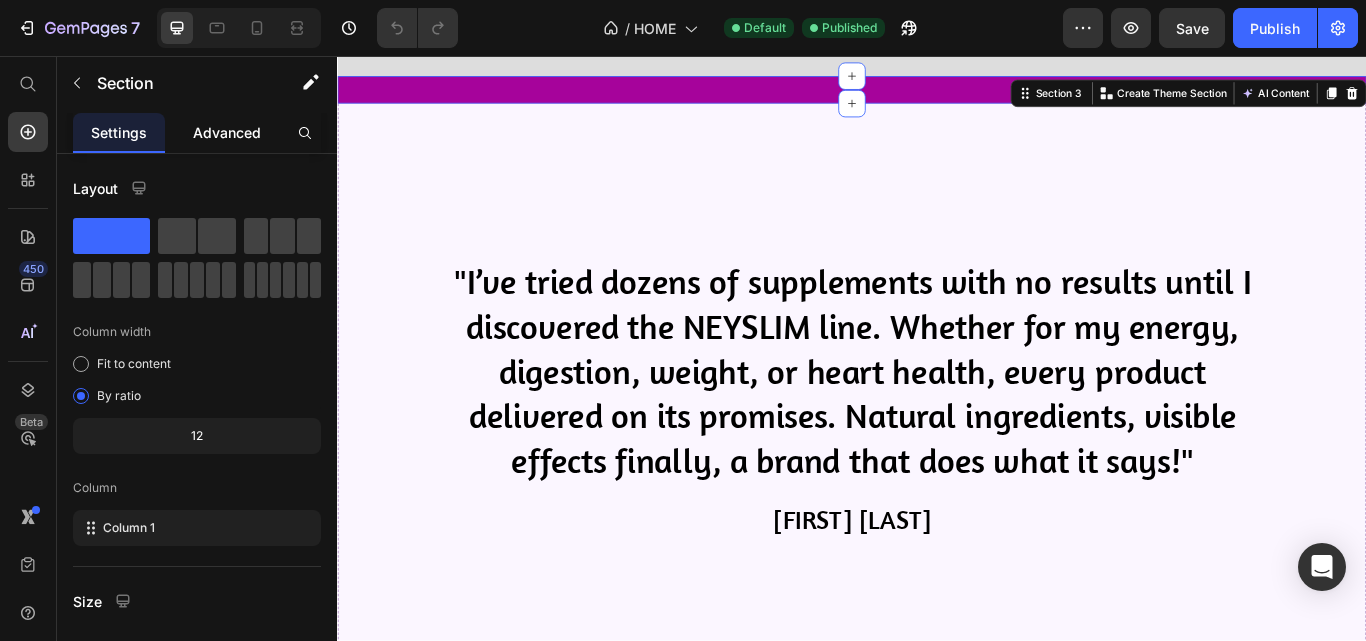 click on "Advanced" at bounding box center [227, 132] 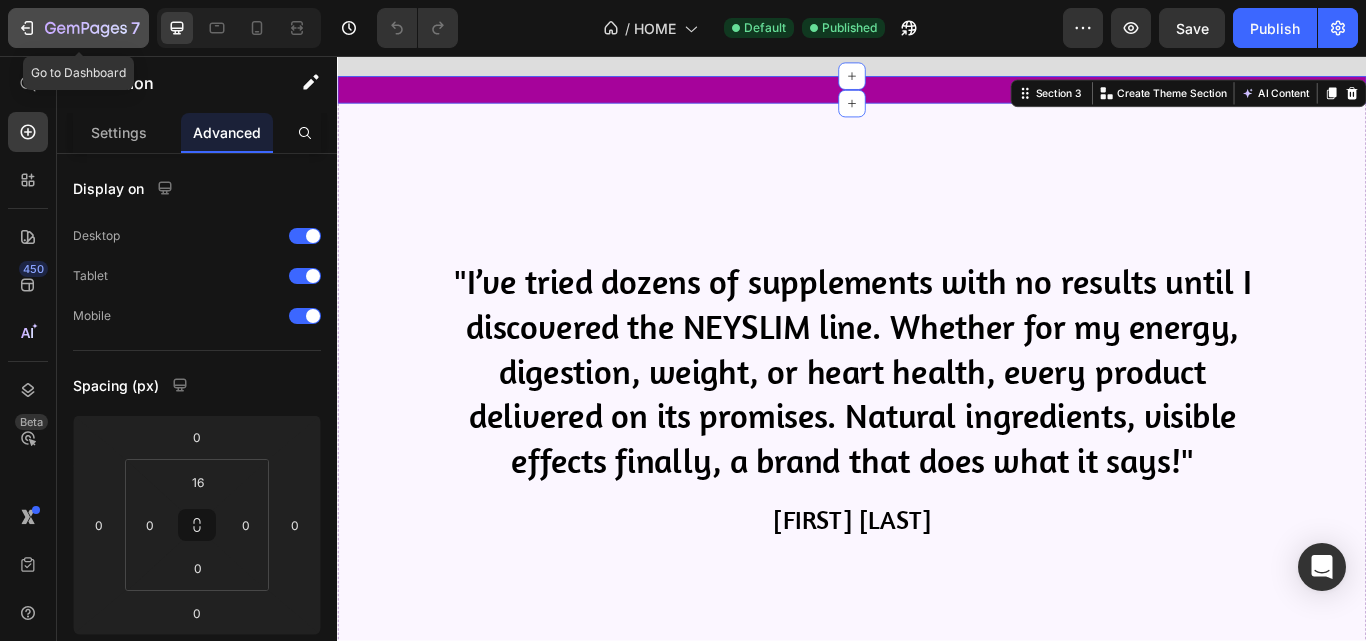 click 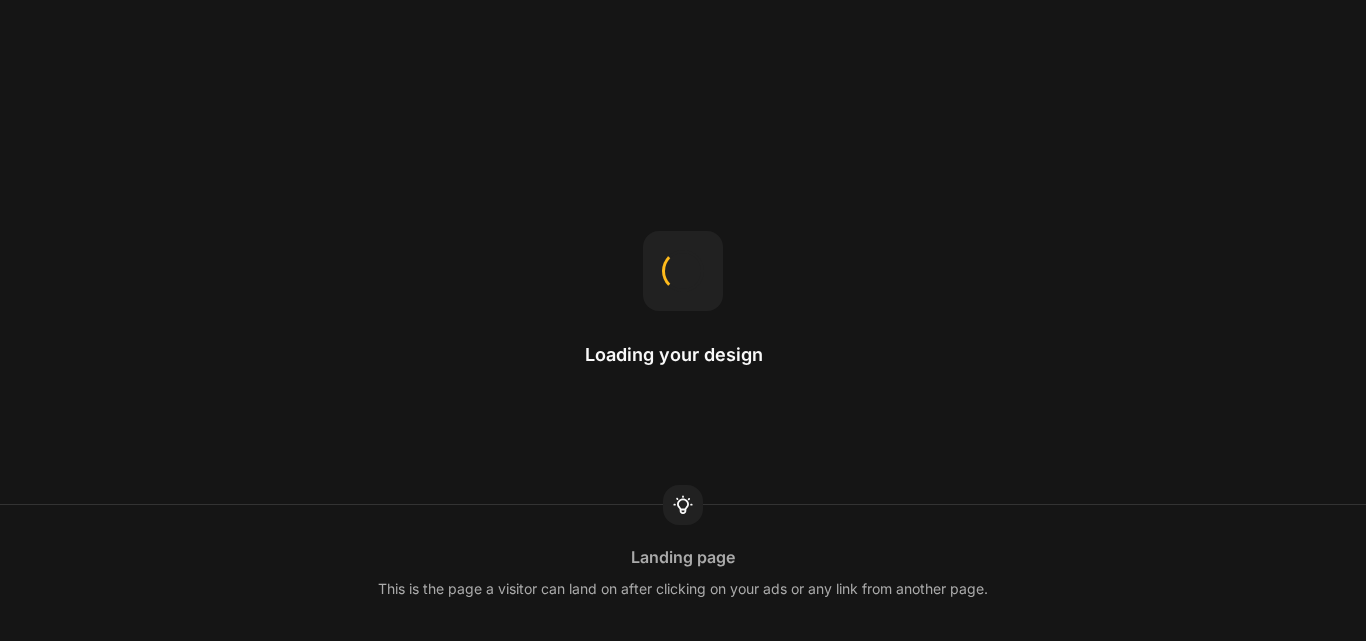 scroll, scrollTop: 0, scrollLeft: 0, axis: both 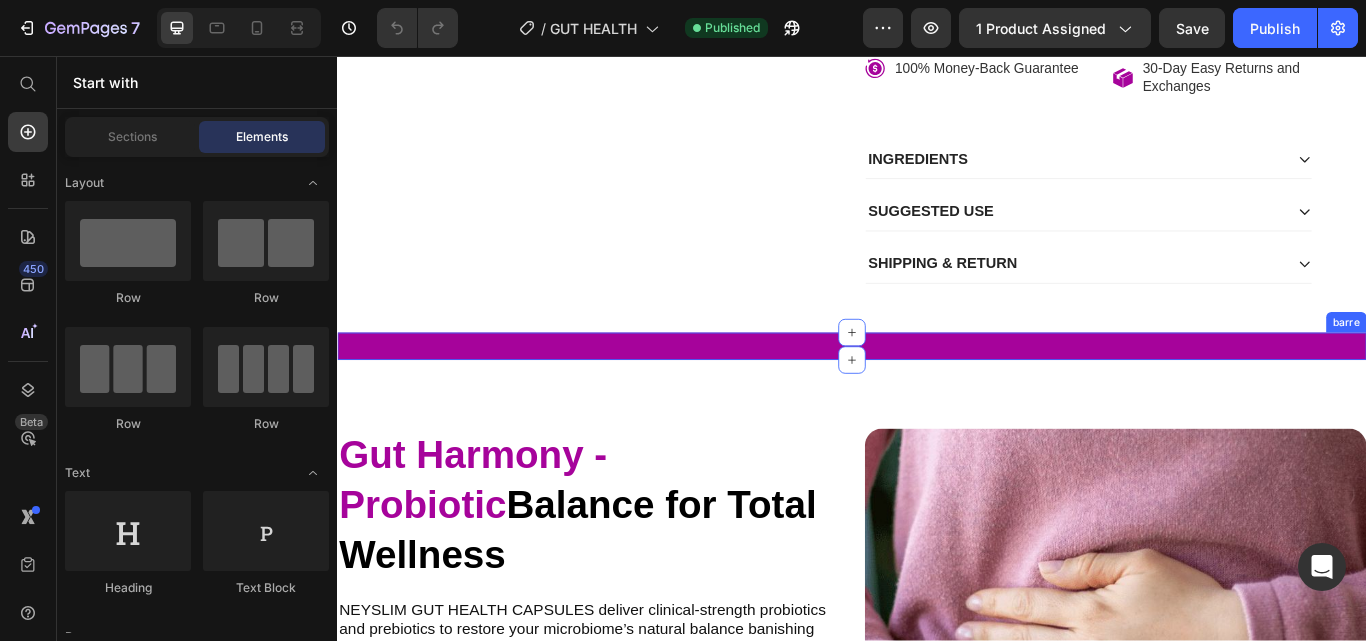 click on "Image Image Image Image Image Image Carousel barre" at bounding box center [937, 395] 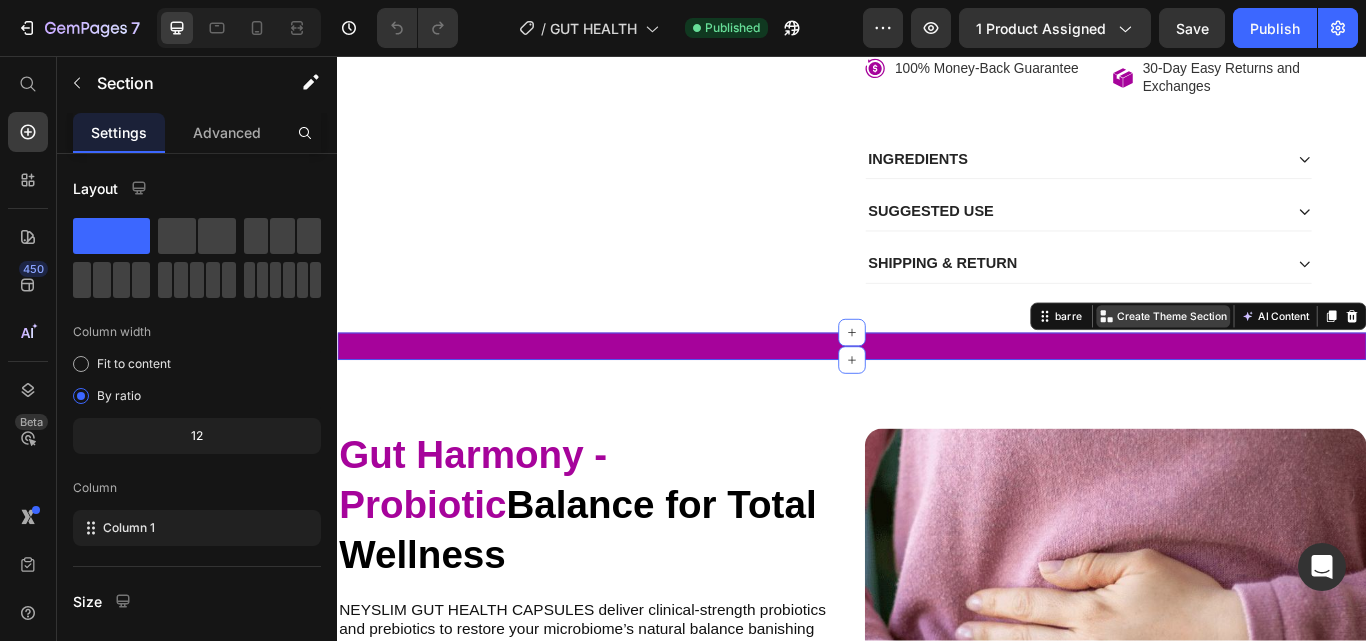 click on "Create Theme Section" at bounding box center (1310, 360) 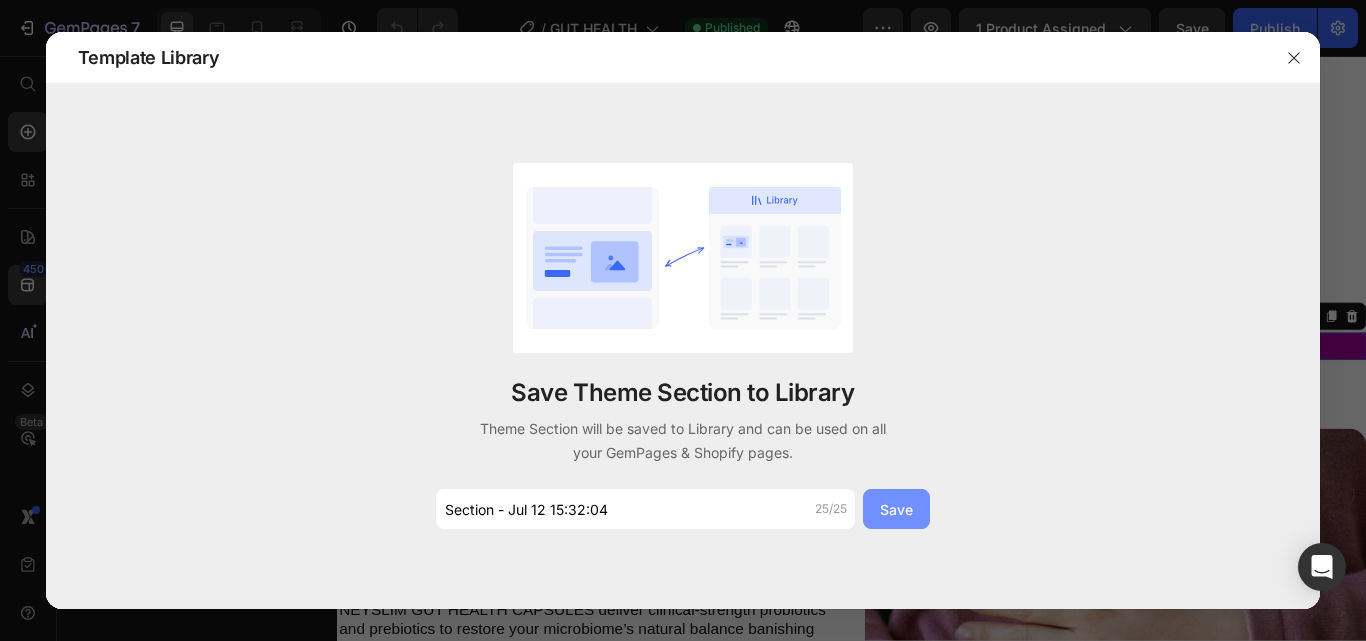 click on "Save" at bounding box center (896, 509) 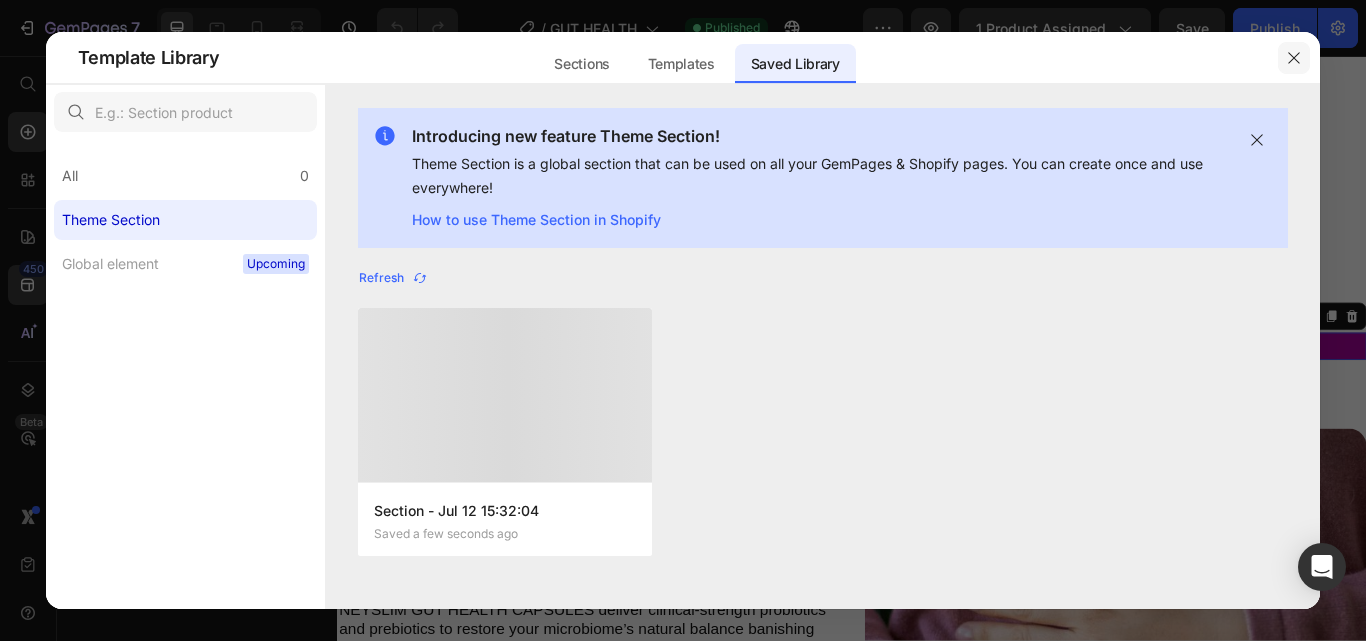 click 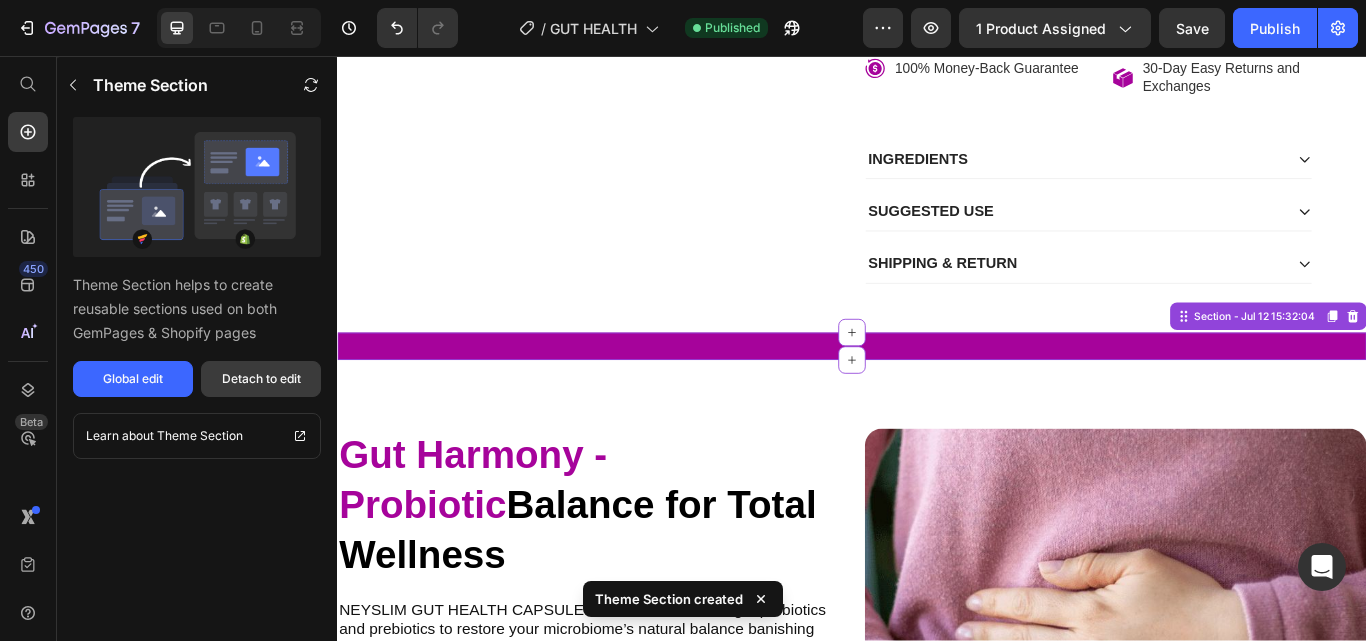 click on "Detach to edit" at bounding box center (261, 379) 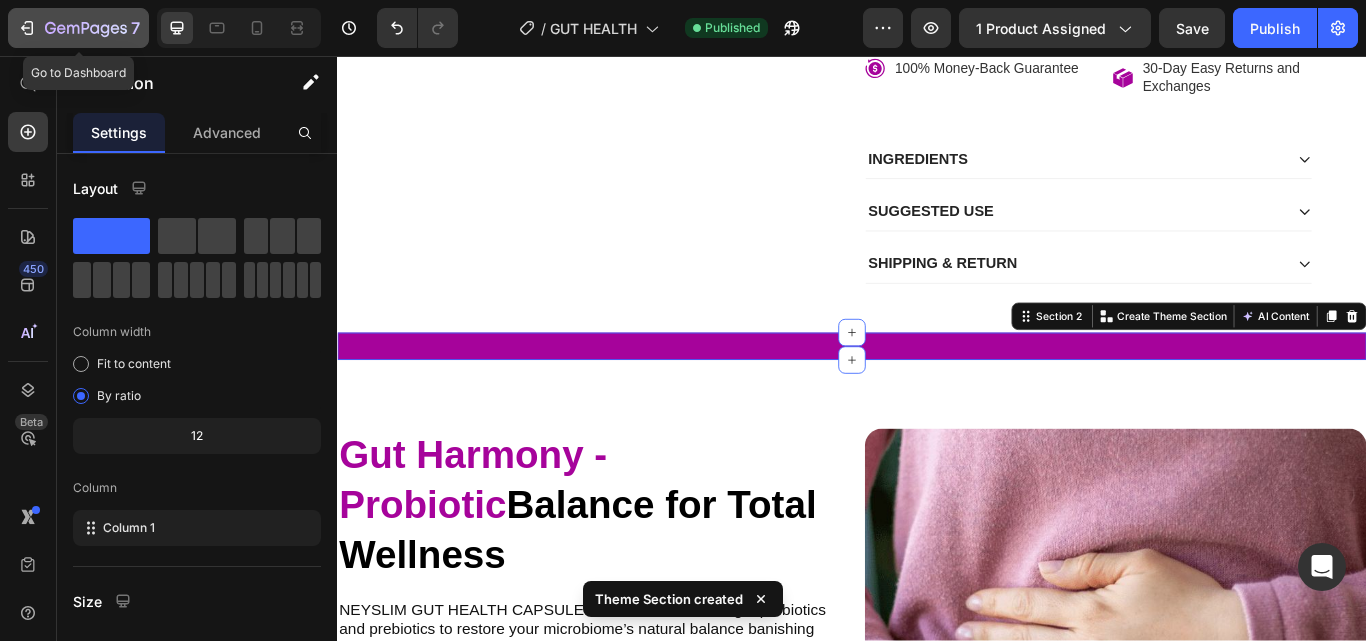 click 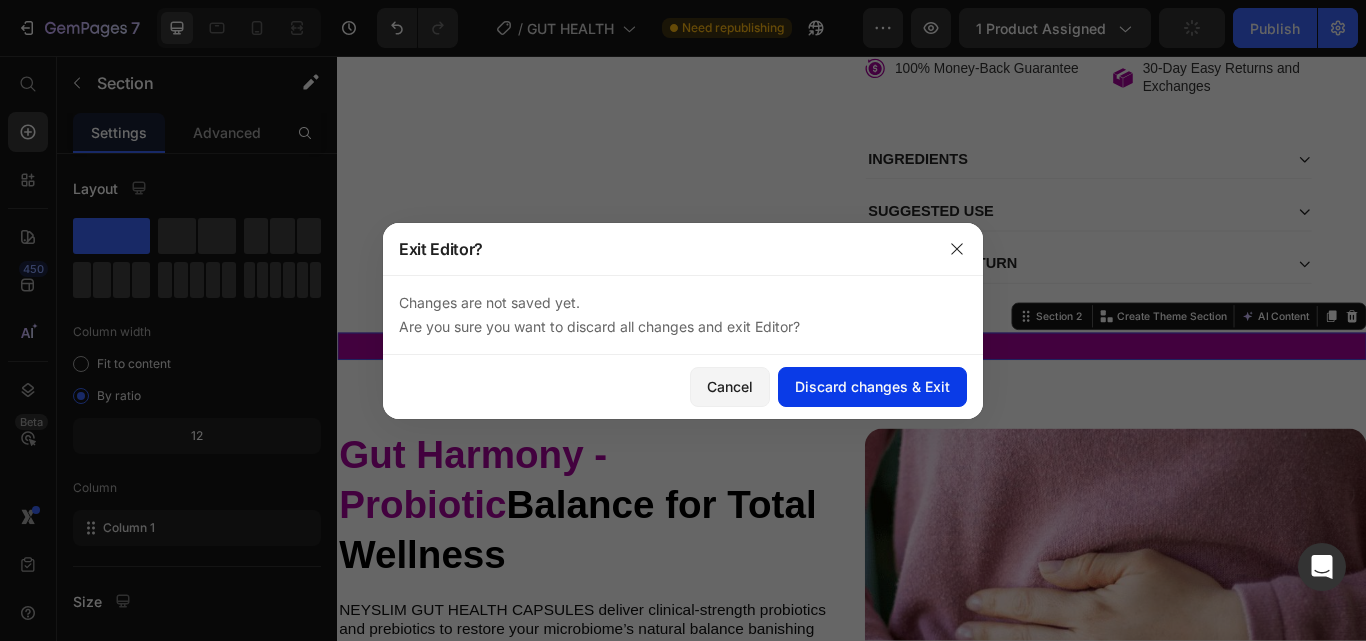 click on "Discard changes & Exit" at bounding box center [872, 386] 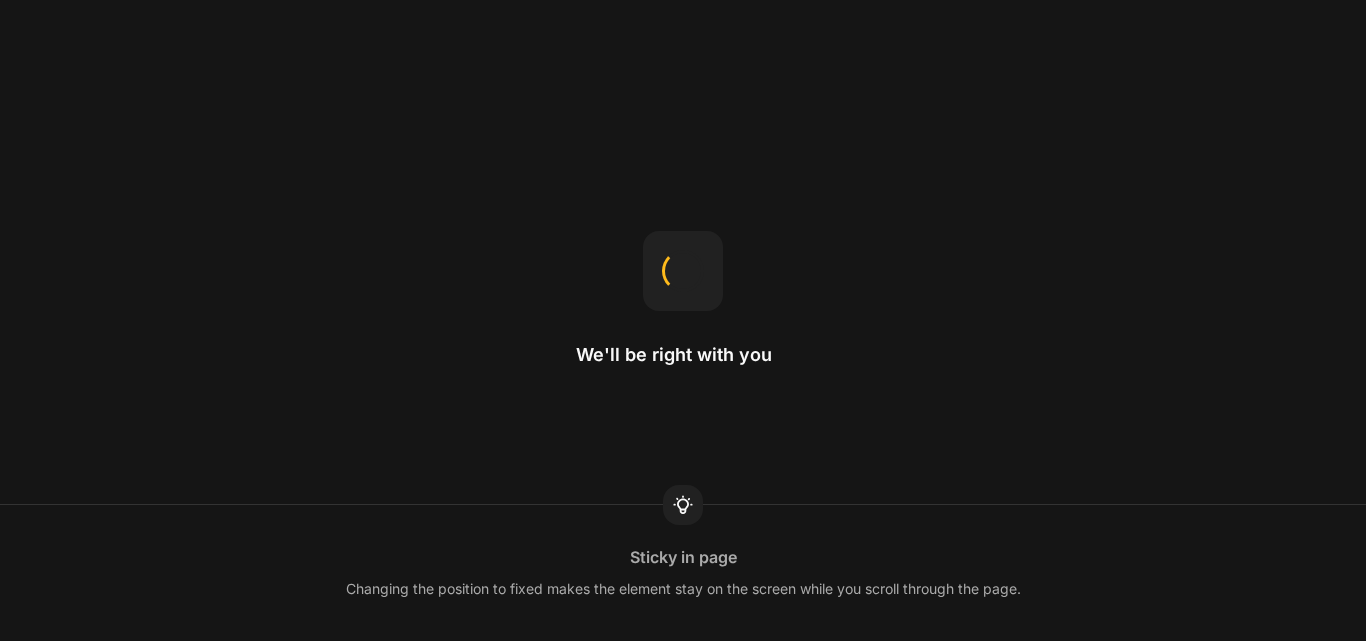 scroll, scrollTop: 0, scrollLeft: 0, axis: both 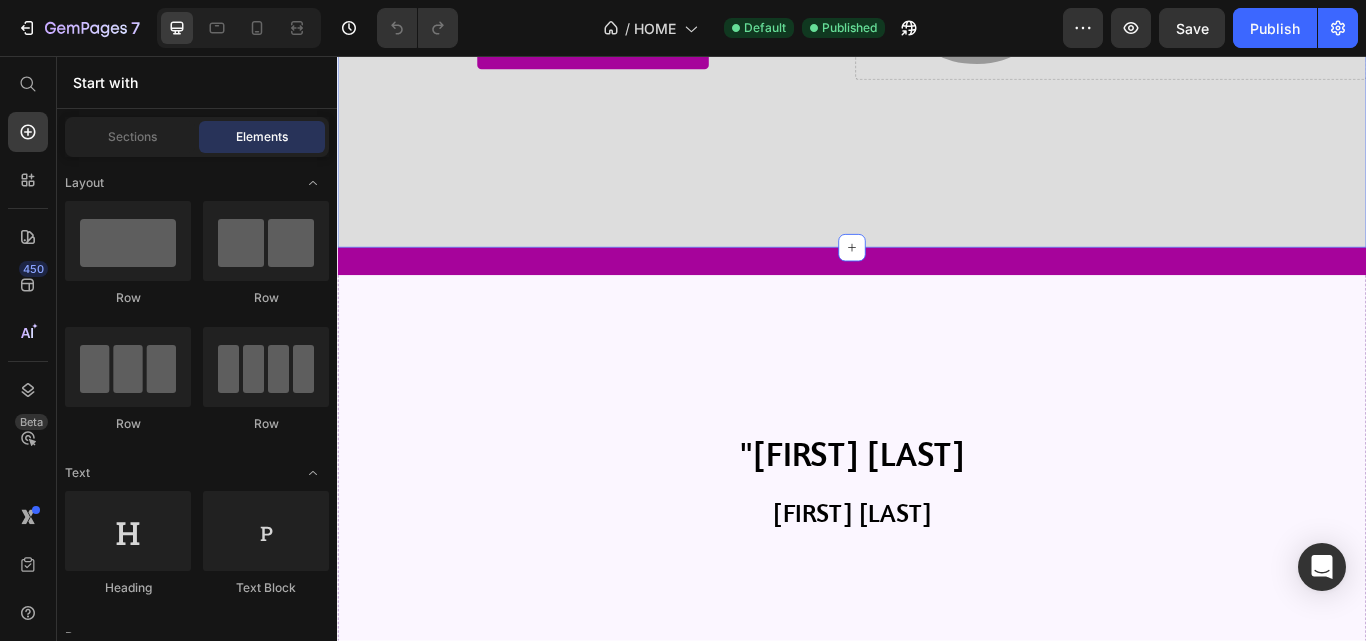 click on "Icon Icon Icon Icon Icon Icon List Loved & Rated 4/9.5 Stars Text block Row Unlock a Healthier Stronger You Naturally! Heading Experience the Power of Nature and Science with NEYSLIM. Our premium wellness formulas are designed to help you achieve a healthier, stronger, and more vibrant you naturally! Text Block Explore the Collection Button
Drop element here Row Section 2" at bounding box center (937, -62) 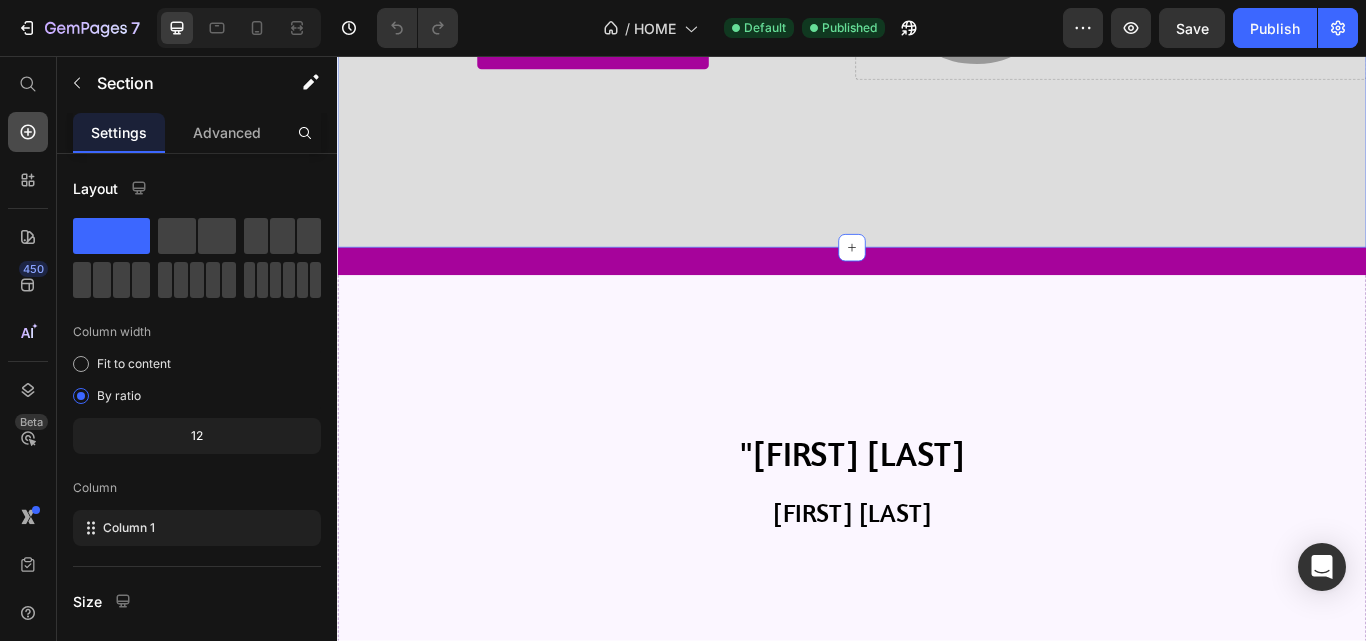 click 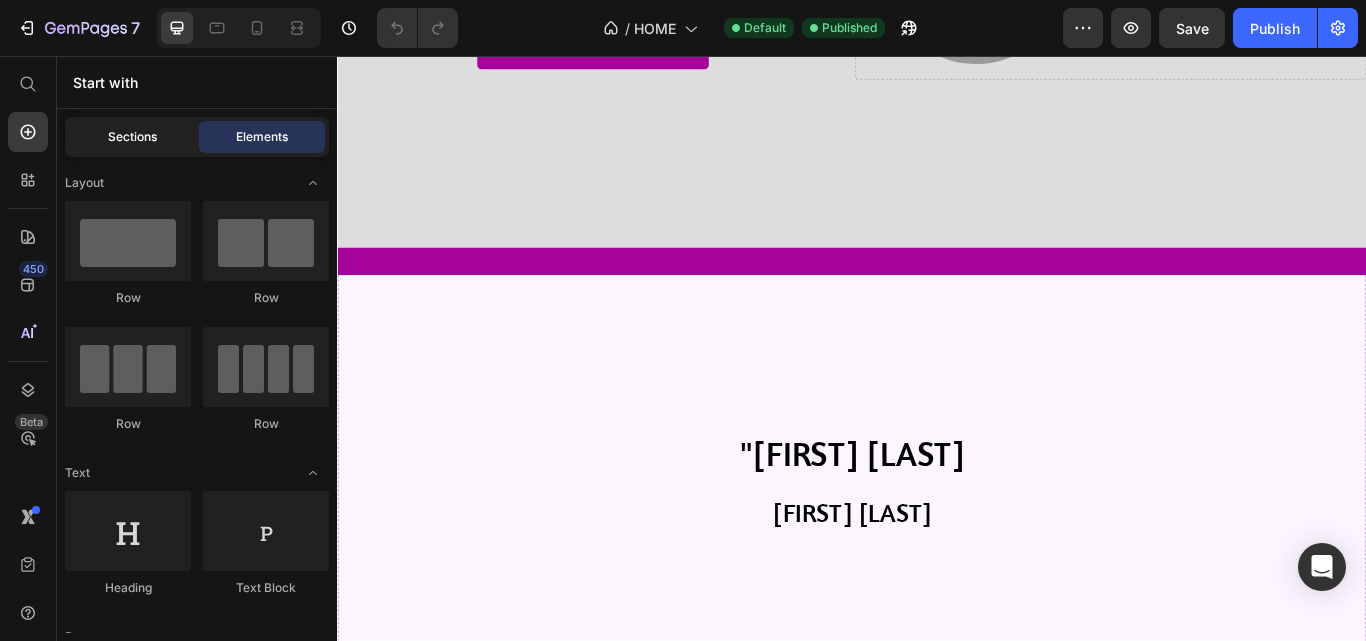 click on "Sections" at bounding box center (132, 137) 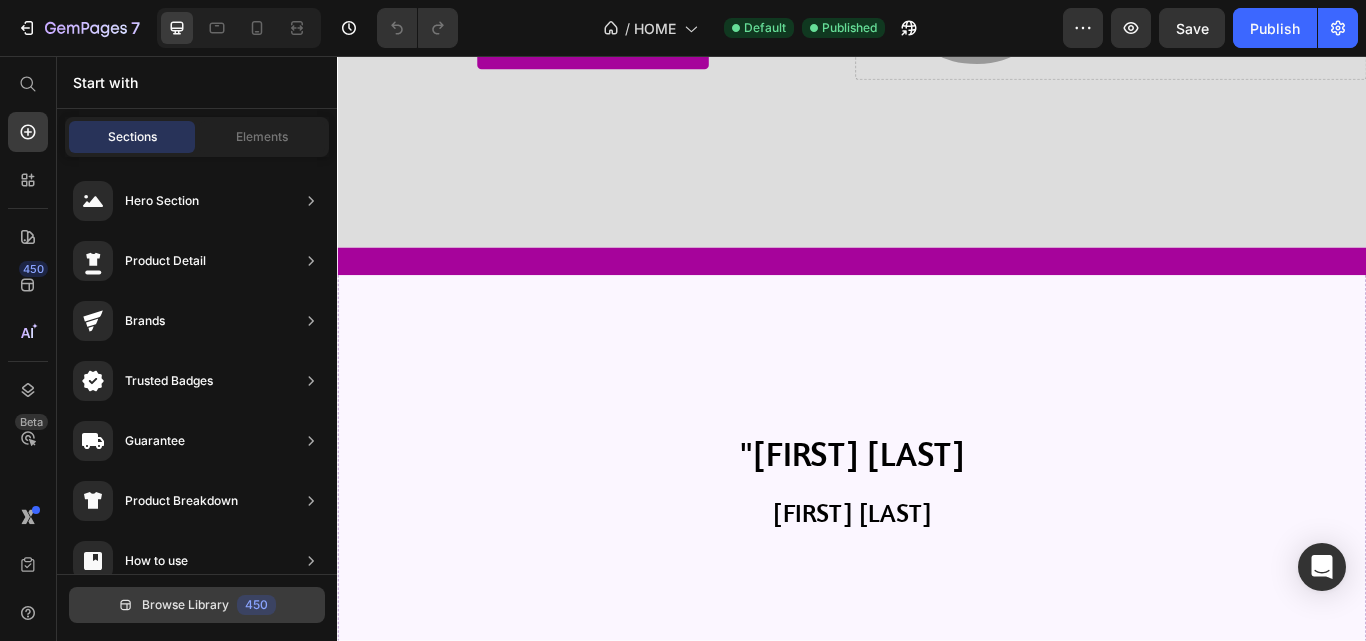click on "Browse Library 450" at bounding box center [197, 605] 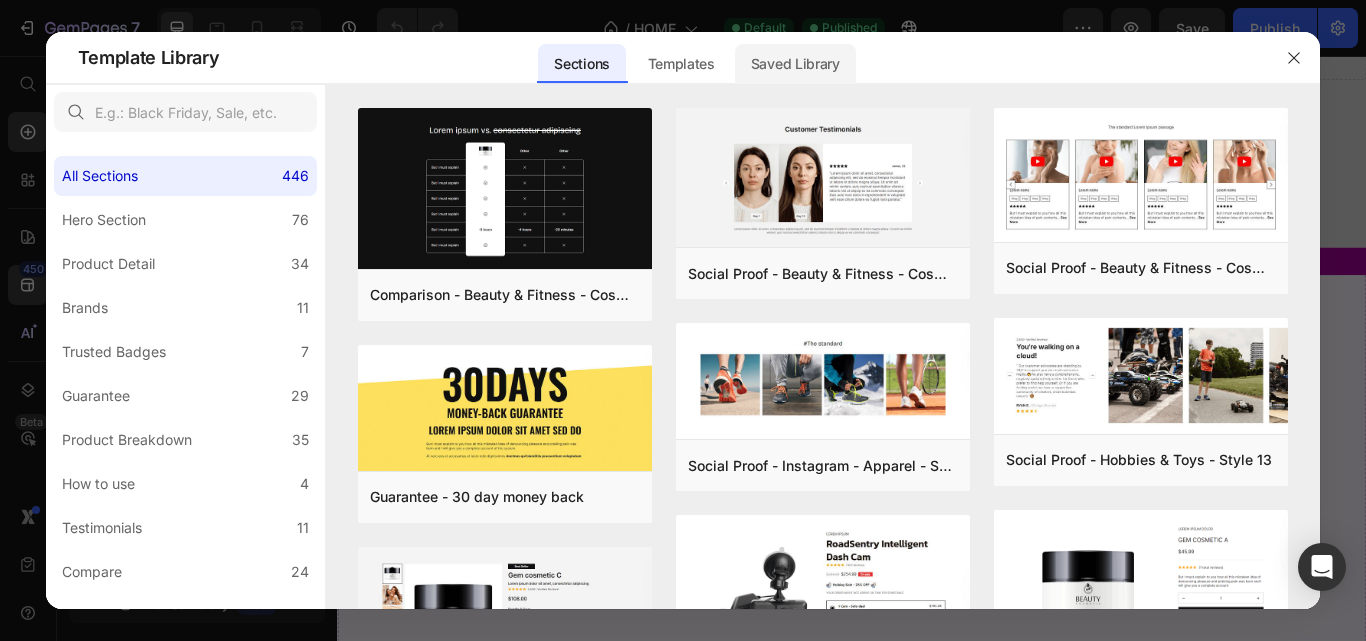 click on "Saved Library" 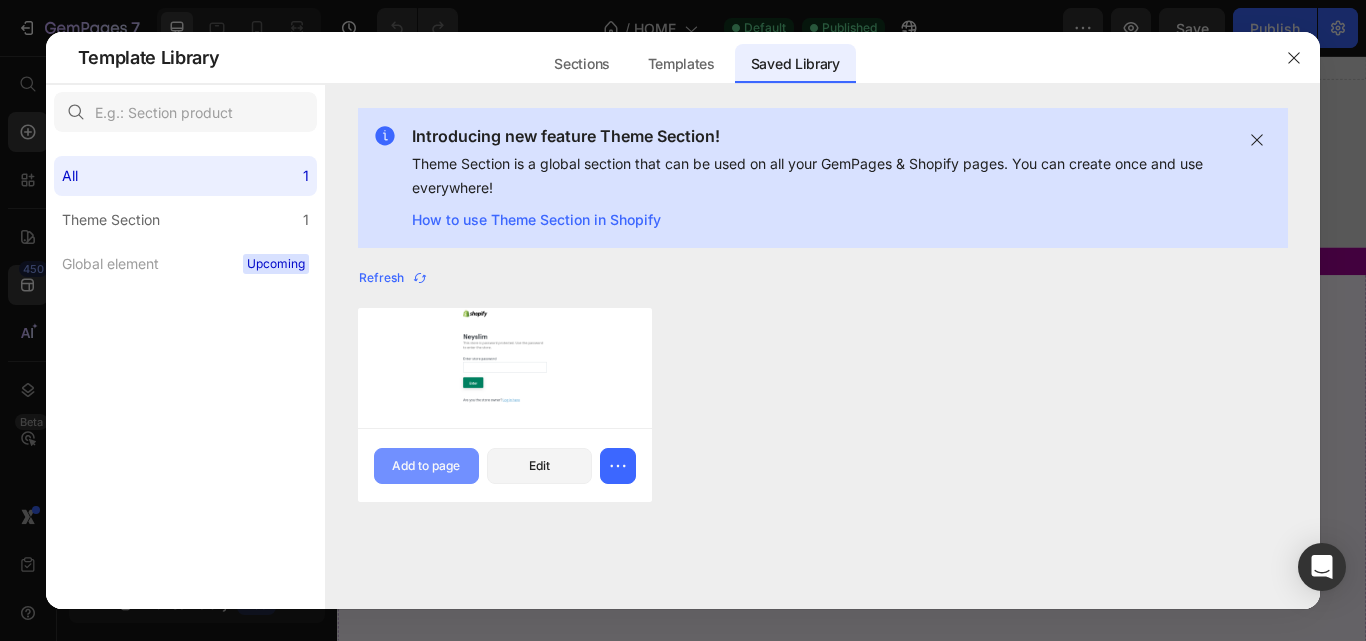 click on "Add to page" at bounding box center [426, 466] 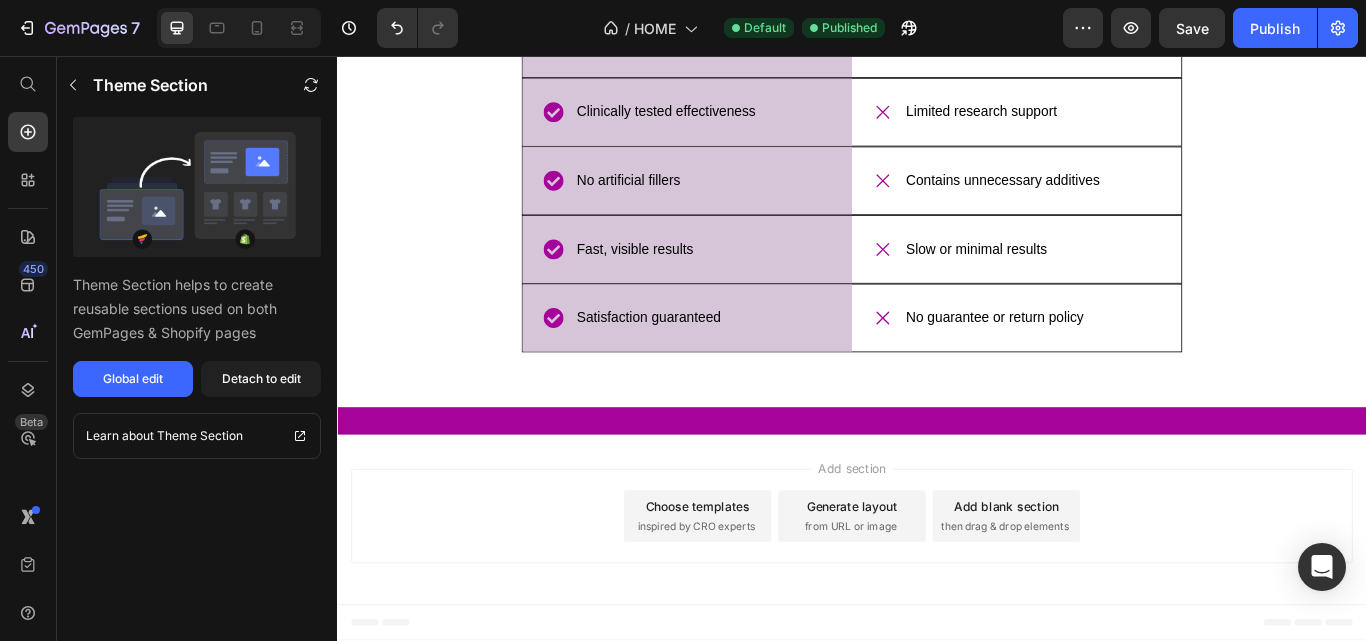 scroll, scrollTop: 5726, scrollLeft: 0, axis: vertical 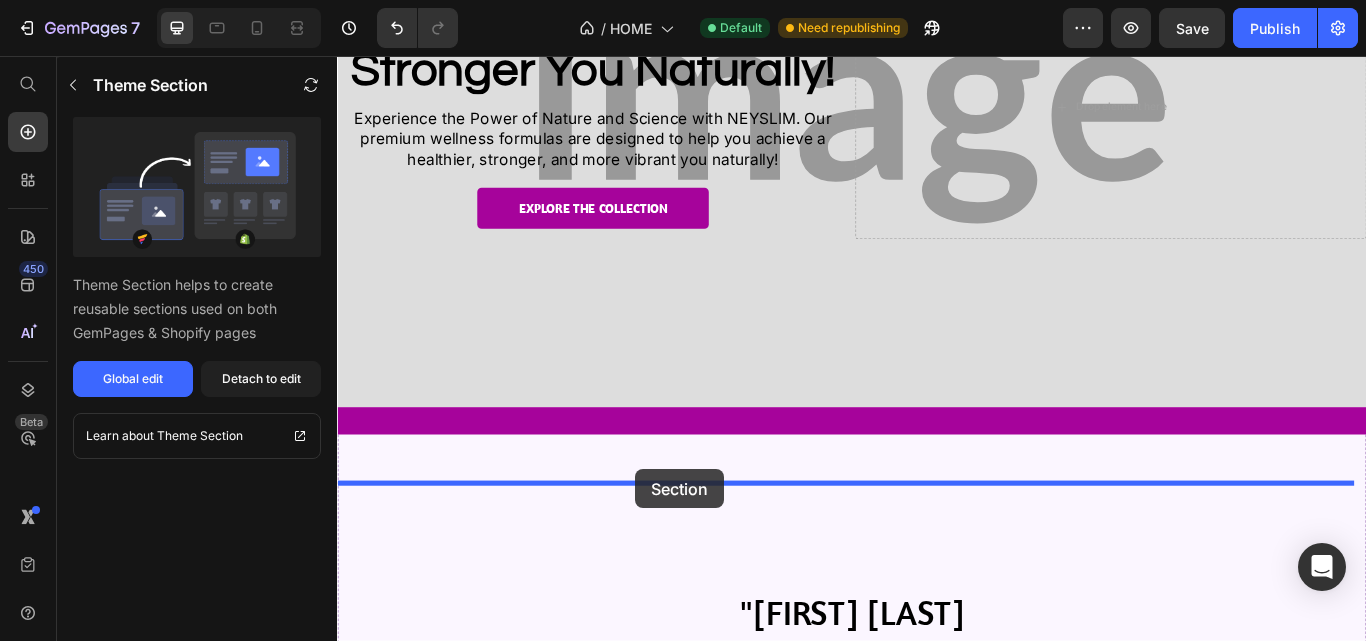 drag, startPoint x: 977, startPoint y: 374, endPoint x: 684, endPoint y: 538, distance: 335.7752 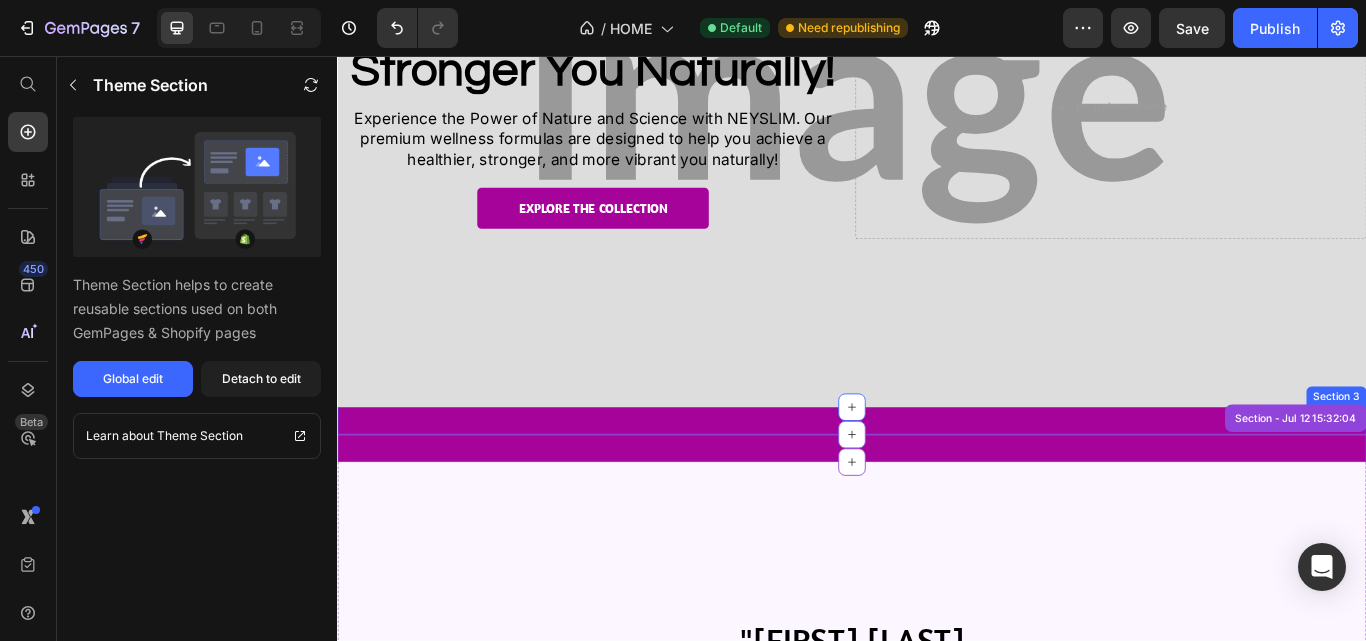 drag, startPoint x: 730, startPoint y: 465, endPoint x: 595, endPoint y: 468, distance: 135.03333 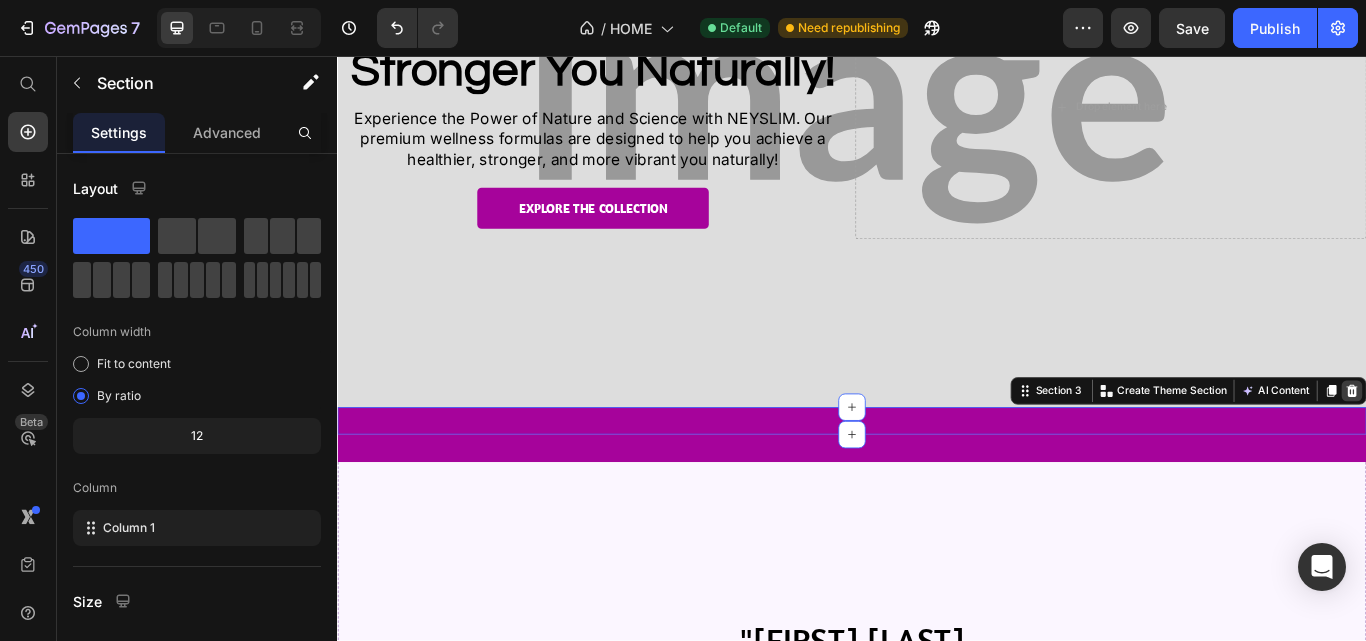 click 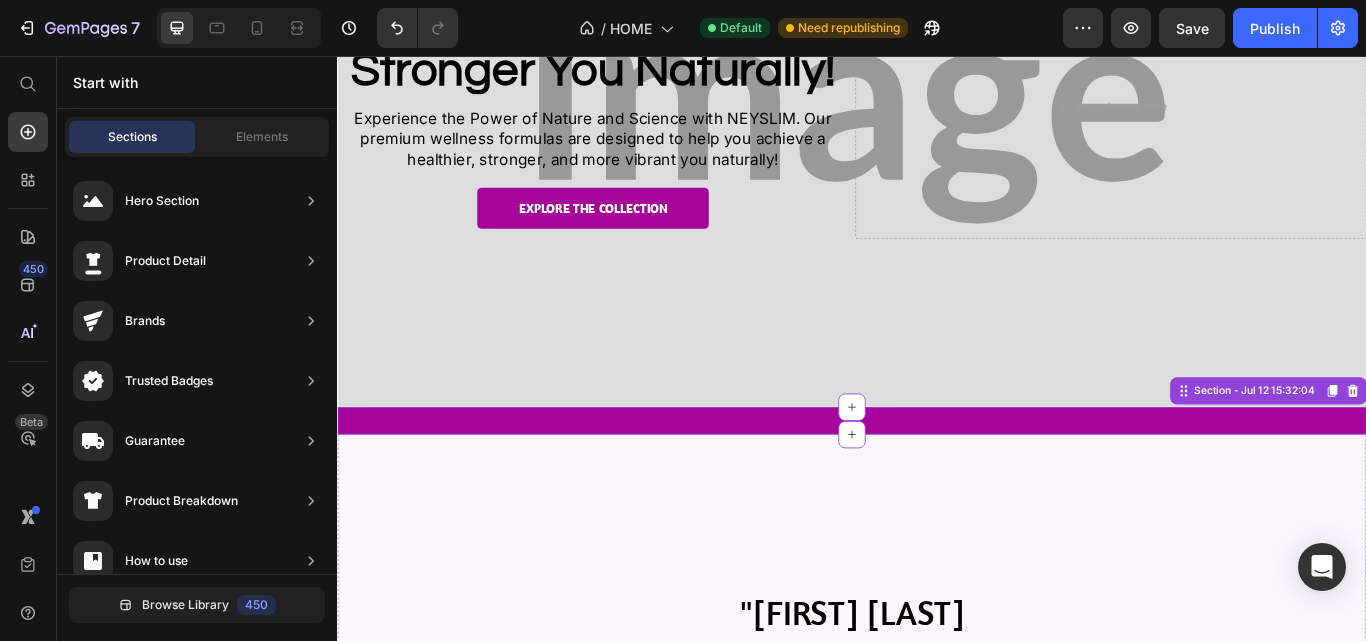 click on "Image Image Image Image Image Image Carousel Section - Jul 12 15:32:04" at bounding box center [937, 482] 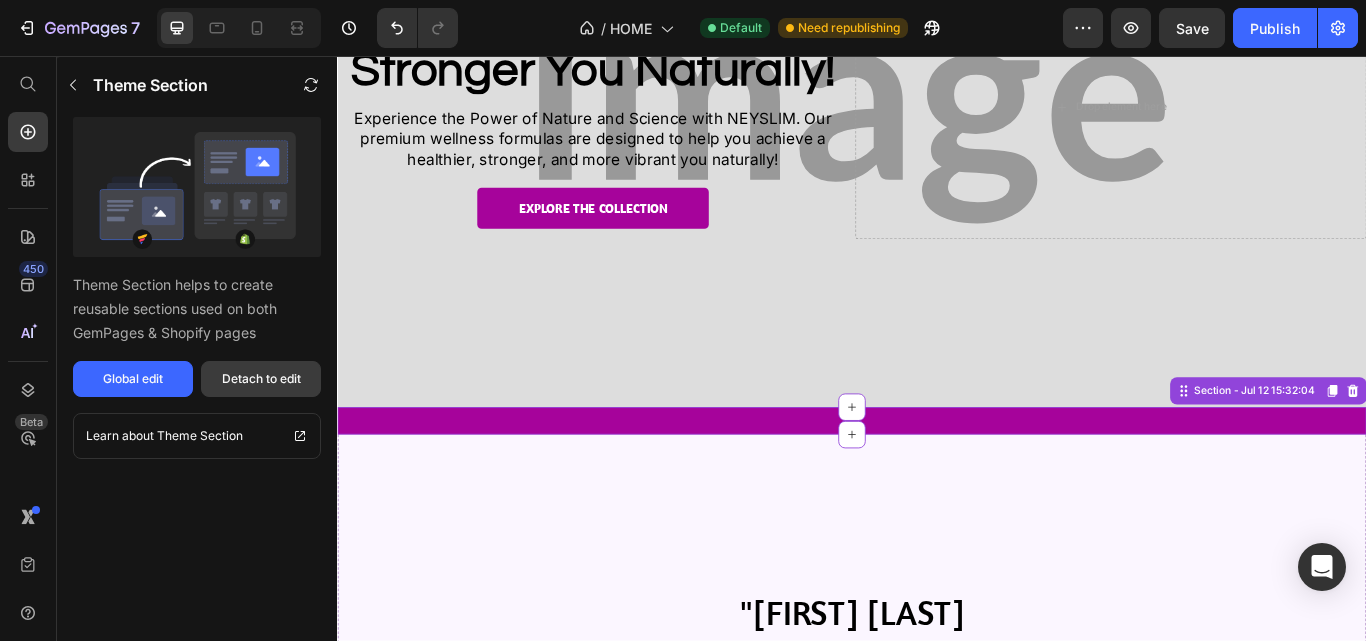 drag, startPoint x: 395, startPoint y: 408, endPoint x: 245, endPoint y: 388, distance: 151.32745 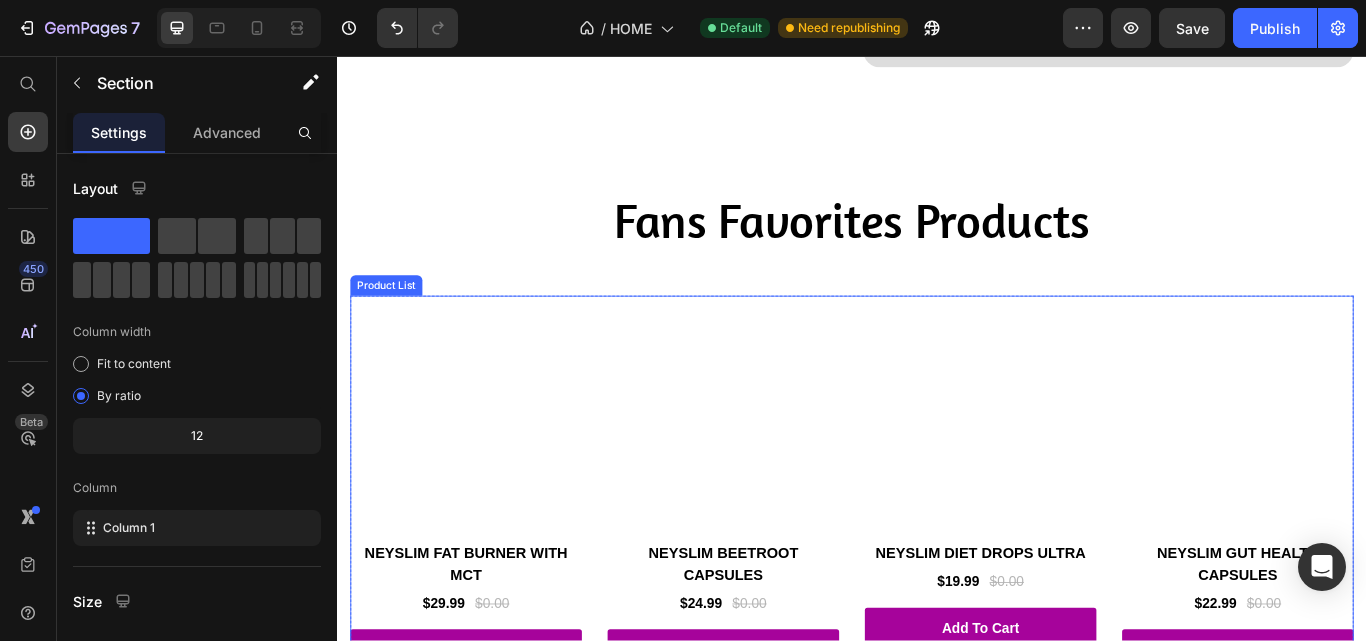 scroll, scrollTop: 2315, scrollLeft: 0, axis: vertical 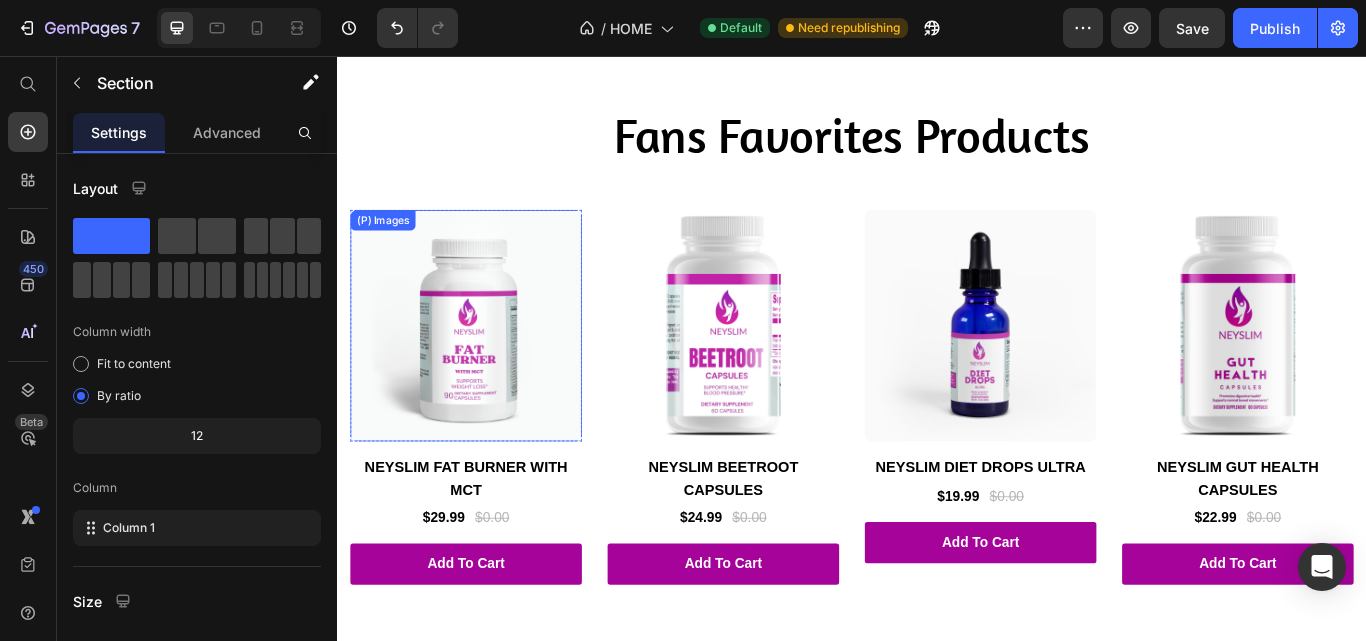click at bounding box center [487, 371] 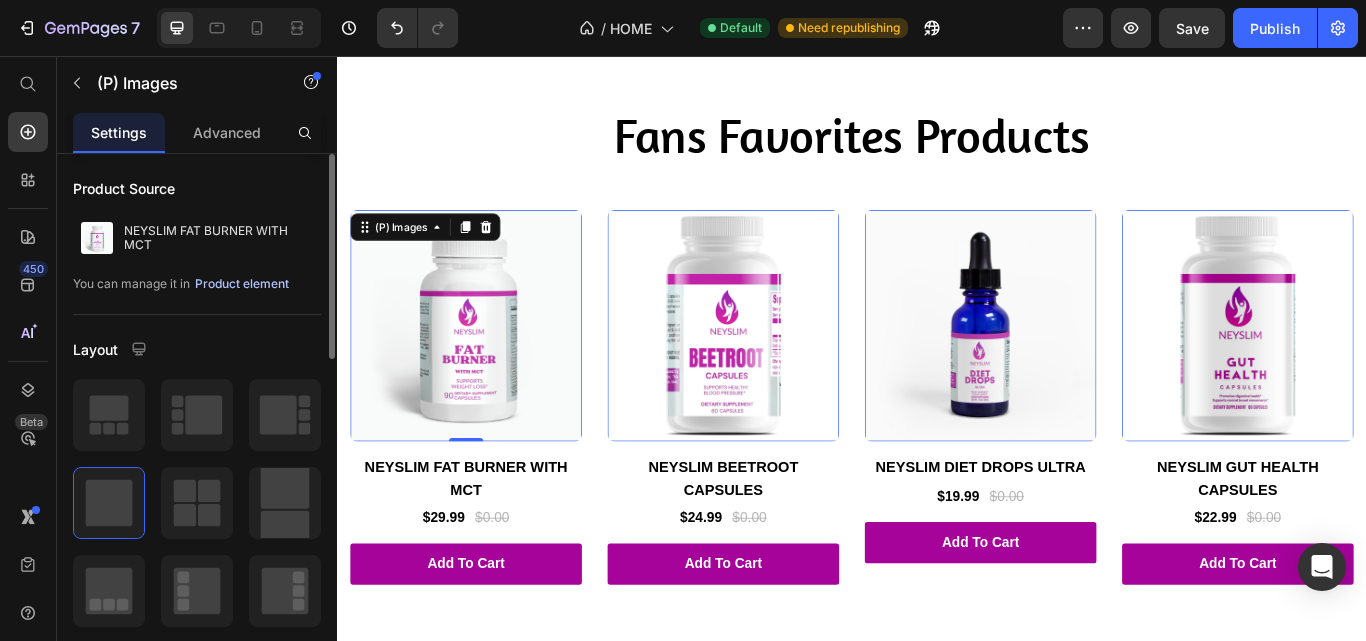 click on "Product element" at bounding box center (242, 284) 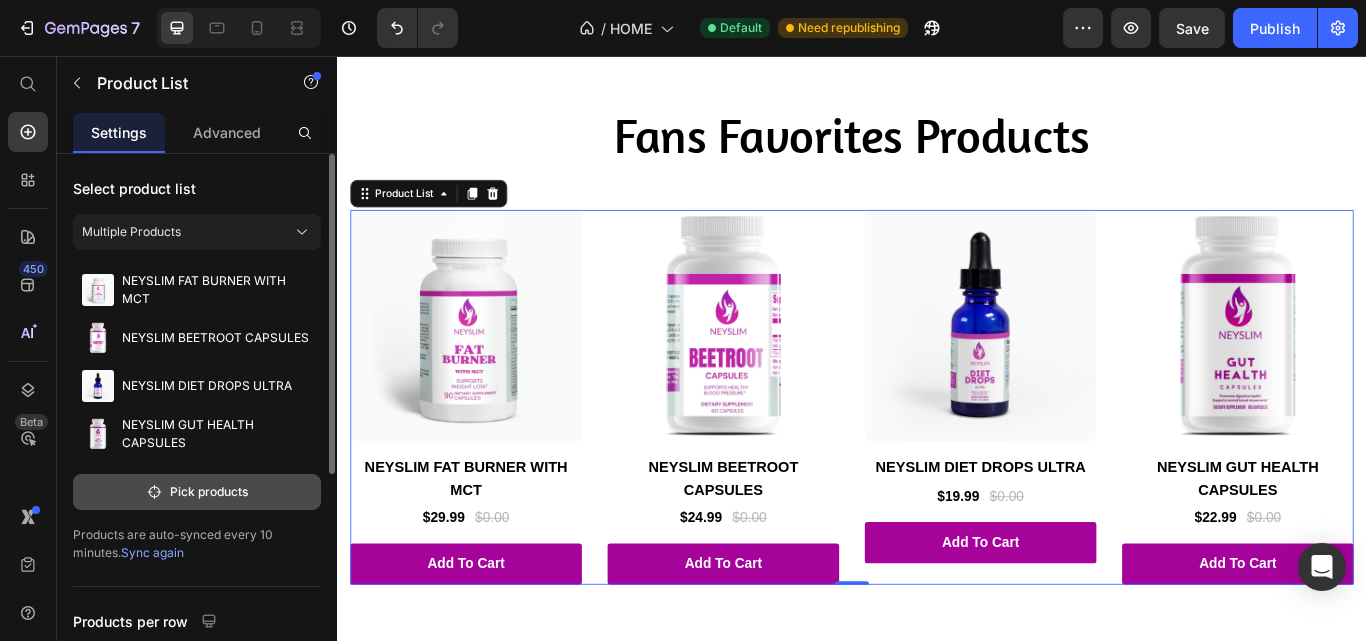 click on "Pick products" at bounding box center [197, 492] 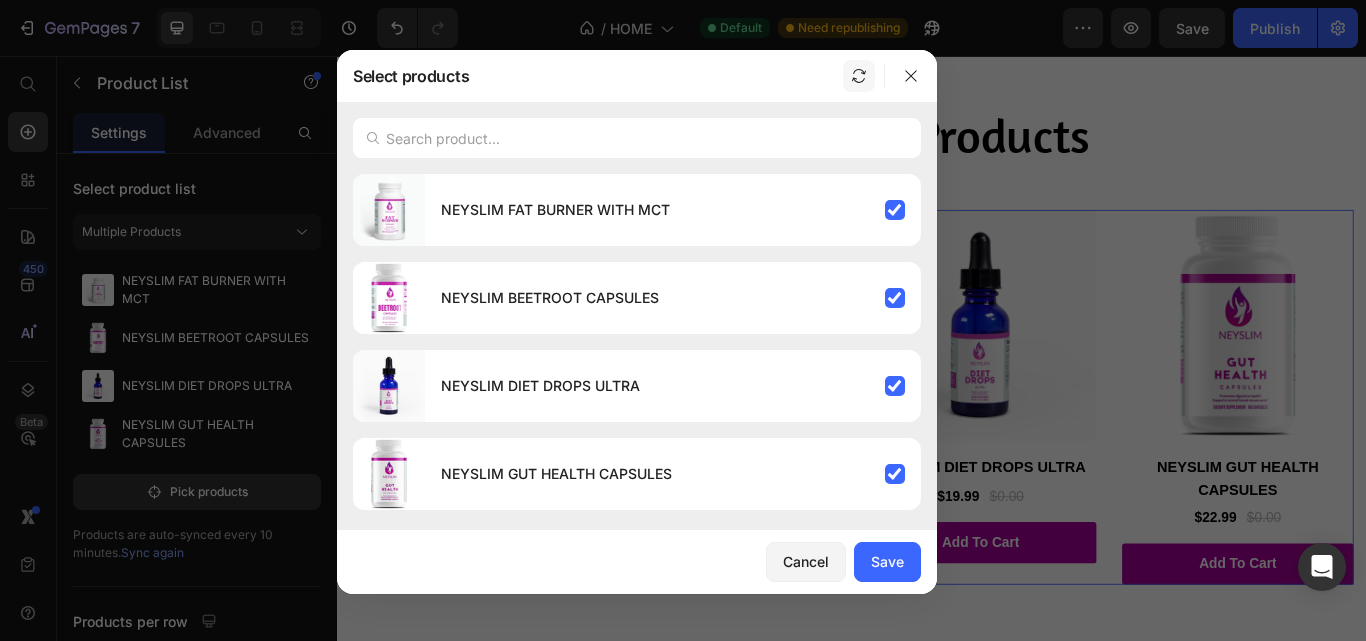 click at bounding box center [859, 76] 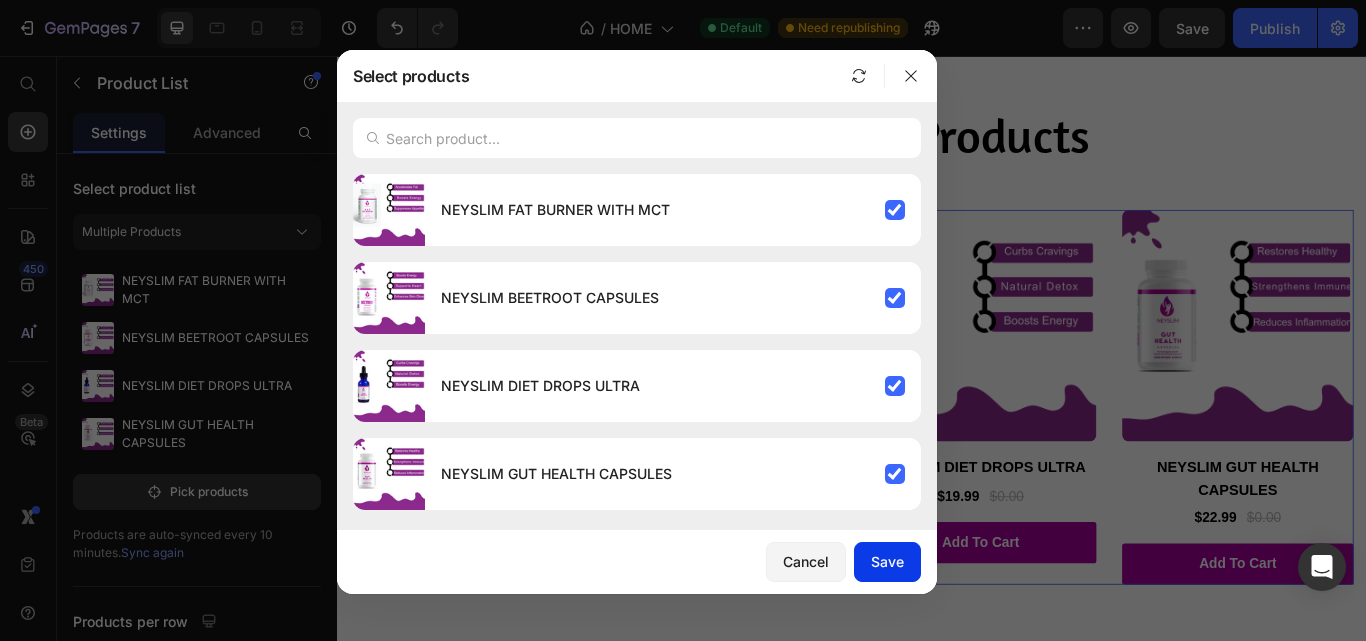 click on "Save" at bounding box center [887, 561] 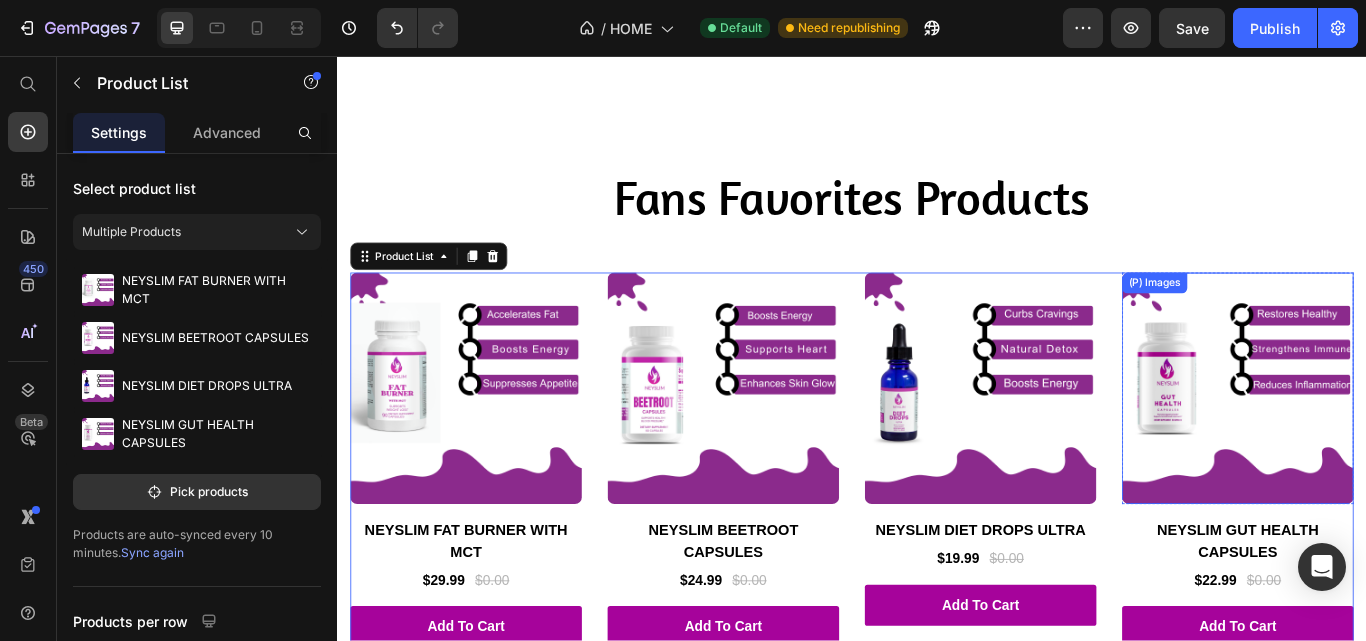 scroll, scrollTop: 2215, scrollLeft: 0, axis: vertical 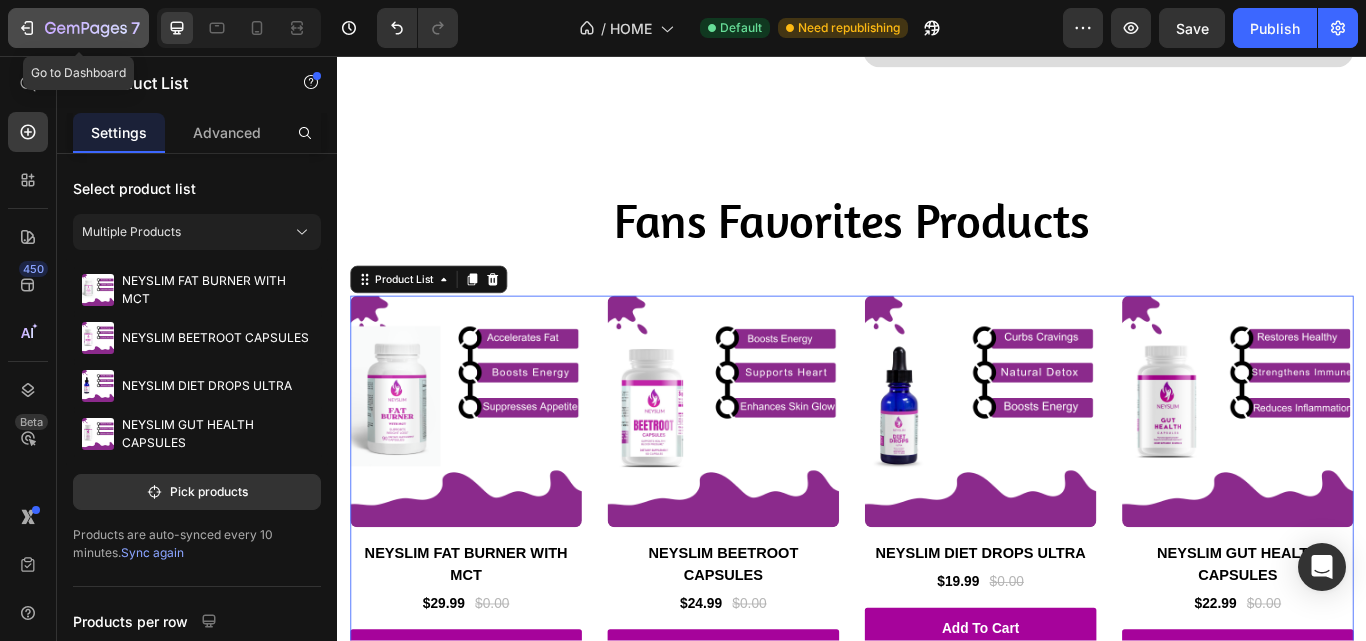 click 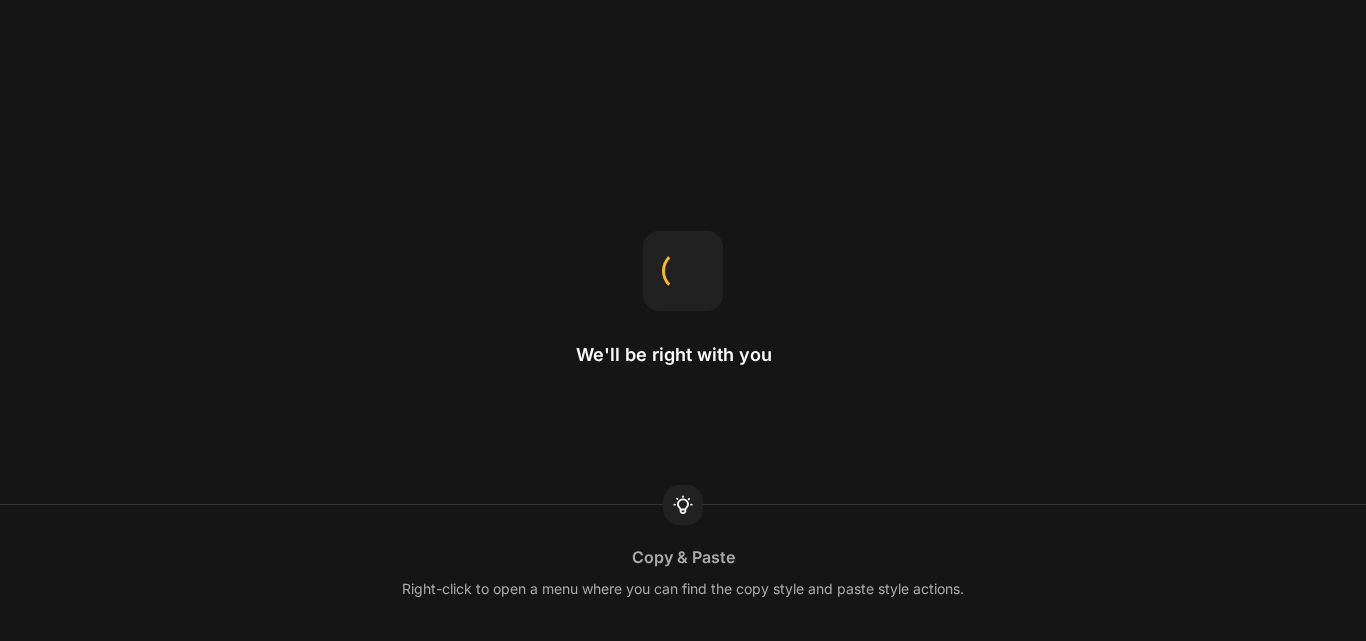 scroll, scrollTop: 0, scrollLeft: 0, axis: both 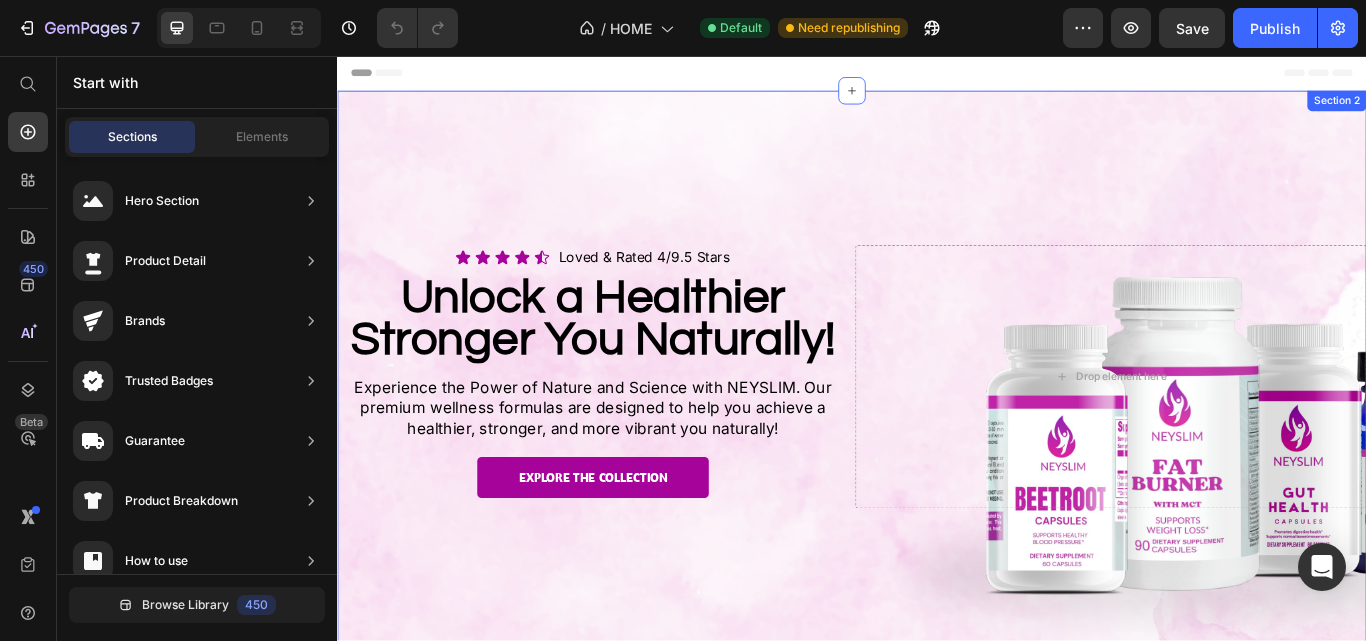 click on "Icon Icon Icon Icon Icon Icon List Loved & Rated 4/9.5 Stars Text block Row Unlock a Healthier Stronger You Naturally! Heading Experience the Power of Nature and Science with NEYSLIM. Our premium wellness formulas are designed to help you achieve a healthier, stronger, and more vibrant you naturally! Text Block Explore the Collection Button
Drop element here Row Section 2" at bounding box center (937, 438) 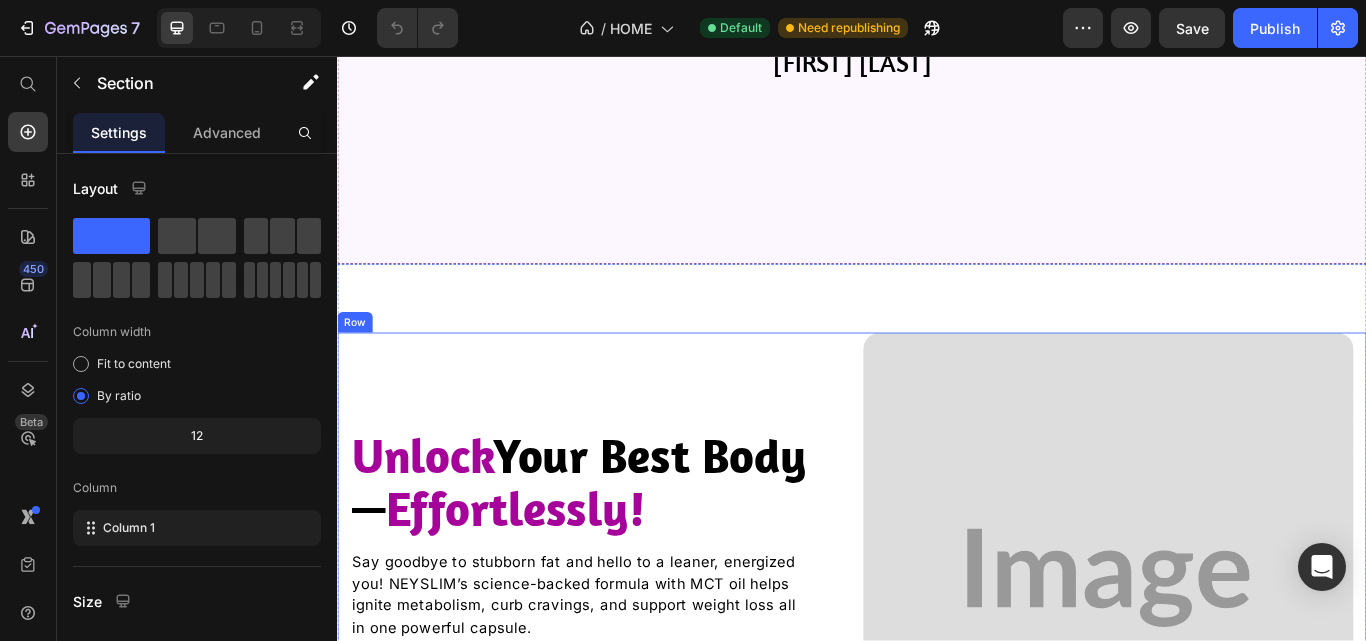scroll, scrollTop: 1500, scrollLeft: 0, axis: vertical 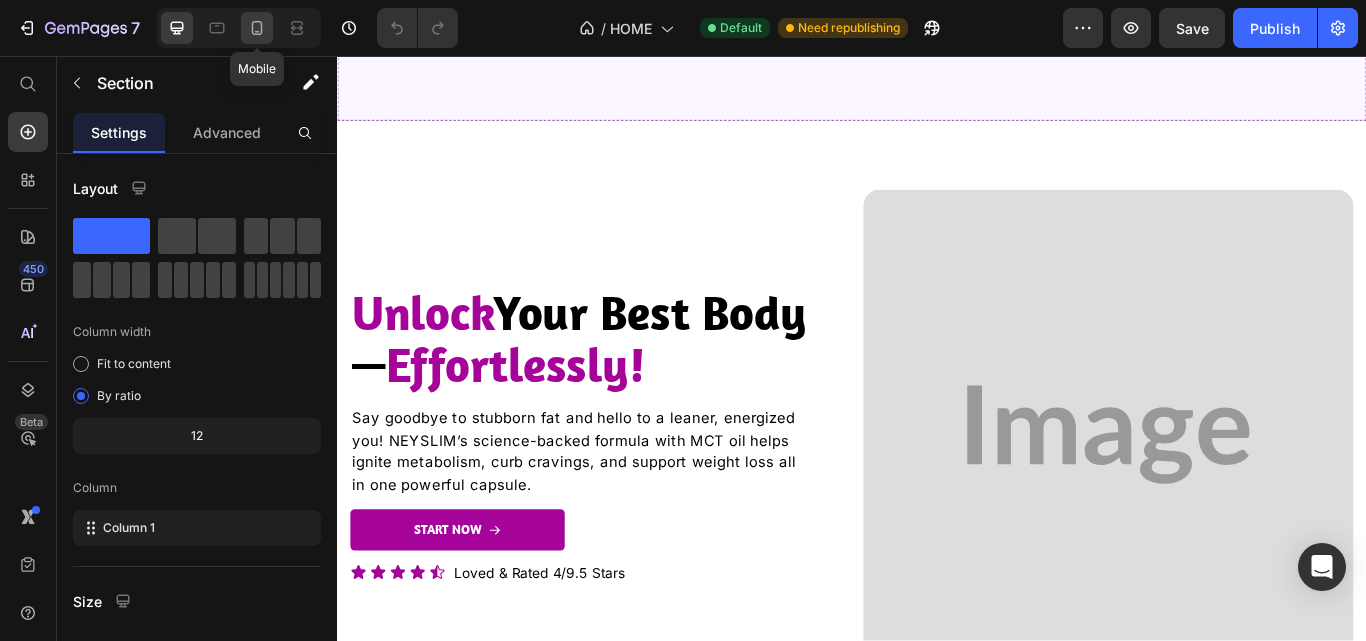 click 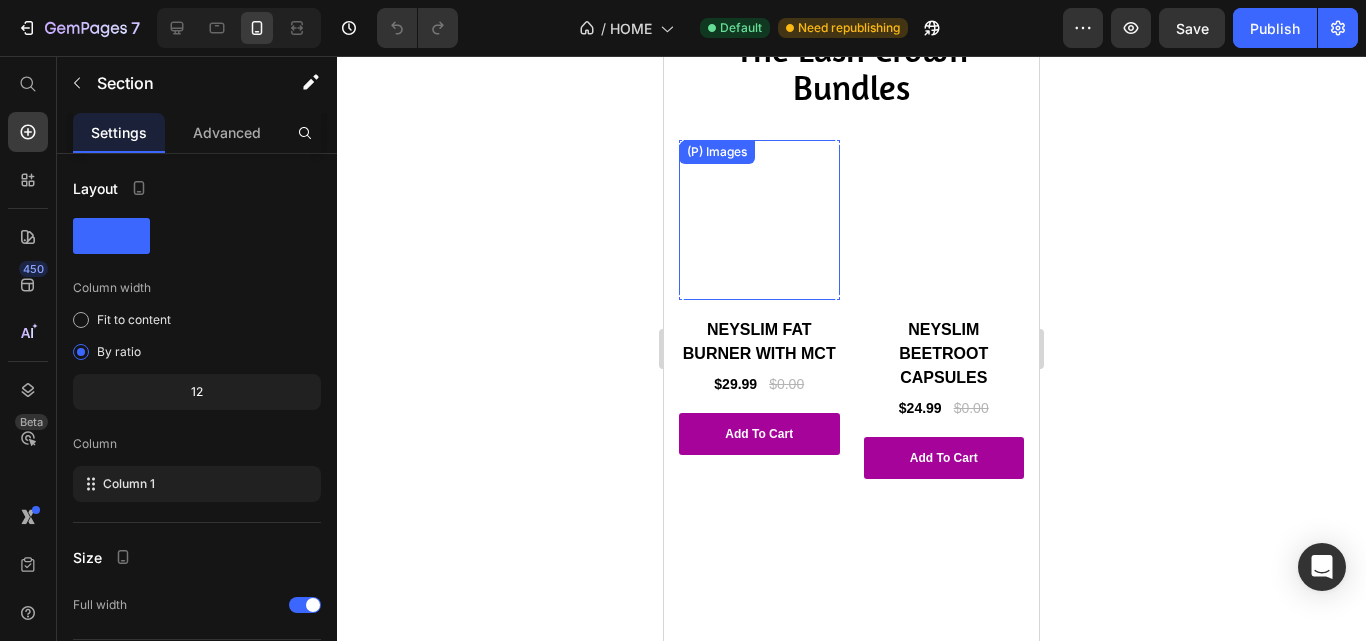 scroll, scrollTop: 4026, scrollLeft: 0, axis: vertical 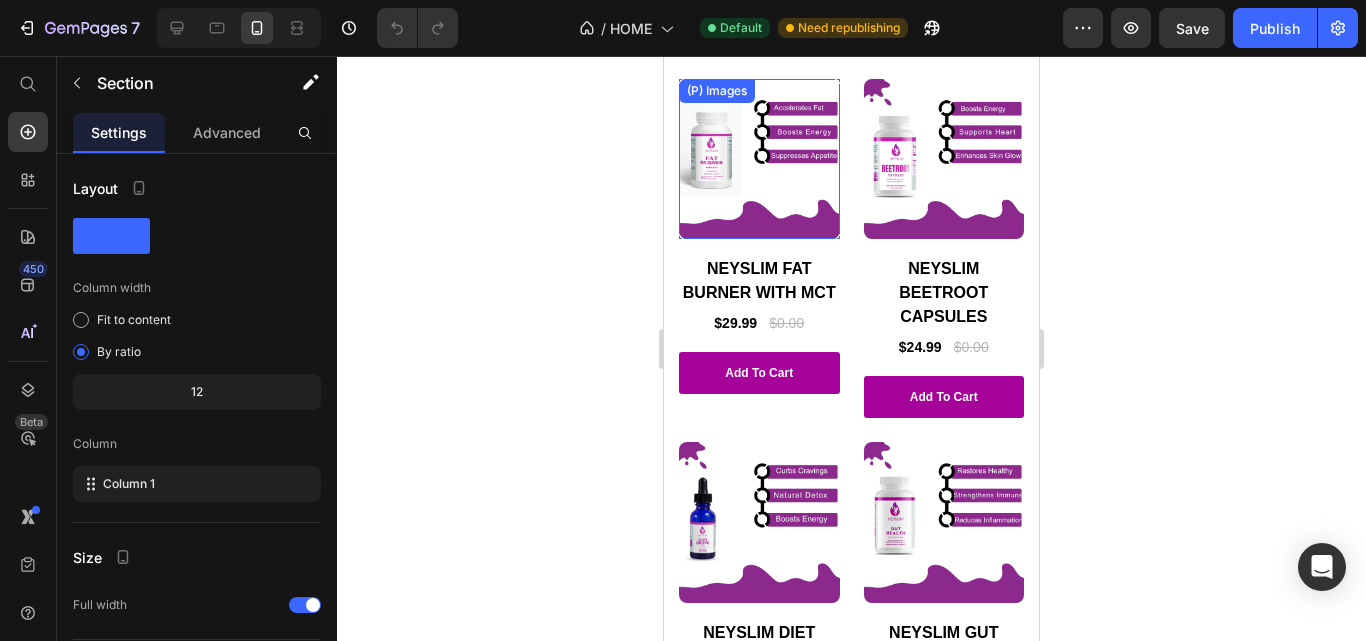 click at bounding box center [759, 159] 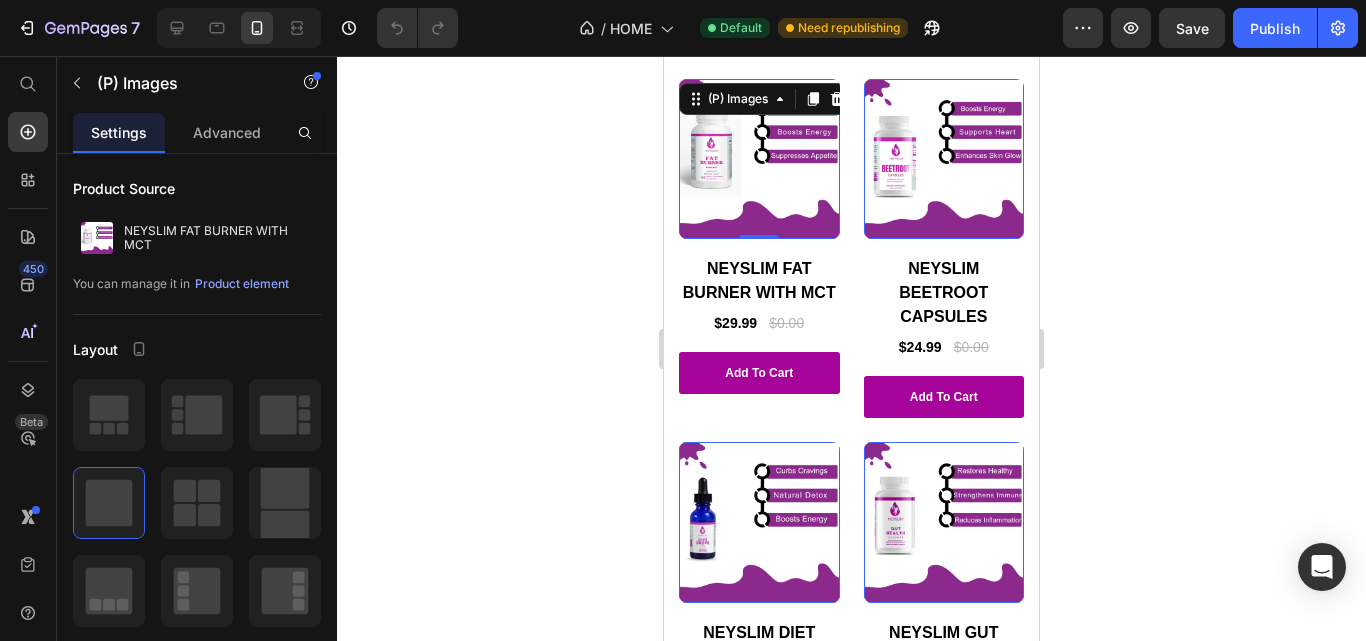 click at bounding box center [759, 159] 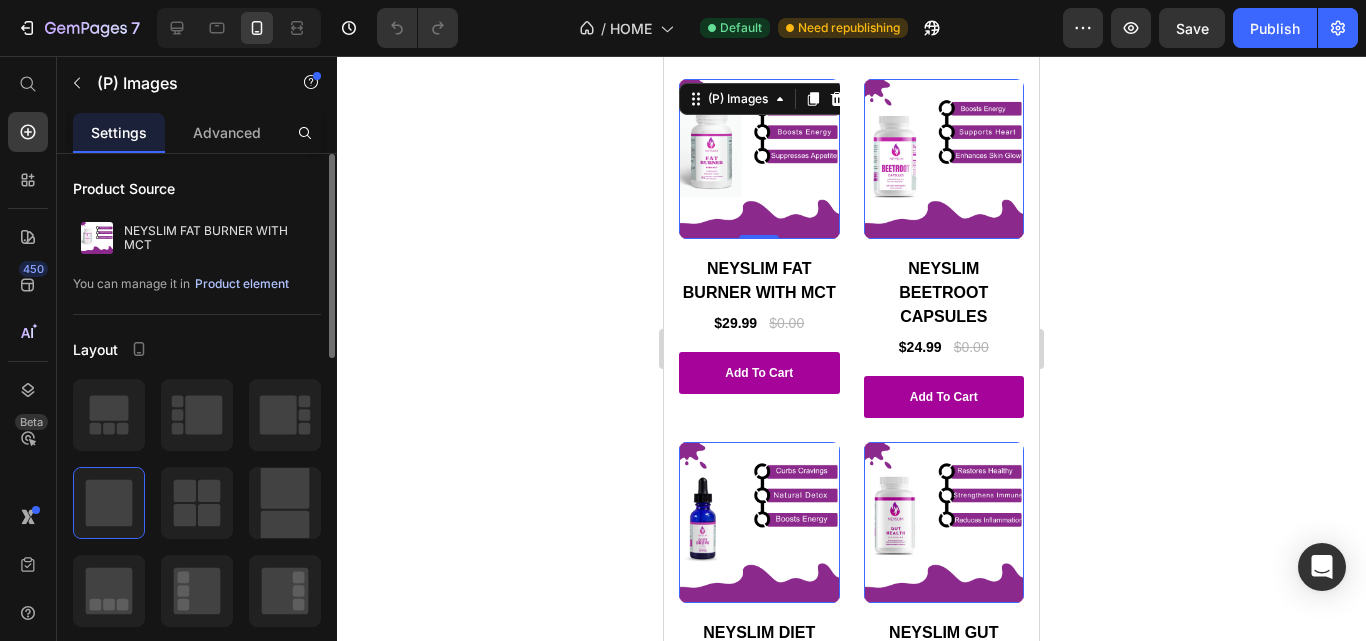 click on "Product element" at bounding box center (242, 284) 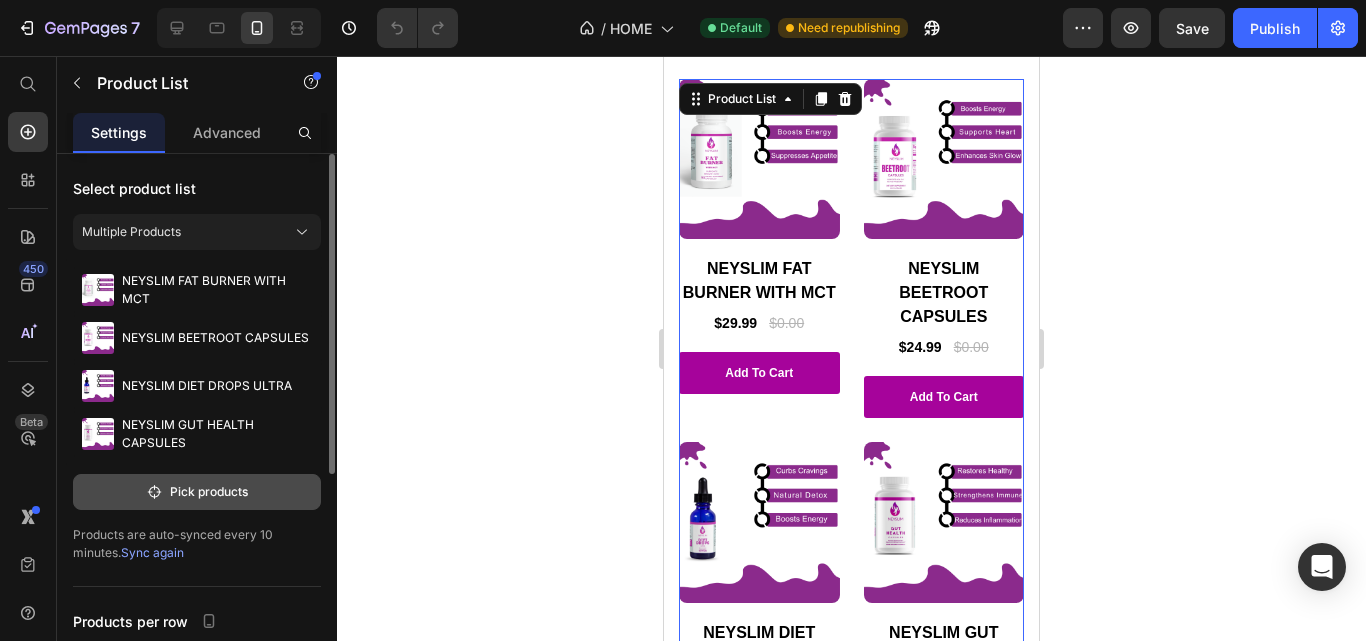 click on "Pick products" at bounding box center [197, 492] 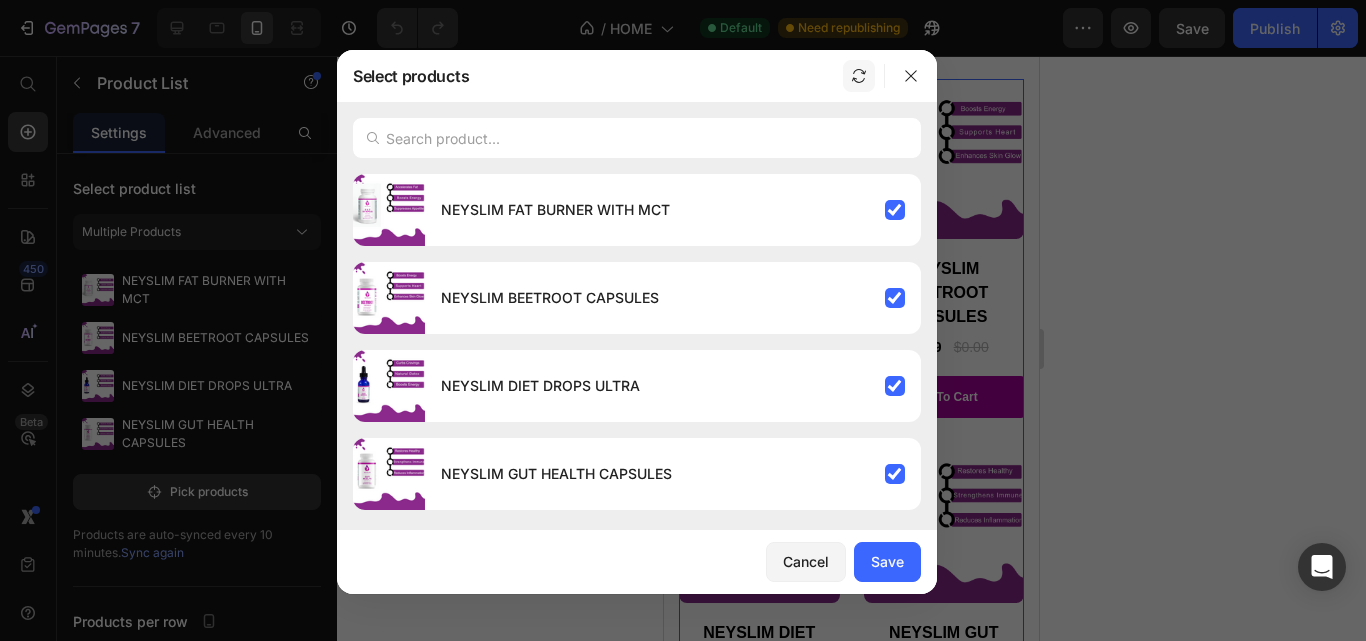 click 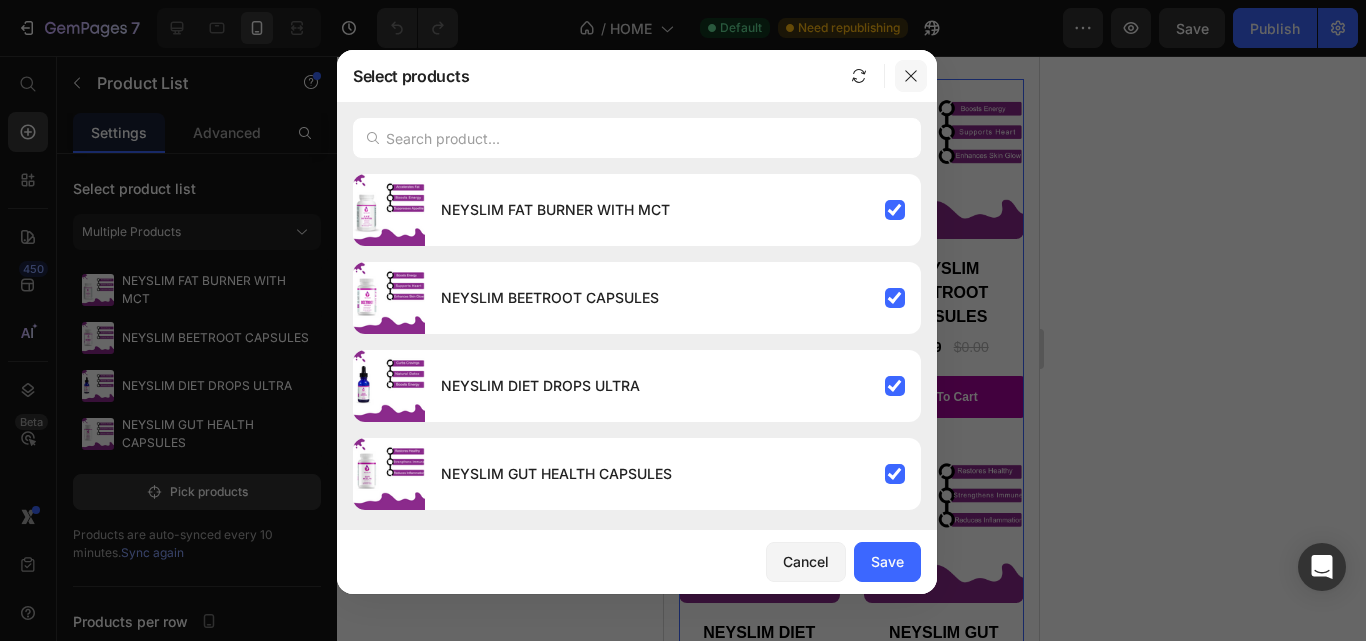 click 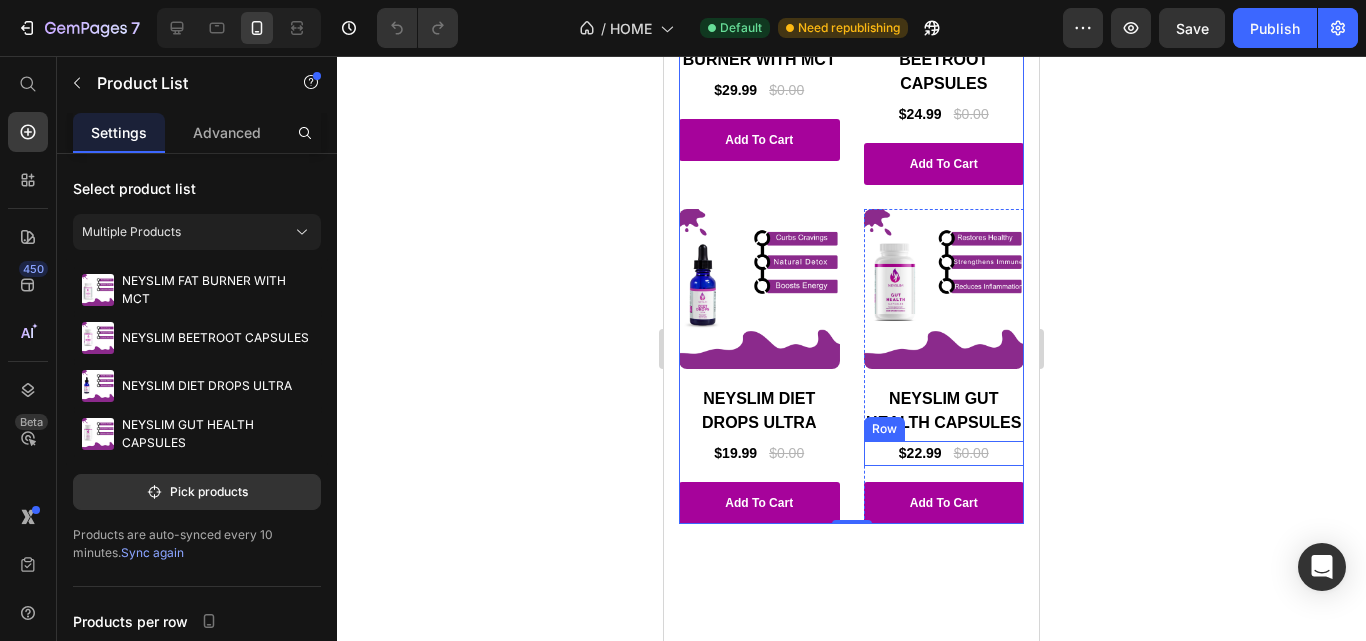 scroll, scrollTop: 4526, scrollLeft: 0, axis: vertical 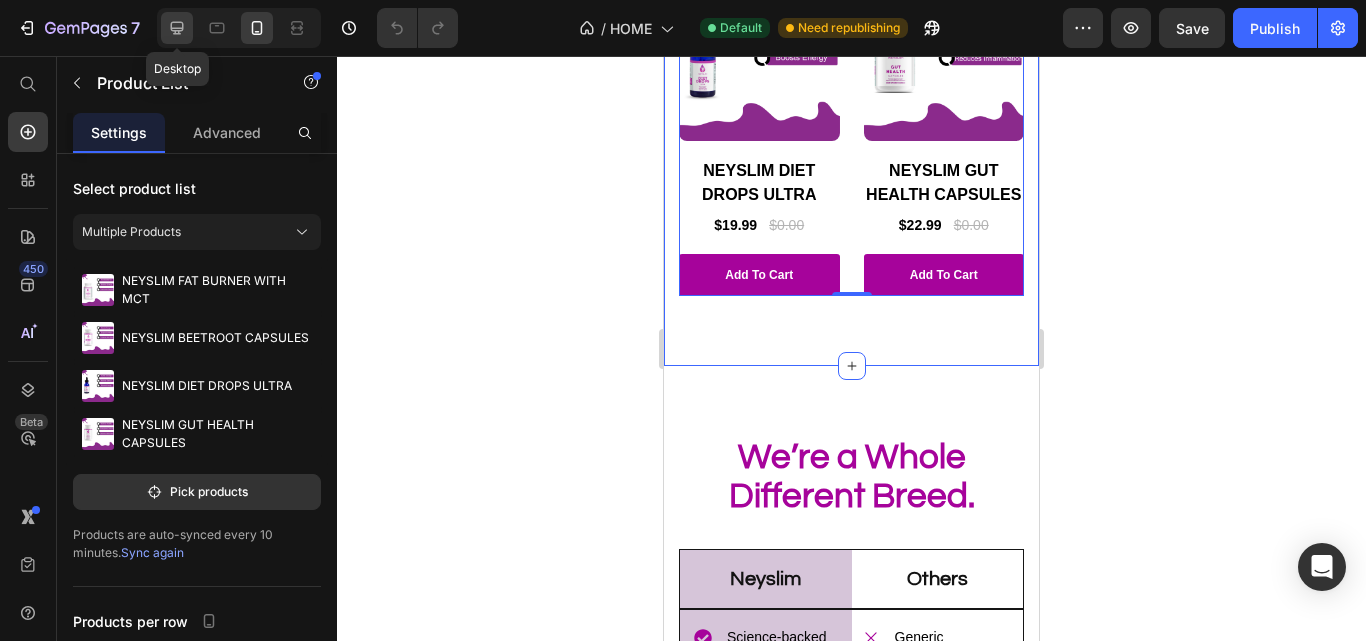 click 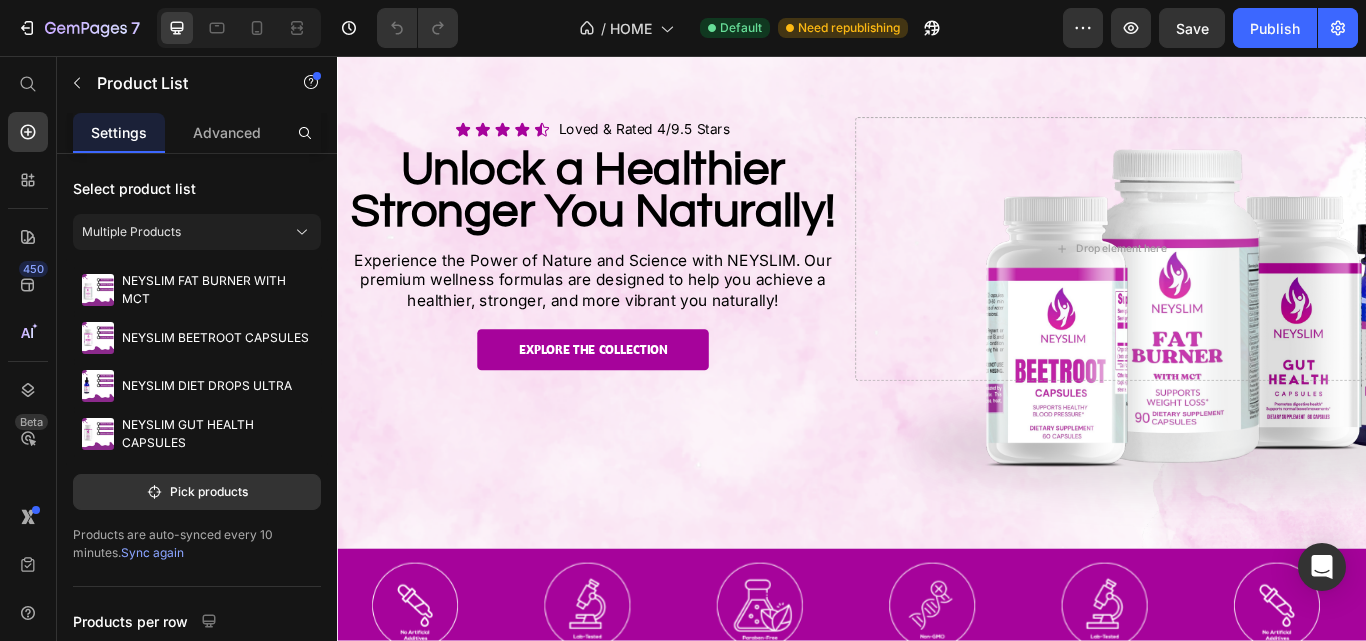 scroll, scrollTop: 0, scrollLeft: 0, axis: both 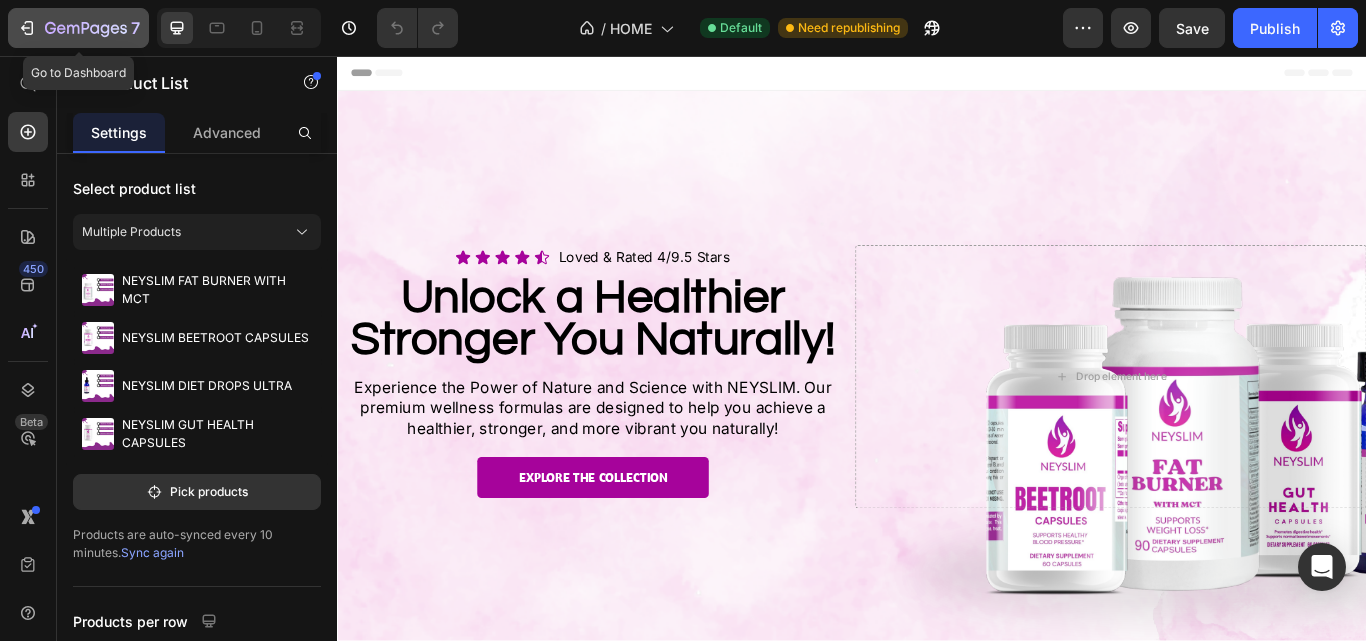 click on "7" 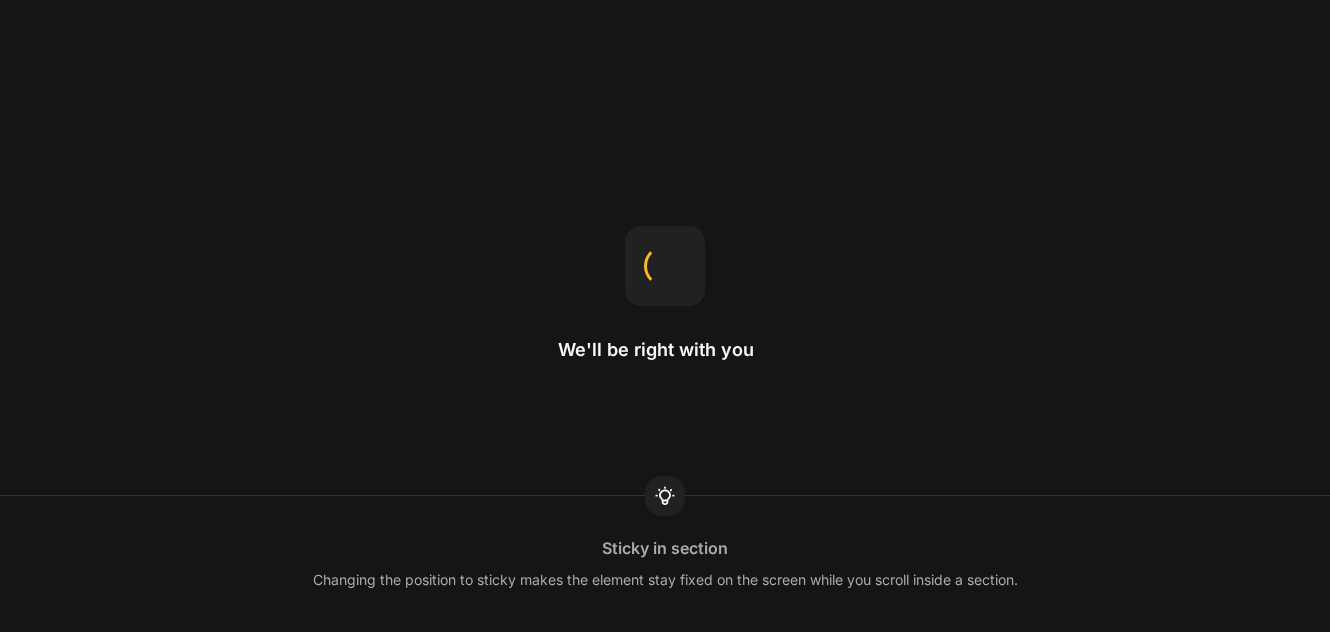 scroll, scrollTop: 0, scrollLeft: 0, axis: both 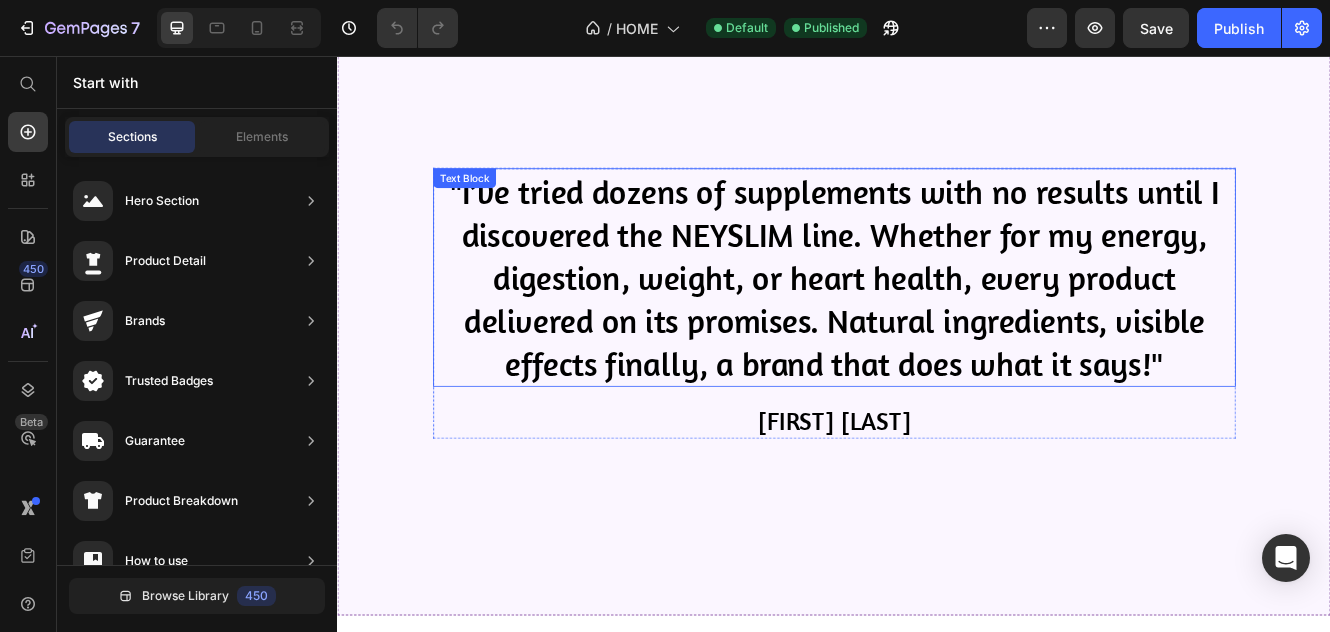 click on ""I’ve tried dozens of supplements with no results until I discovered the NEYSLIM line. Whether for my energy, digestion, weight, or heart health, every product delivered on its promises. Natural ingredients, visible effects finally, a brand that does what it says!"" at bounding box center (937, 324) 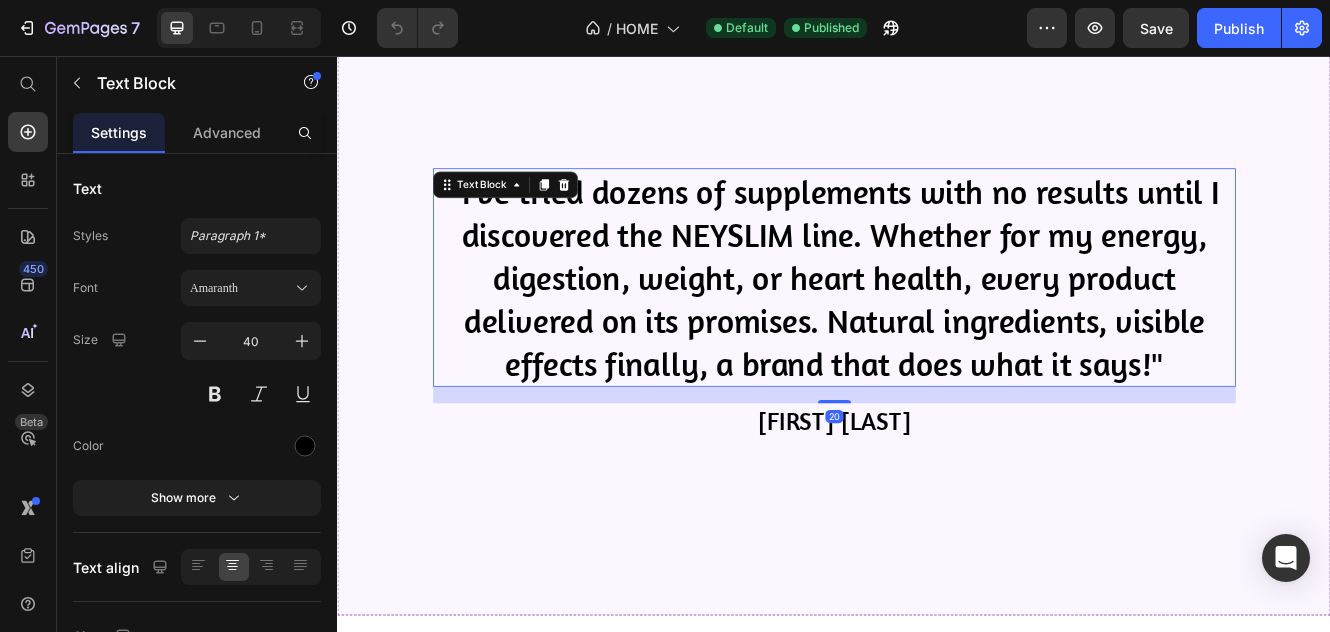 click on ""I’ve tried dozens of supplements with no results until I discovered the NEYSLIM line. Whether for my energy, digestion, weight, or heart health, every product delivered on its promises. Natural ingredients, visible effects finally, a brand that does what it says!"" at bounding box center [937, 324] 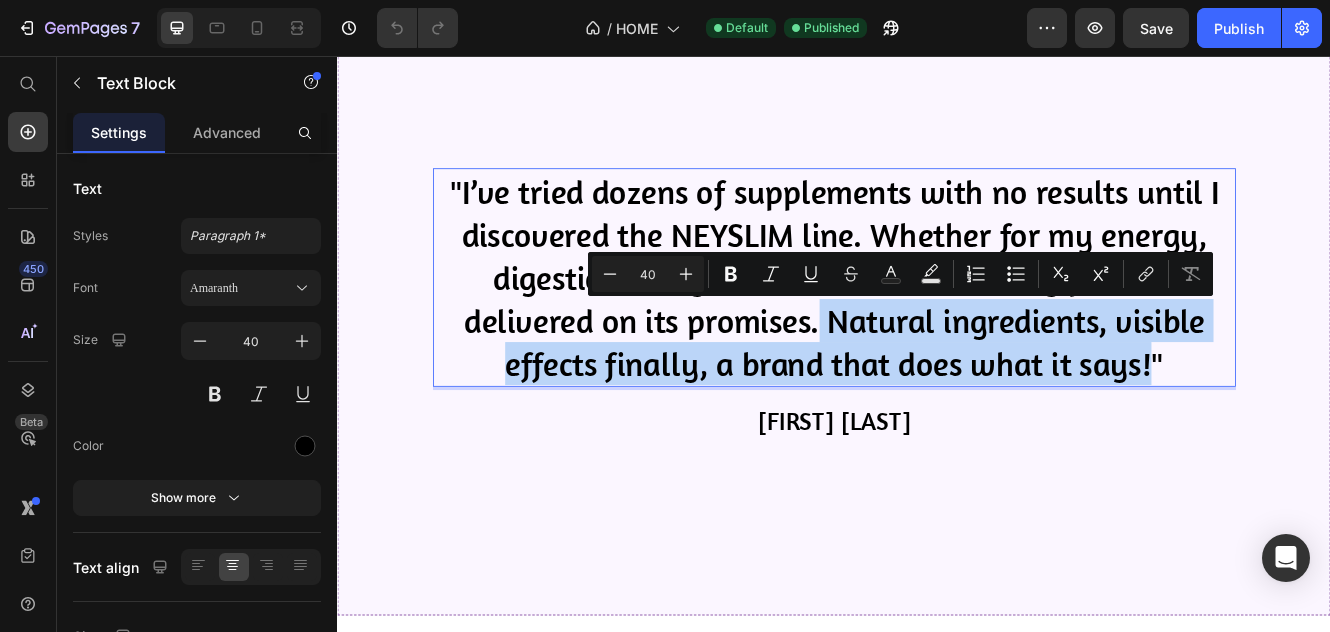 drag, startPoint x: 912, startPoint y: 377, endPoint x: 1314, endPoint y: 429, distance: 405.34924 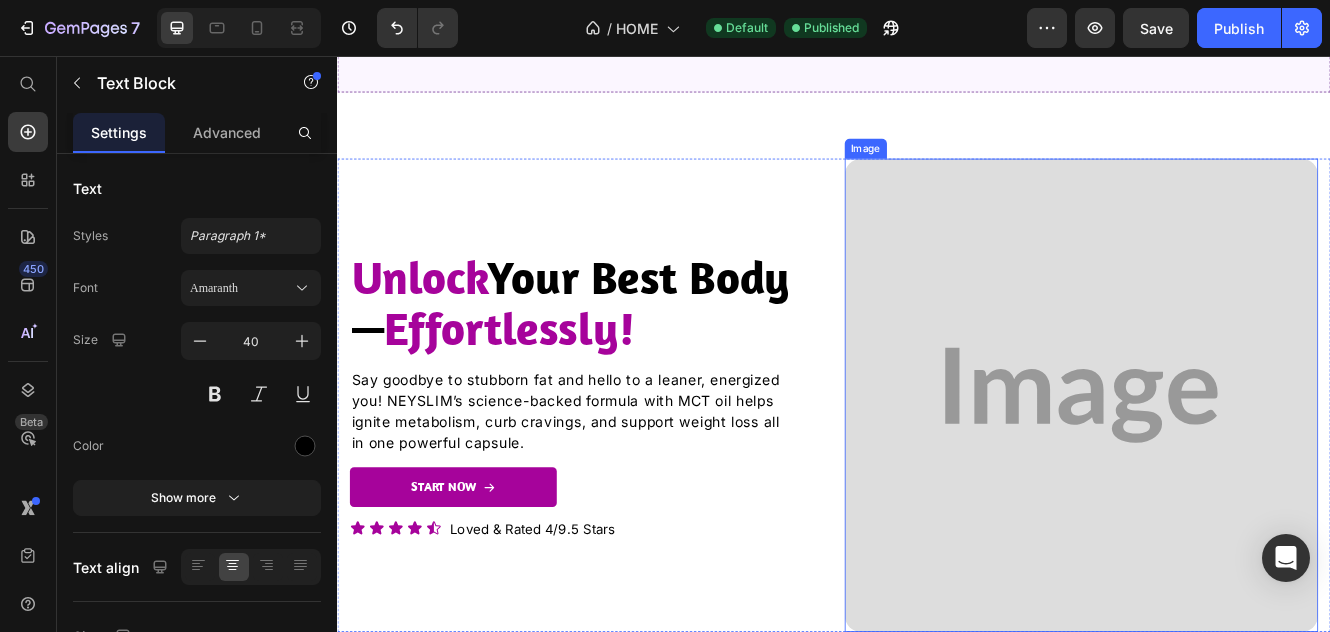 scroll, scrollTop: 1600, scrollLeft: 0, axis: vertical 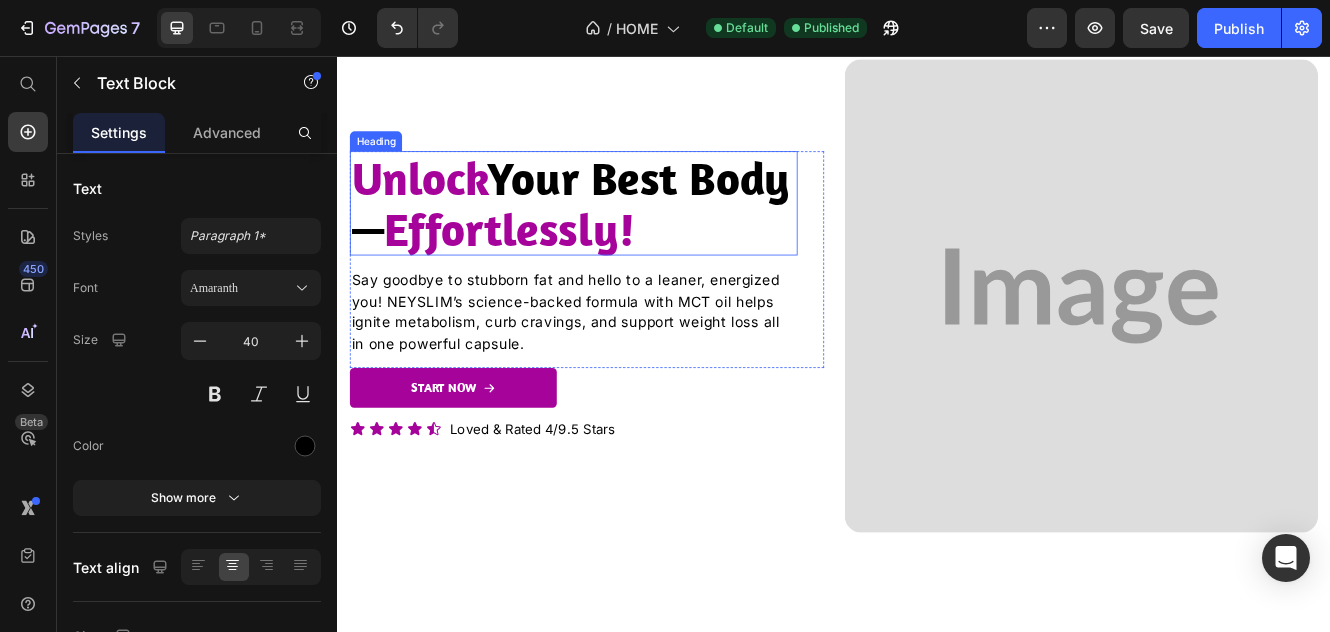 click on "Effortlessly!" at bounding box center [544, 264] 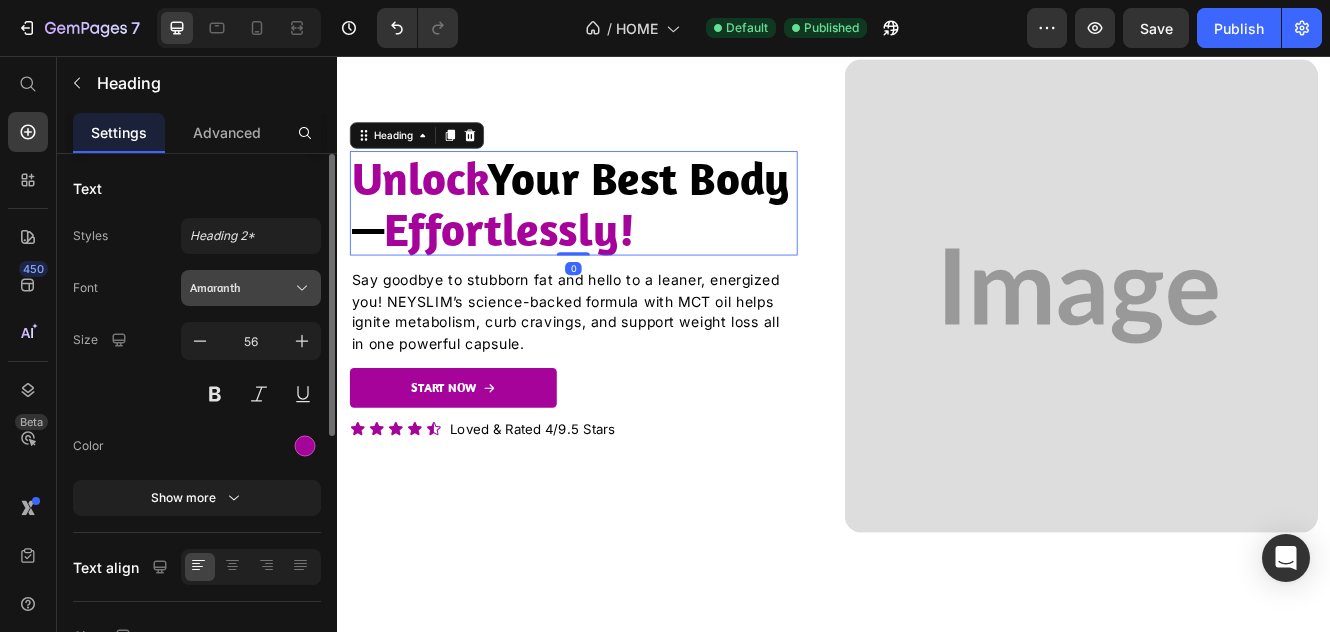 click on "Amaranth" at bounding box center (241, 288) 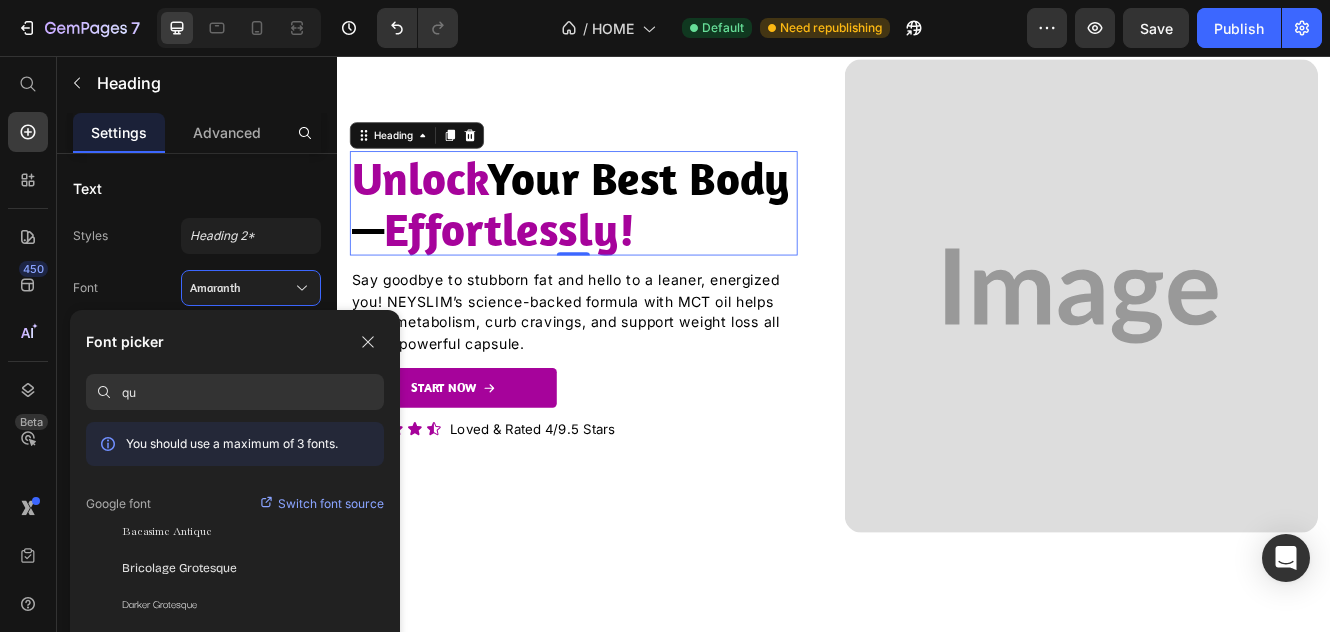 type on "q" 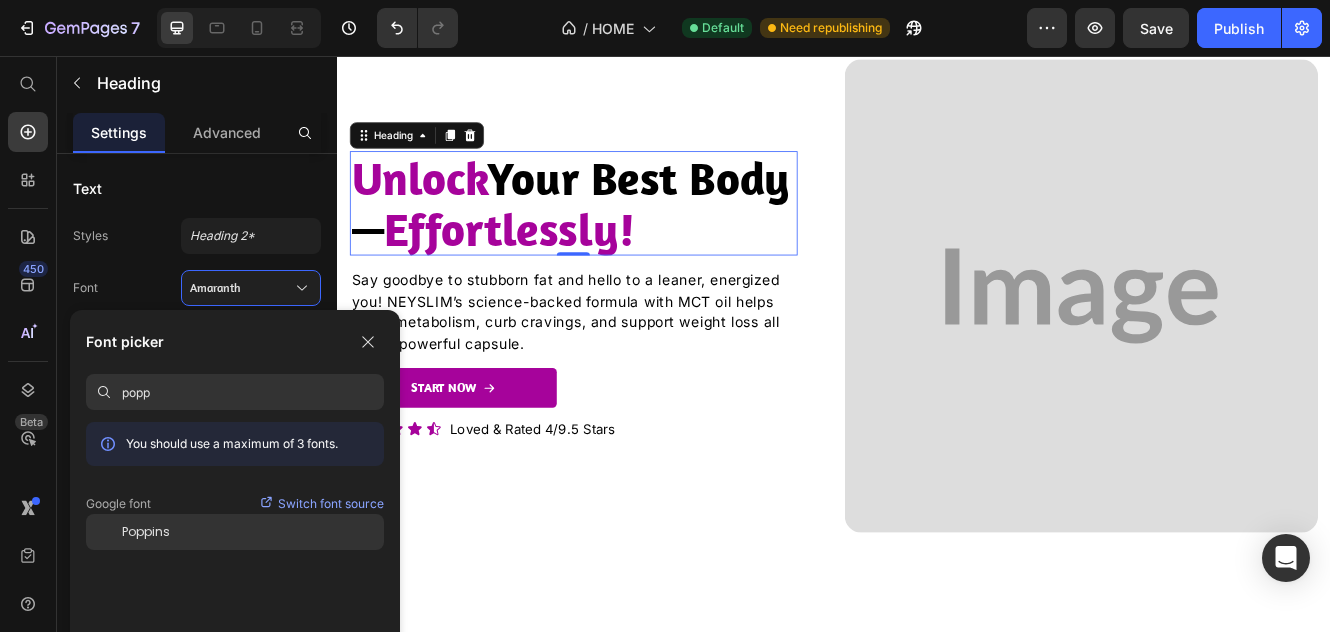 type on "popp" 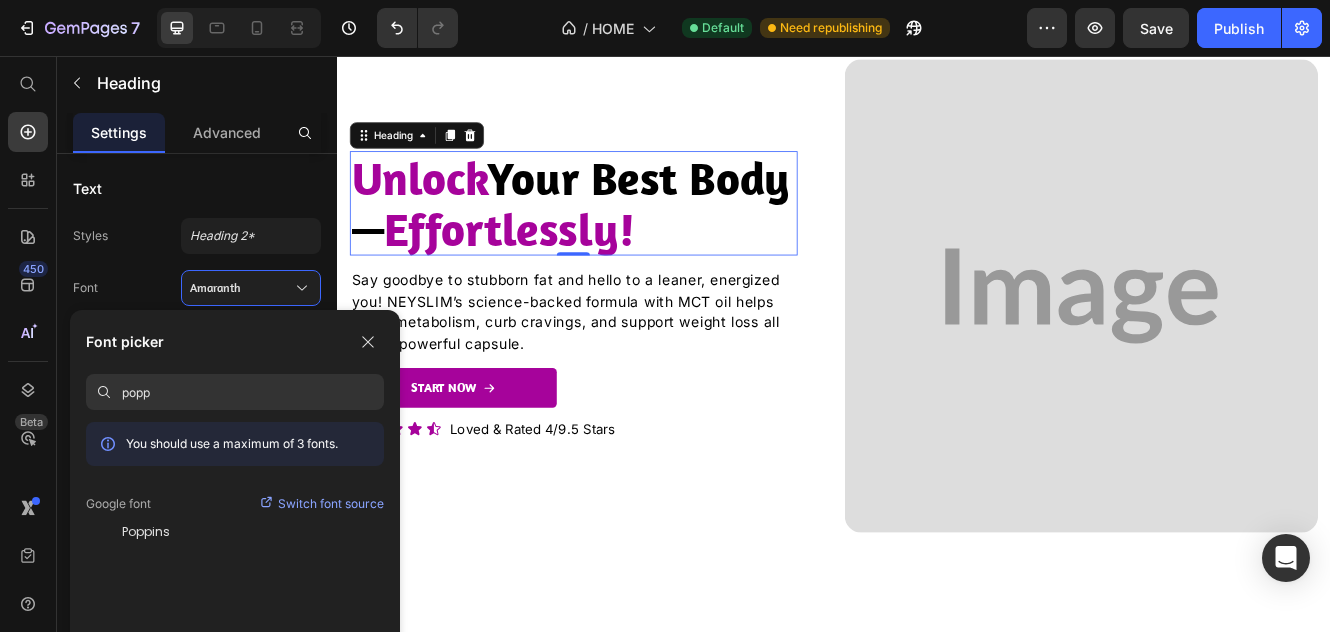 drag, startPoint x: 216, startPoint y: 530, endPoint x: 217, endPoint y: 570, distance: 40.012497 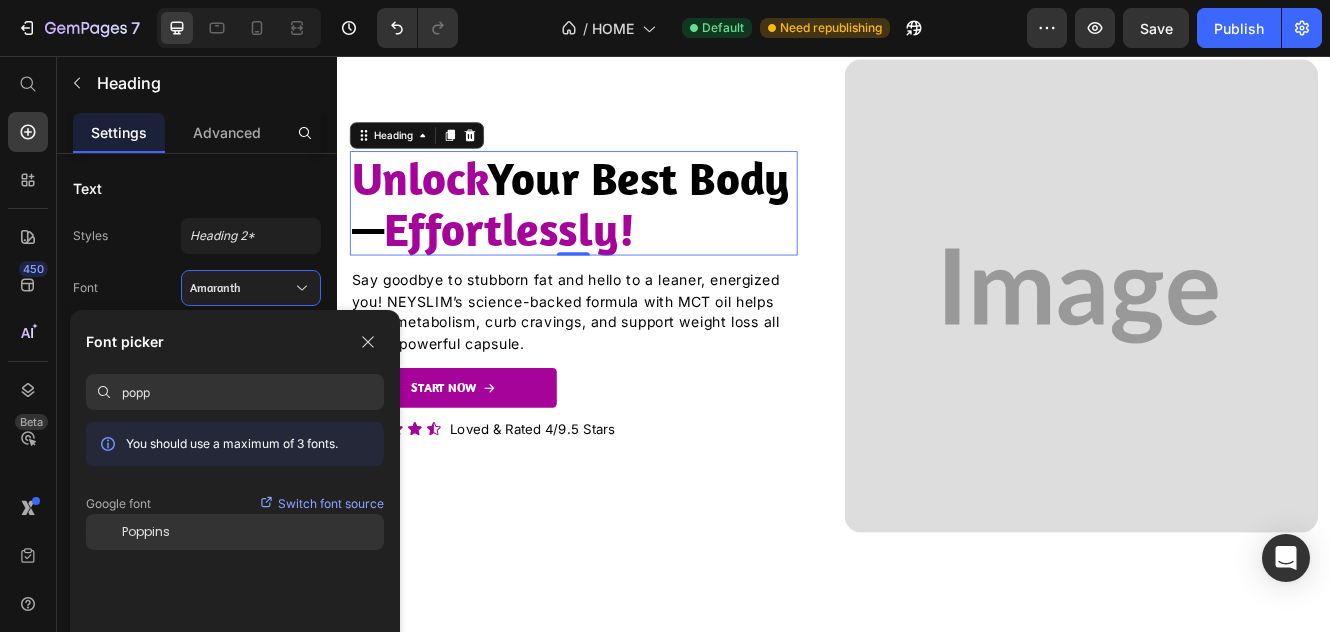 click on "Poppins" 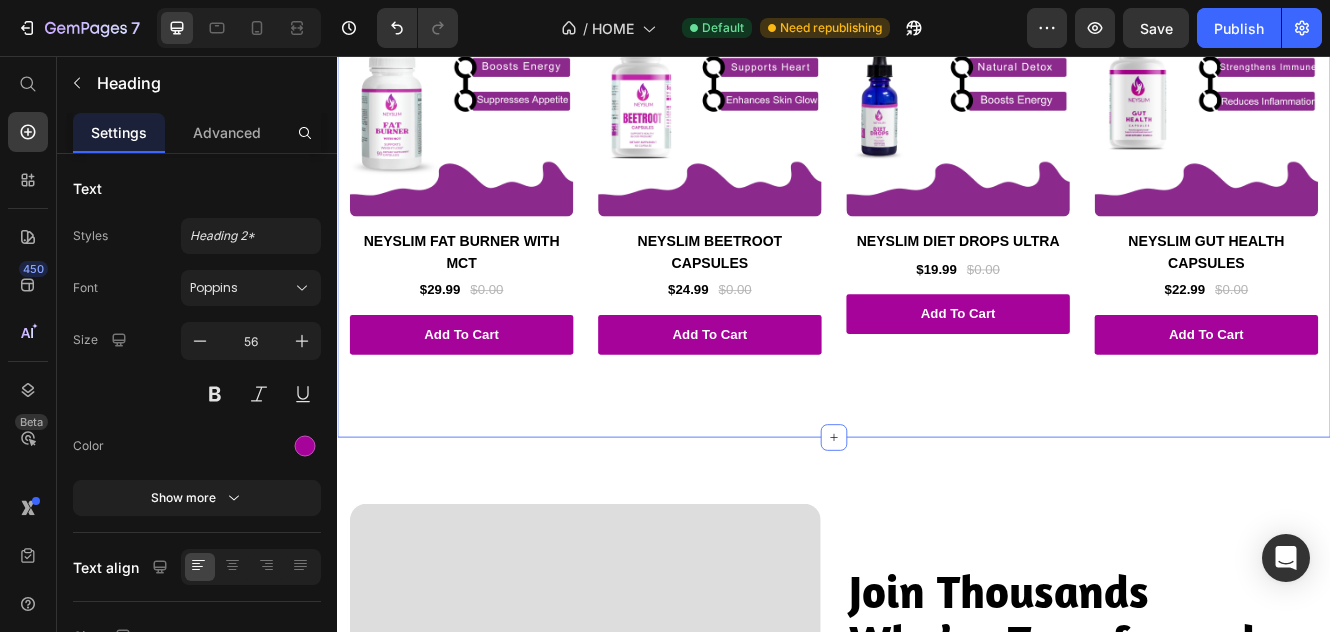 scroll, scrollTop: 2601, scrollLeft: 0, axis: vertical 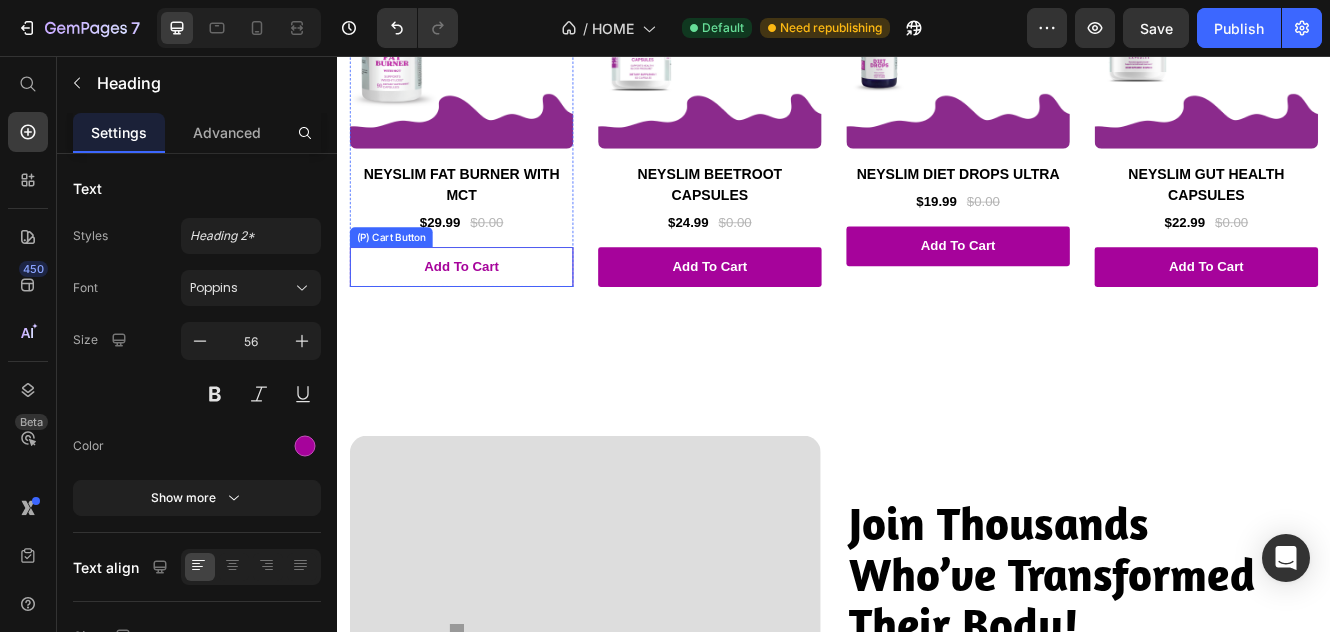 click on "add to cart" at bounding box center (487, 311) 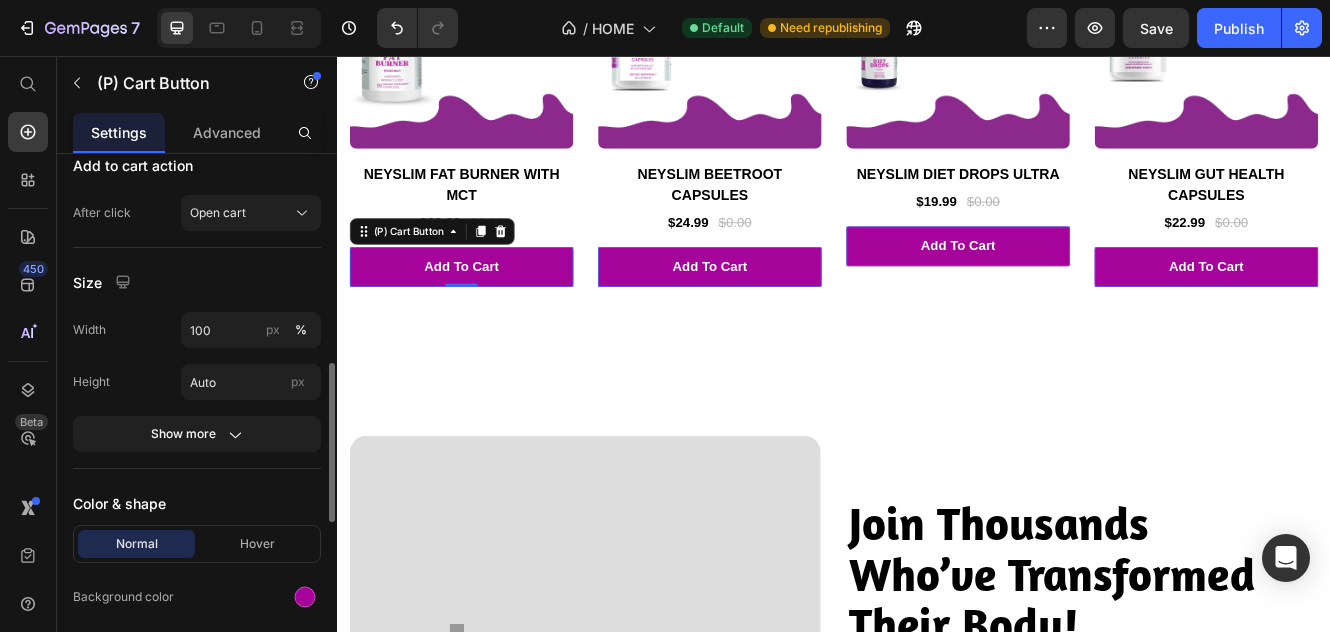 scroll, scrollTop: 1100, scrollLeft: 0, axis: vertical 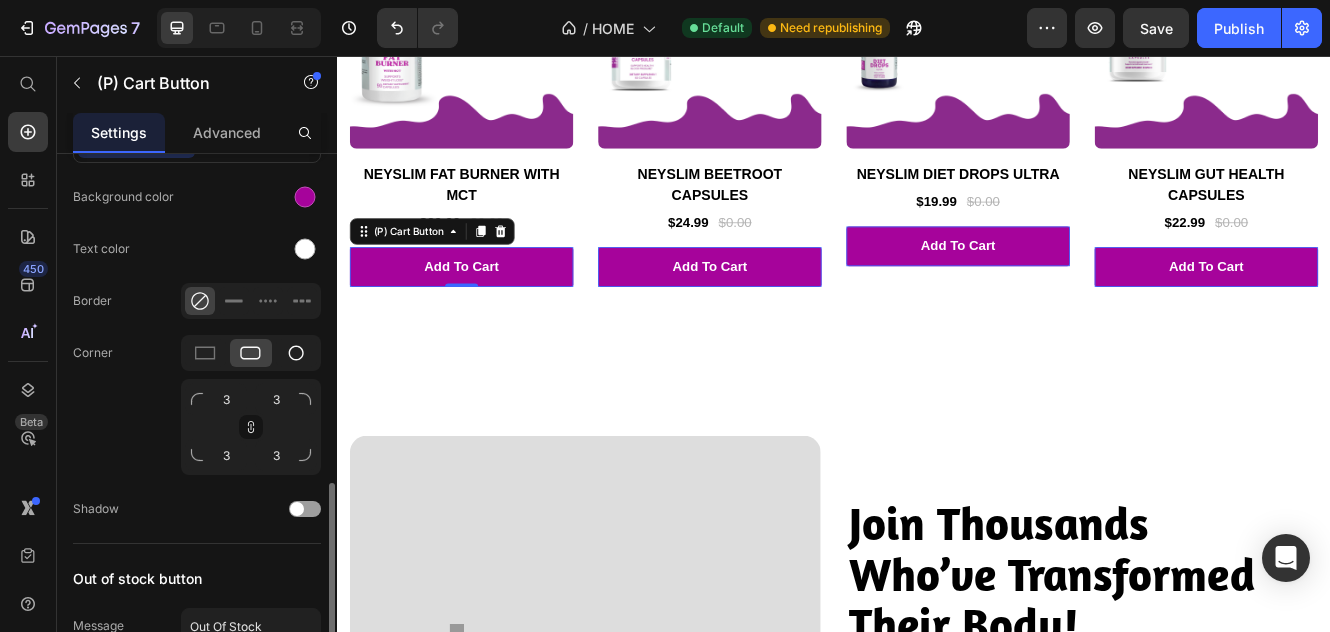 click 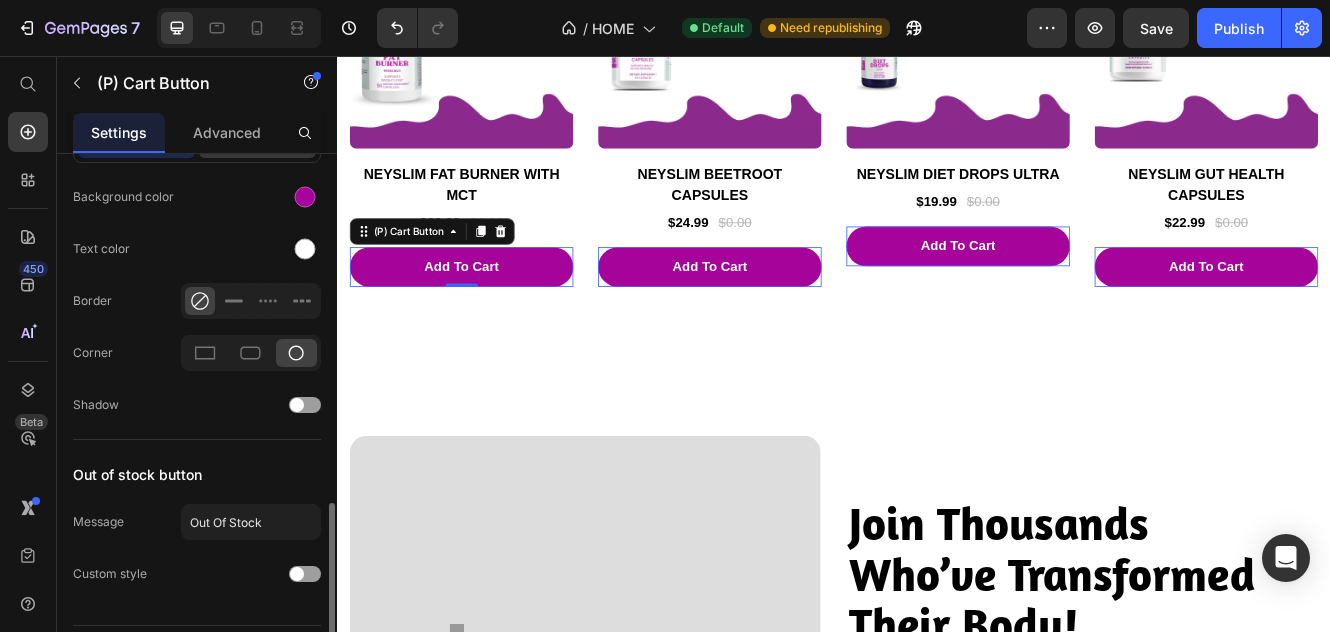 scroll, scrollTop: 1000, scrollLeft: 0, axis: vertical 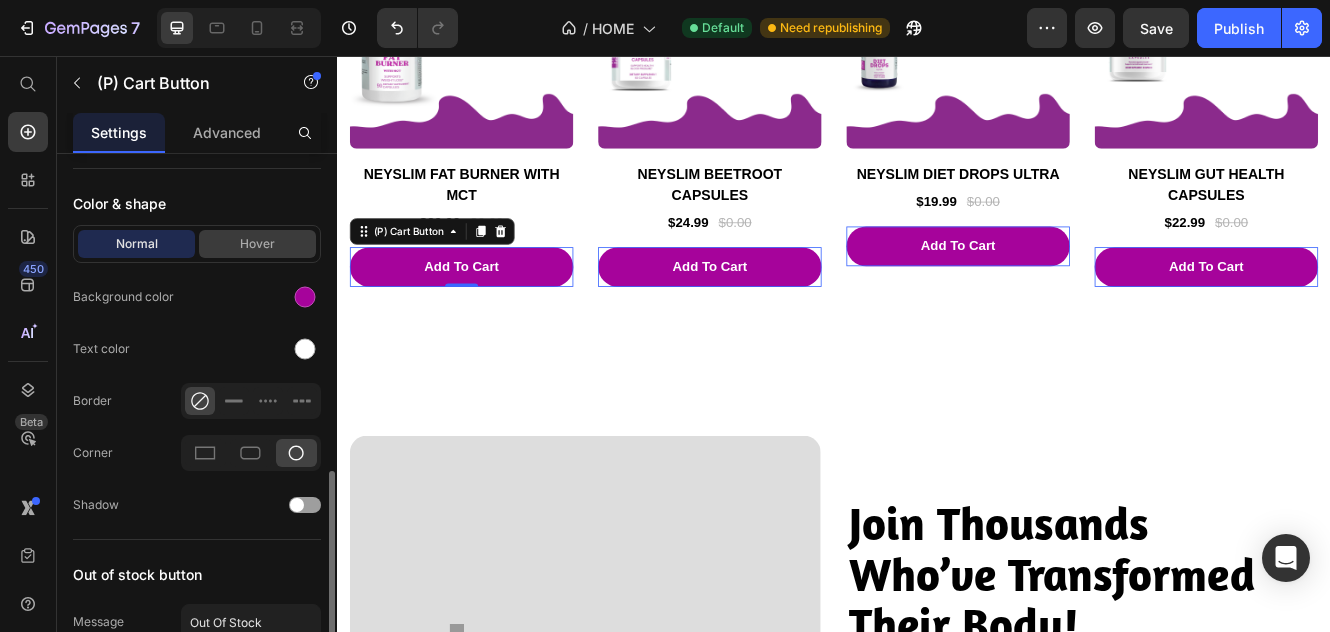 click on "Hover" at bounding box center [257, 244] 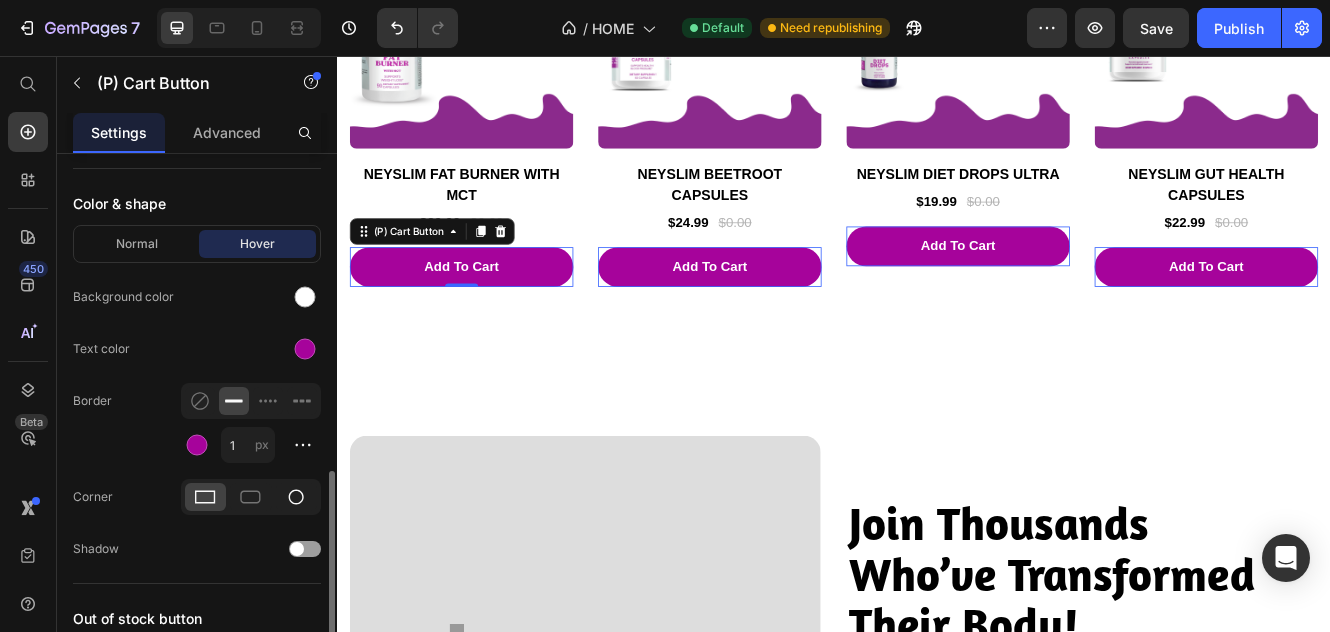 click 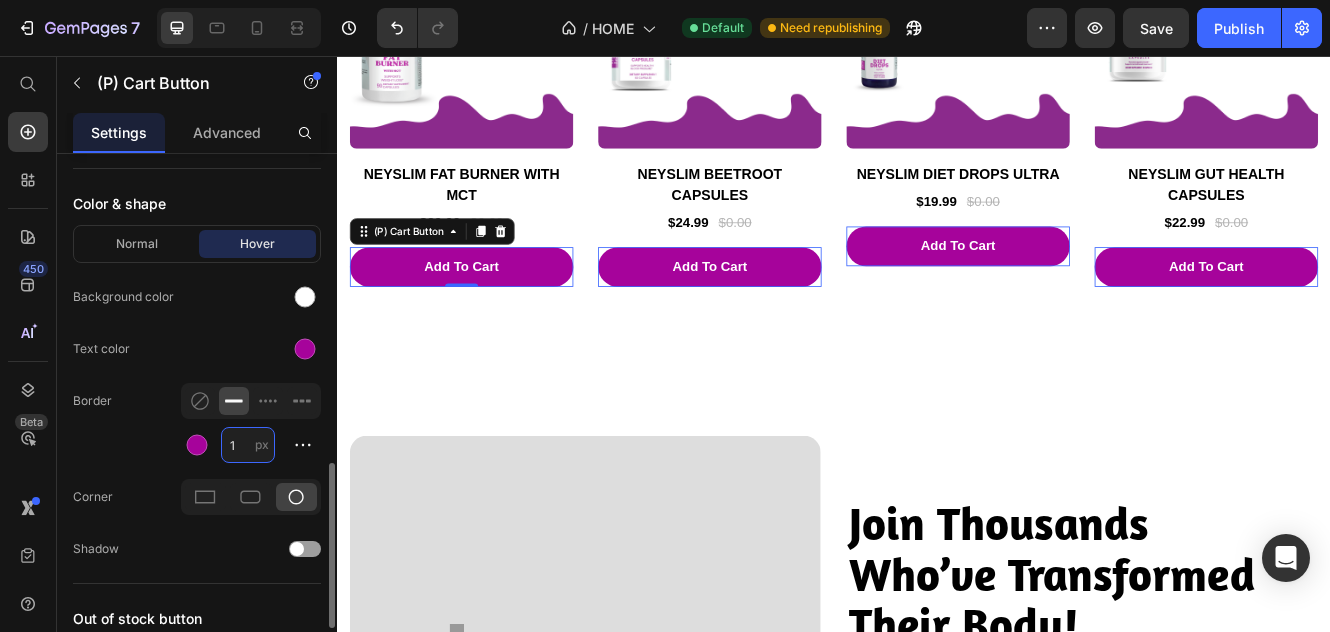 click on "1" at bounding box center [248, 445] 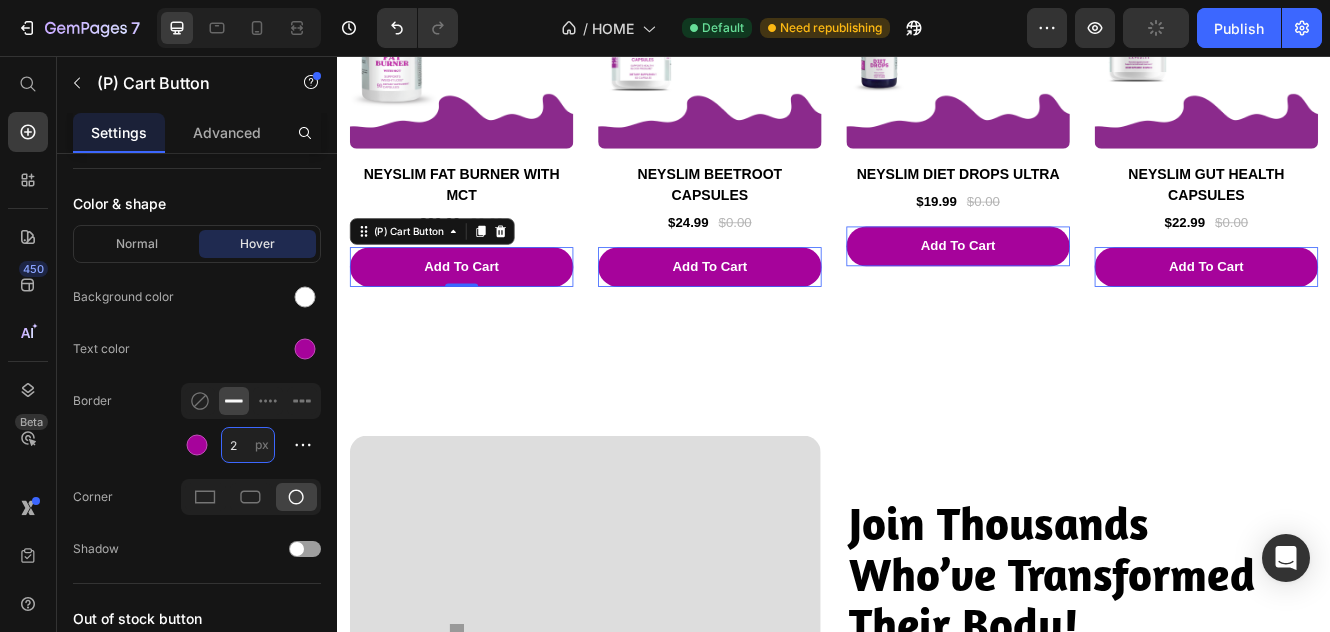 type on "1" 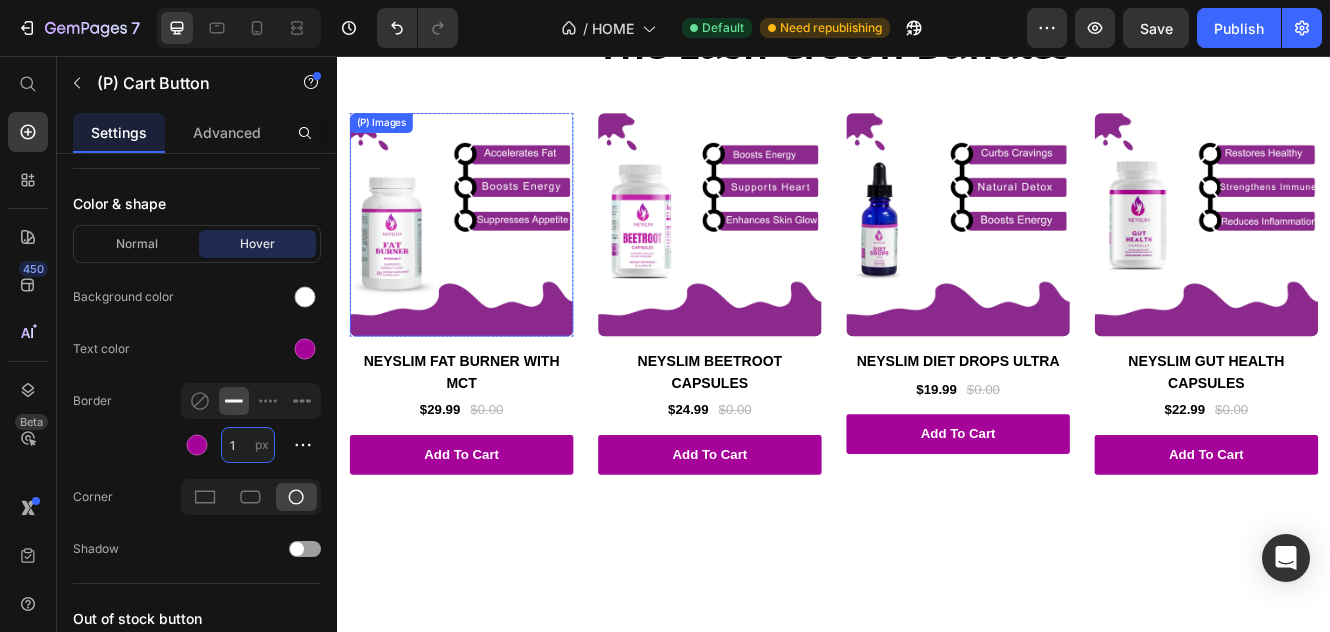 scroll, scrollTop: 4084, scrollLeft: 0, axis: vertical 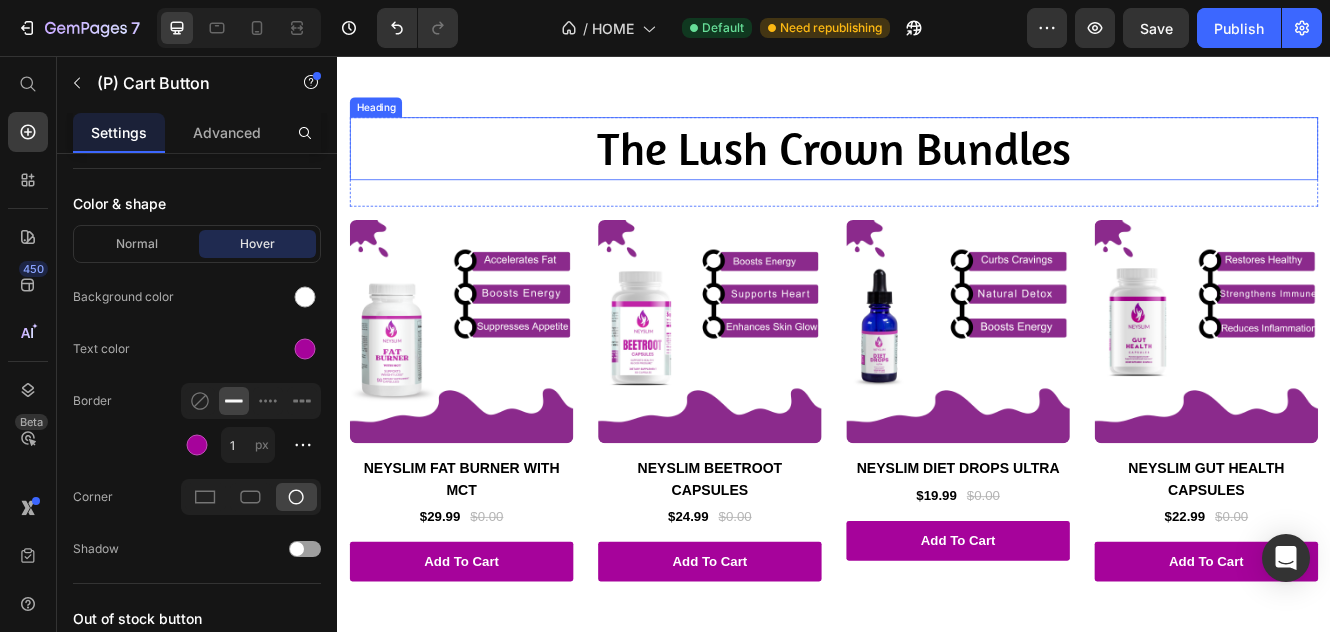 click on "The Lush Crown Bundles" at bounding box center [937, 168] 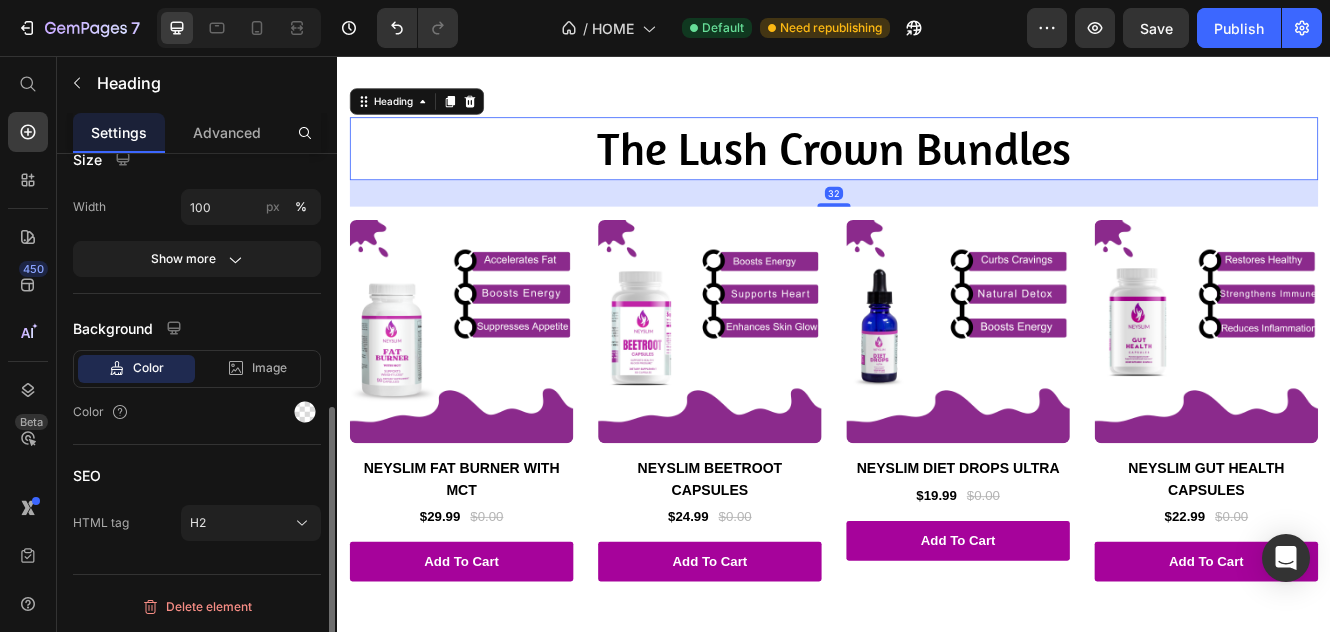 scroll, scrollTop: 0, scrollLeft: 0, axis: both 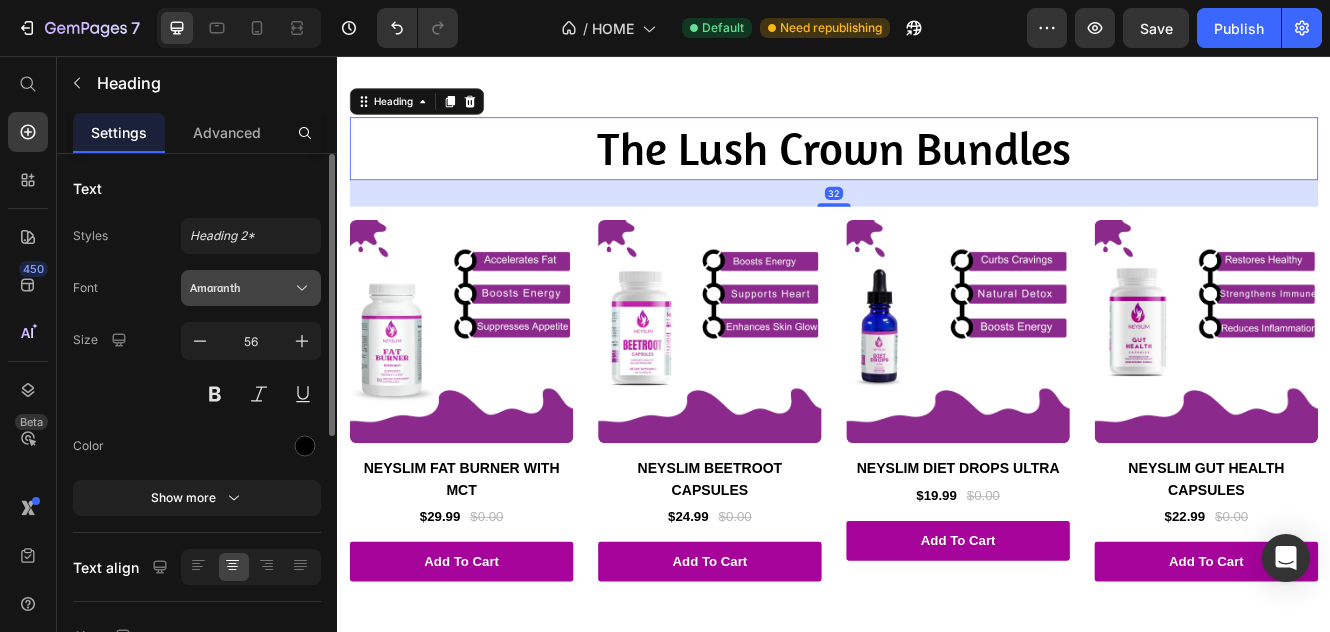 click on "Amaranth" at bounding box center (241, 288) 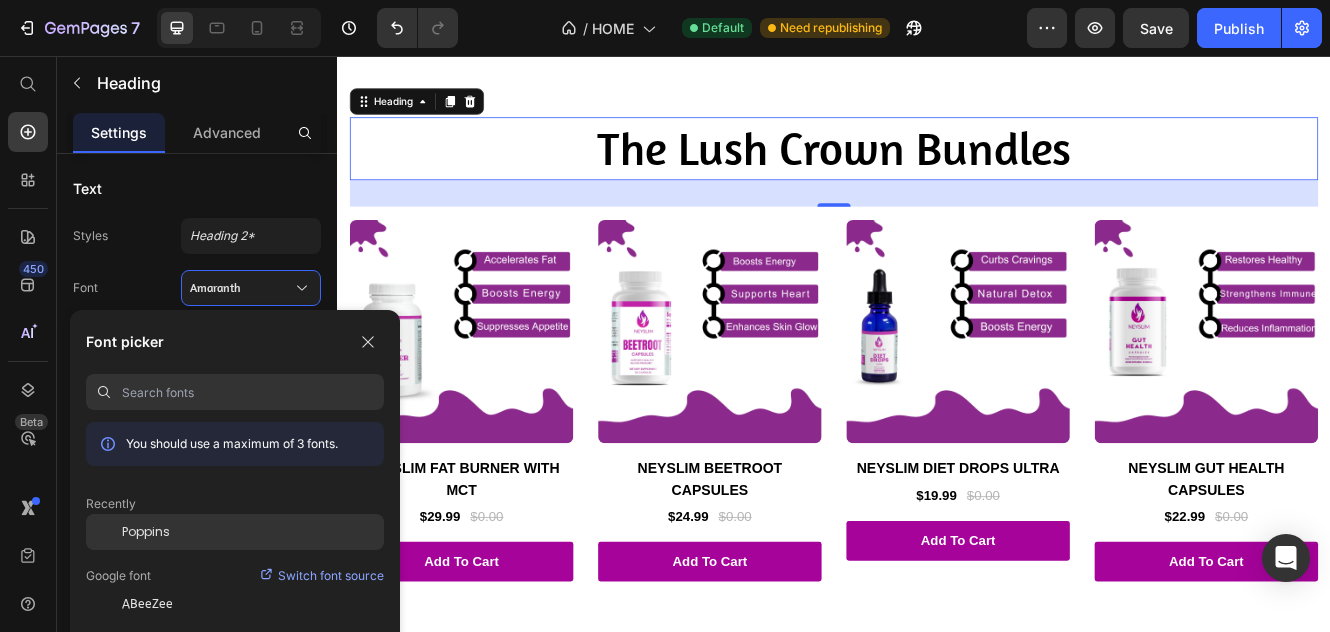 click on "Poppins" 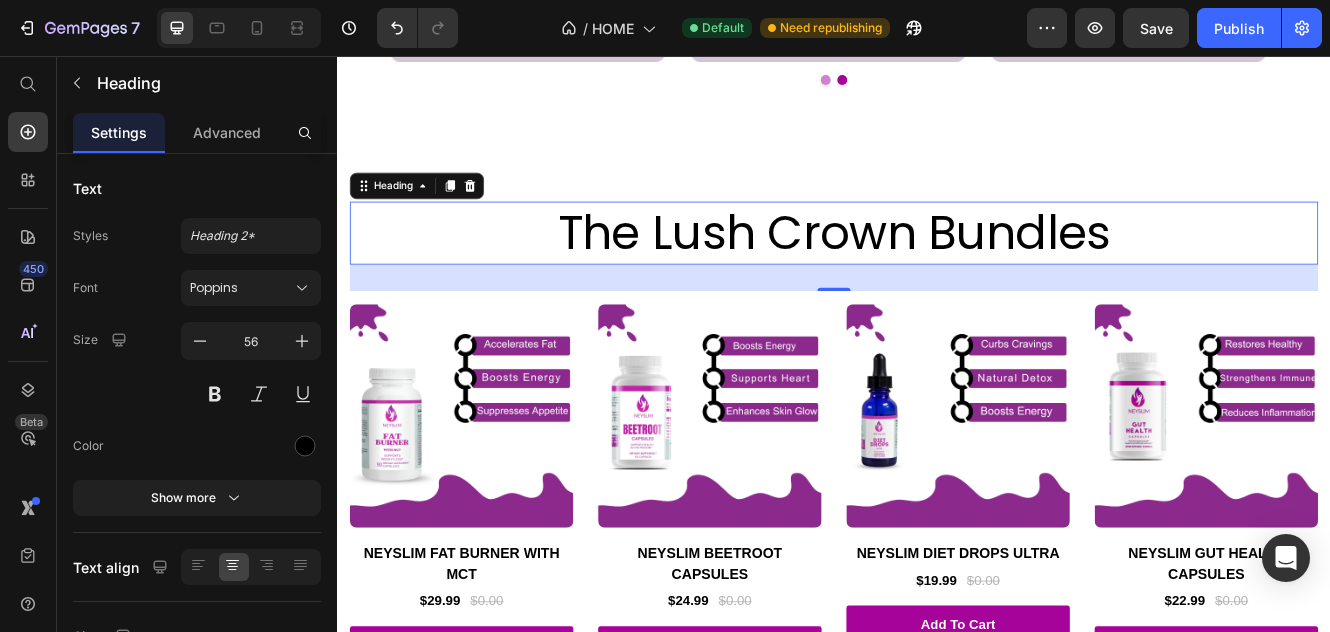 scroll, scrollTop: 3884, scrollLeft: 0, axis: vertical 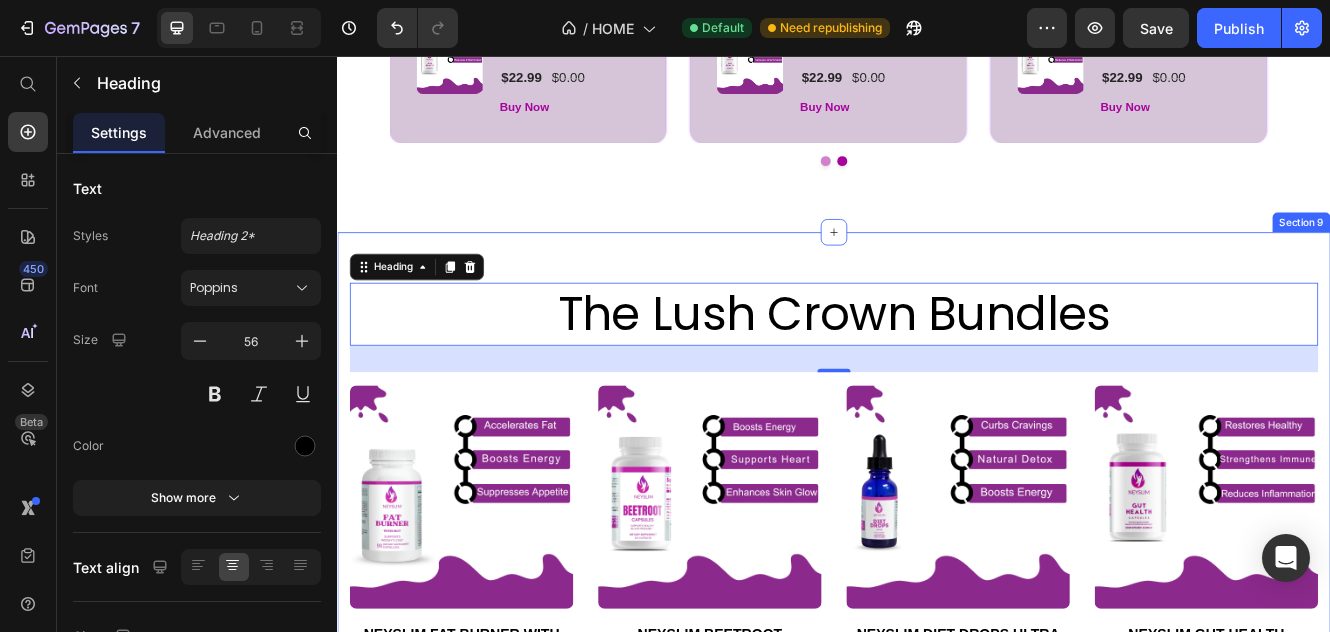 click on "The Lush Crown Bundles Heading   32 Row (P) Images Row NEYSLIM FAT BURNER WITH MCT (P) Title $29.99 (P) Price $0.00 (P) Price Row add to cart (P) Cart Button Row (P) Images Row NEYSLIM BEETROOT CAPSULES (P) Title $24.99 (P) Price $0.00 (P) Price Row add to cart (P) Cart Button Row (P) Images Row NEYSLIM DIET DROPS ULTRA (P) Title $19.99 (P) Price $0.00 (P) Price Row add to cart (P) Cart Button Row (P) Images Row NEYSLIM GUT HEALTH CAPSULES (P) Title $22.99 (P) Price $0.00 (P) Price Row add to cart (P) Cart Button Row Product List Row Section 9" at bounding box center (937, 630) 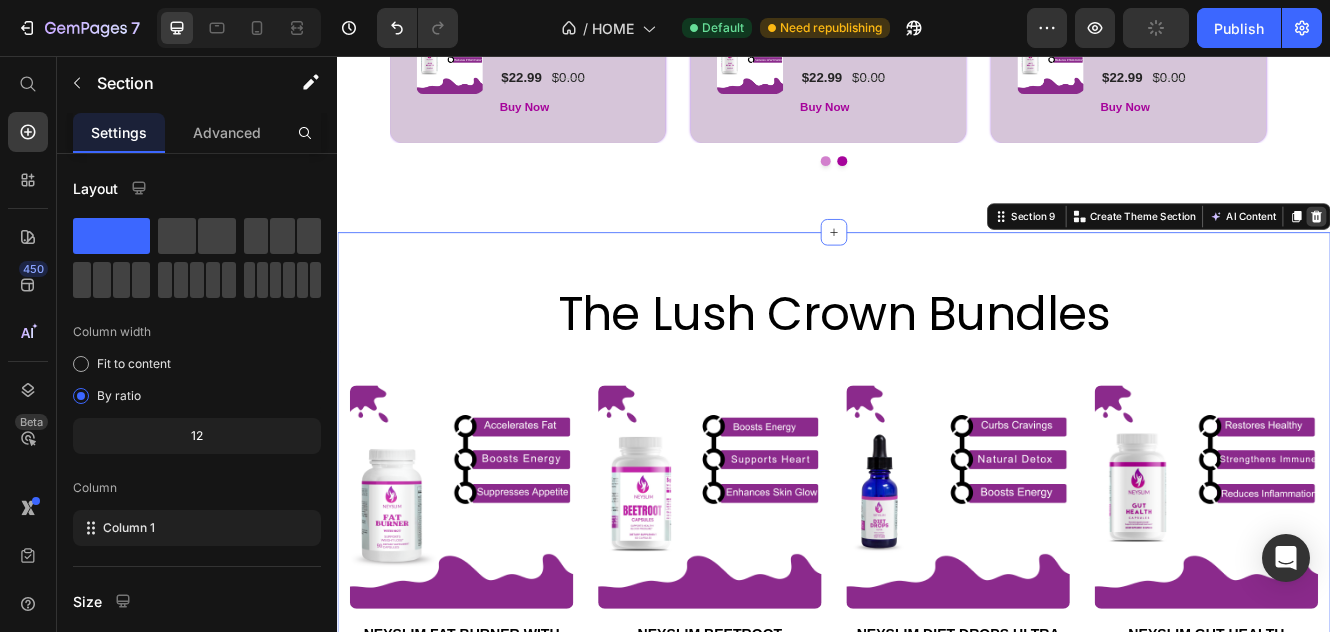 click 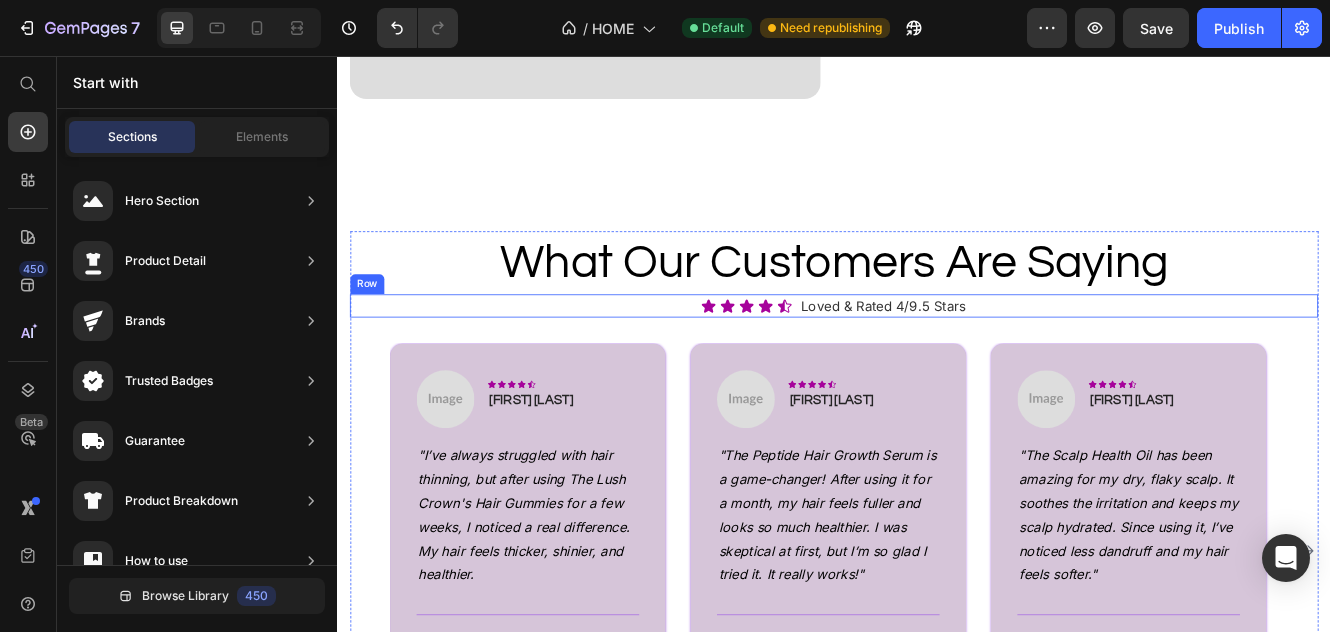 scroll, scrollTop: 3451, scrollLeft: 0, axis: vertical 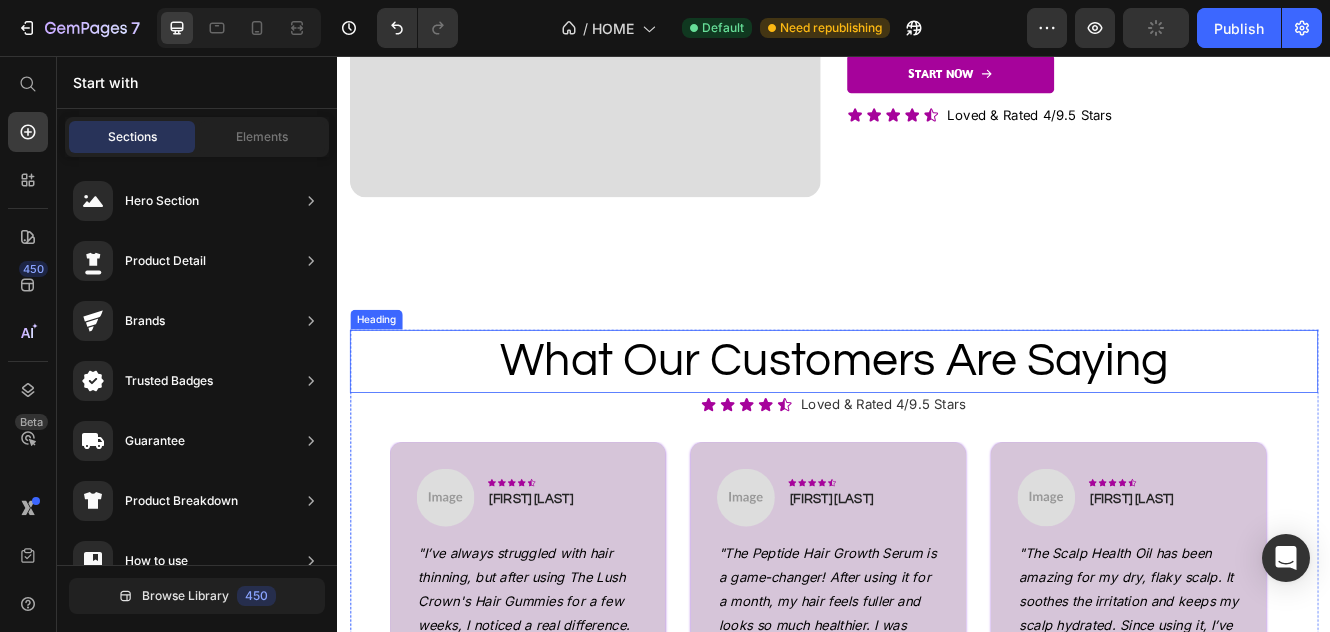 click on "What Our Customers Are Saying" at bounding box center [937, 425] 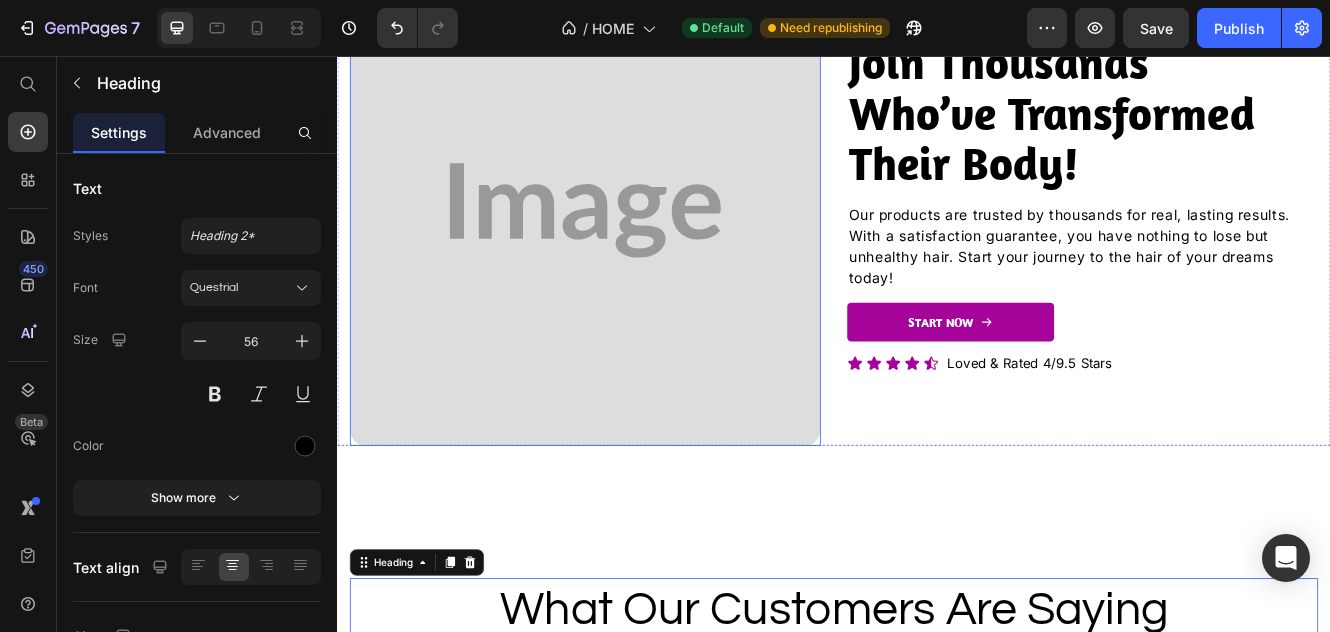 scroll, scrollTop: 3051, scrollLeft: 0, axis: vertical 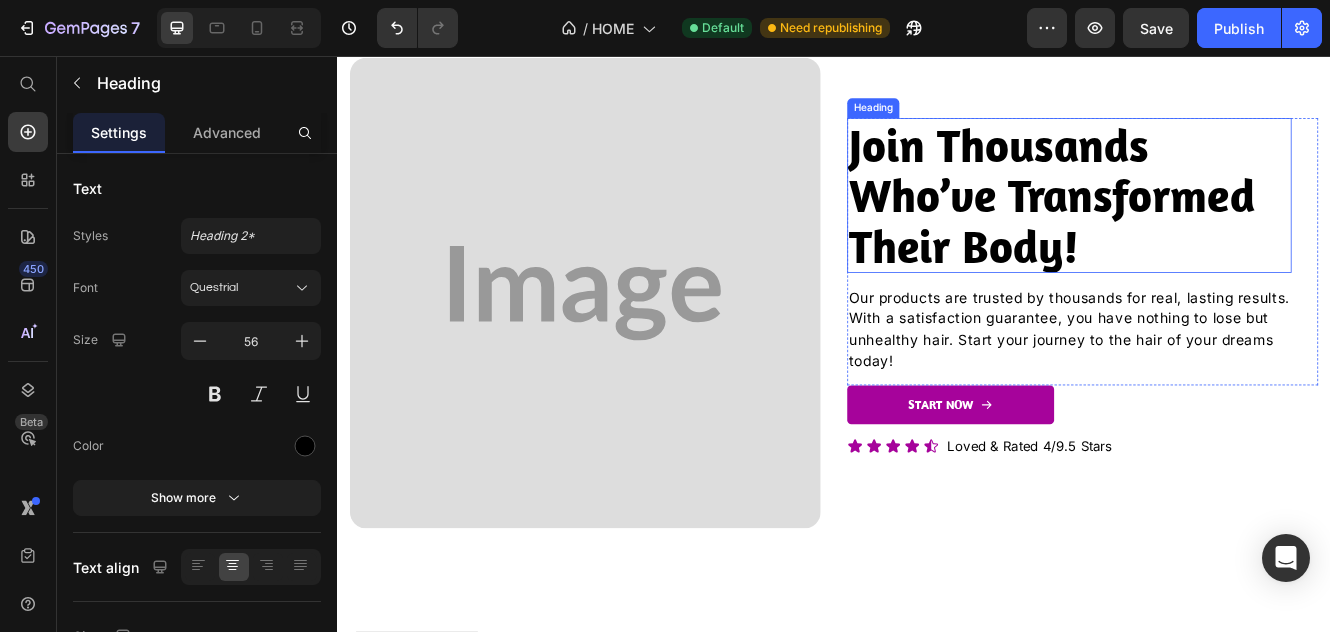 click on "Join Thousands Who’ve Transformed Their Body!" at bounding box center (1200, 224) 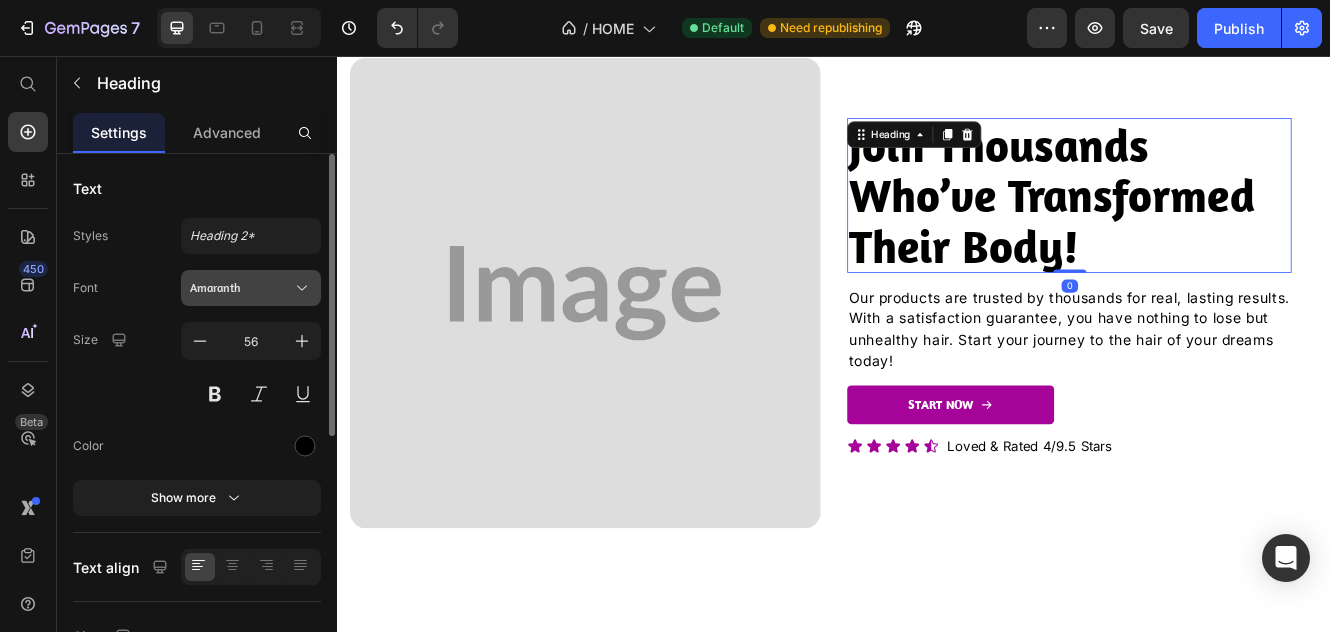 click on "Amaranth" at bounding box center (241, 288) 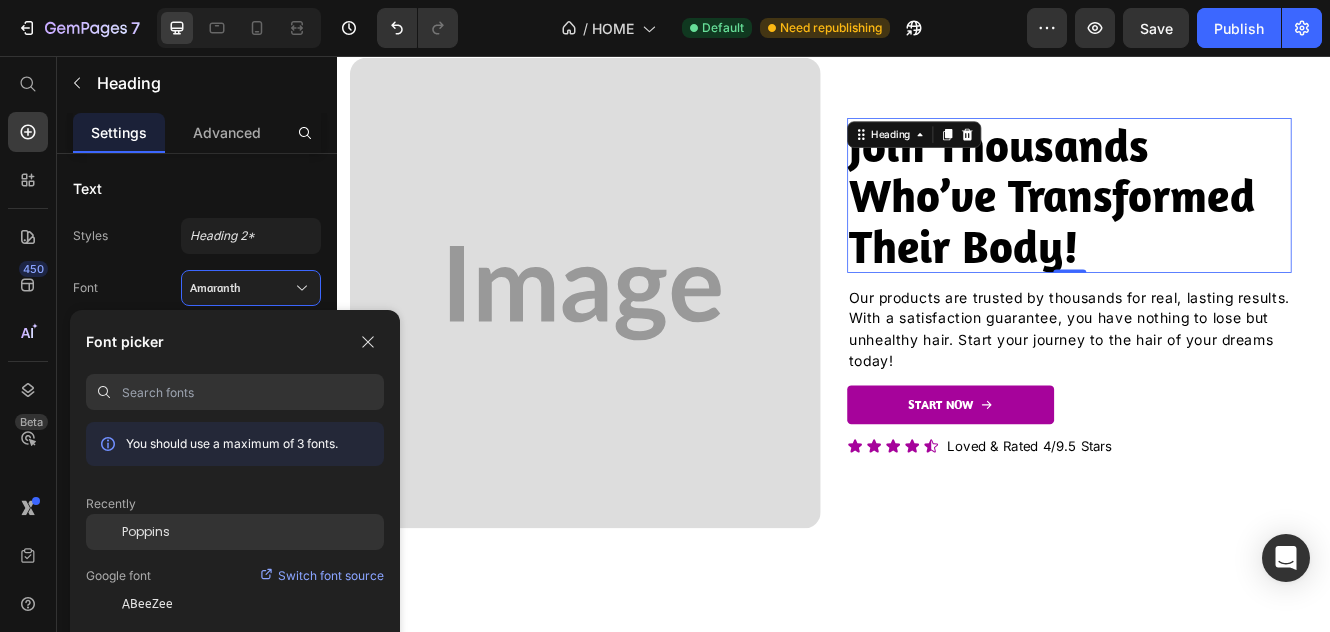 click on "Poppins" 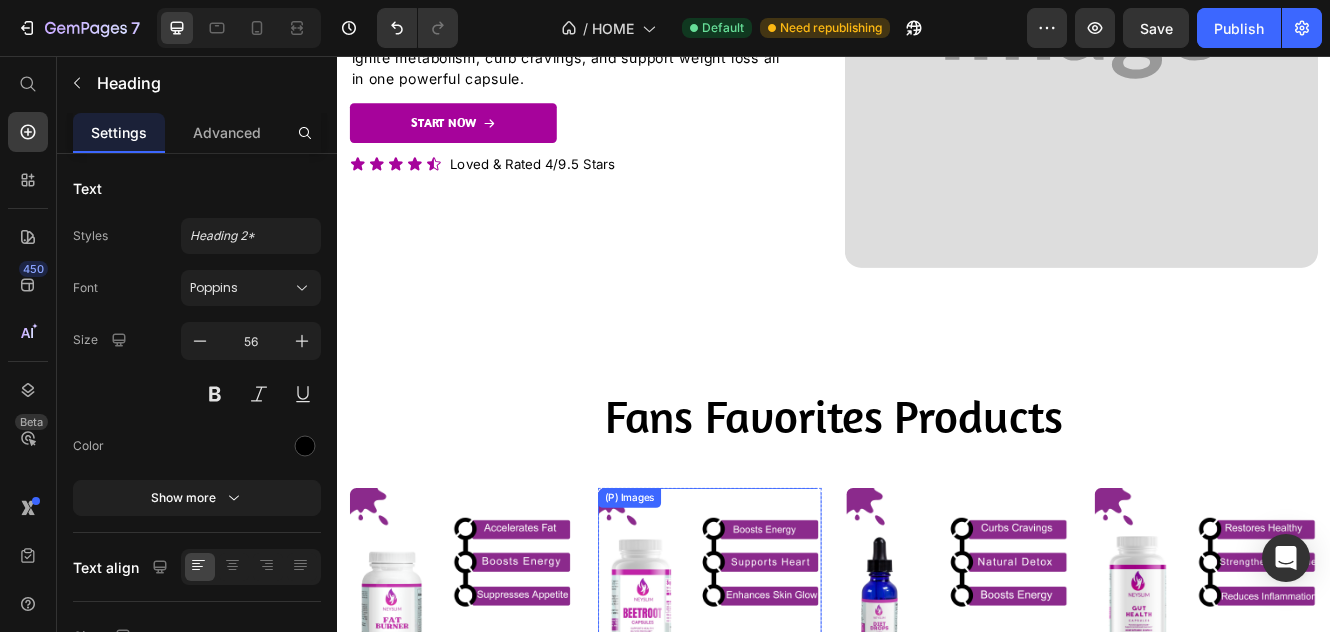 scroll, scrollTop: 1820, scrollLeft: 0, axis: vertical 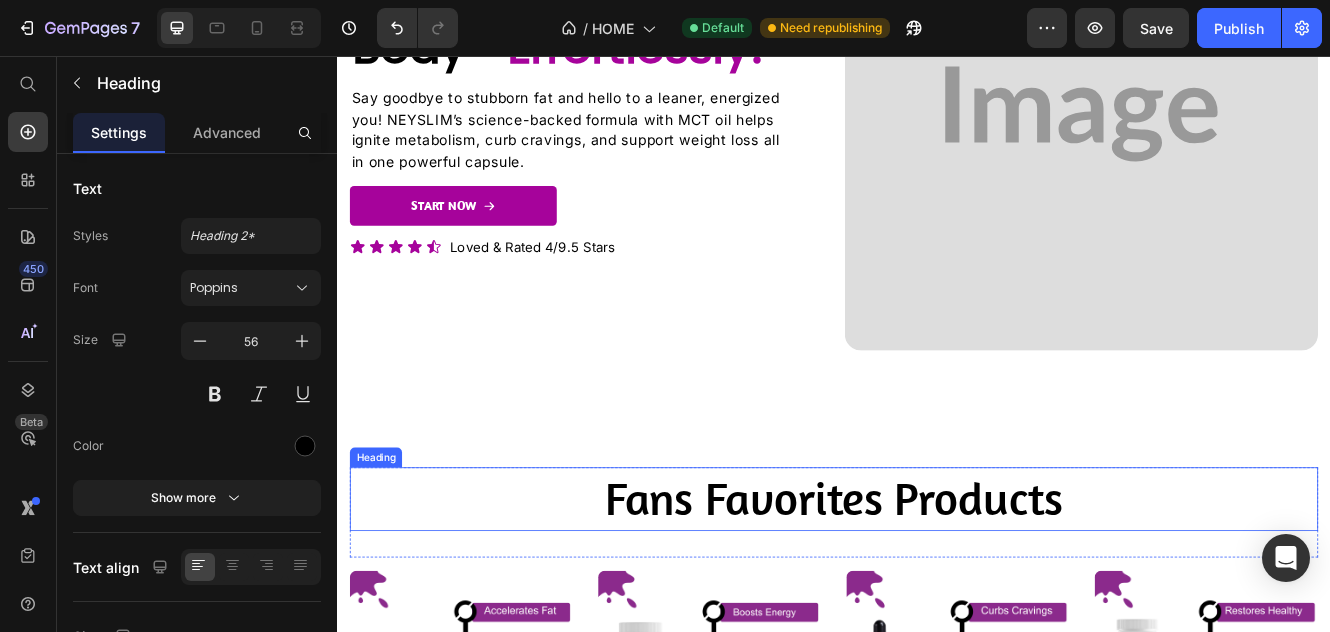 click on "Fans Favorites Products" at bounding box center (937, 591) 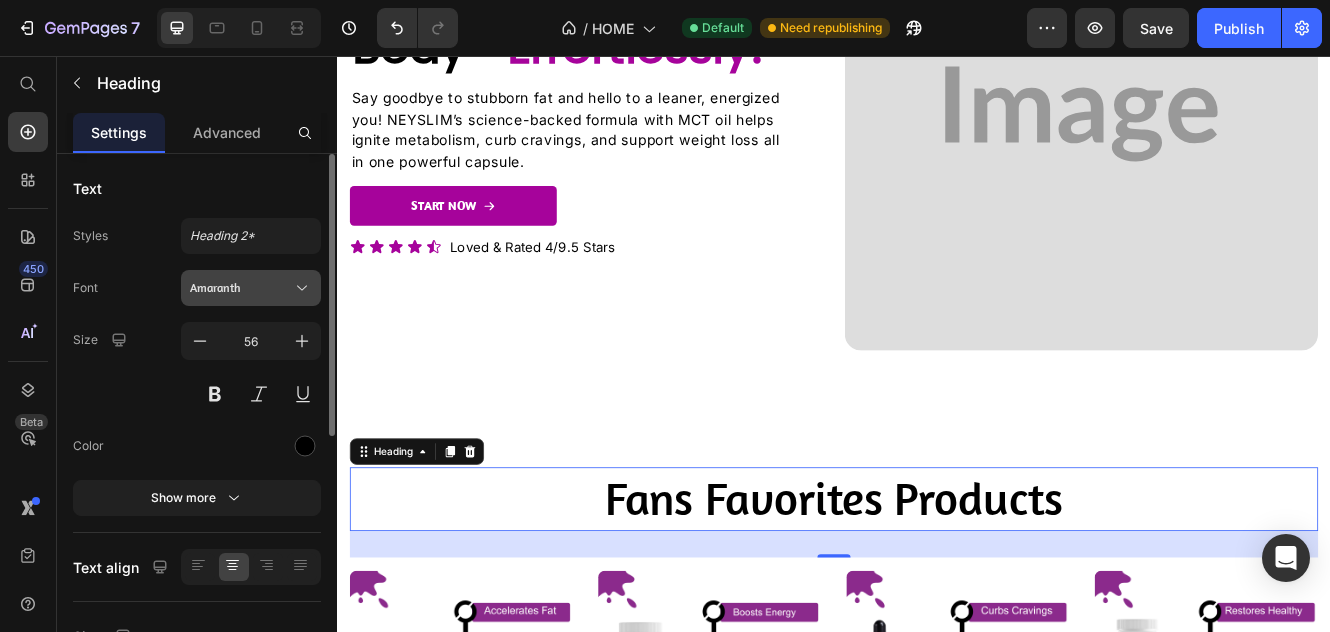 click on "Amaranth" at bounding box center (241, 288) 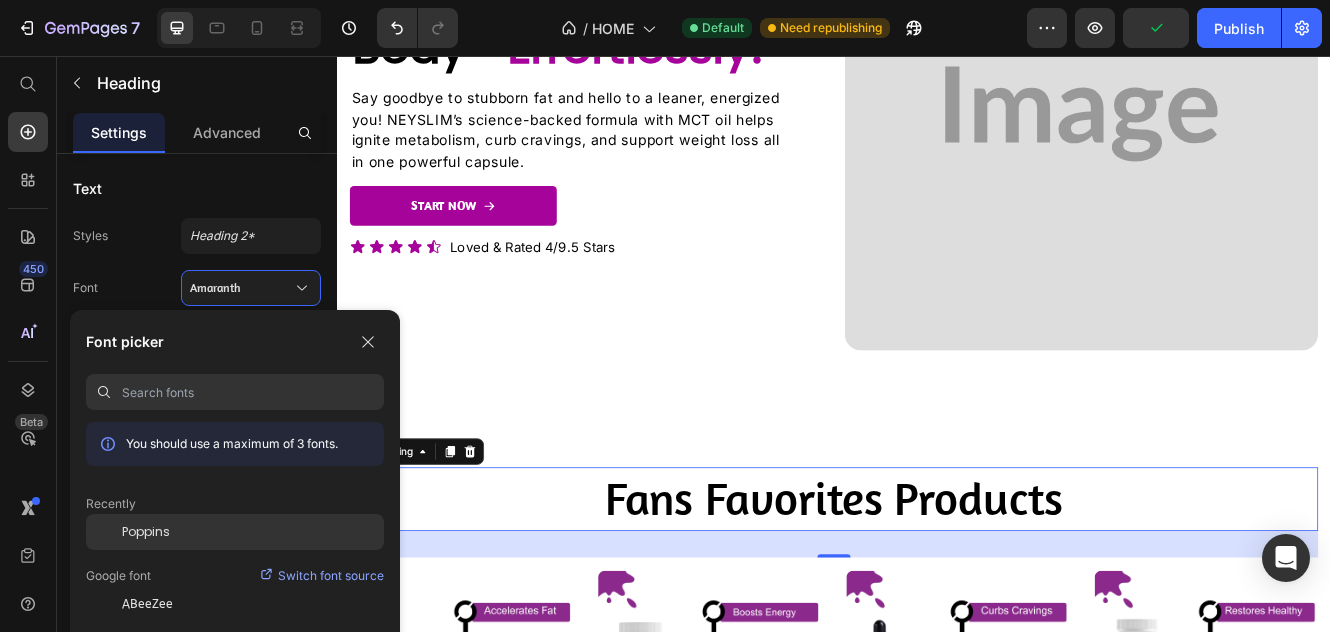 drag, startPoint x: 251, startPoint y: 528, endPoint x: 262, endPoint y: 514, distance: 17.804493 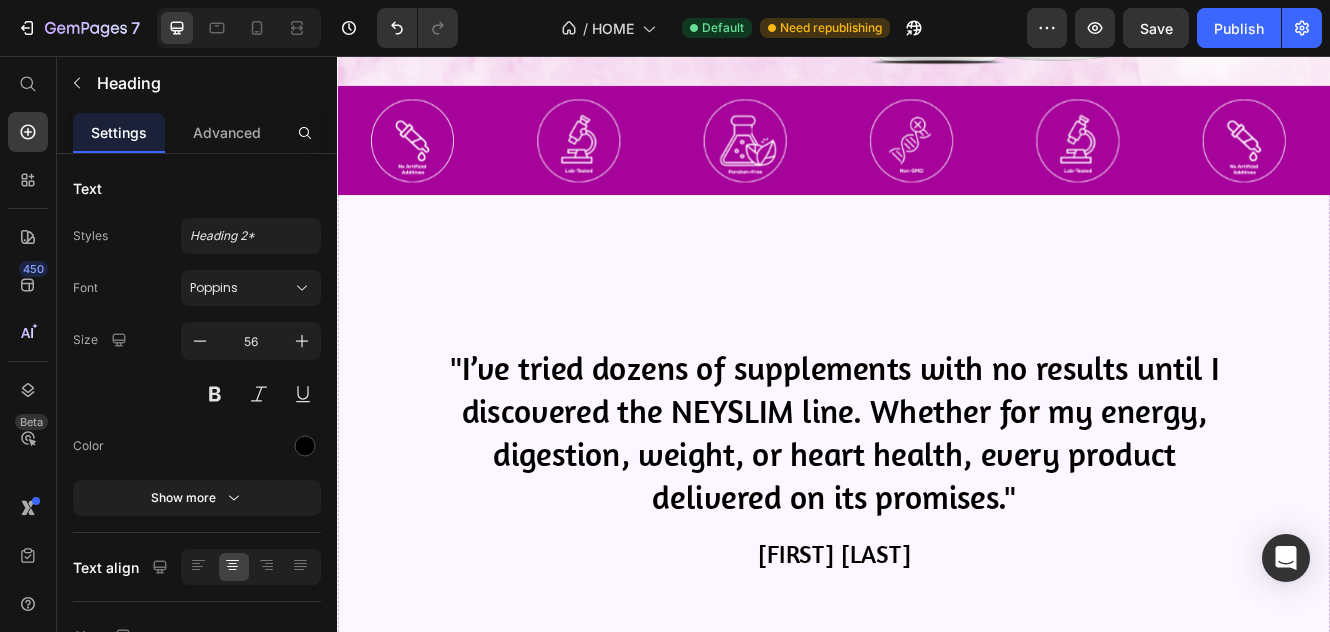 scroll, scrollTop: 520, scrollLeft: 0, axis: vertical 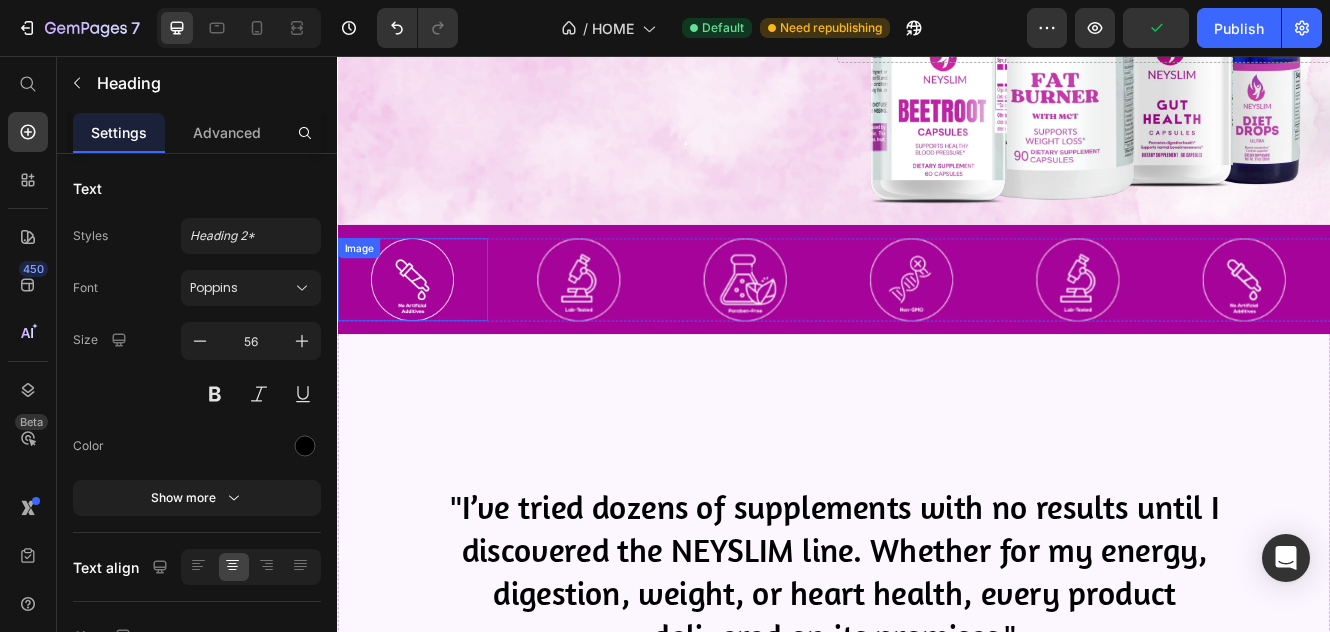 click at bounding box center (427, 326) 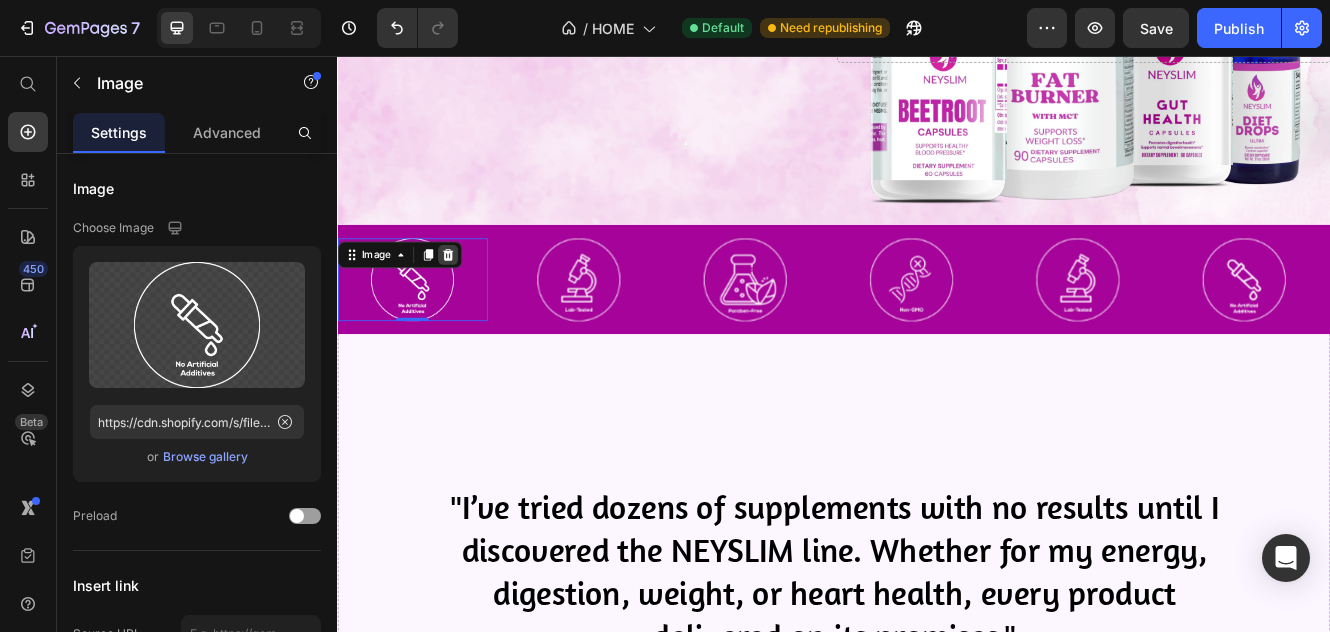 click at bounding box center (470, 296) 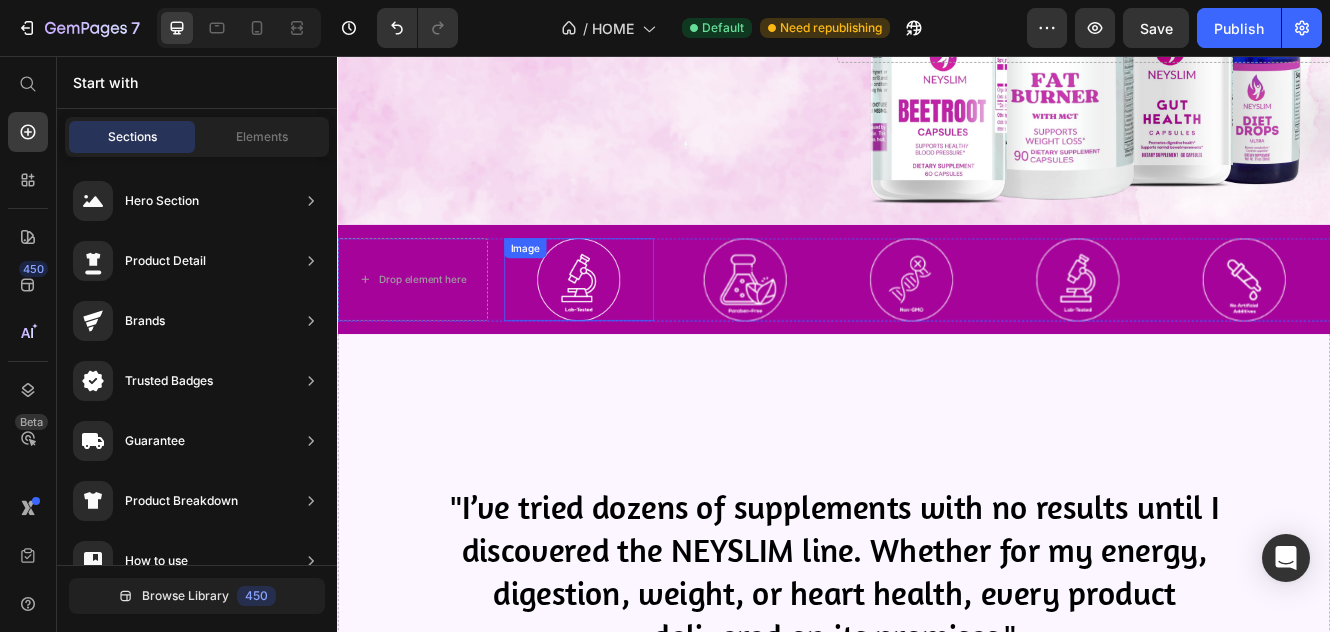 click at bounding box center (628, 326) 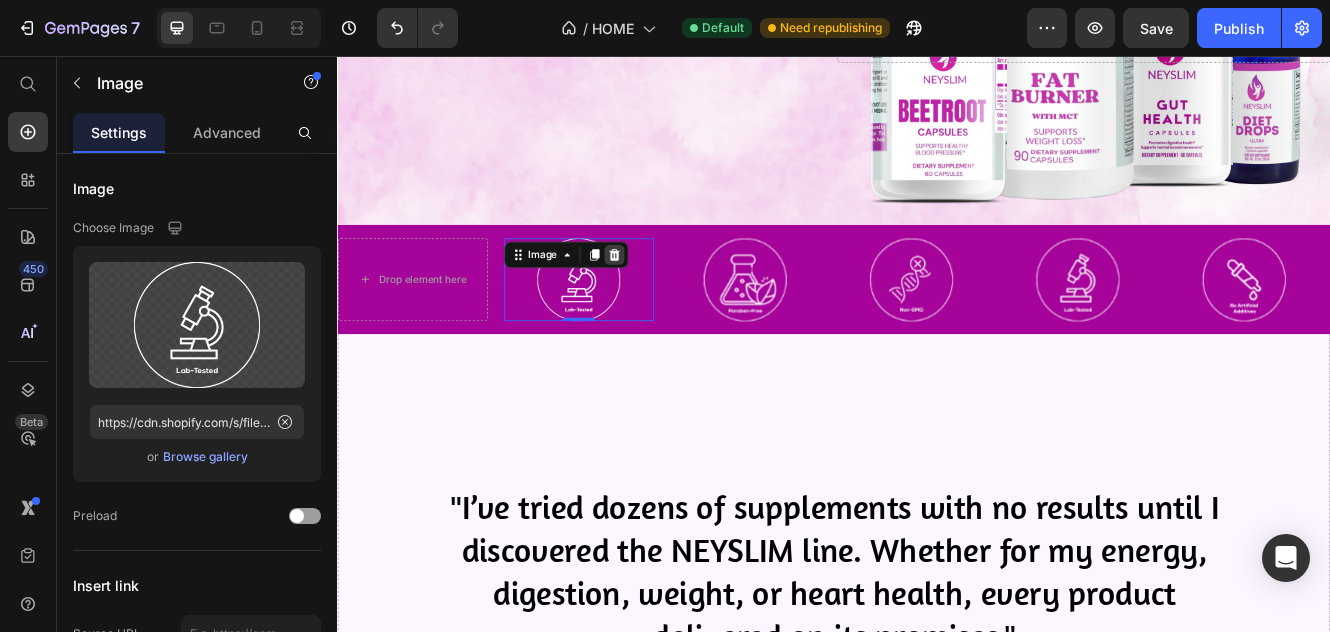 click 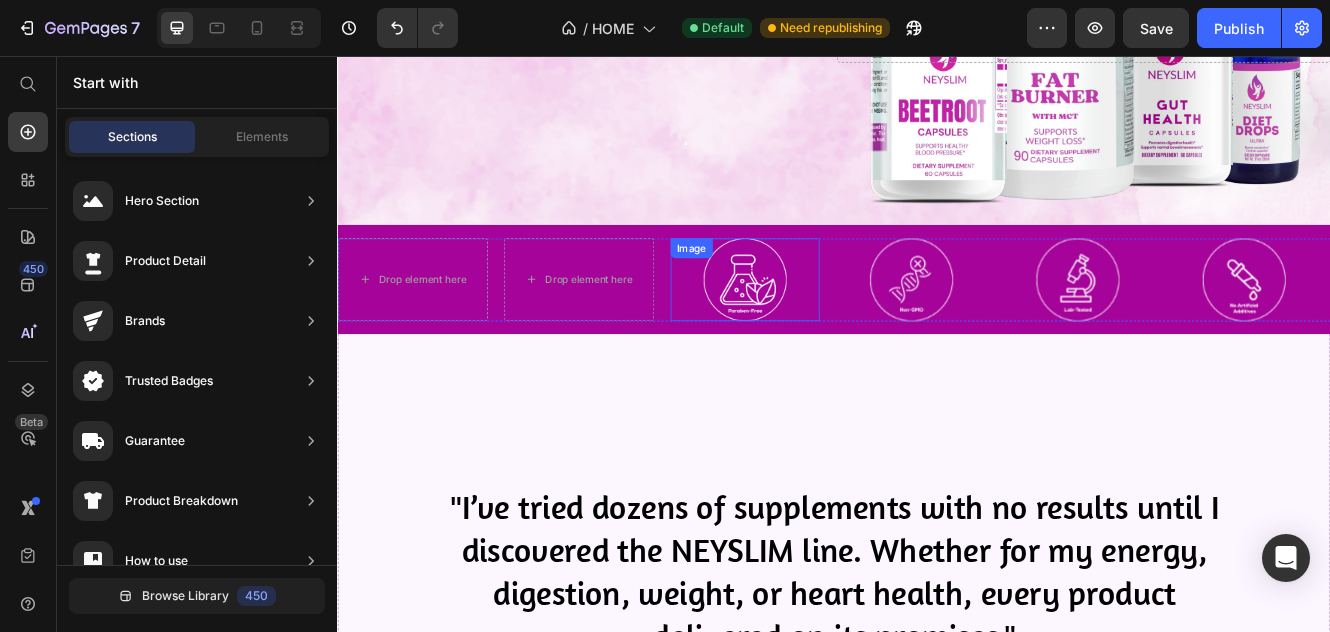 click at bounding box center [829, 326] 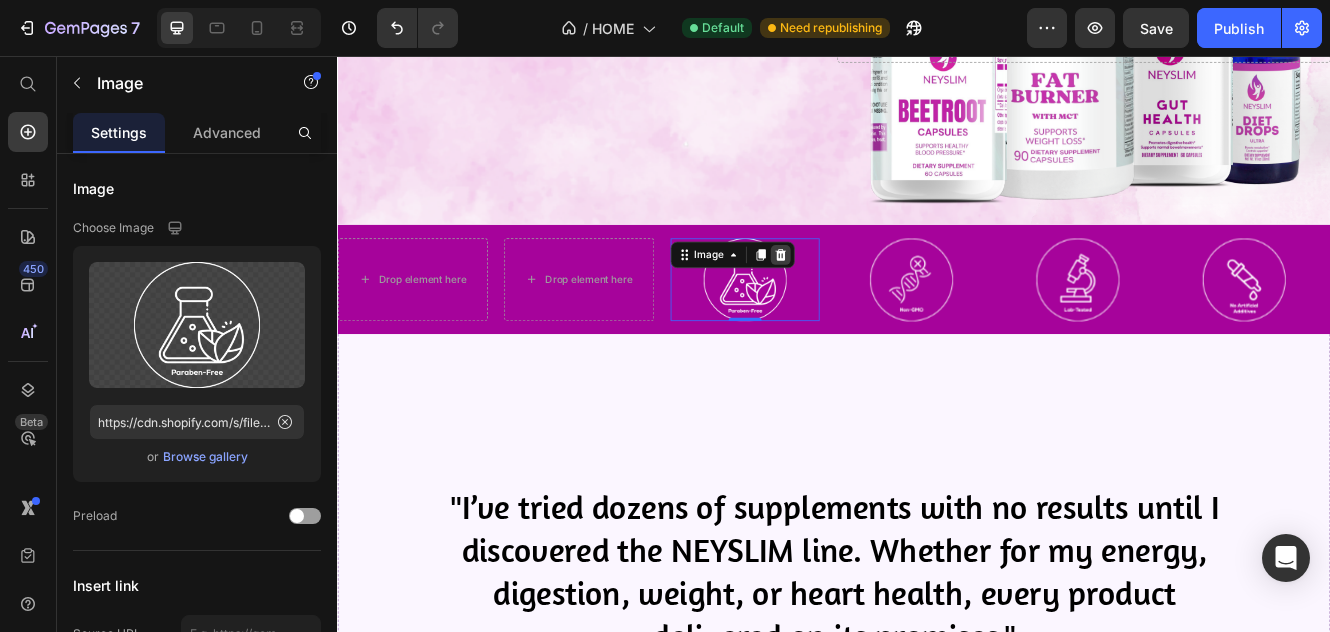 click at bounding box center [872, 296] 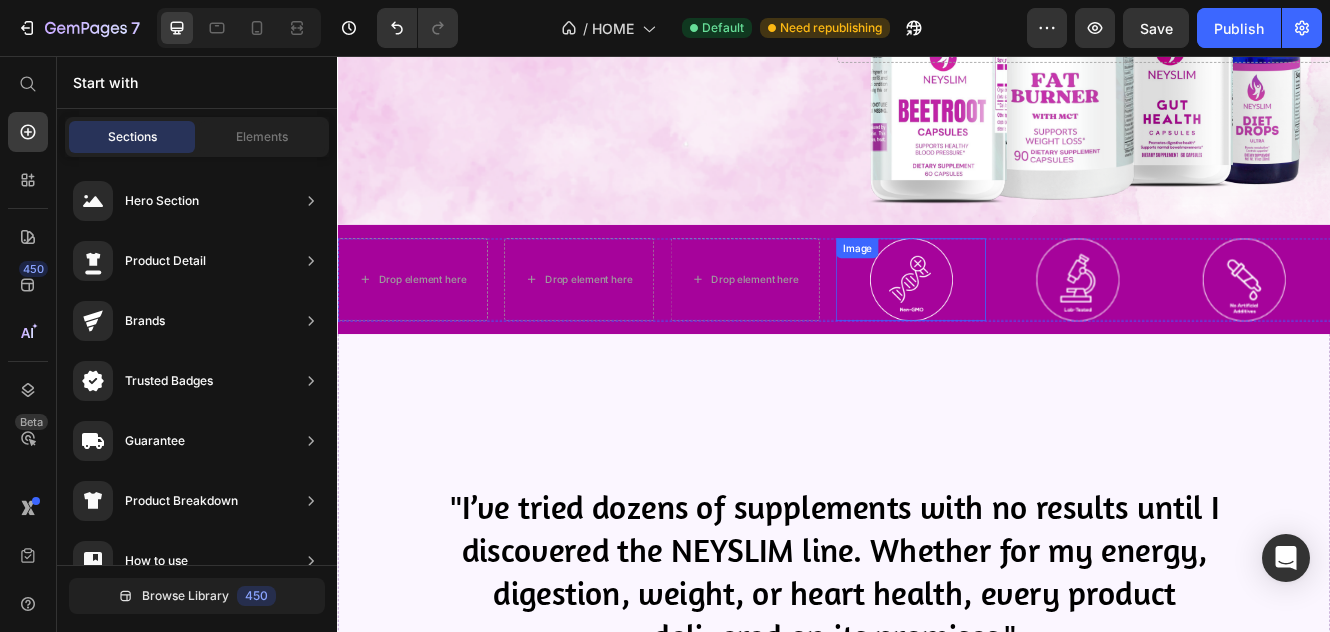 click at bounding box center (1029, 326) 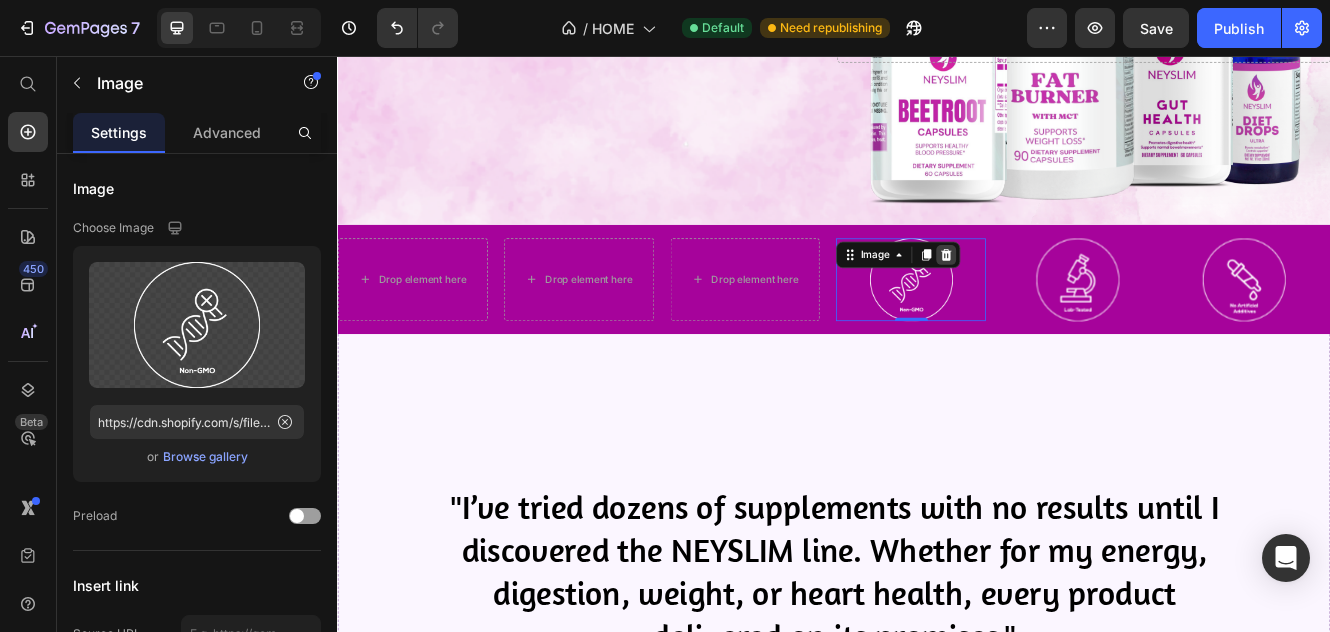 click at bounding box center [1072, 296] 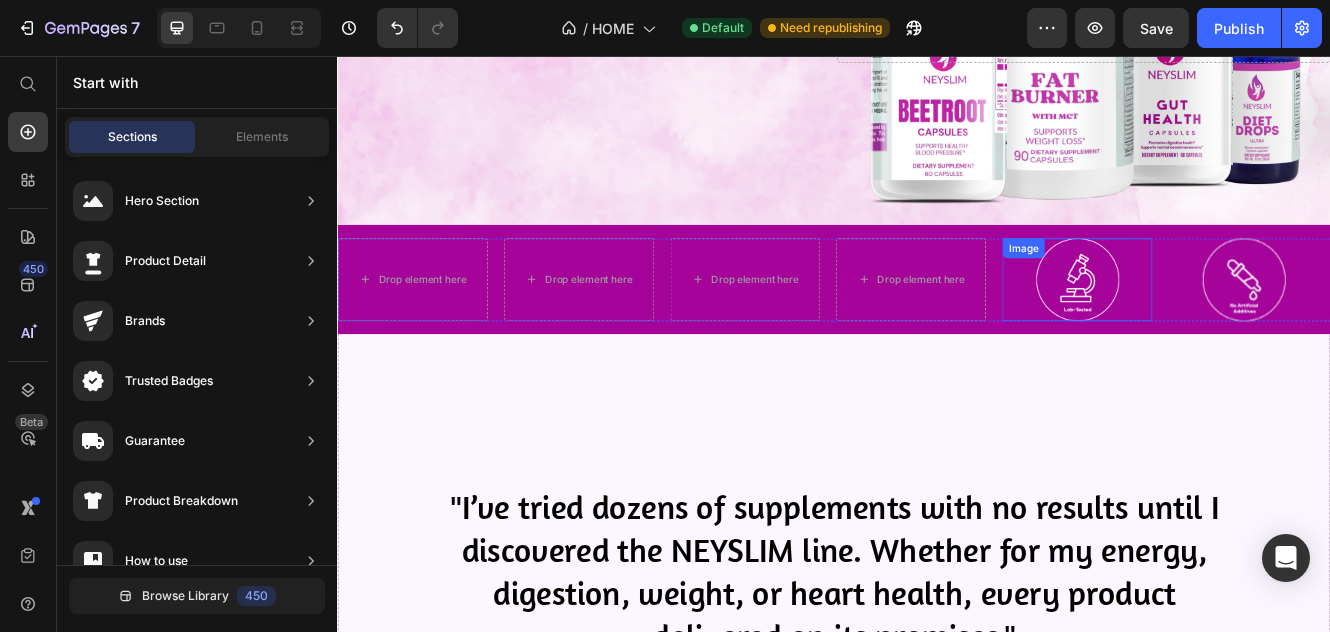 click at bounding box center [1230, 326] 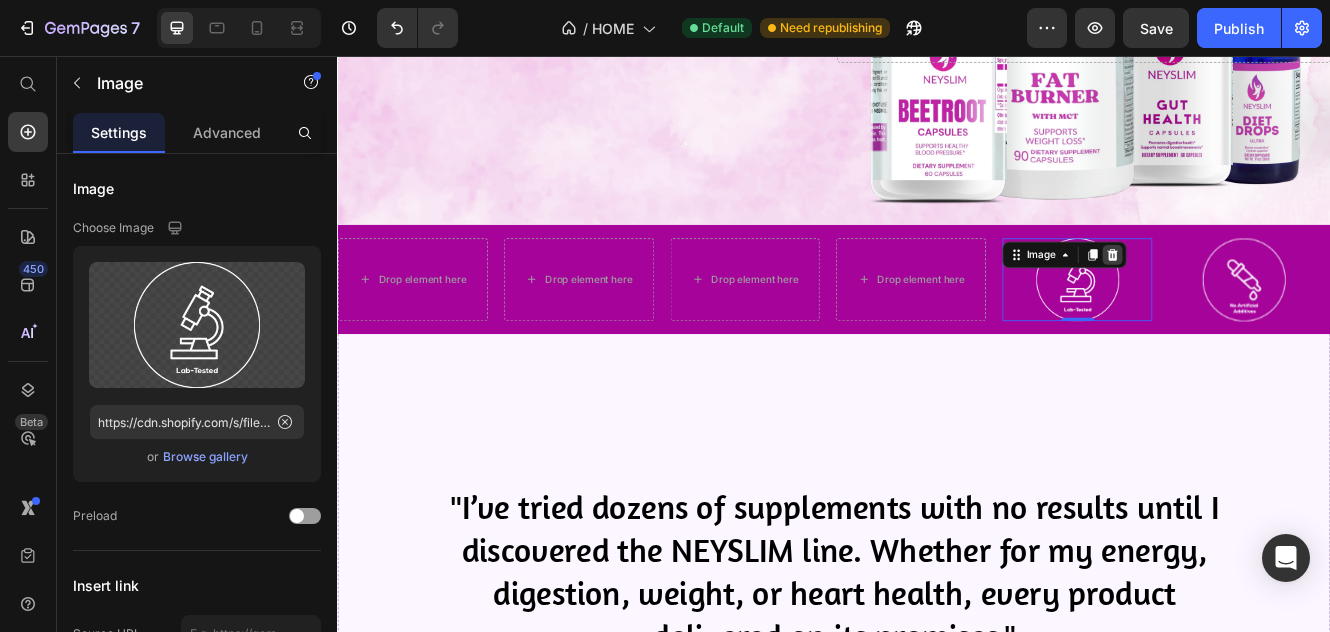 click 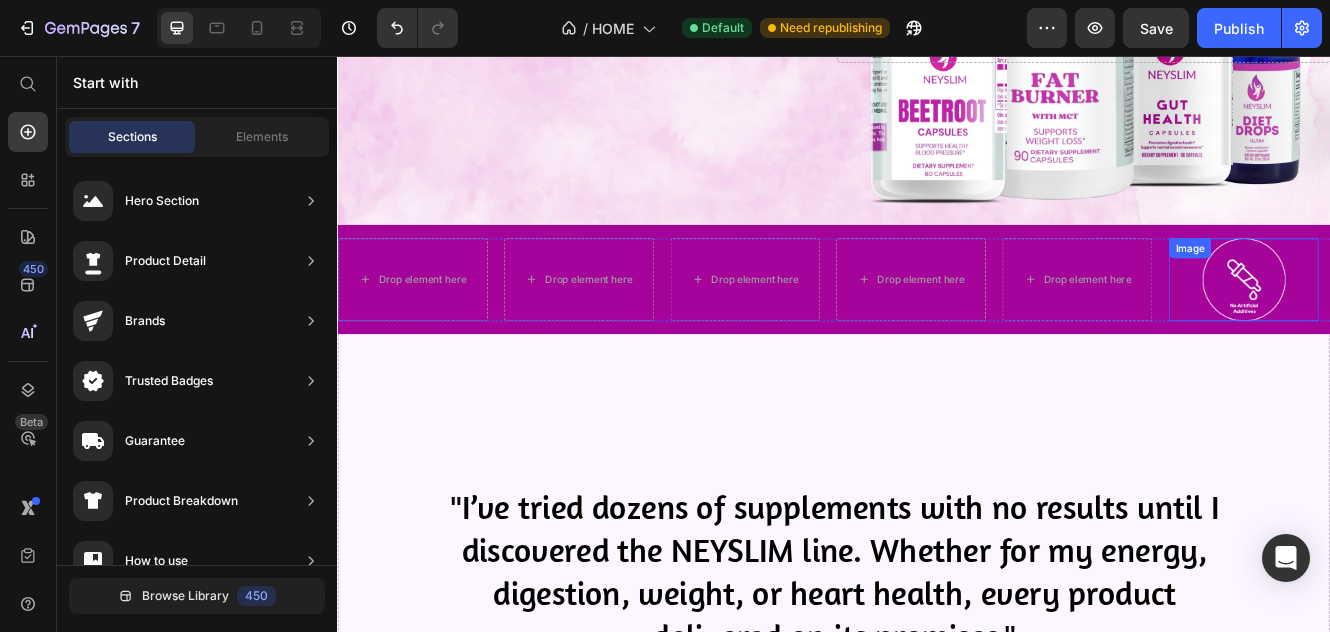 click on "Image" at bounding box center [1431, 326] 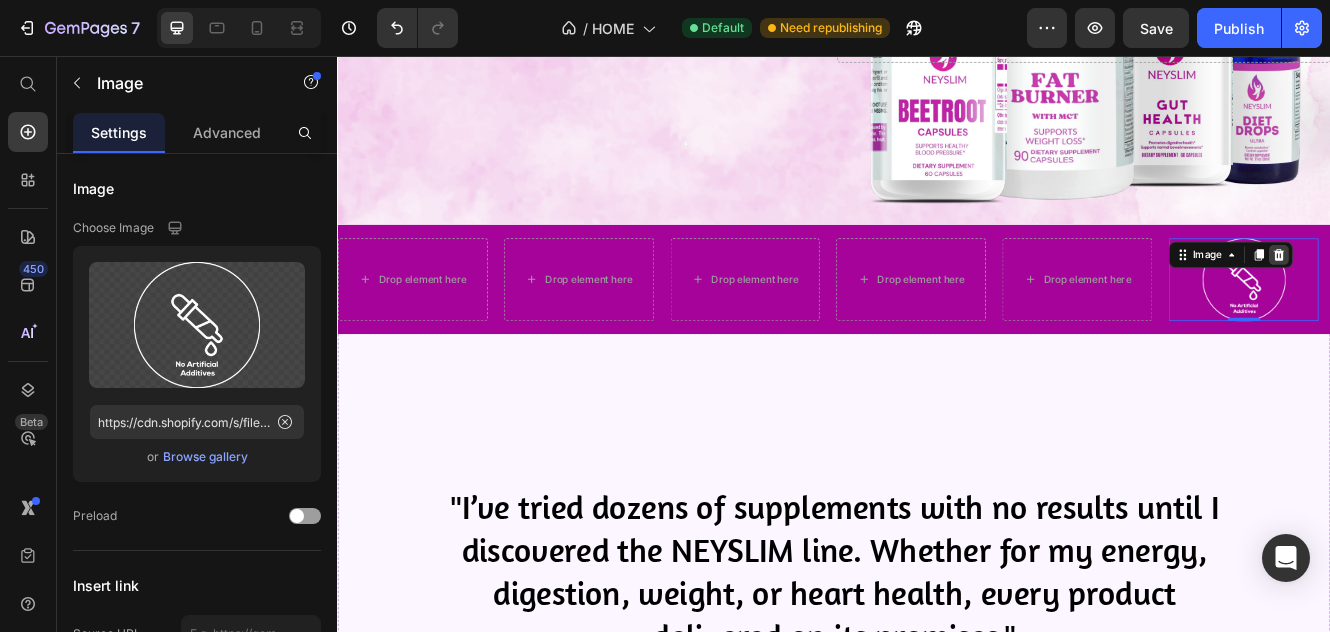 click 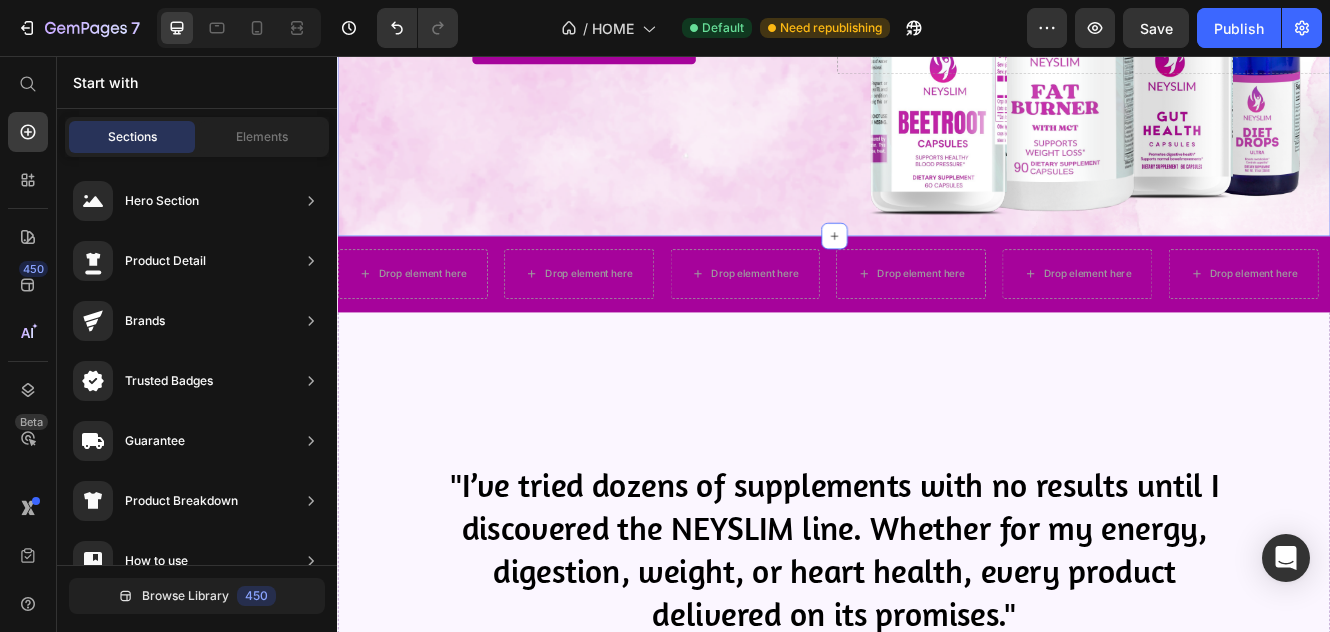 scroll, scrollTop: 420, scrollLeft: 0, axis: vertical 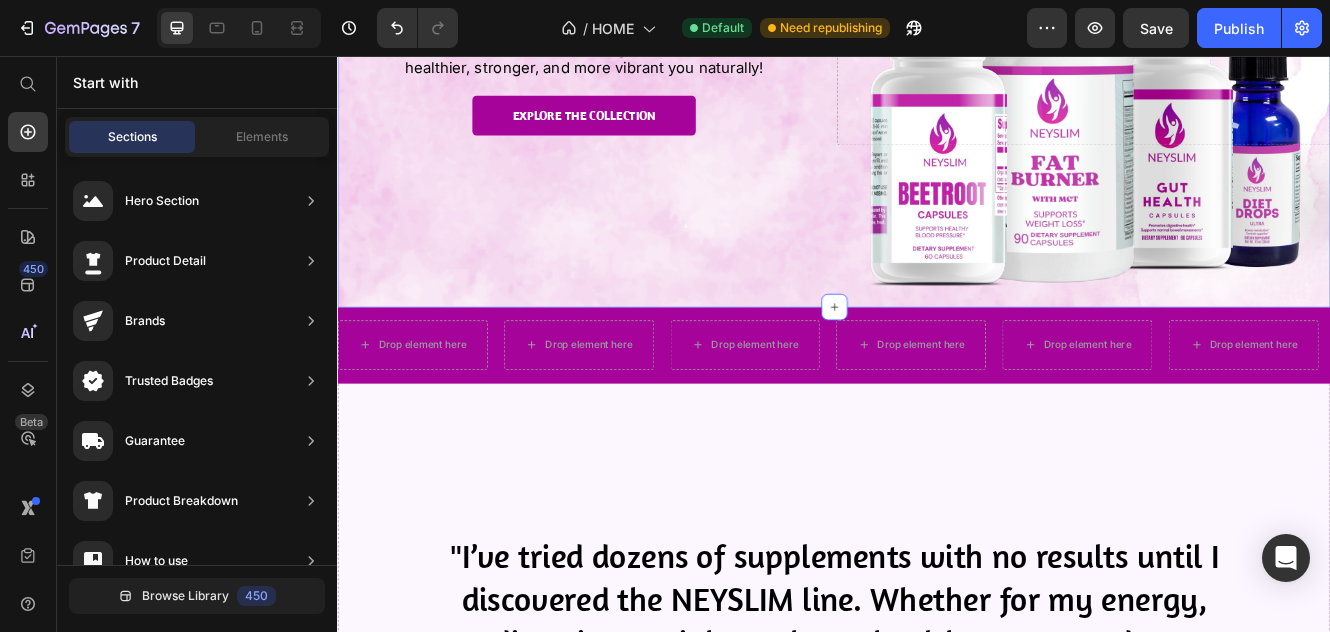 click on "Icon Icon Icon Icon Icon Icon List Loved & Rated 4/9.5 Stars Text block Row Unlock a Healthier Stronger You Naturally! Heading Experience the Power of Nature and Science with NEYSLIM. Our premium wellness formulas are designed to help you achieve a healthier, stronger, and more vibrant you naturally! Text Block Explore the Collection Button
Drop element here Row Section 2" at bounding box center [937, 18] 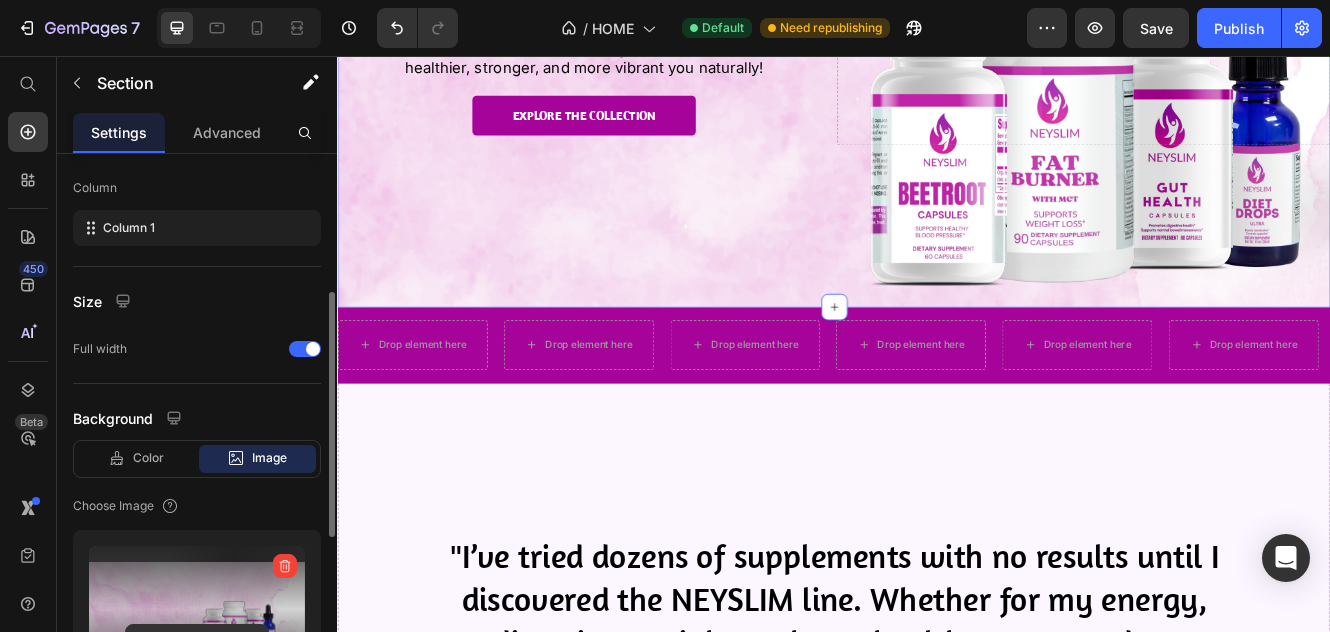 scroll, scrollTop: 400, scrollLeft: 0, axis: vertical 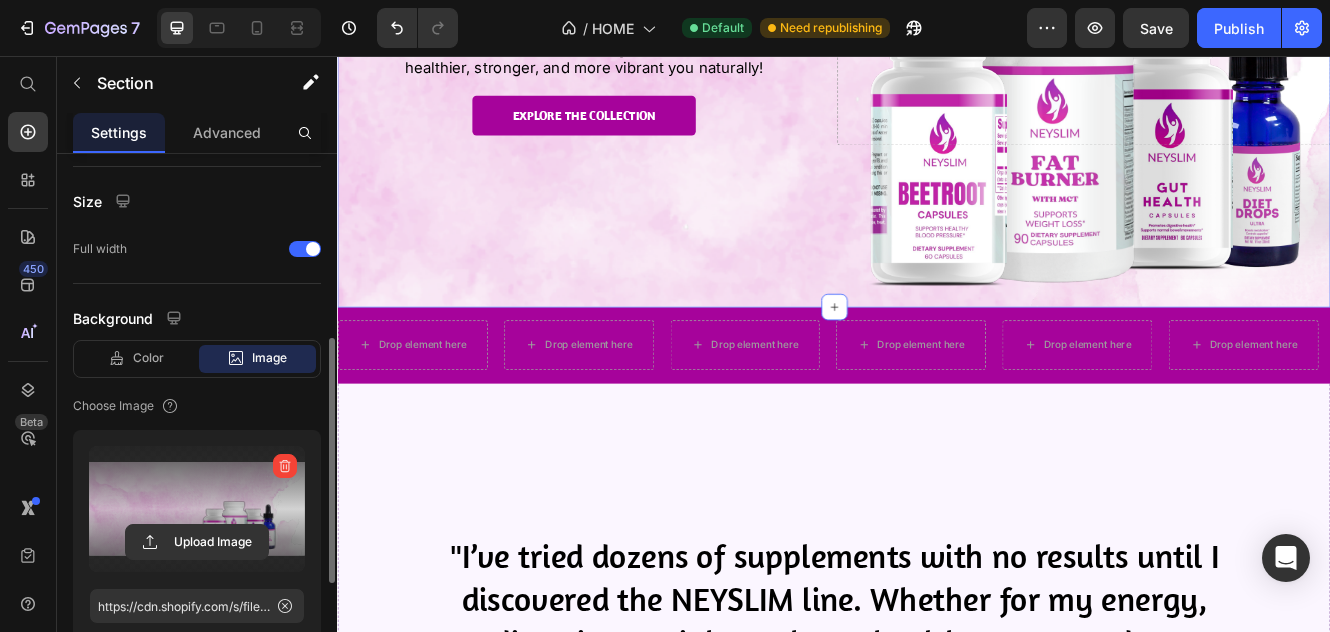 drag, startPoint x: 193, startPoint y: 480, endPoint x: 190, endPoint y: 470, distance: 10.440307 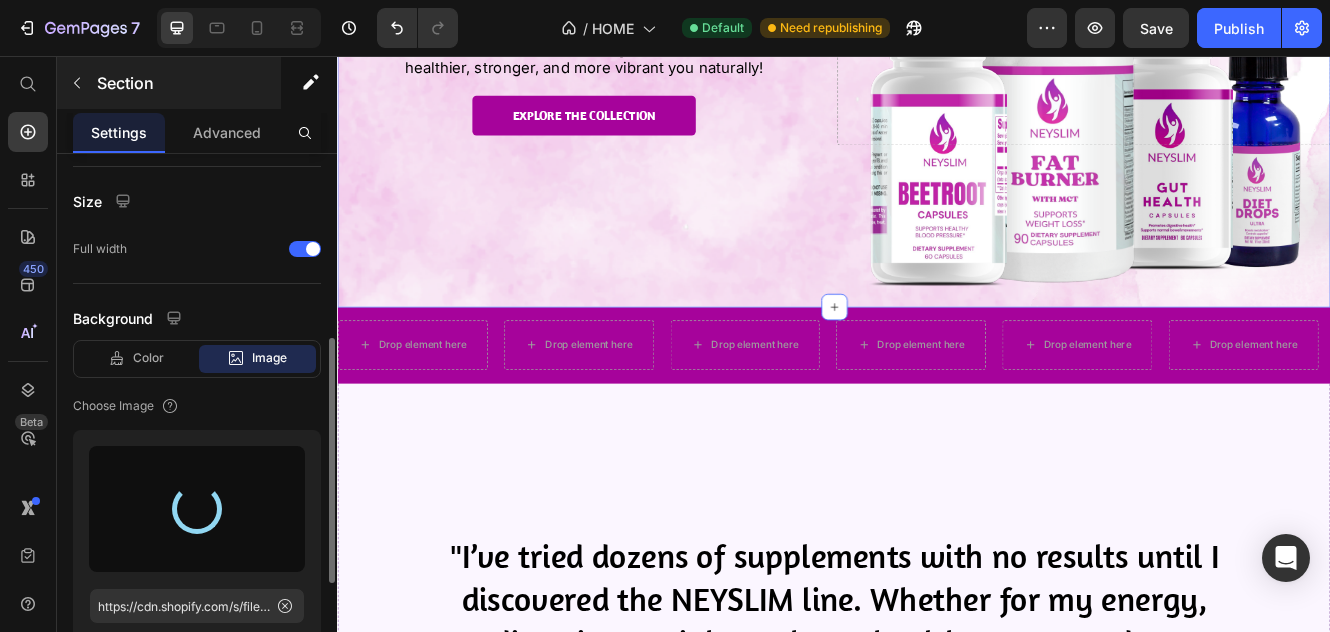 type on "https://cdn.shopify.com/s/files/1/0746/6506/6728/files/gempages_575125419506795364-92094ce7-bdba-467b-a157-ca7b91e53689.png" 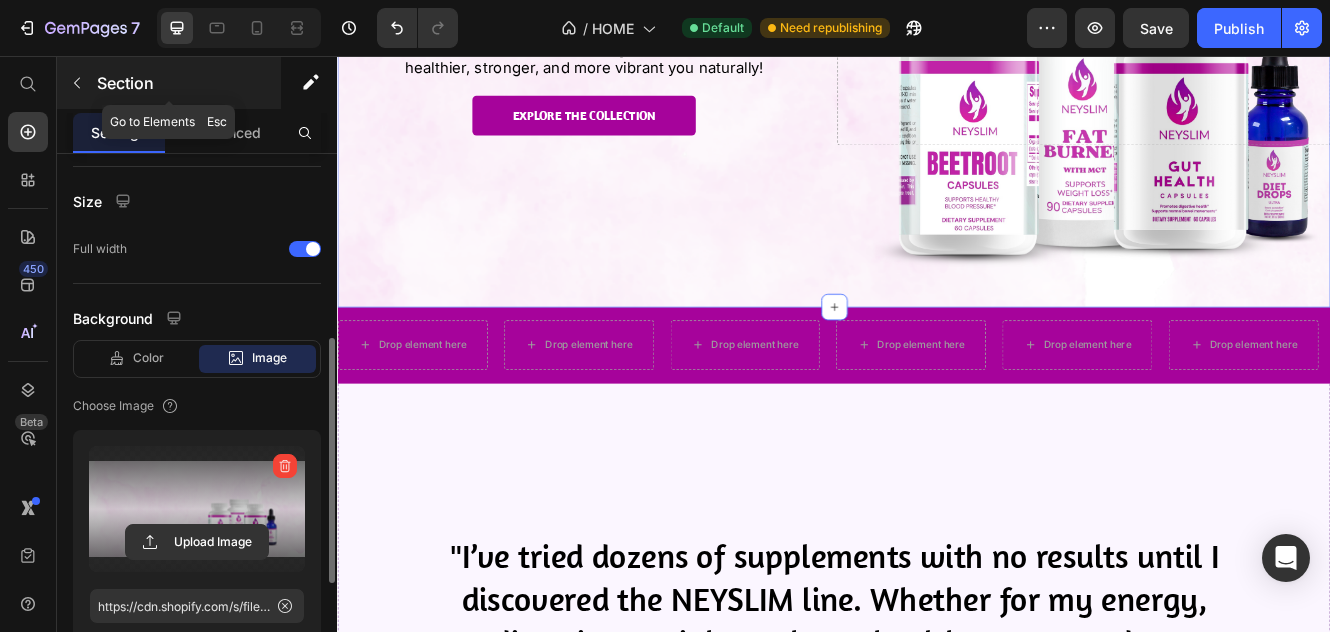 click on "Section" at bounding box center [187, 83] 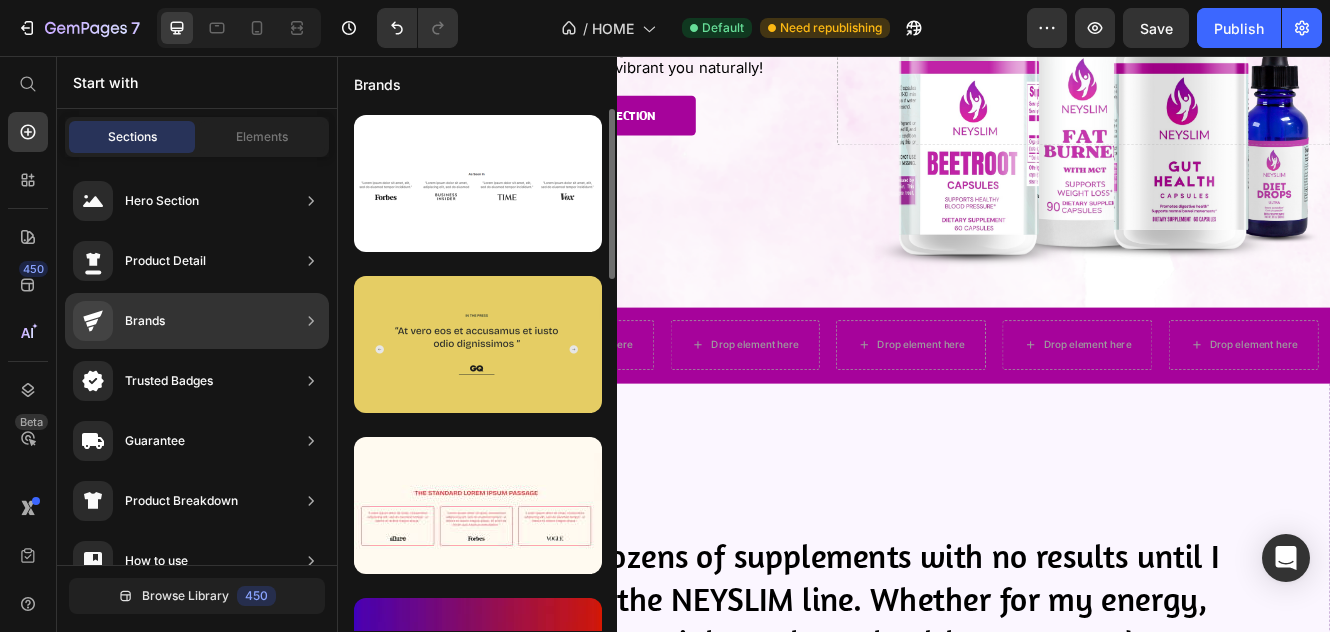 scroll, scrollTop: 200, scrollLeft: 0, axis: vertical 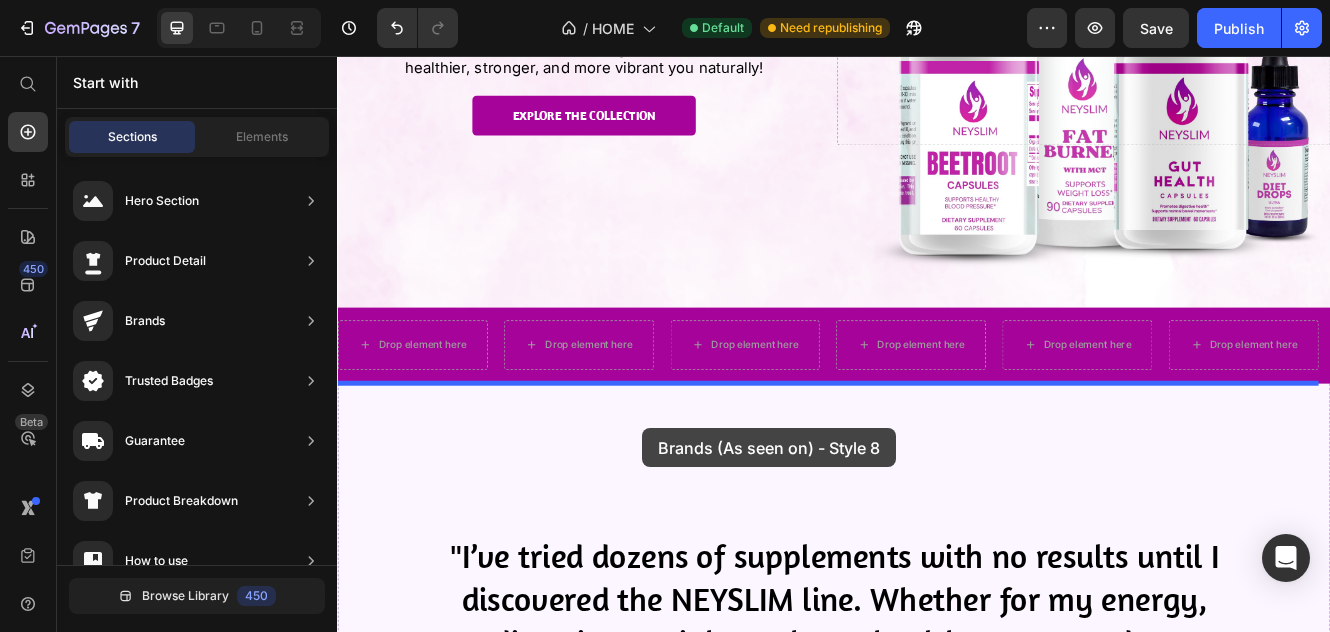 drag, startPoint x: 790, startPoint y: 527, endPoint x: 705, endPoint y: 506, distance: 87.555695 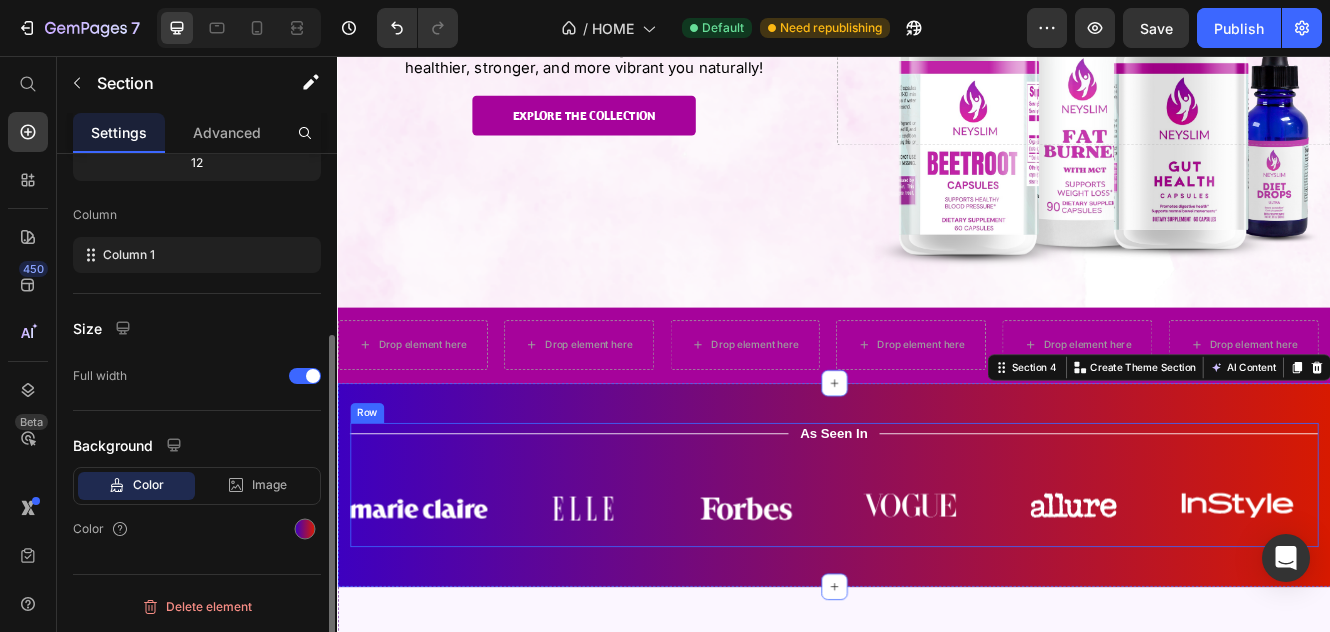 scroll, scrollTop: 273, scrollLeft: 0, axis: vertical 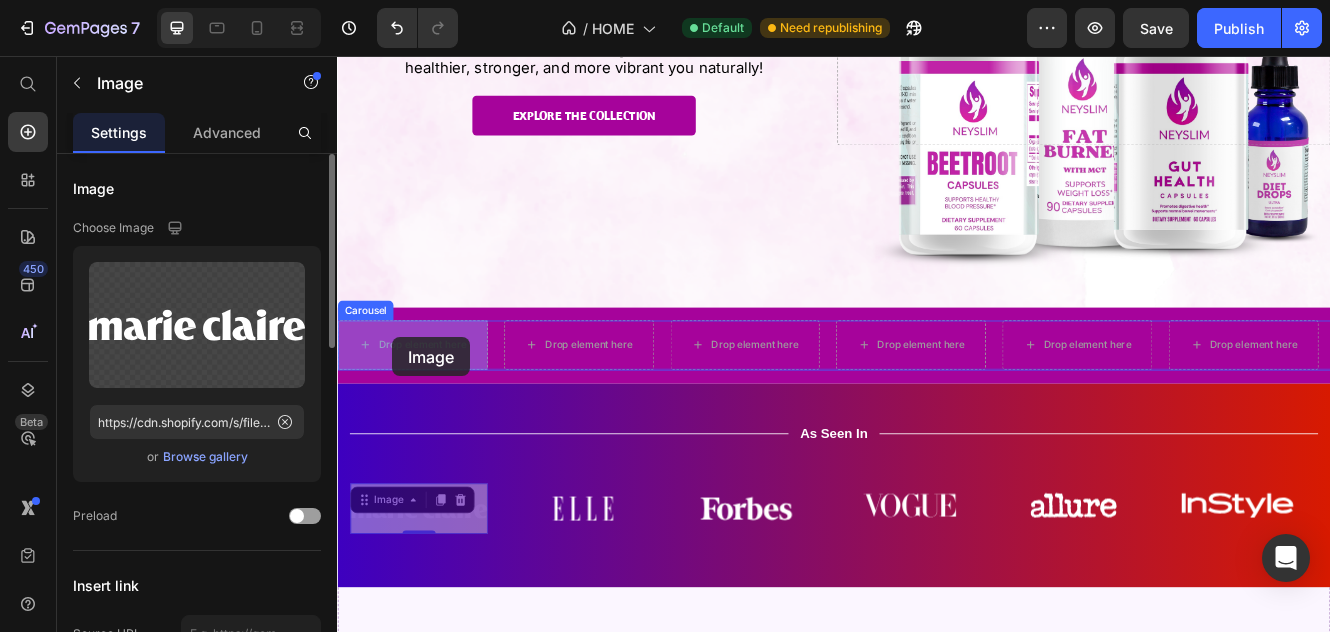 drag, startPoint x: 434, startPoint y: 575, endPoint x: 403, endPoint y: 396, distance: 181.66452 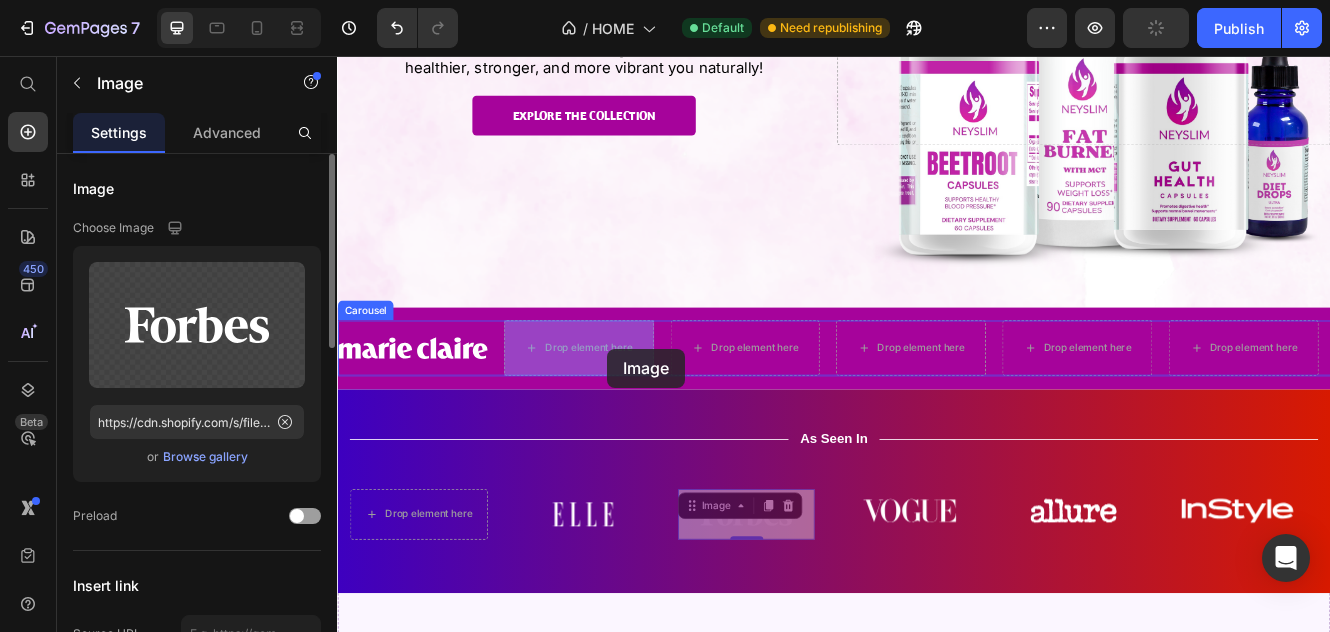 drag, startPoint x: 880, startPoint y: 607, endPoint x: 663, endPoint y: 410, distance: 293.08362 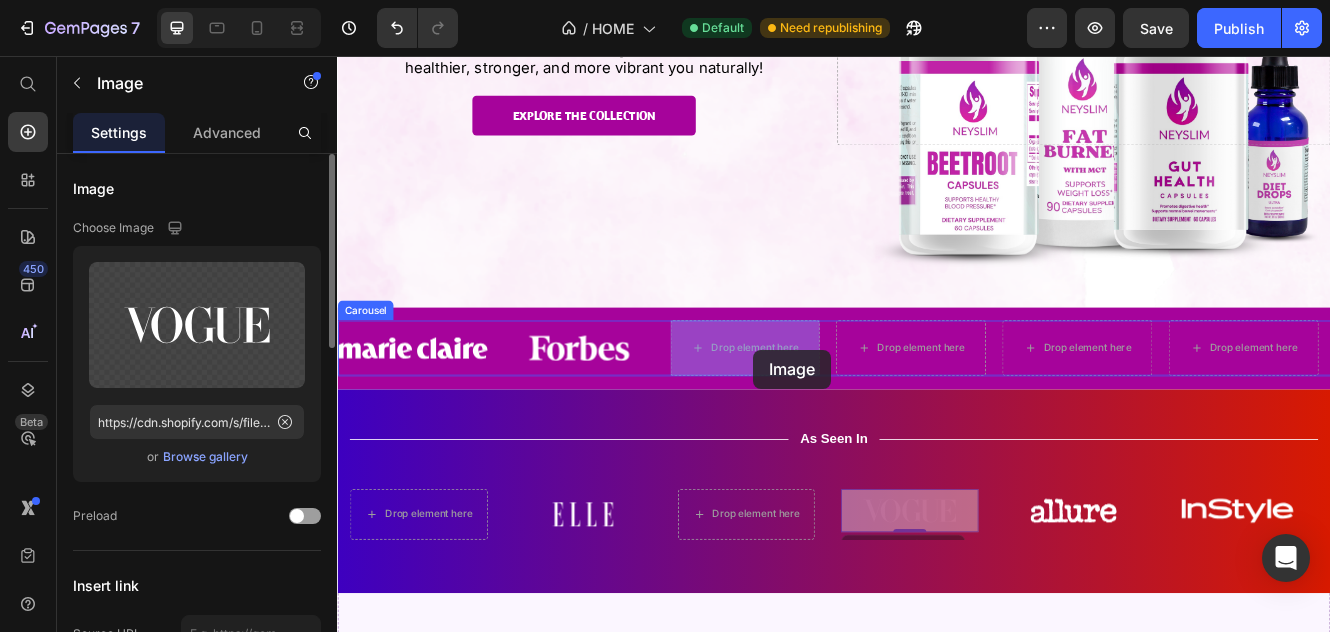 drag, startPoint x: 1029, startPoint y: 562, endPoint x: 863, endPoint y: 437, distance: 207.80038 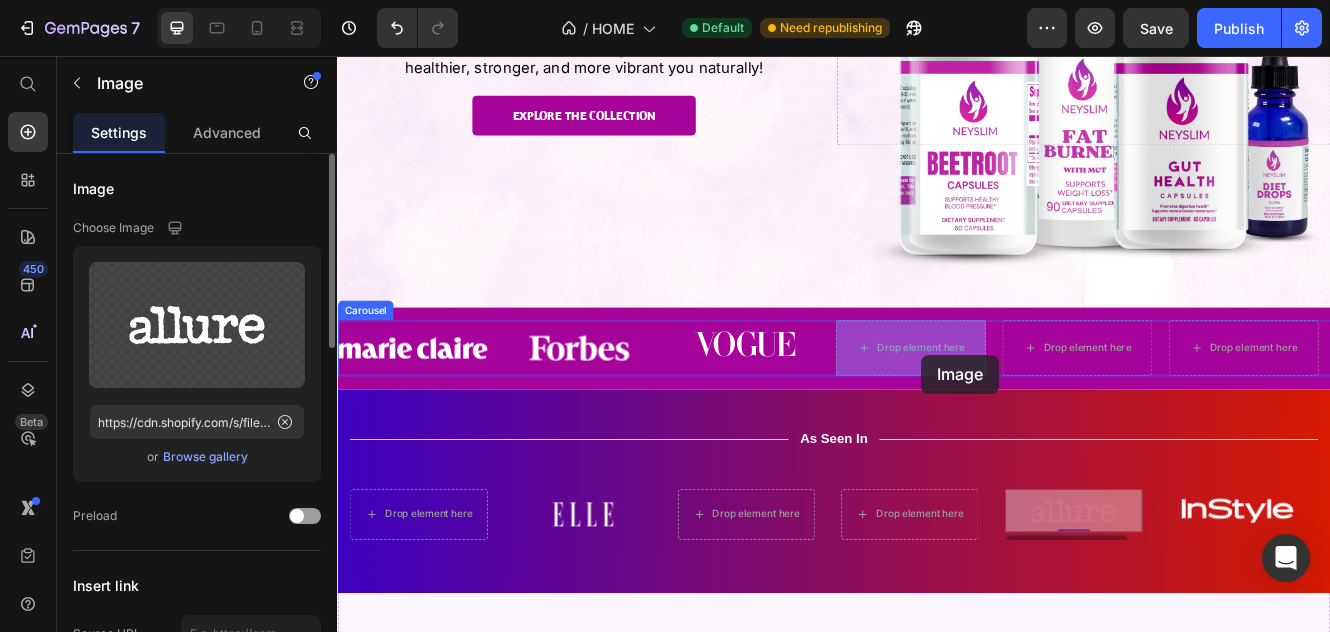 drag, startPoint x: 1246, startPoint y: 604, endPoint x: 1057, endPoint y: 430, distance: 256.8988 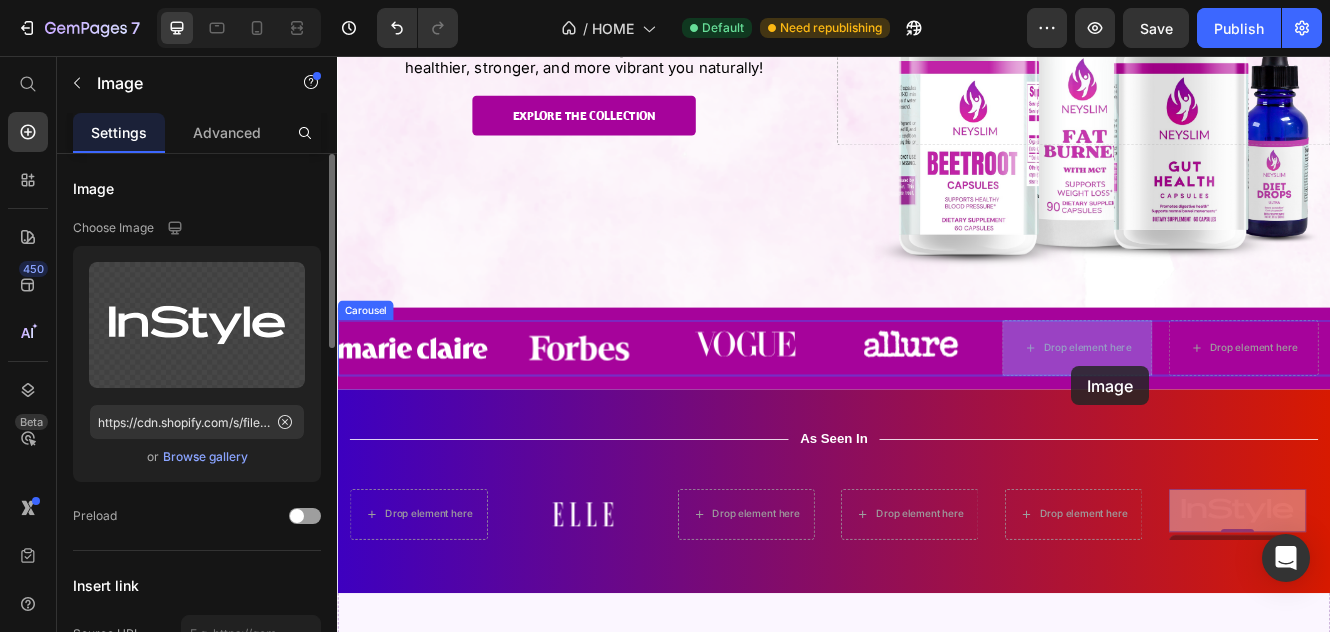 drag, startPoint x: 1419, startPoint y: 604, endPoint x: 1267, endPoint y: 422, distance: 237.12444 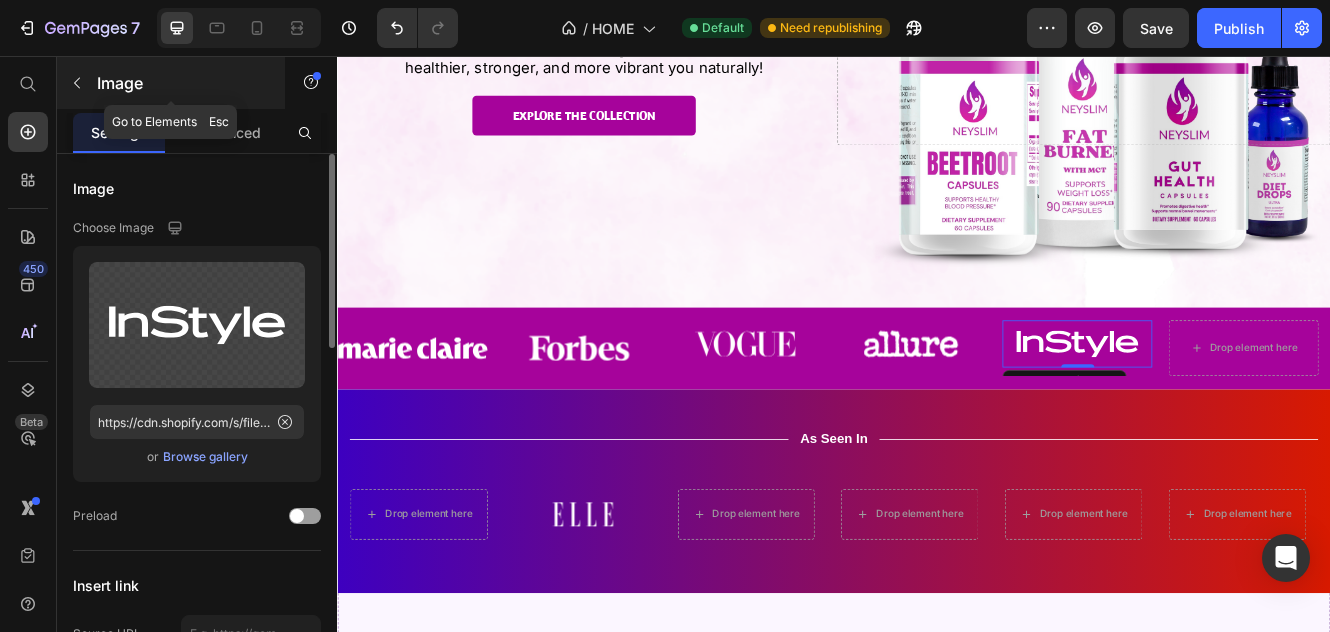 click on "Image" at bounding box center (171, 83) 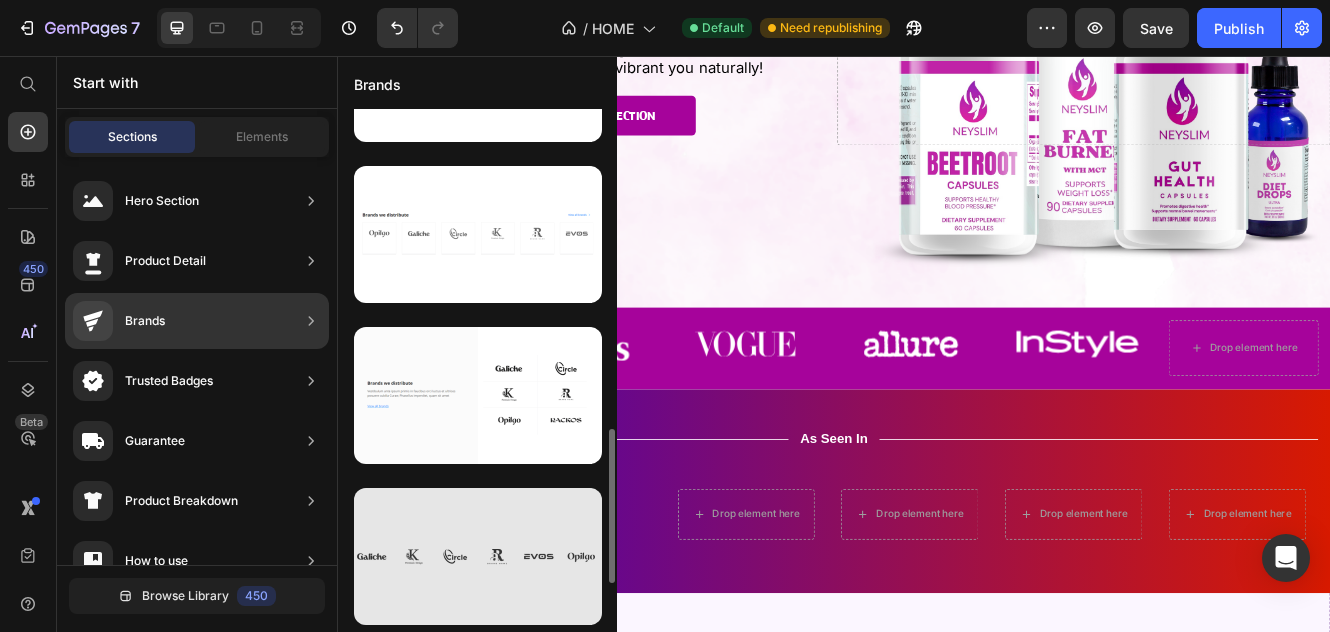 scroll, scrollTop: 1237, scrollLeft: 0, axis: vertical 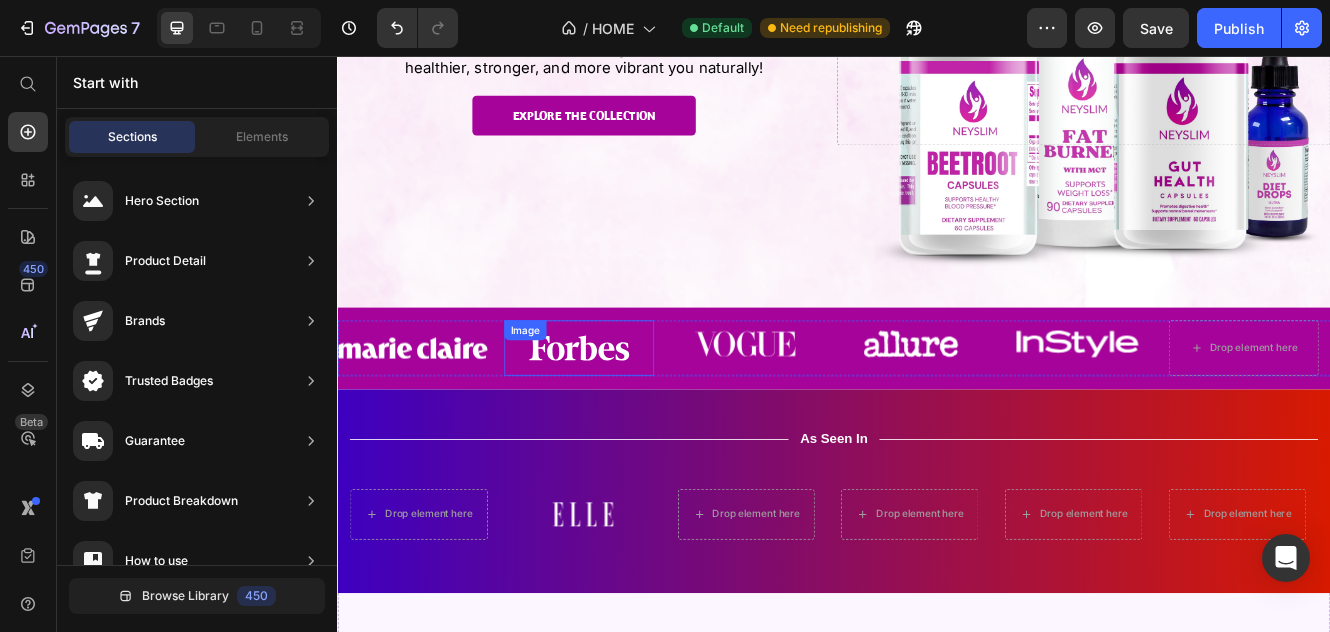click at bounding box center [628, 409] 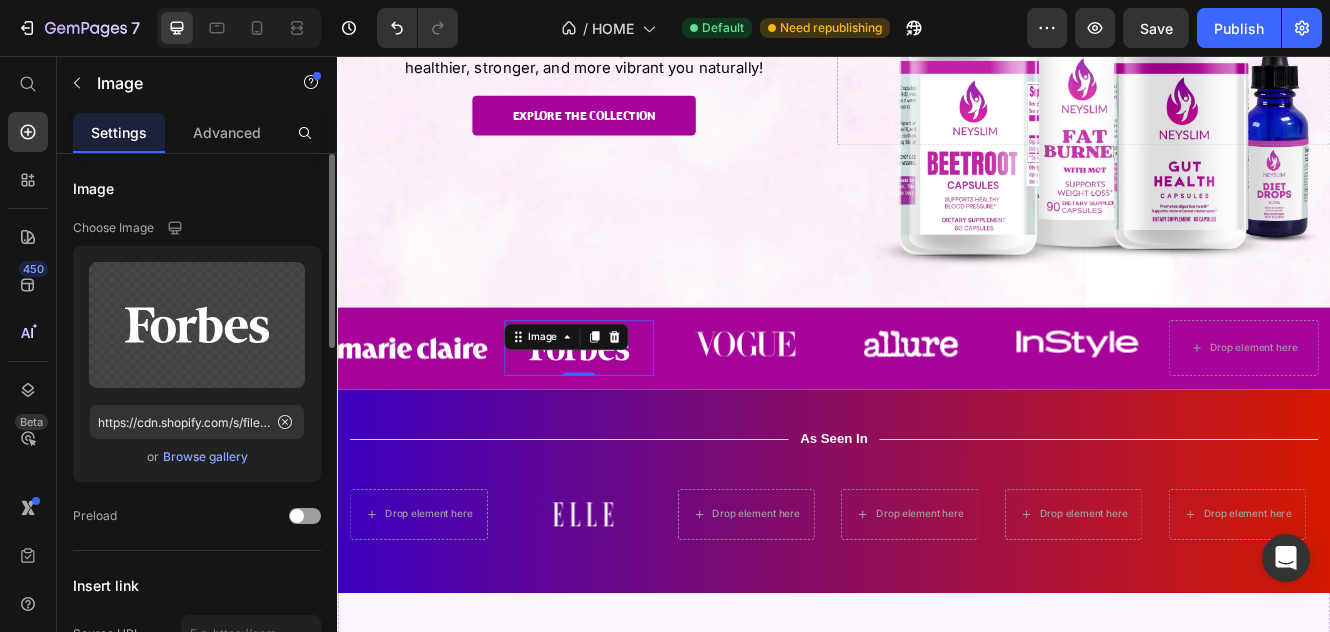 drag, startPoint x: 646, startPoint y: 389, endPoint x: 646, endPoint y: 423, distance: 34 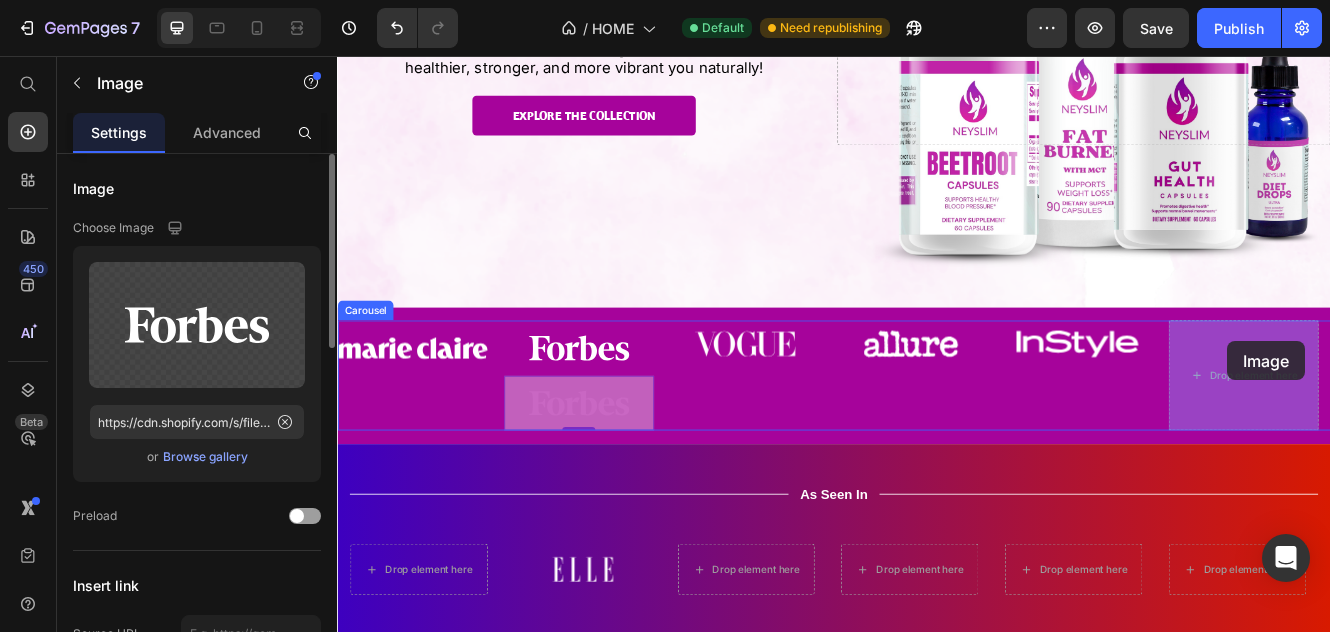 drag, startPoint x: 556, startPoint y: 457, endPoint x: 1413, endPoint y: 401, distance: 858.8277 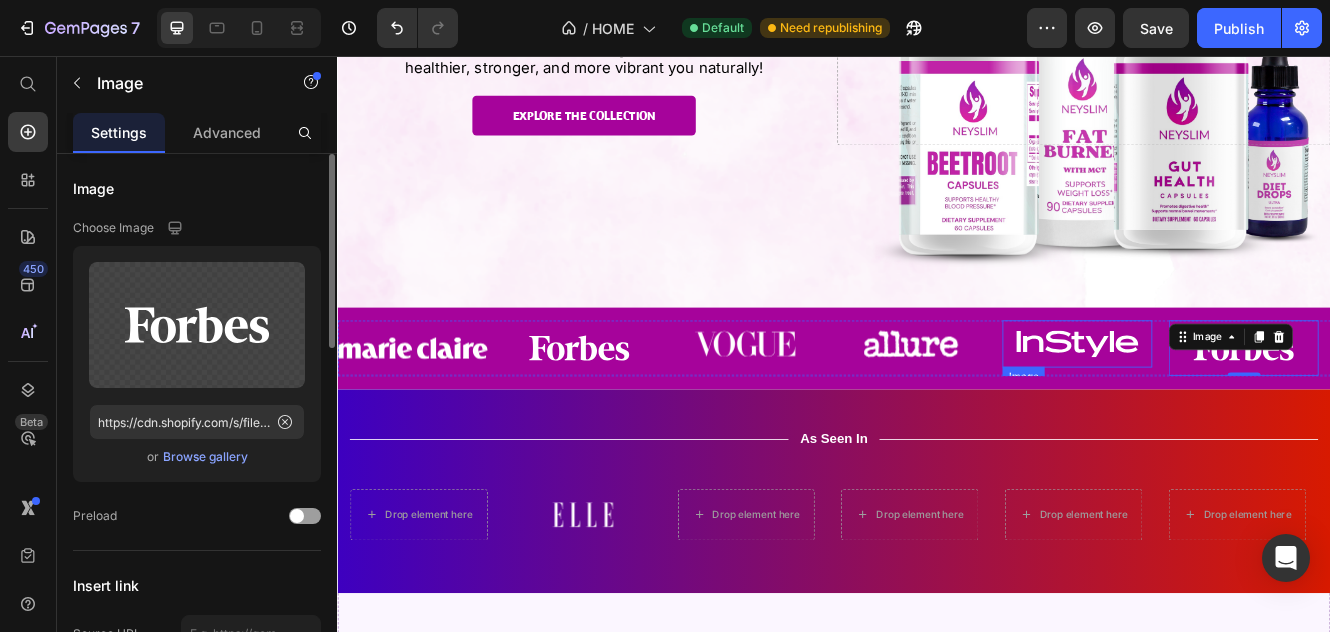 click at bounding box center (1230, 405) 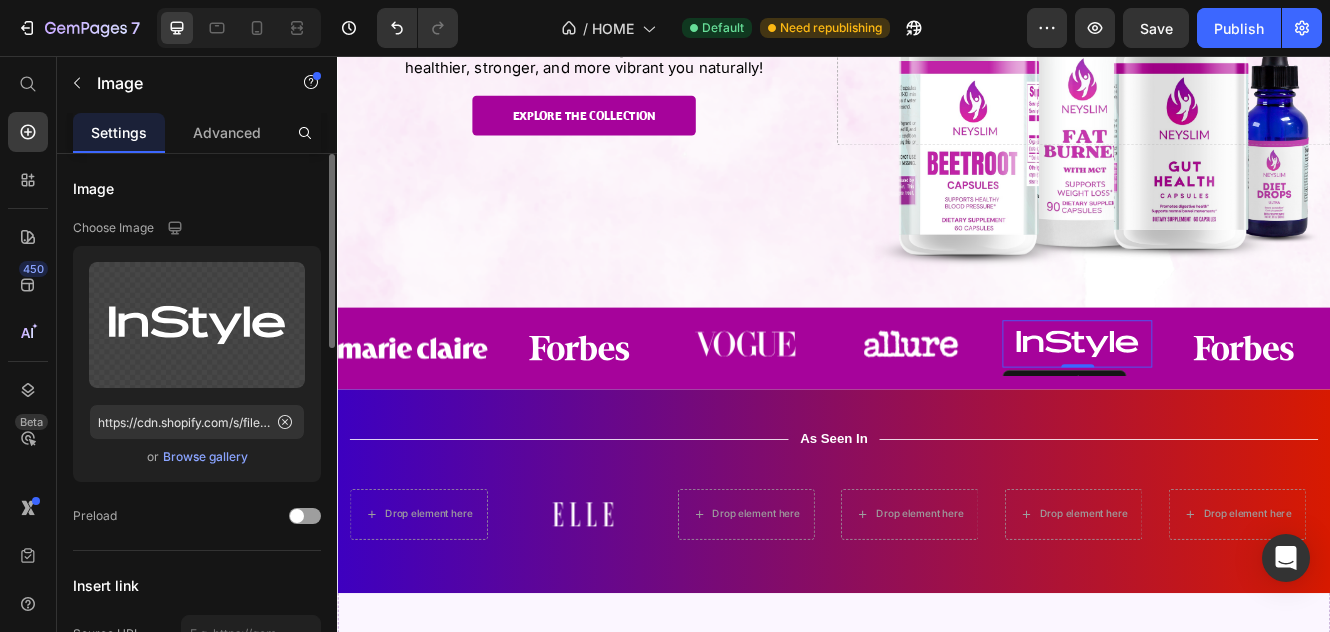 click at bounding box center (1230, 405) 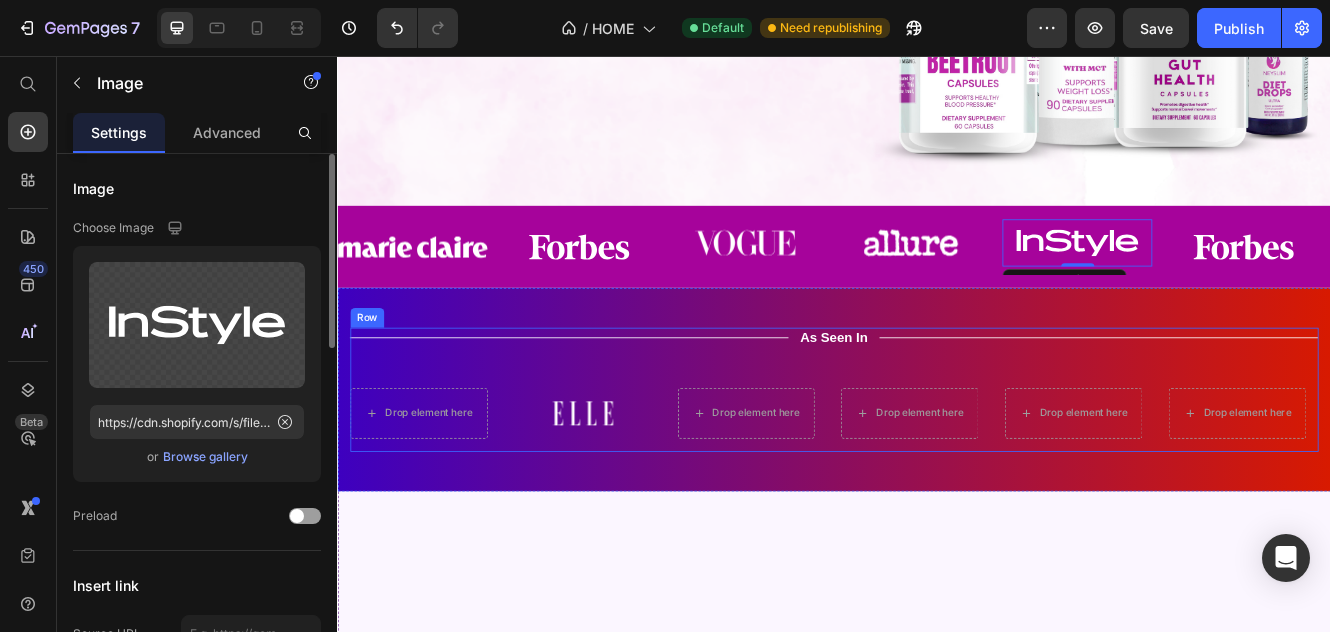 scroll, scrollTop: 620, scrollLeft: 0, axis: vertical 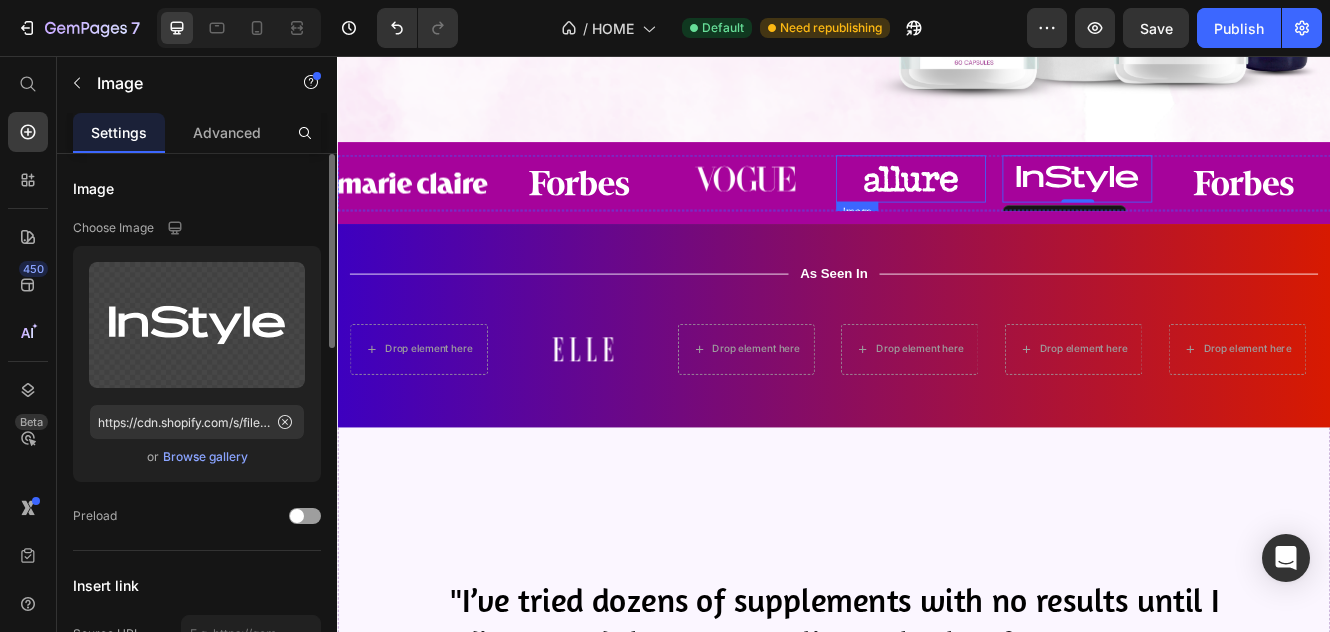 click at bounding box center [1029, 205] 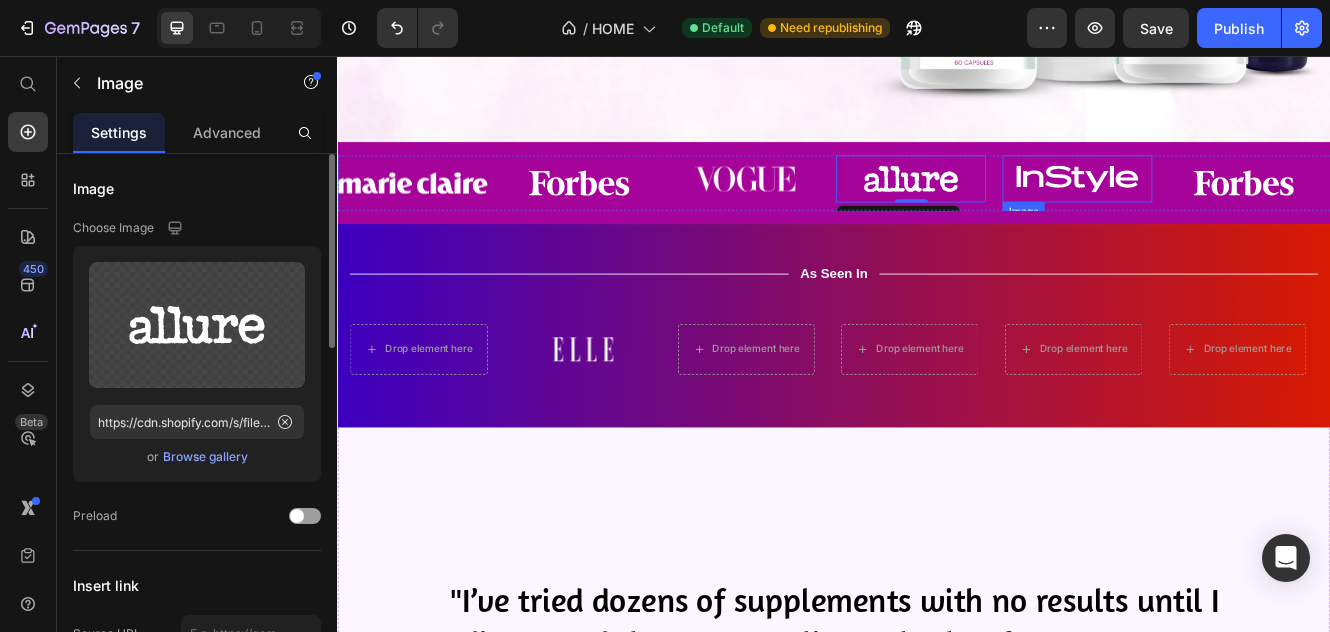 click at bounding box center [1230, 205] 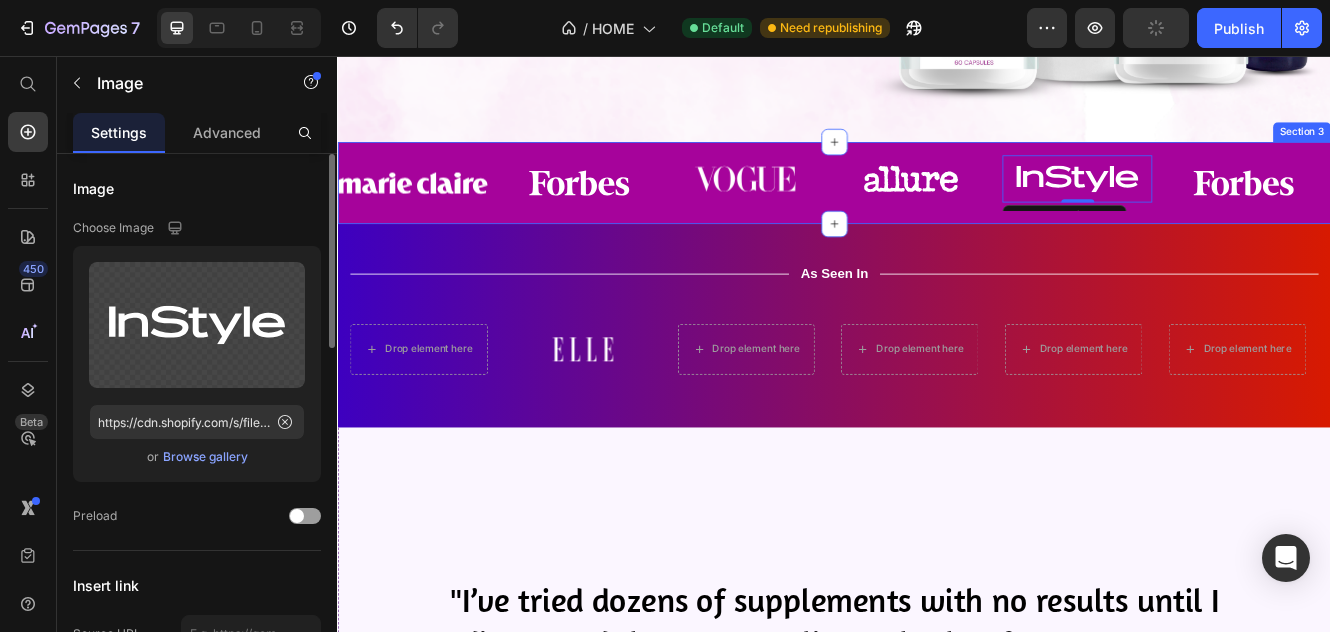 click at bounding box center [1431, 209] 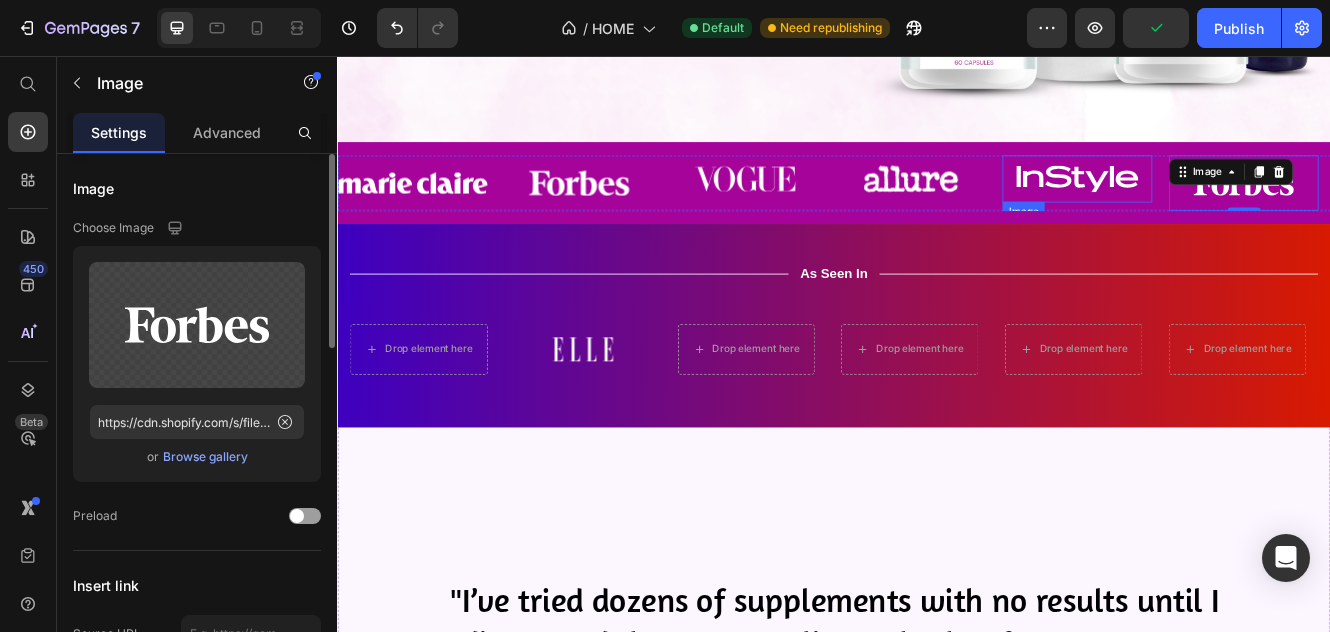 click at bounding box center [1230, 205] 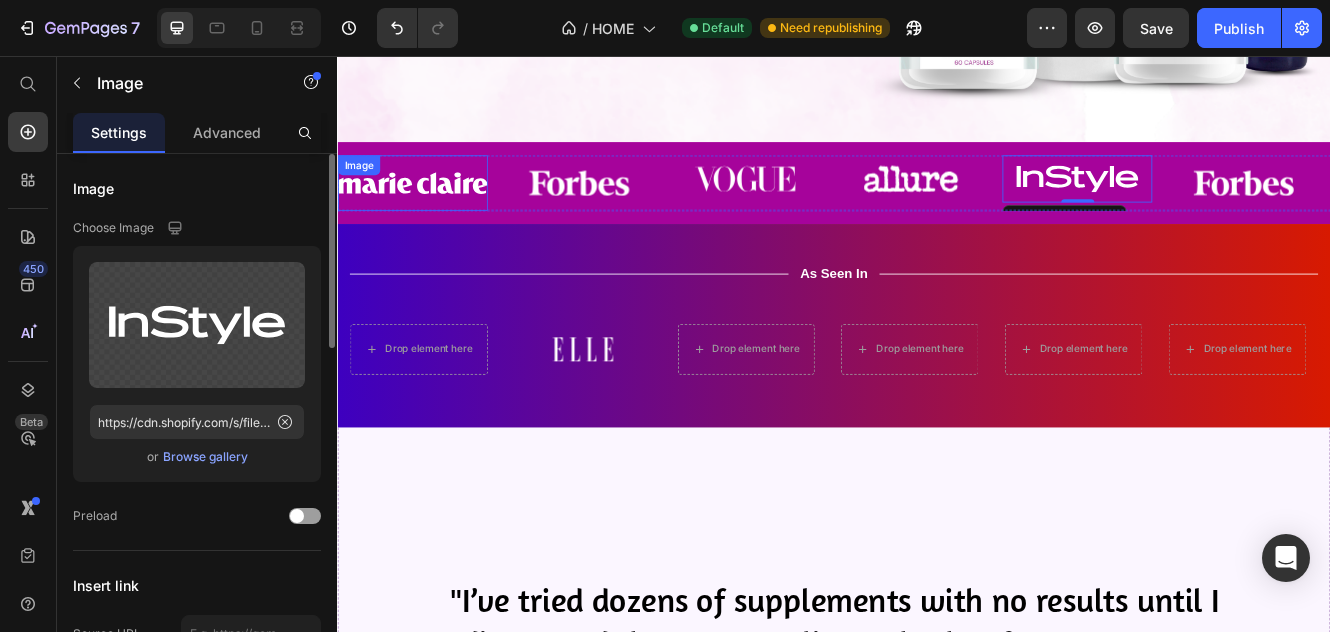 click at bounding box center [427, 209] 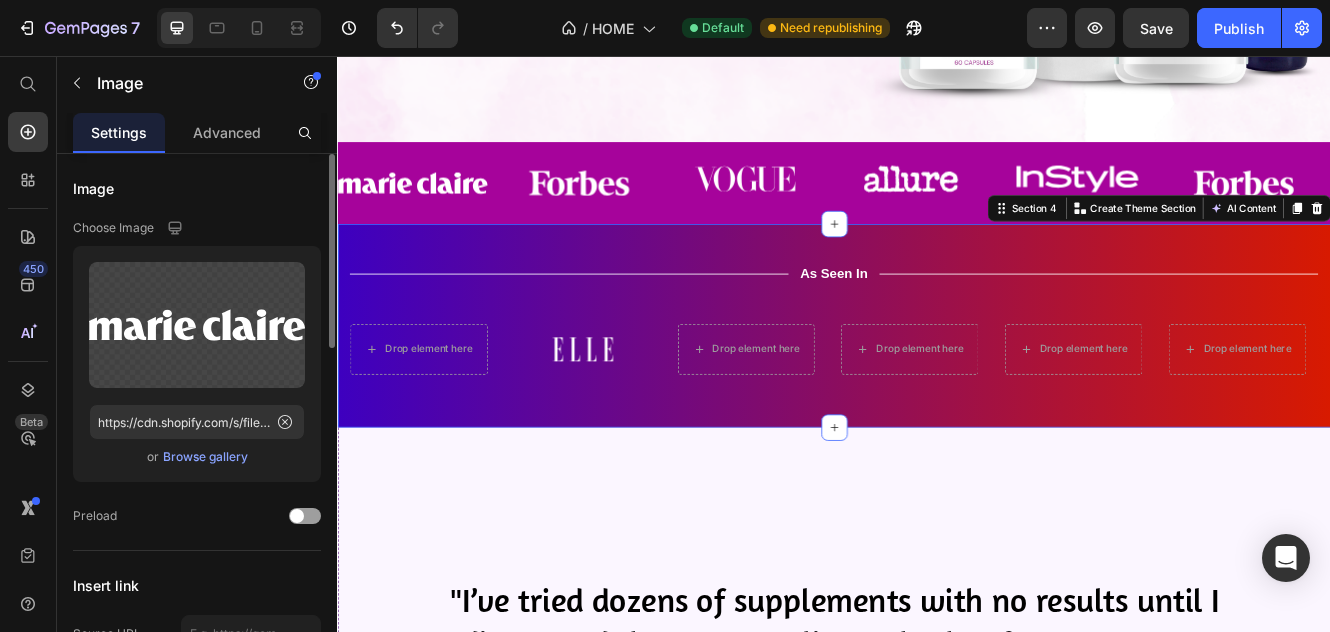 click on "Title Line As Seen In Text Block                Title Line Row
Drop element here Image
Drop element here
Drop element here
Drop element here
Drop element here Carousel Row Section 4   Create Theme Section AI Content Write with GemAI What would you like to describe here? Tone and Voice Persuasive Product Show more Generate" at bounding box center [937, 382] 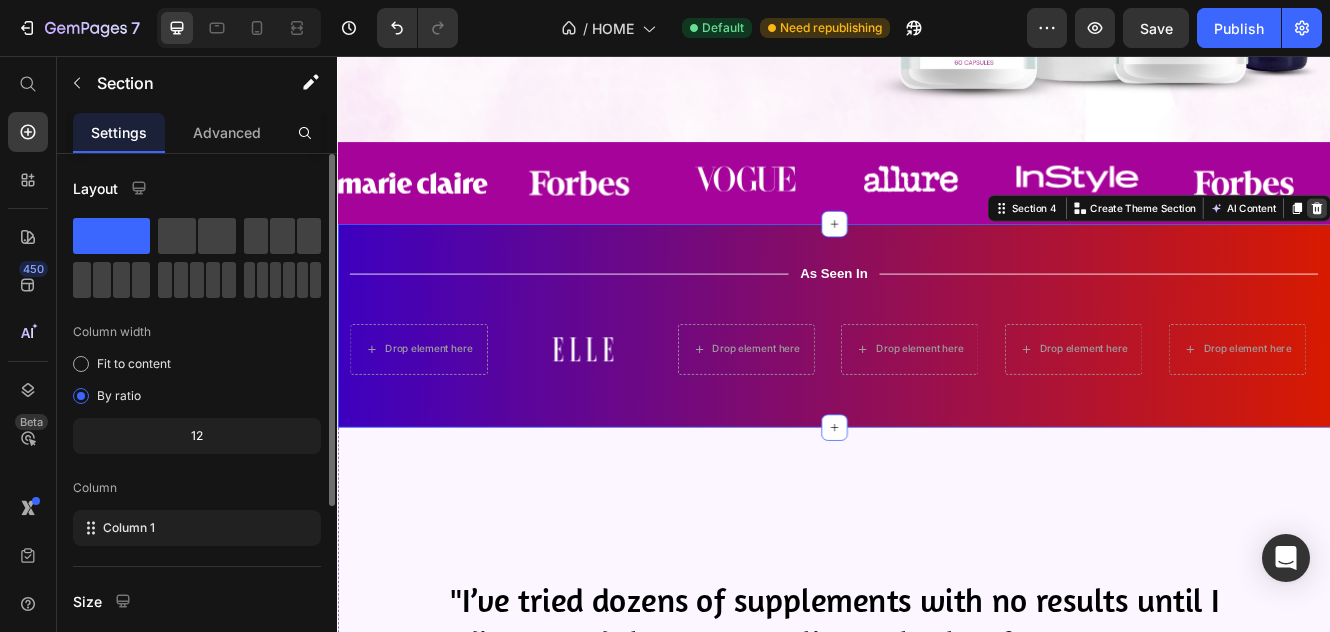 click at bounding box center [1520, 240] 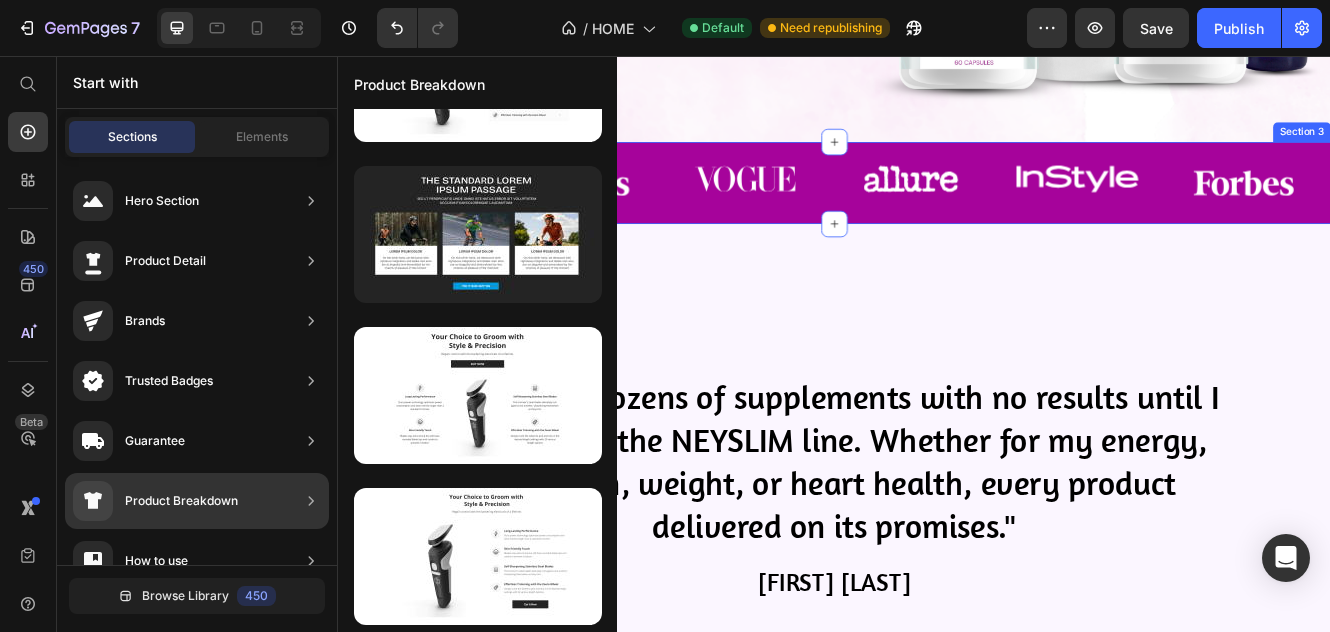 scroll, scrollTop: 271, scrollLeft: 0, axis: vertical 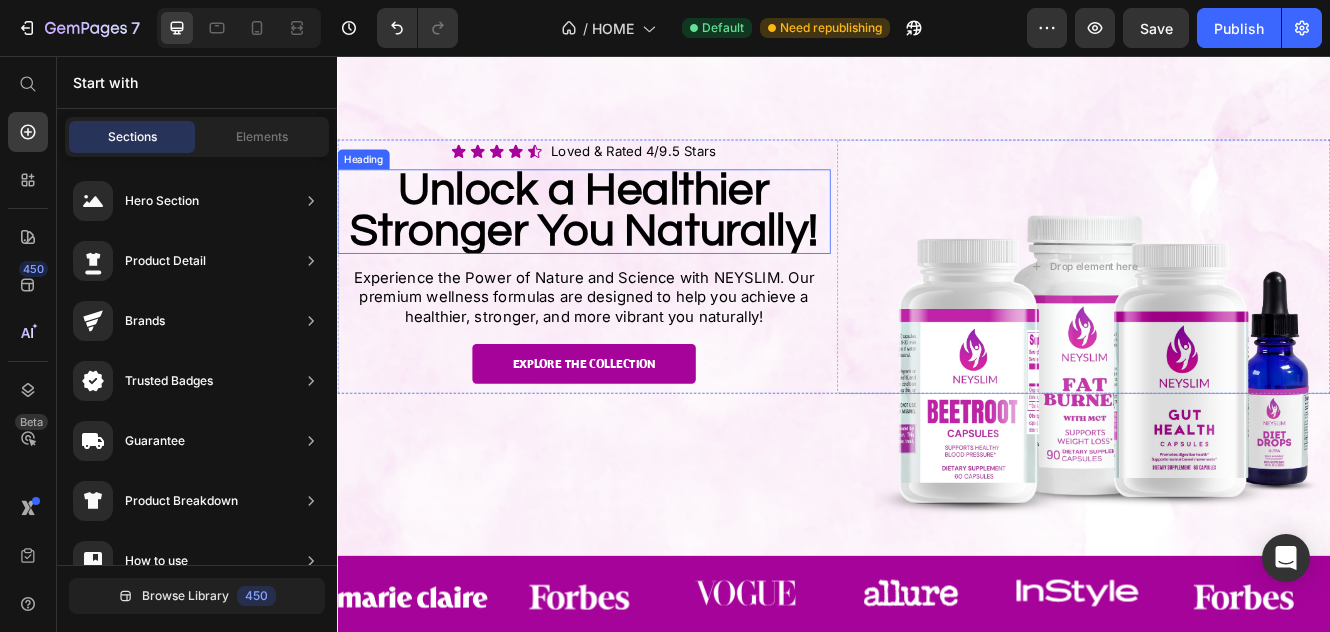 click on "Unlock a Healthier Stronger You Naturally!" at bounding box center [635, 243] 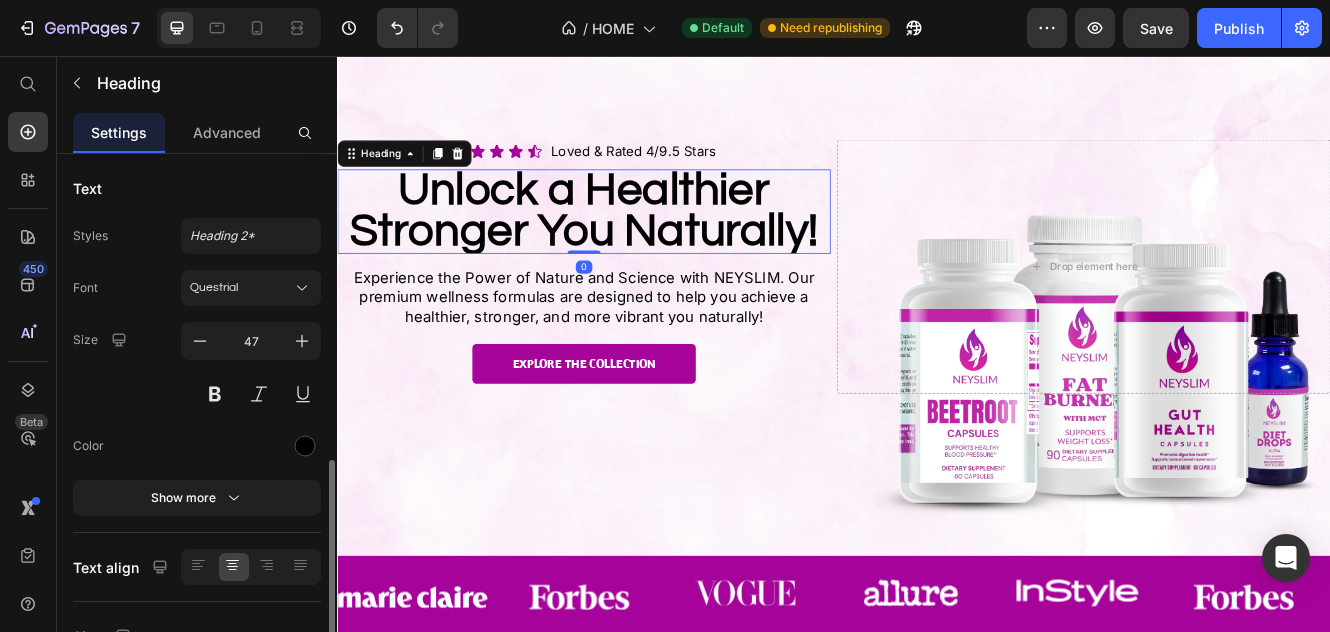 scroll, scrollTop: 200, scrollLeft: 0, axis: vertical 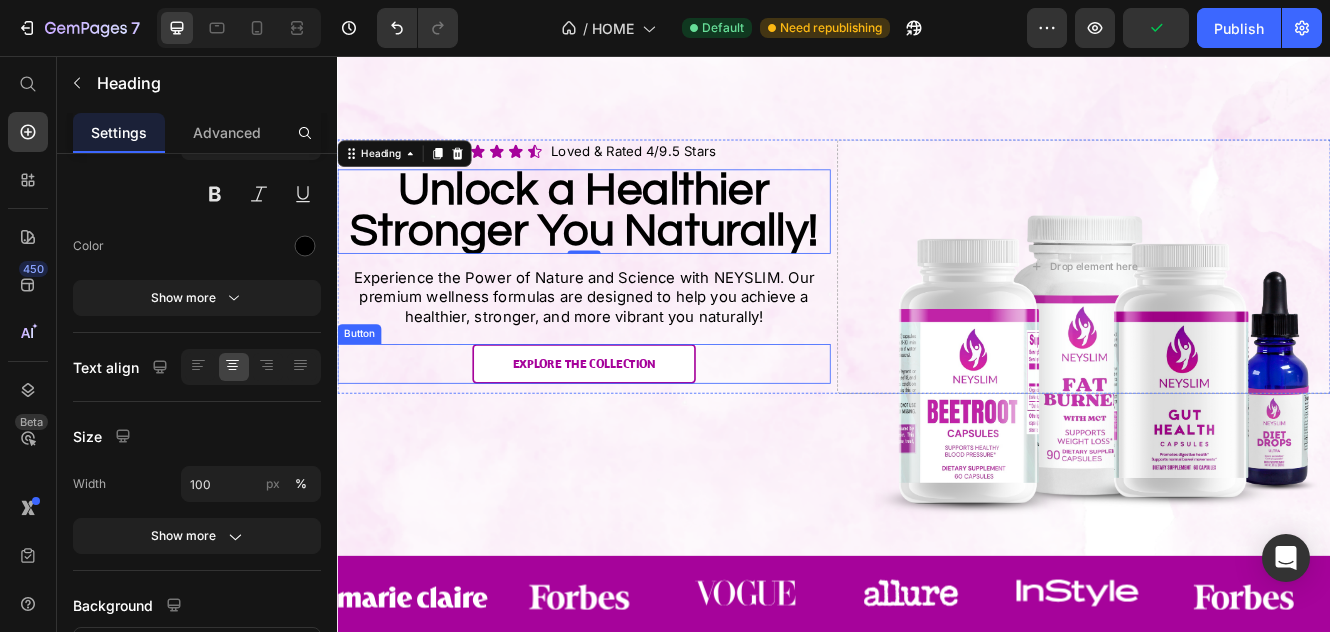 click on "Explore the Collection" at bounding box center (635, 428) 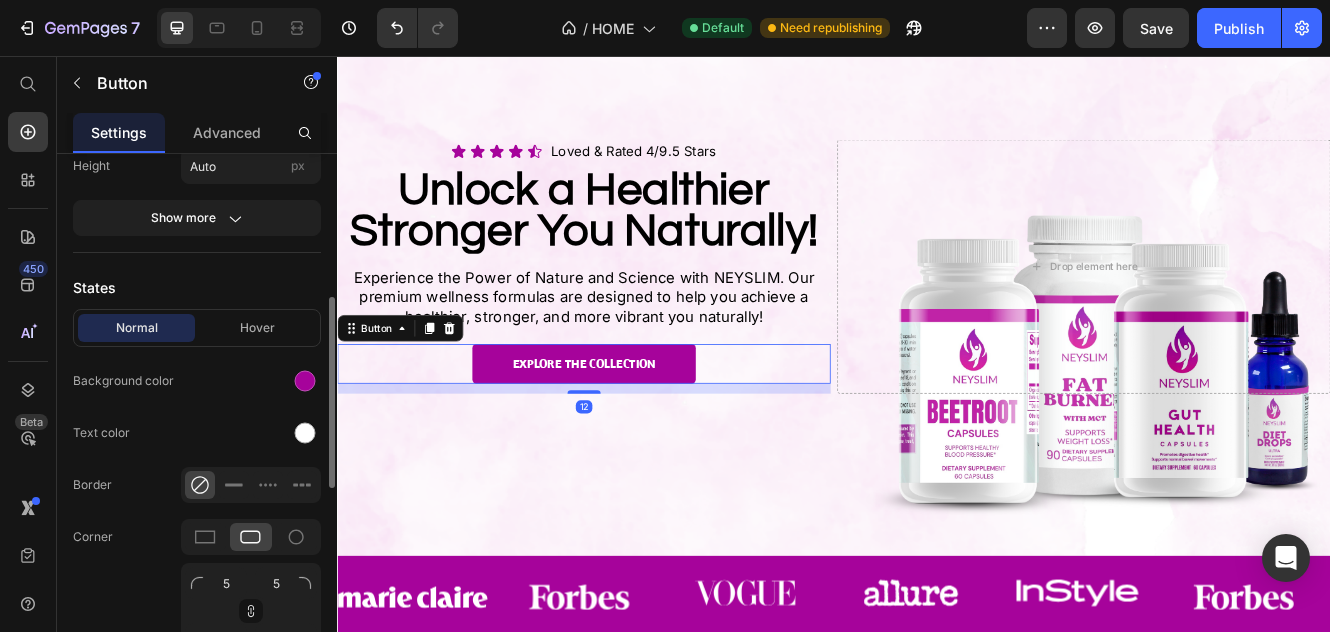 scroll, scrollTop: 500, scrollLeft: 0, axis: vertical 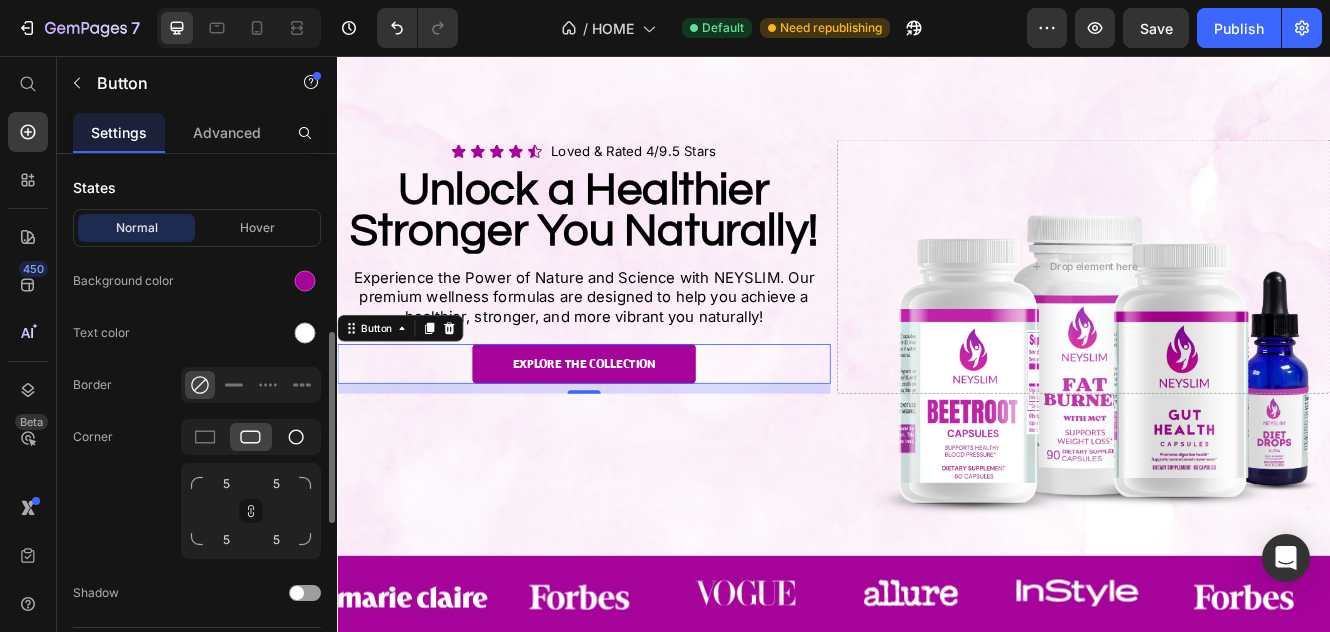 click 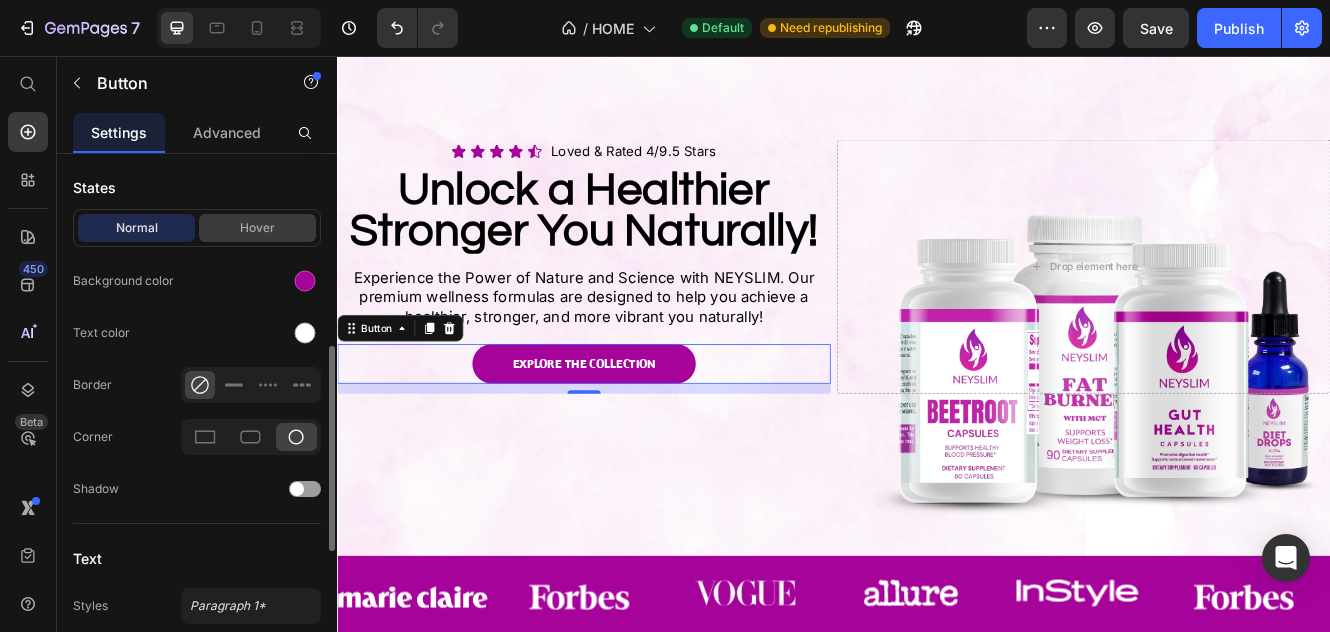 click on "Hover" at bounding box center [257, 228] 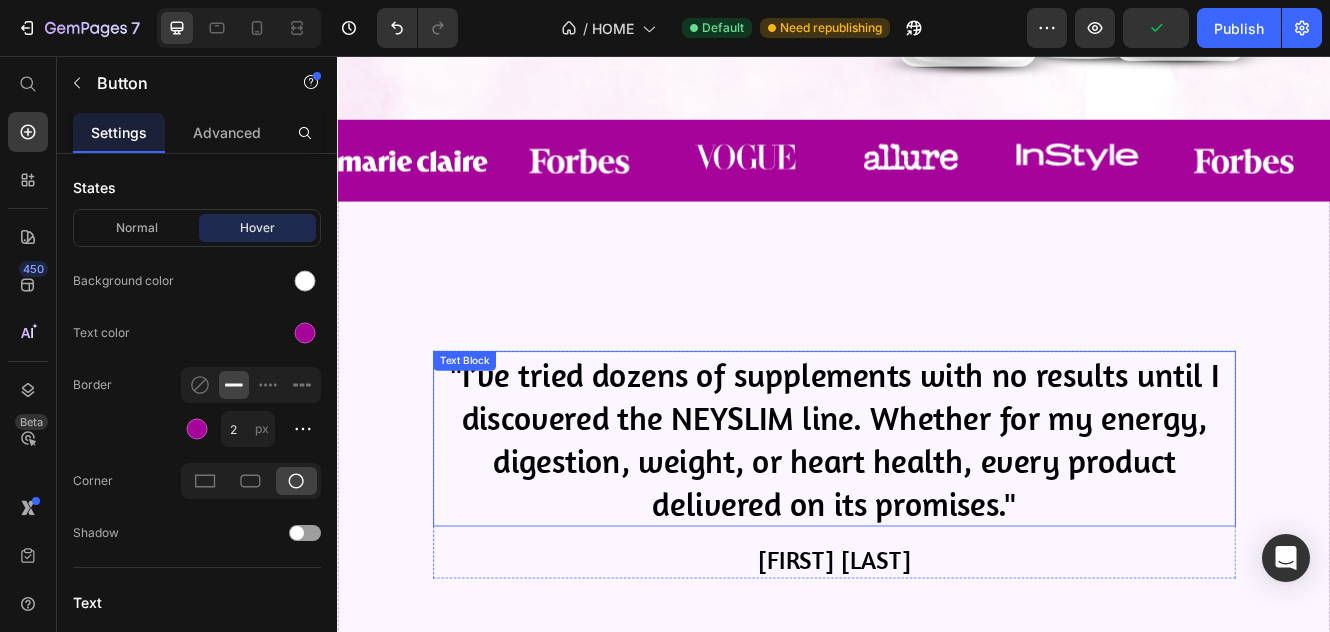 scroll, scrollTop: 720, scrollLeft: 0, axis: vertical 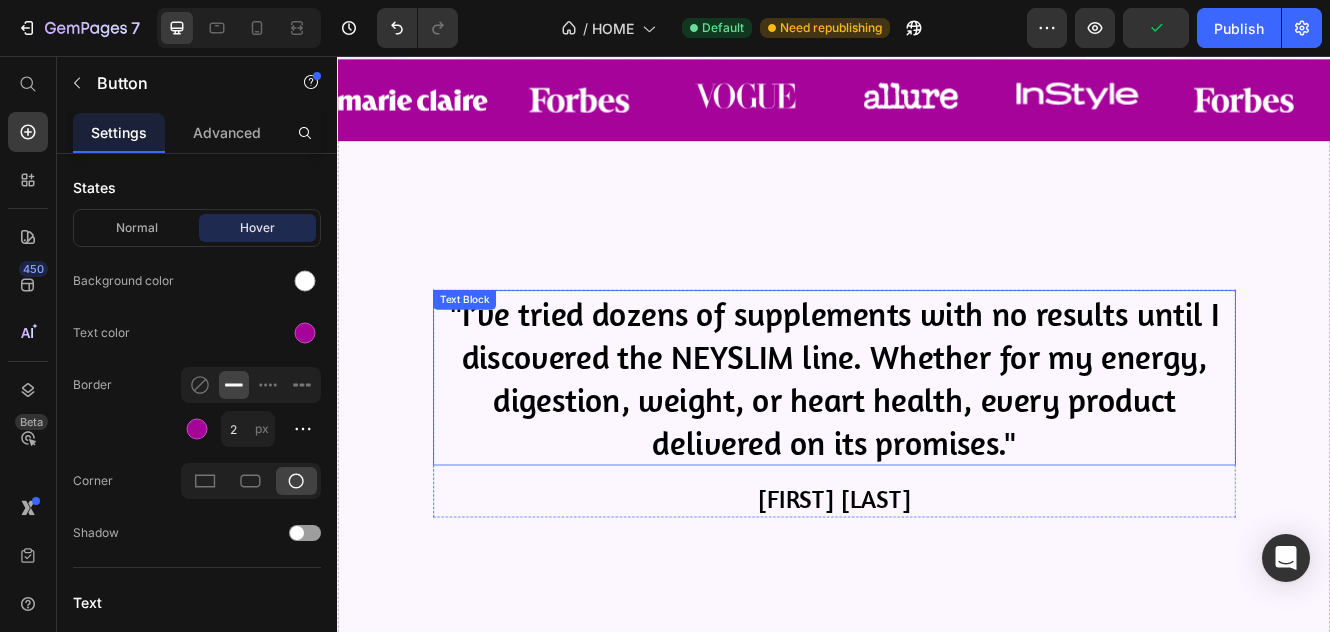 click on ""I’ve tried dozens of supplements with no results until I discovered the NEYSLIM line. Whether for my energy, digestion, weight, or heart health, every product delivered on its promises."" at bounding box center (937, 445) 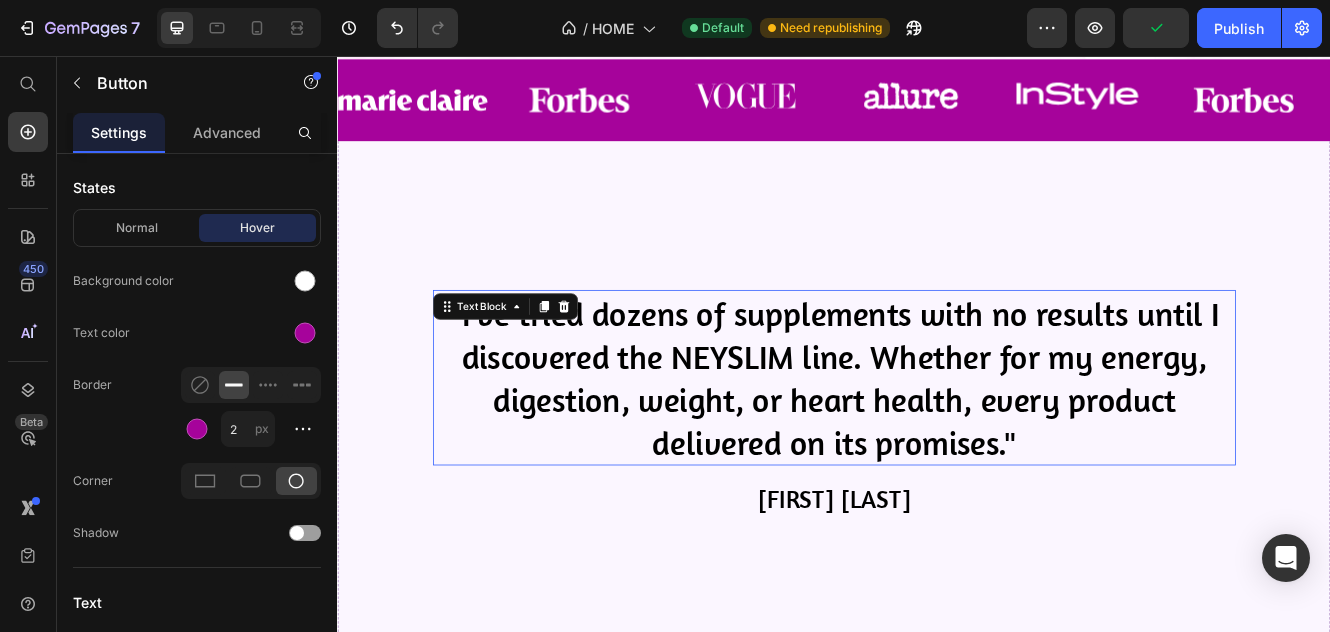 scroll, scrollTop: 0, scrollLeft: 0, axis: both 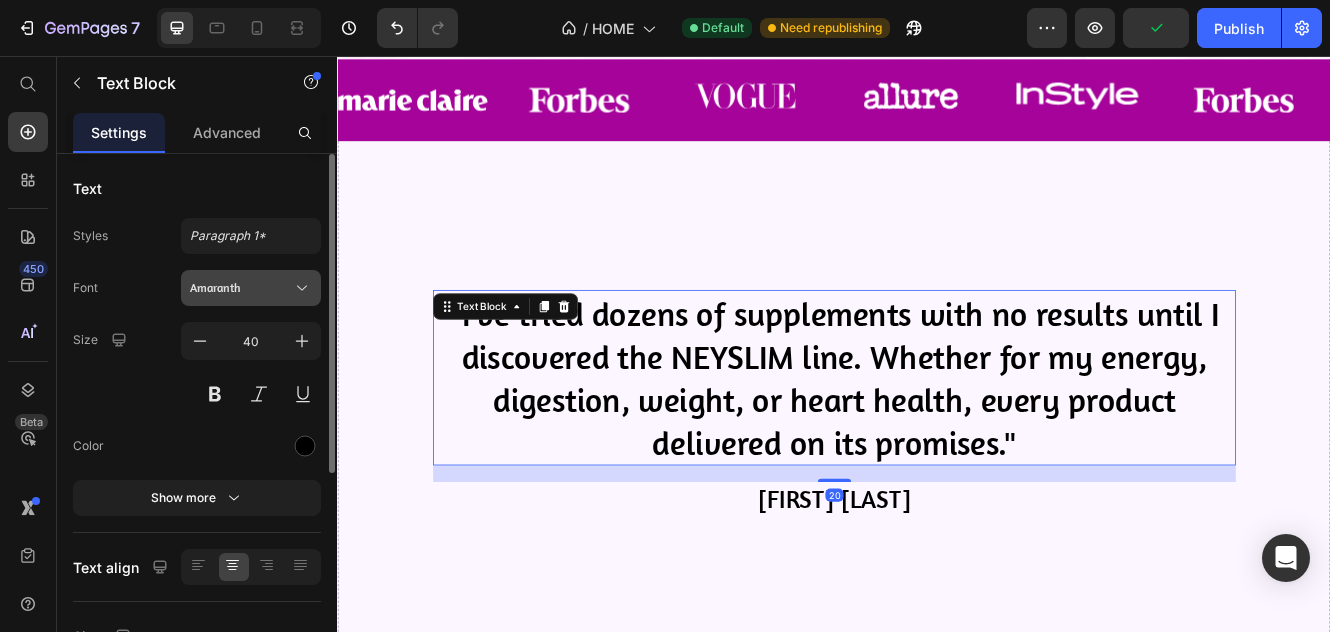 click on "Amaranth" at bounding box center (241, 288) 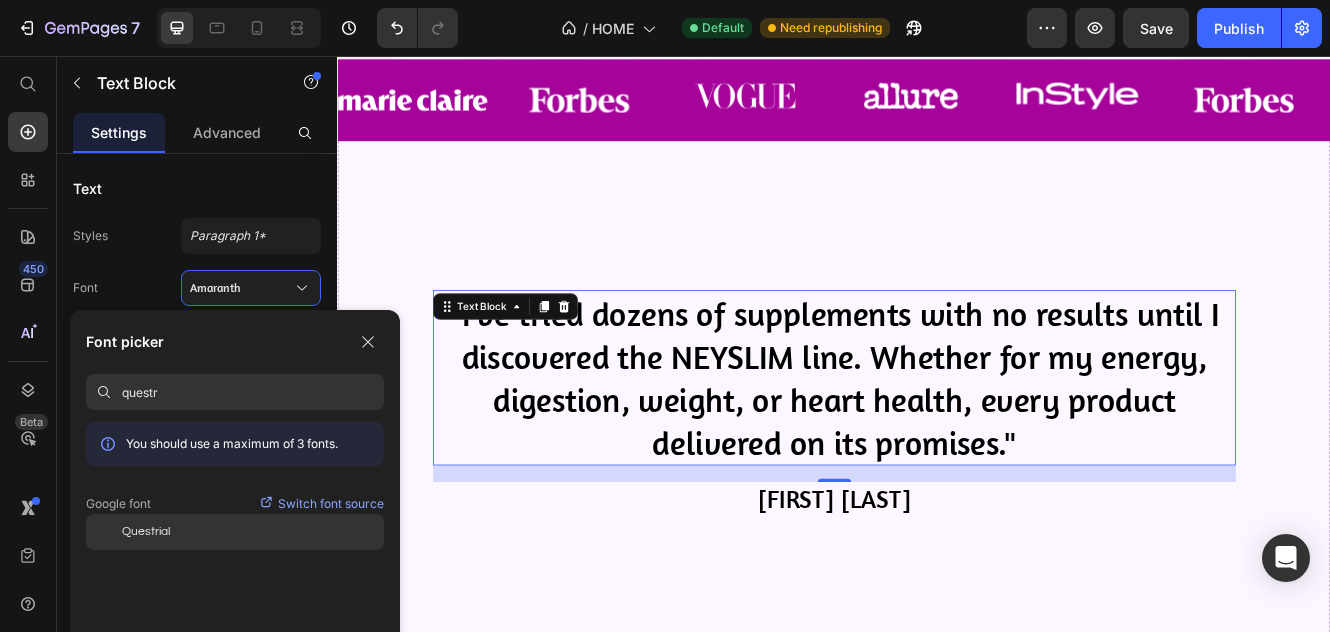 type on "questr" 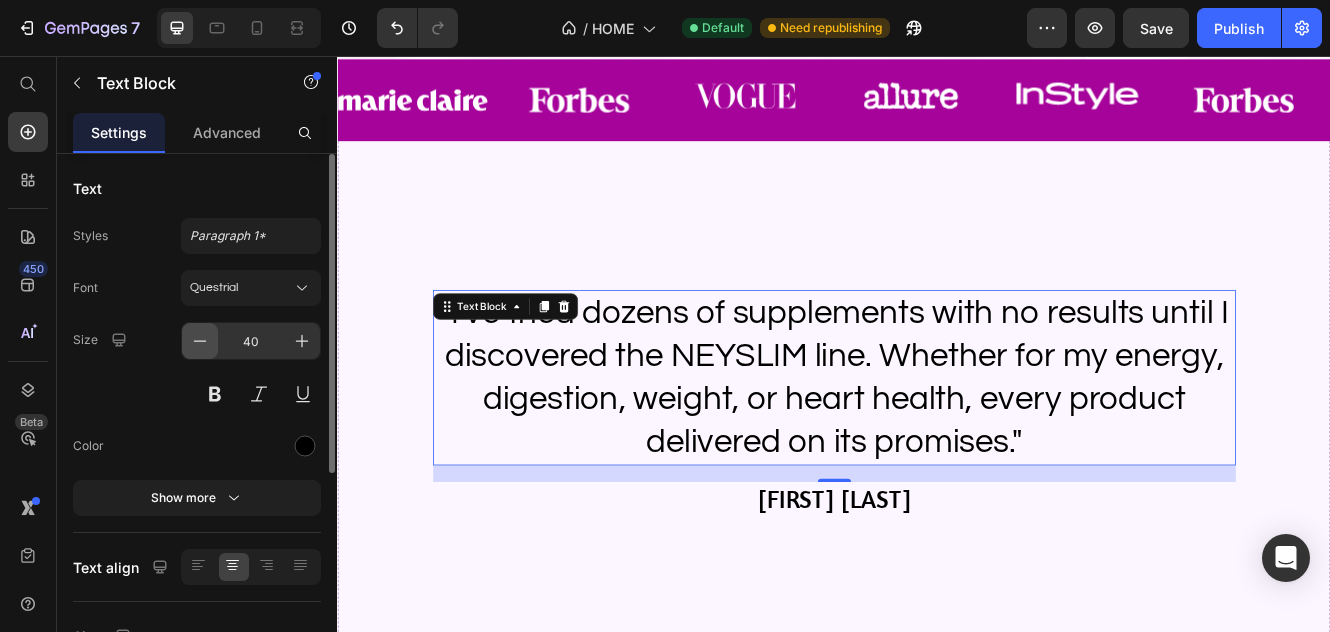 click at bounding box center (200, 341) 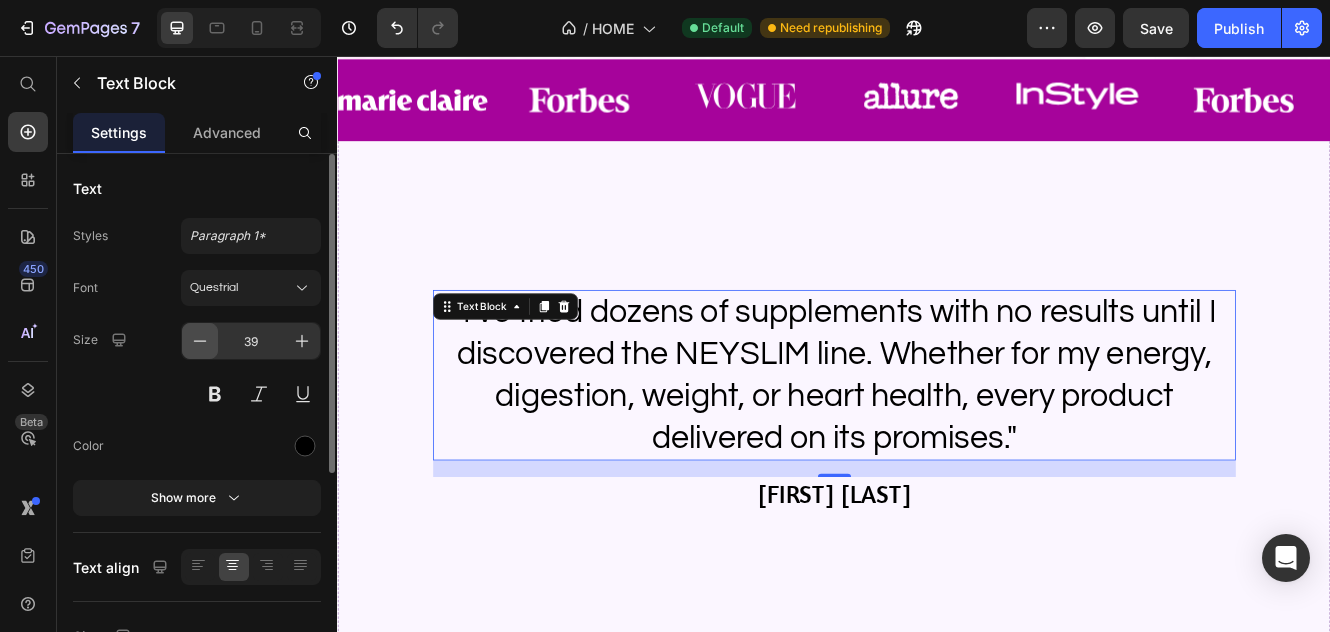 click at bounding box center [200, 341] 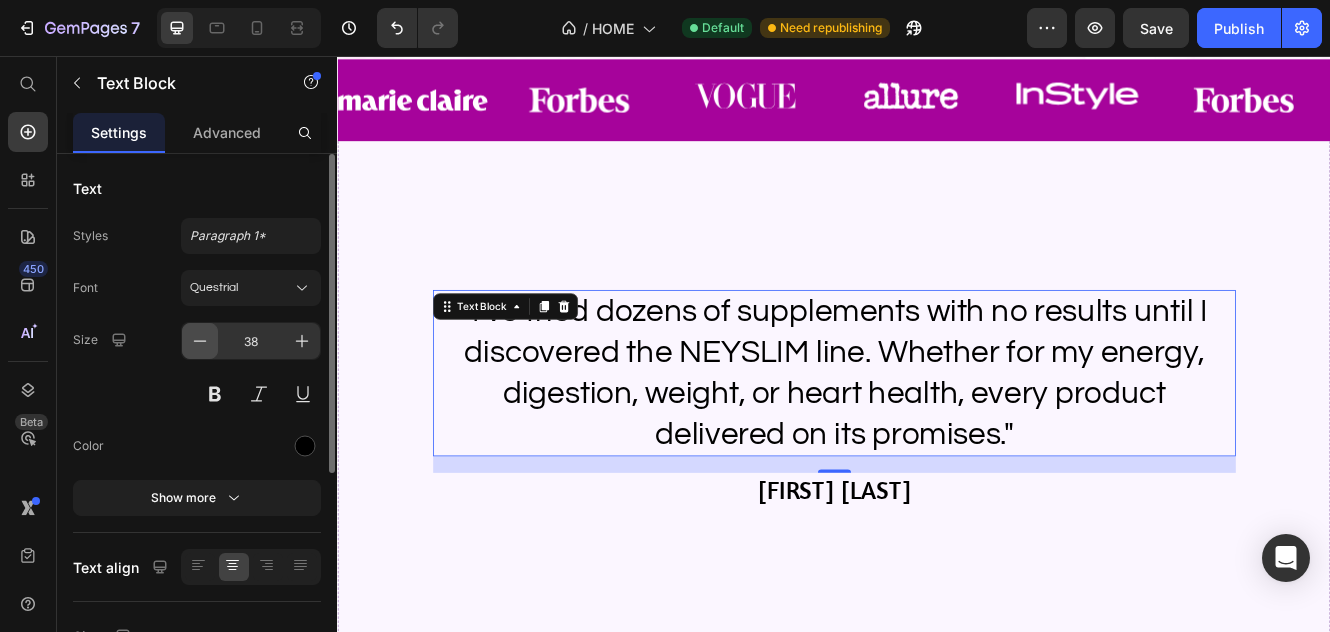 click at bounding box center (200, 341) 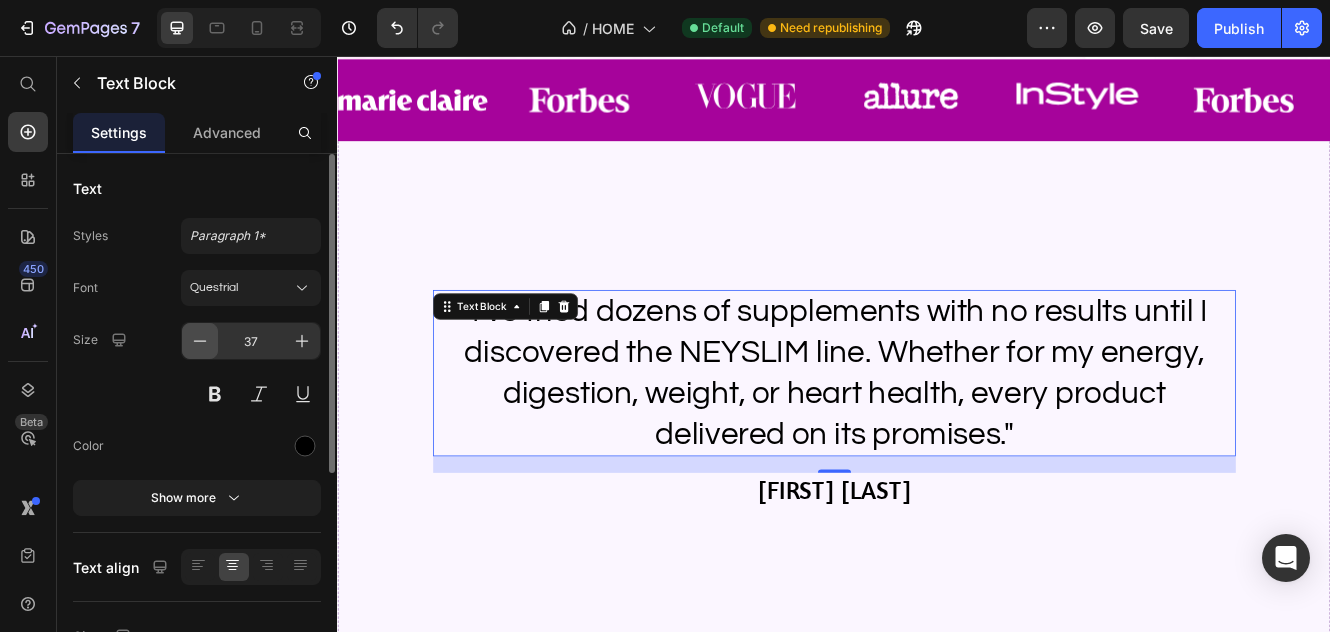 click at bounding box center [200, 341] 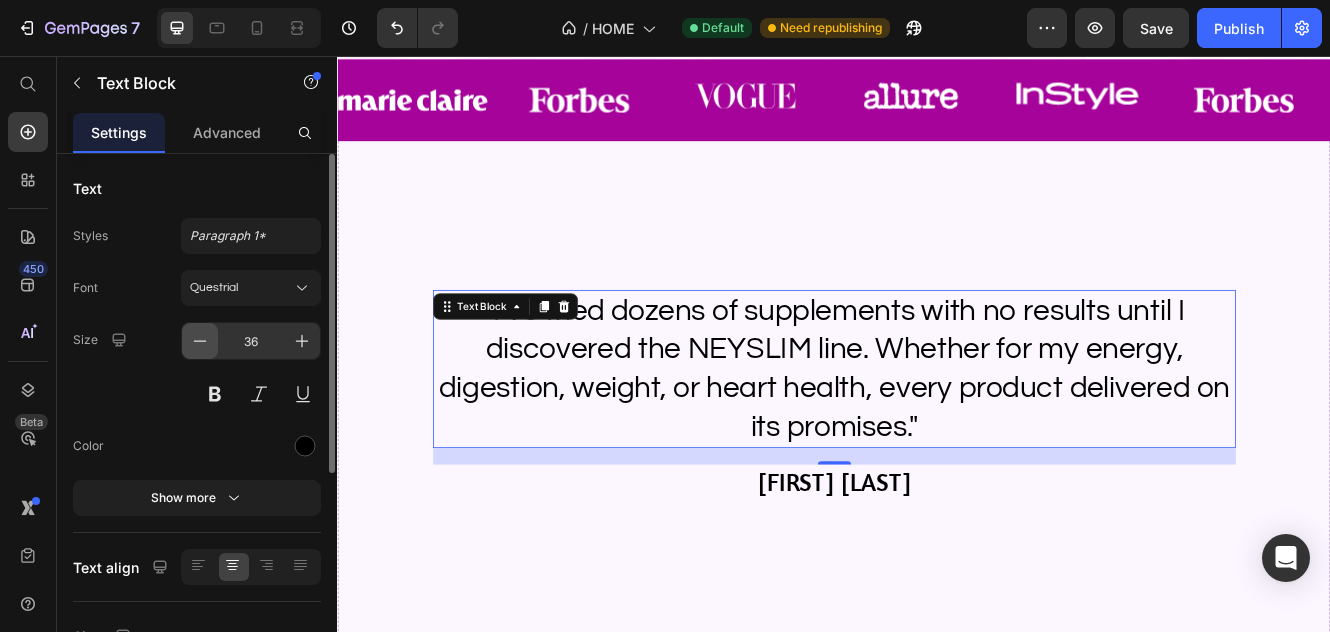click at bounding box center (200, 341) 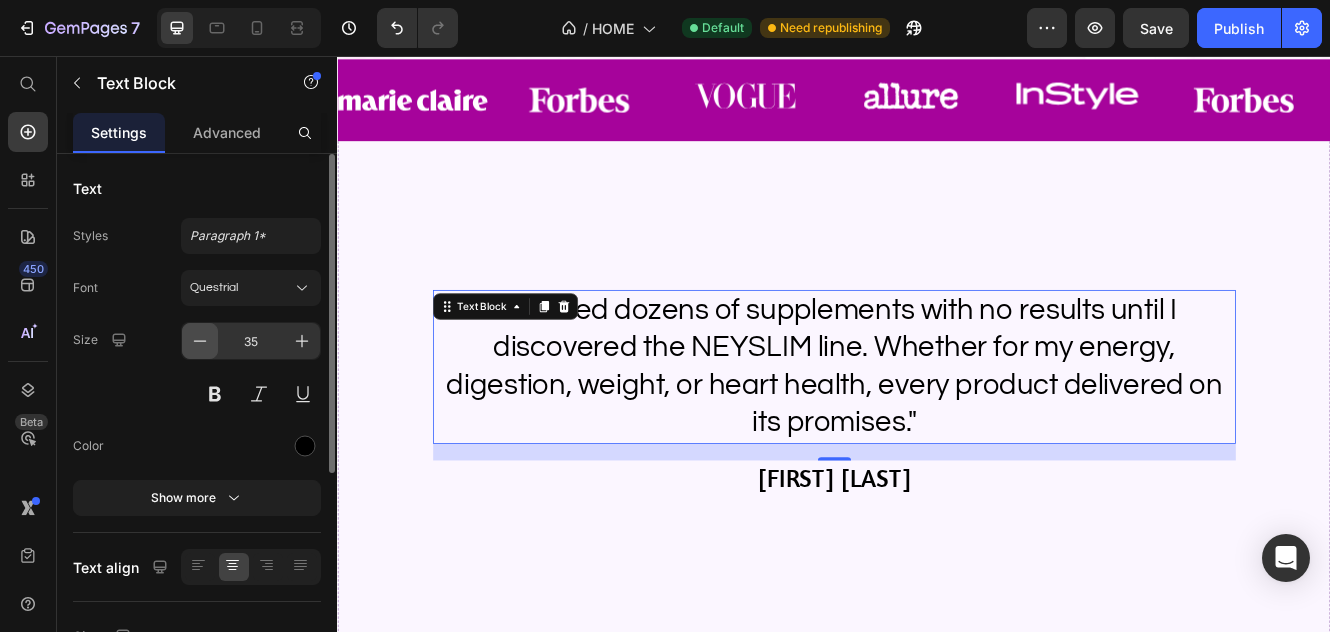 click at bounding box center (200, 341) 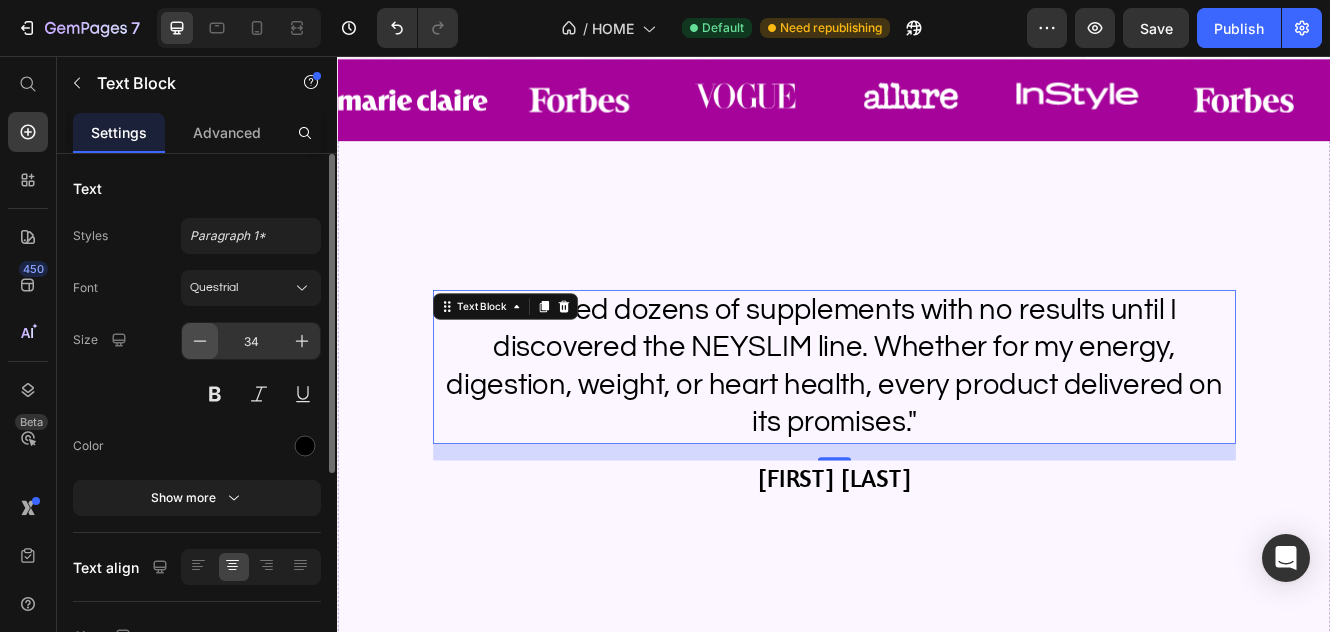 click at bounding box center (200, 341) 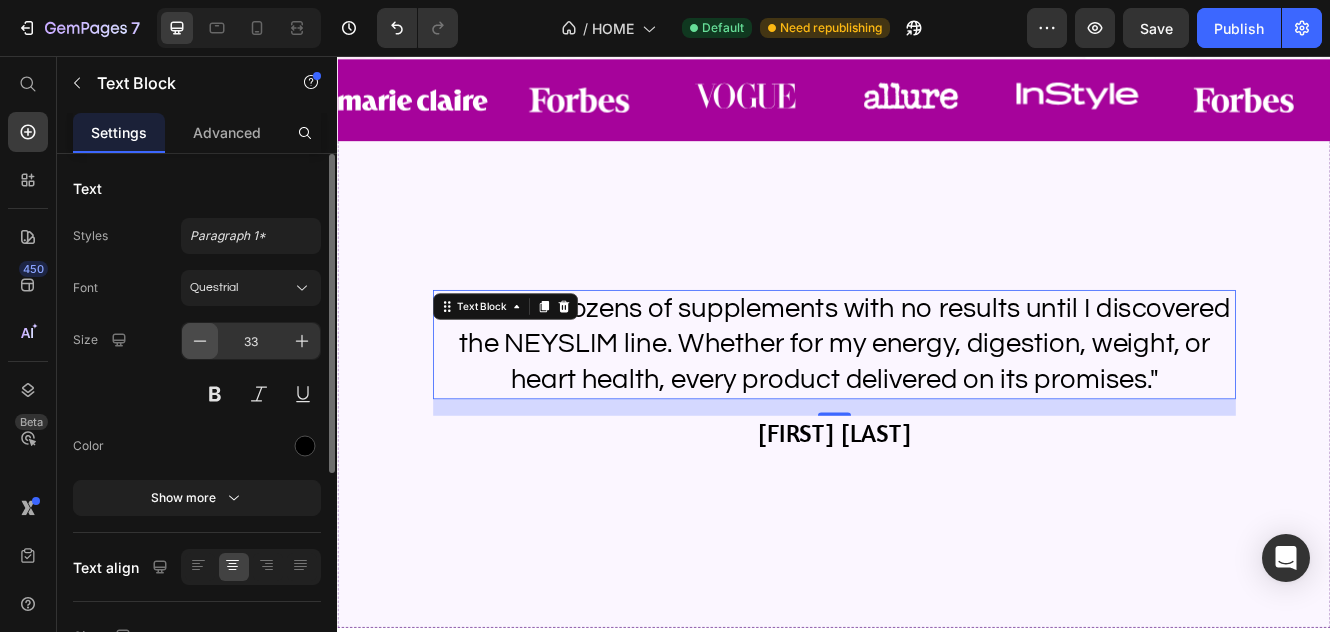 click at bounding box center (200, 341) 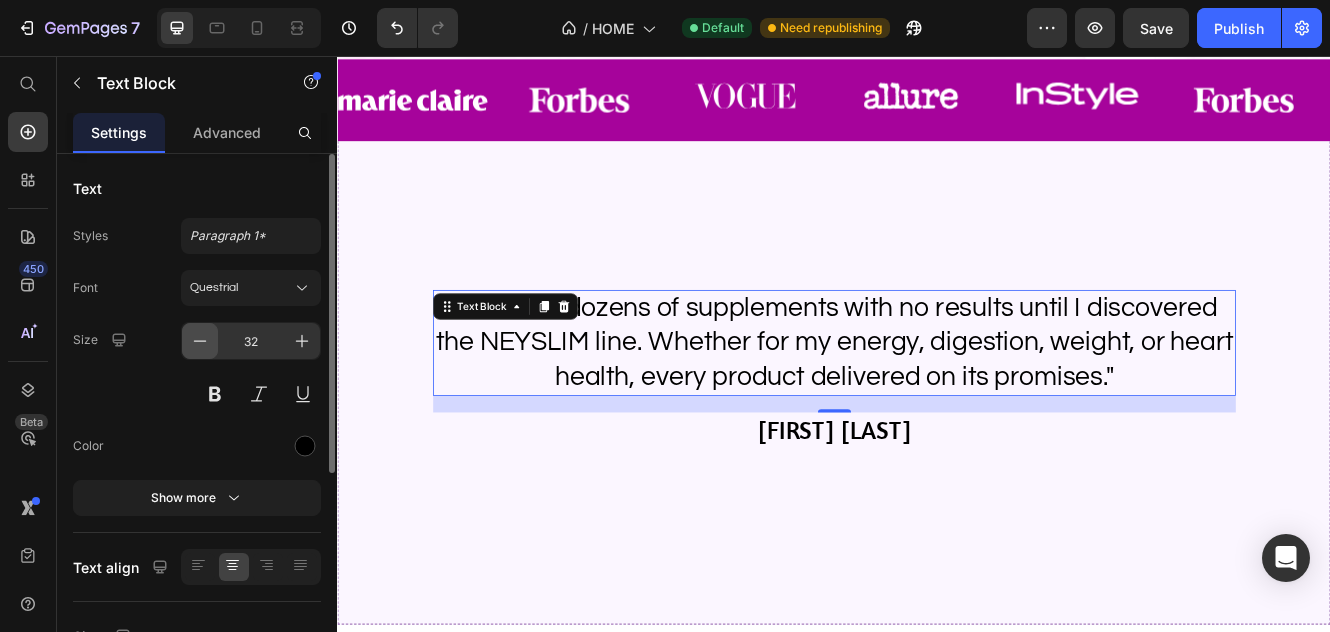 click 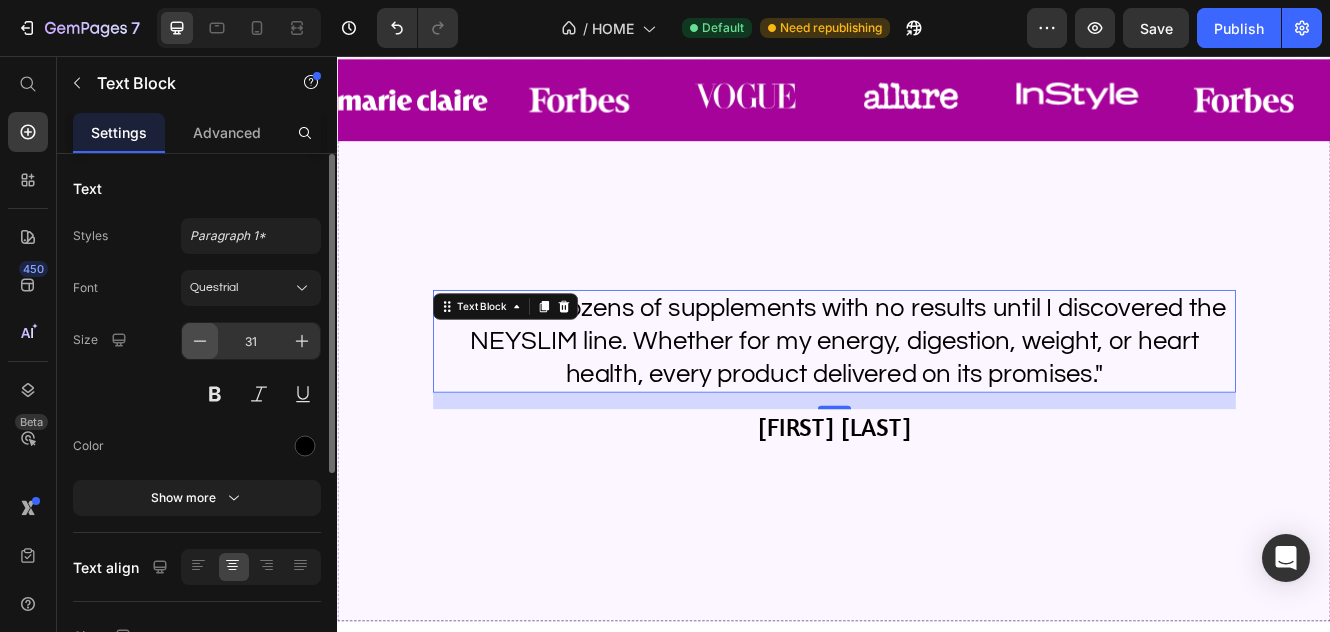 click 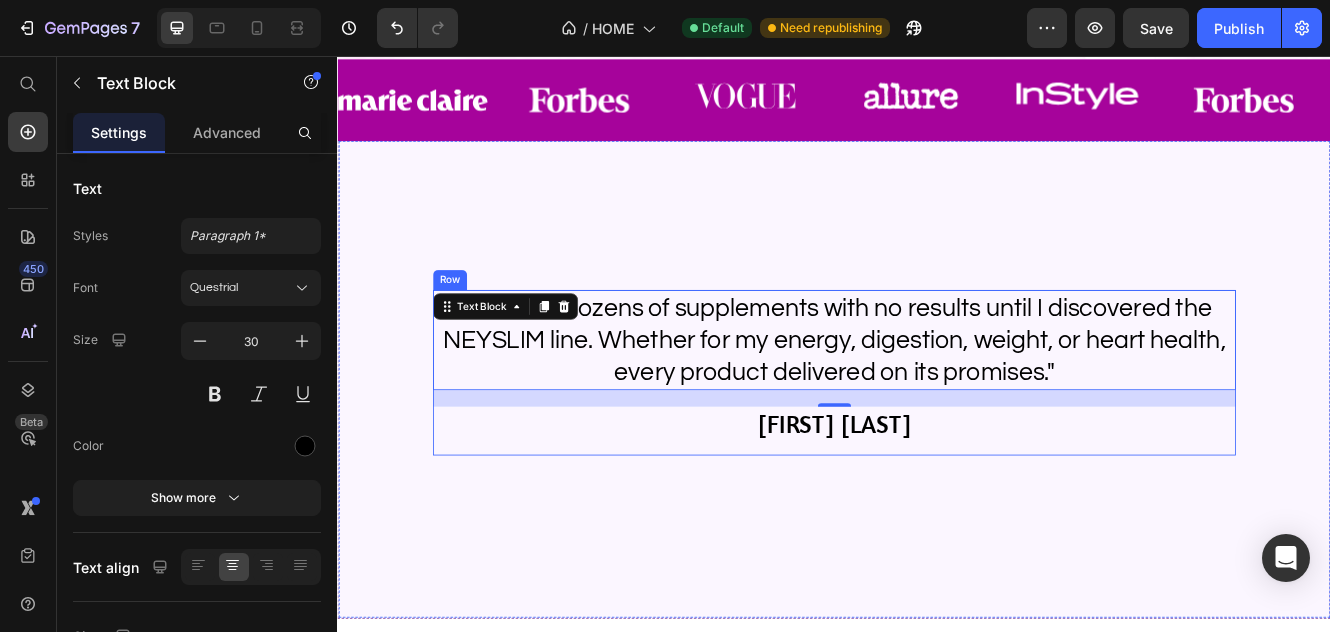 click on ""I’ve tried dozens of supplements with no results until I discovered the NEYSLIM line. Whether for my energy, digestion, weight, or heart health, every product delivered on its promises." Text Block   20 Claire D. Text Block Carousel Row" at bounding box center (937, 447) 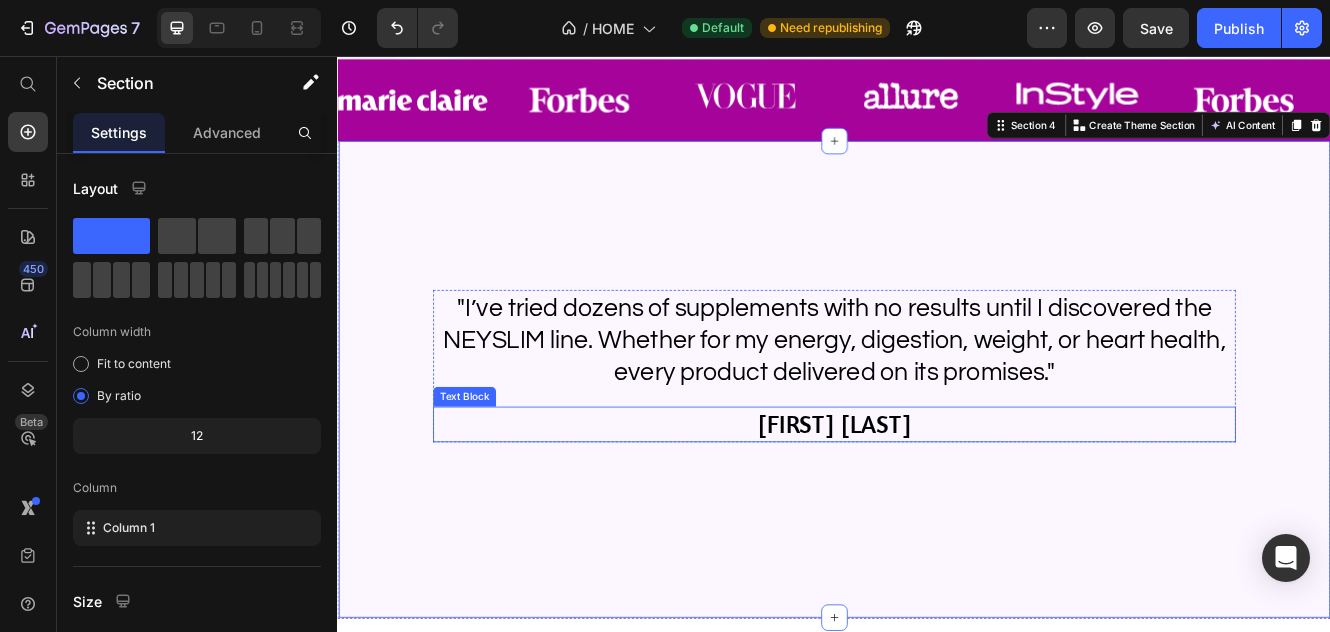 click on "[FIRST] [LAST]" at bounding box center (937, 501) 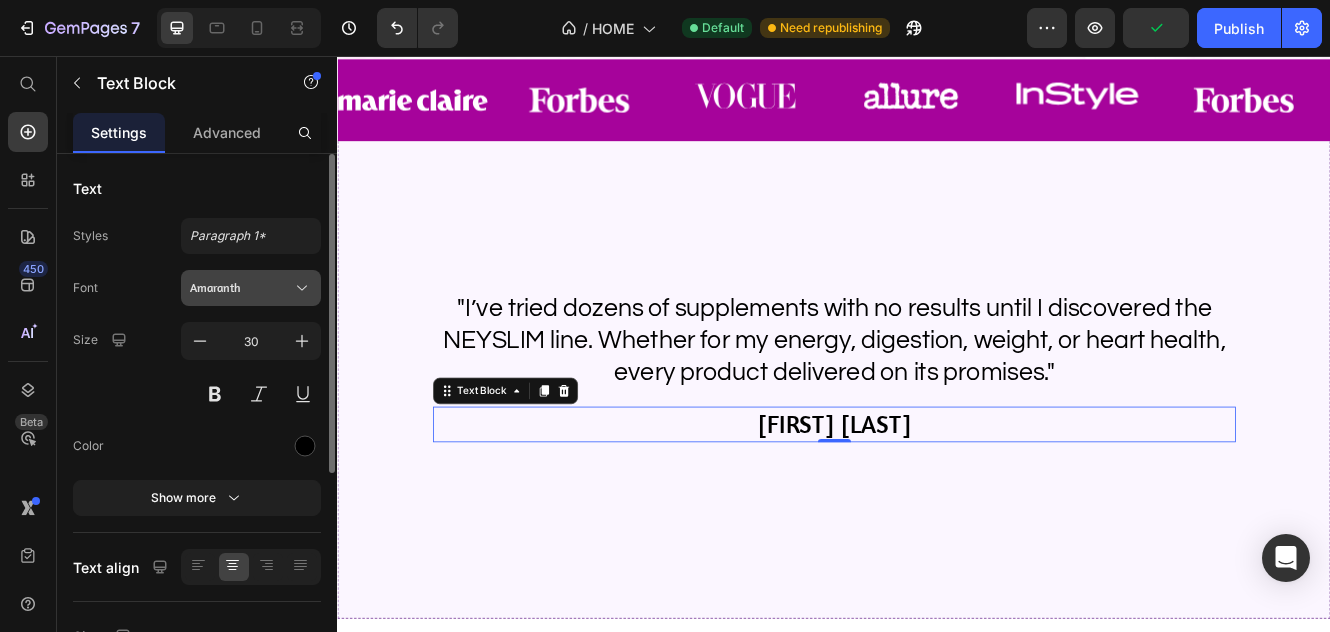 click on "Amaranth" at bounding box center (241, 288) 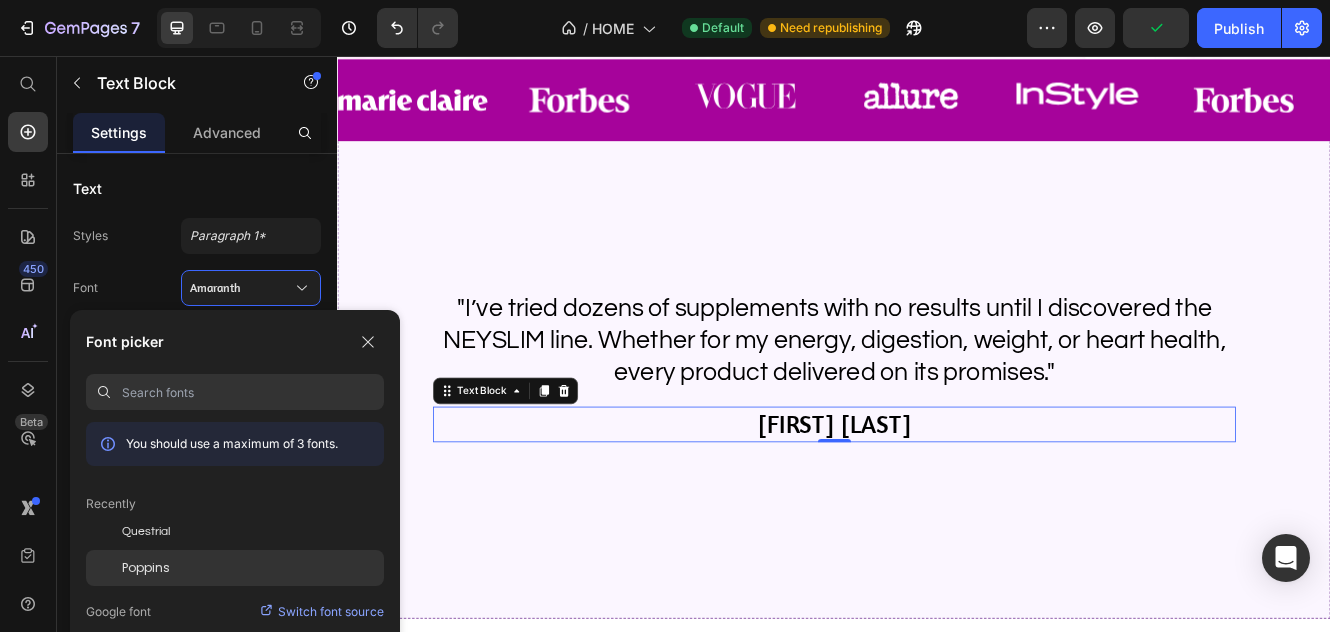 click on "Poppins" 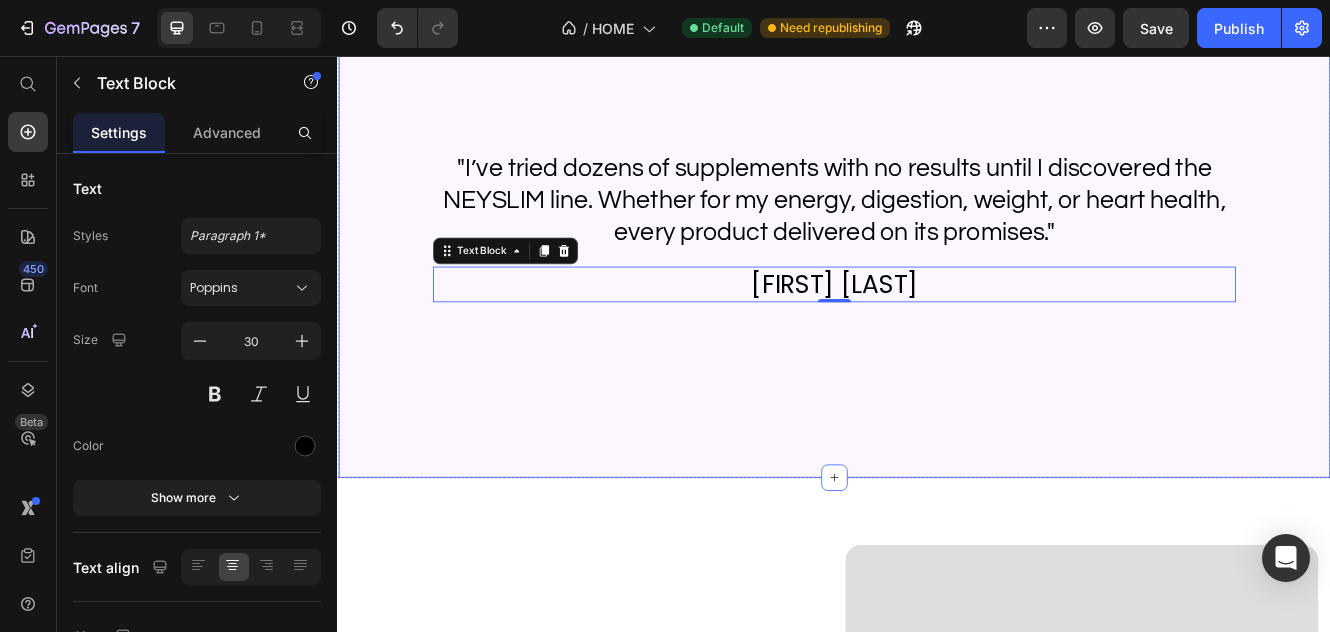 scroll, scrollTop: 920, scrollLeft: 0, axis: vertical 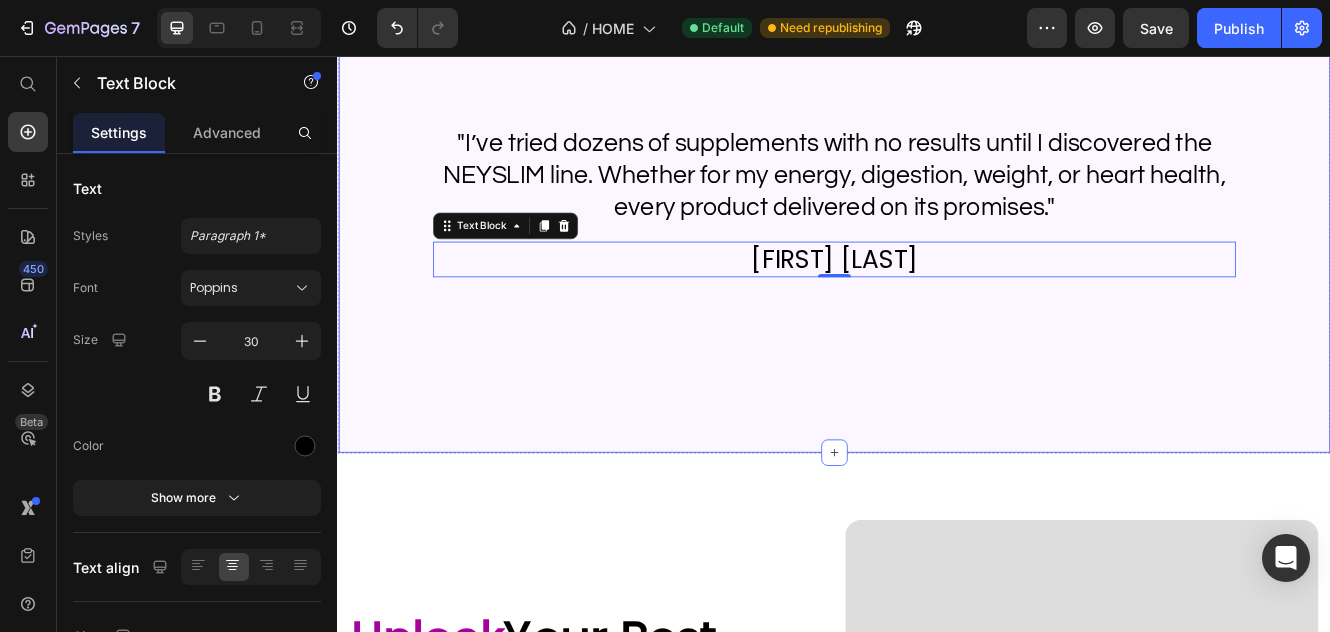 click on ""I’ve tried dozens of supplements with no results until I discovered the NEYSLIM line. Whether for my energy, digestion, weight, or heart health, every product delivered on its promises." Text Block Claire D. Text Block   0 Carousel Row Section 4" at bounding box center (937, 247) 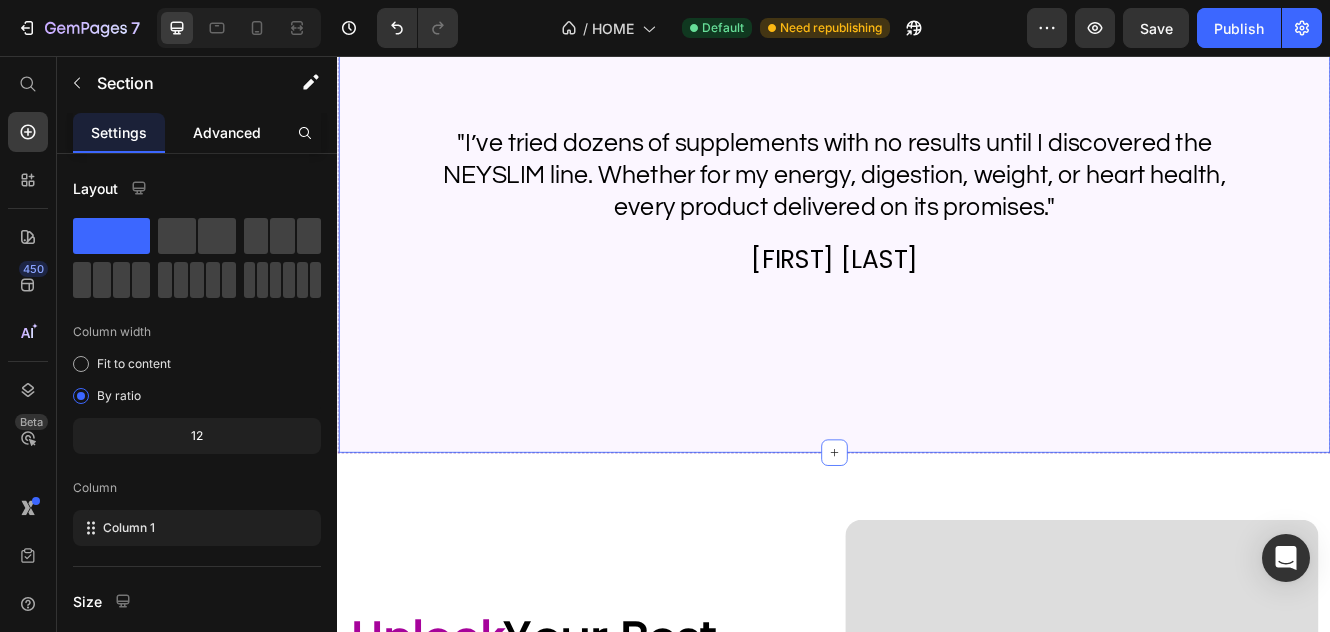 click on "Advanced" at bounding box center [227, 132] 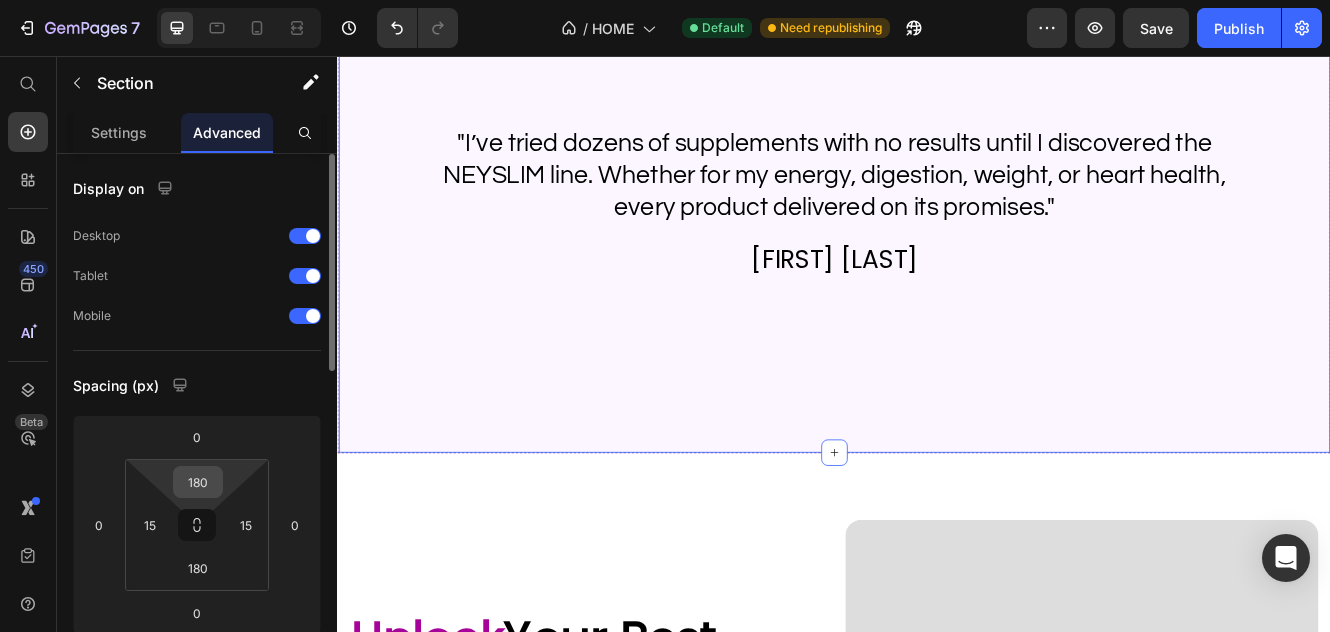 click on "180" at bounding box center [198, 482] 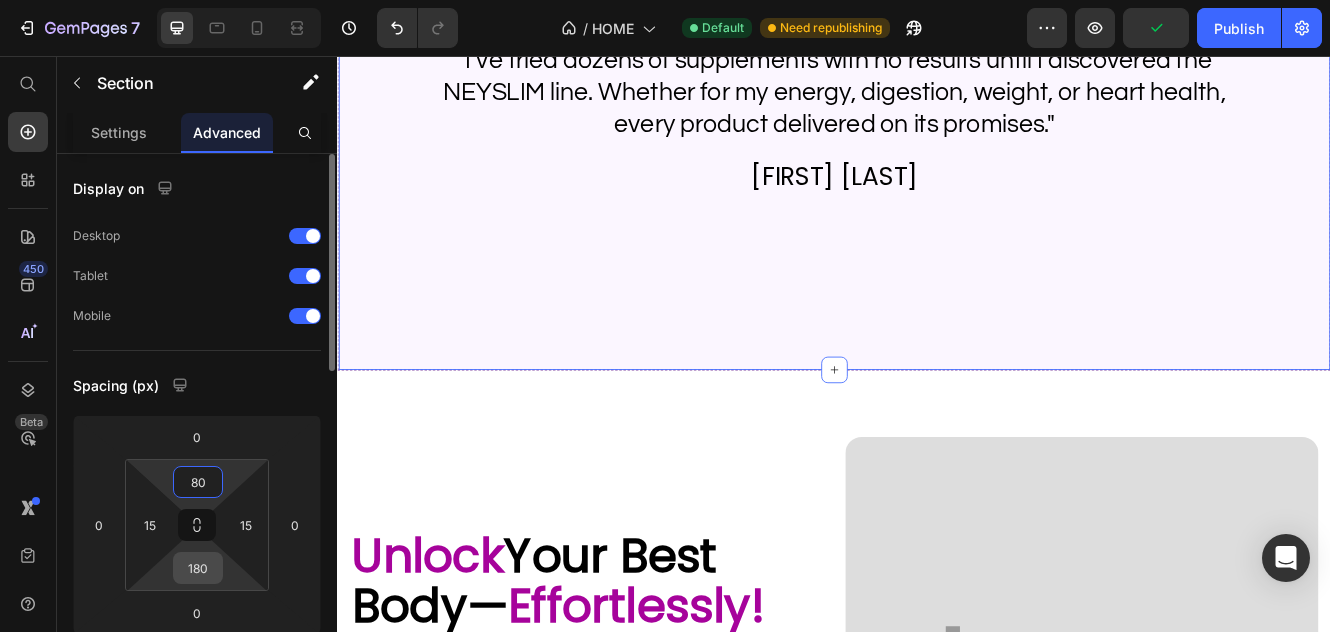 type on "80" 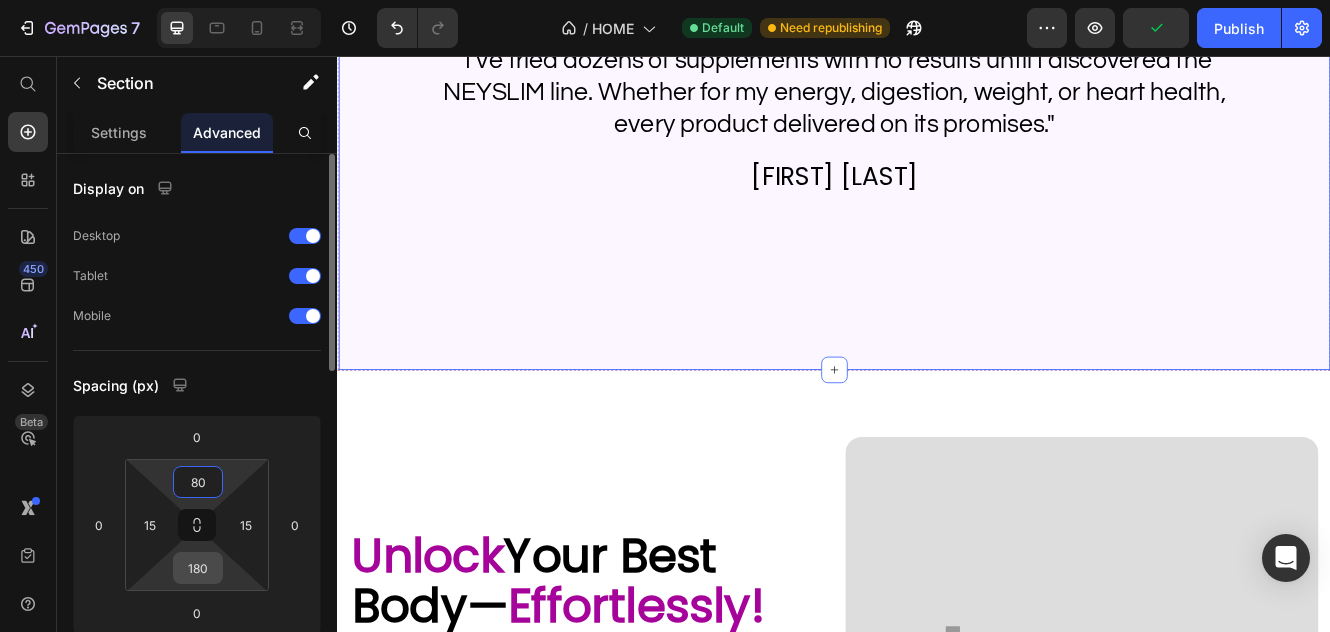 click on "180" at bounding box center [198, 568] 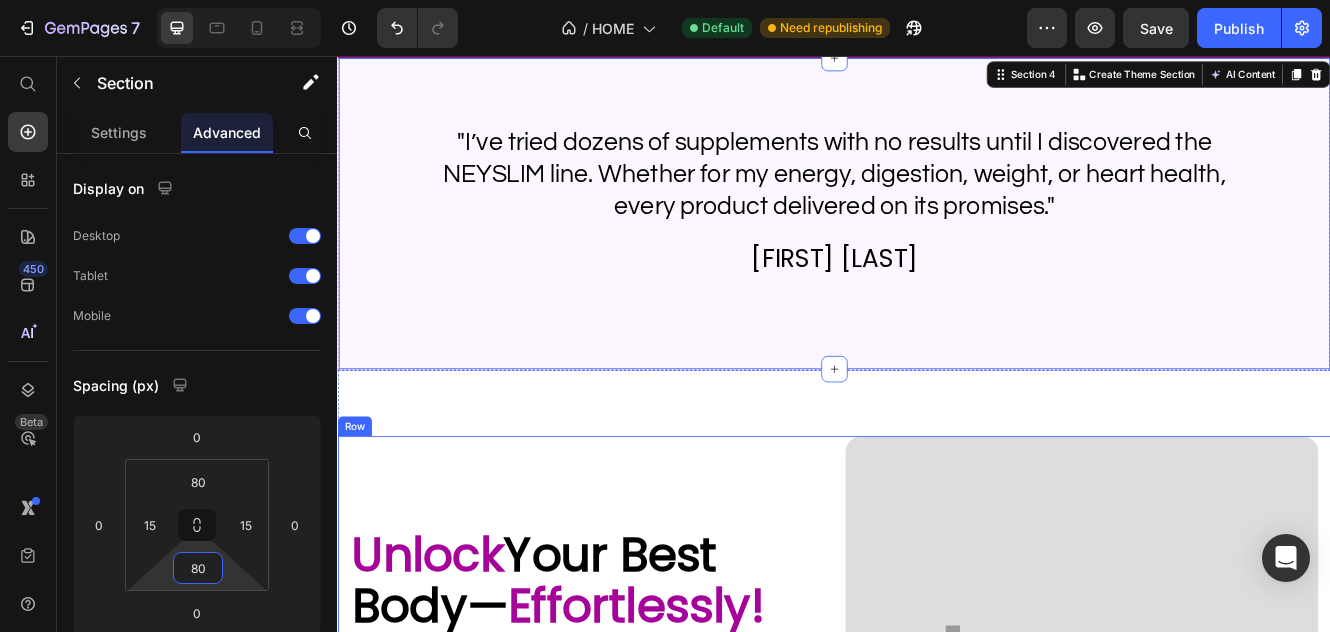 scroll, scrollTop: 620, scrollLeft: 0, axis: vertical 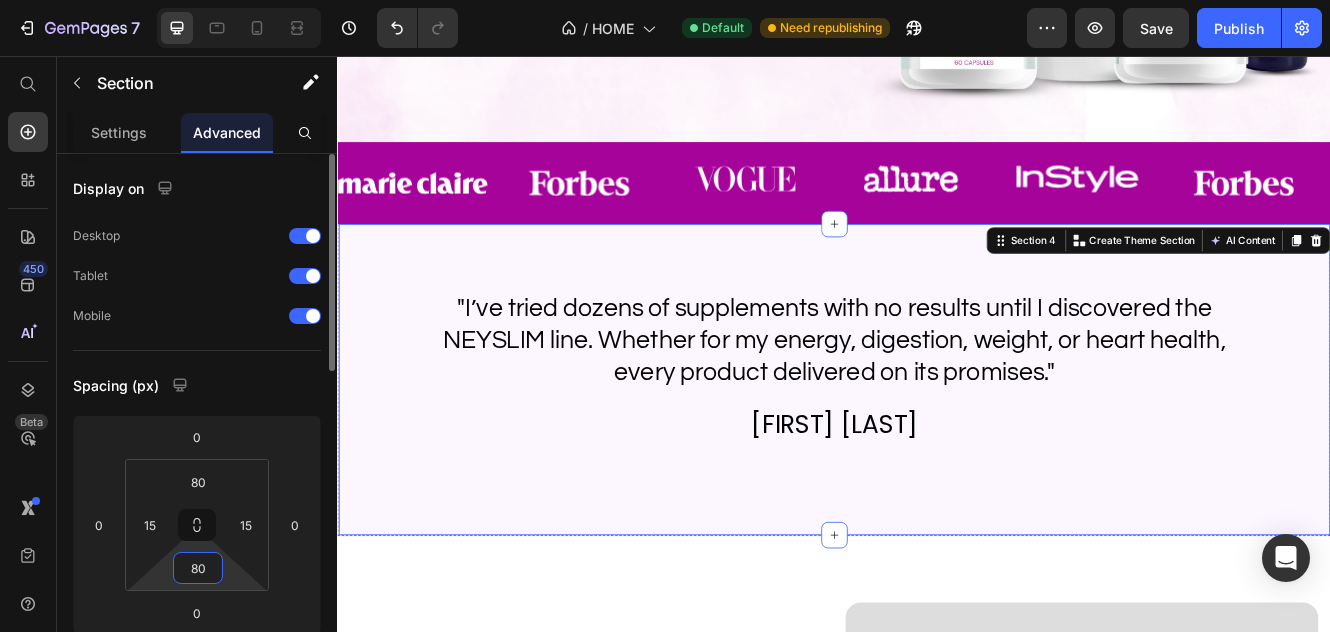 type on "8" 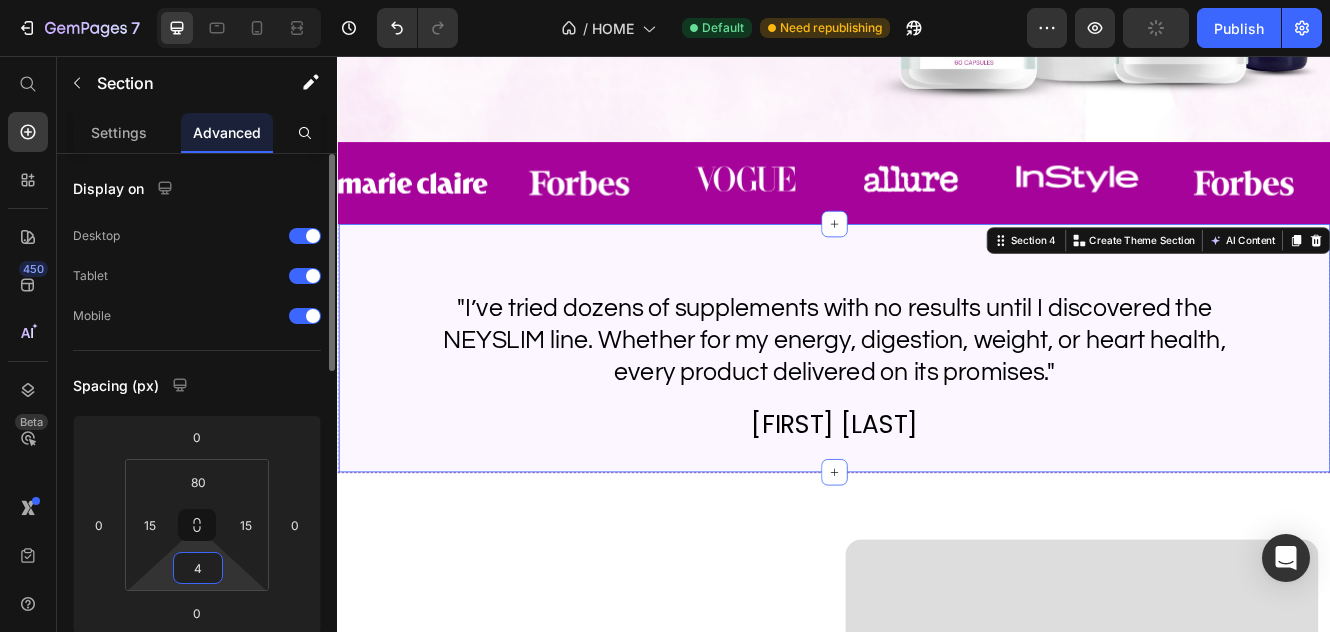 type on "40" 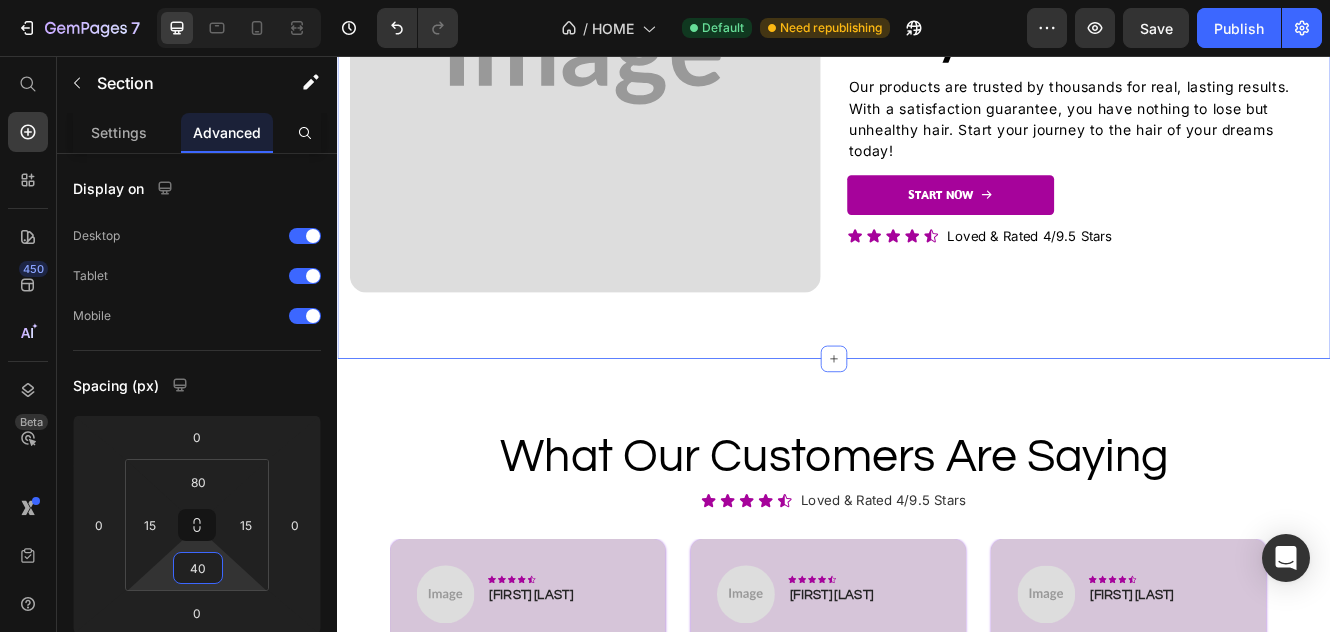 scroll, scrollTop: 2821, scrollLeft: 0, axis: vertical 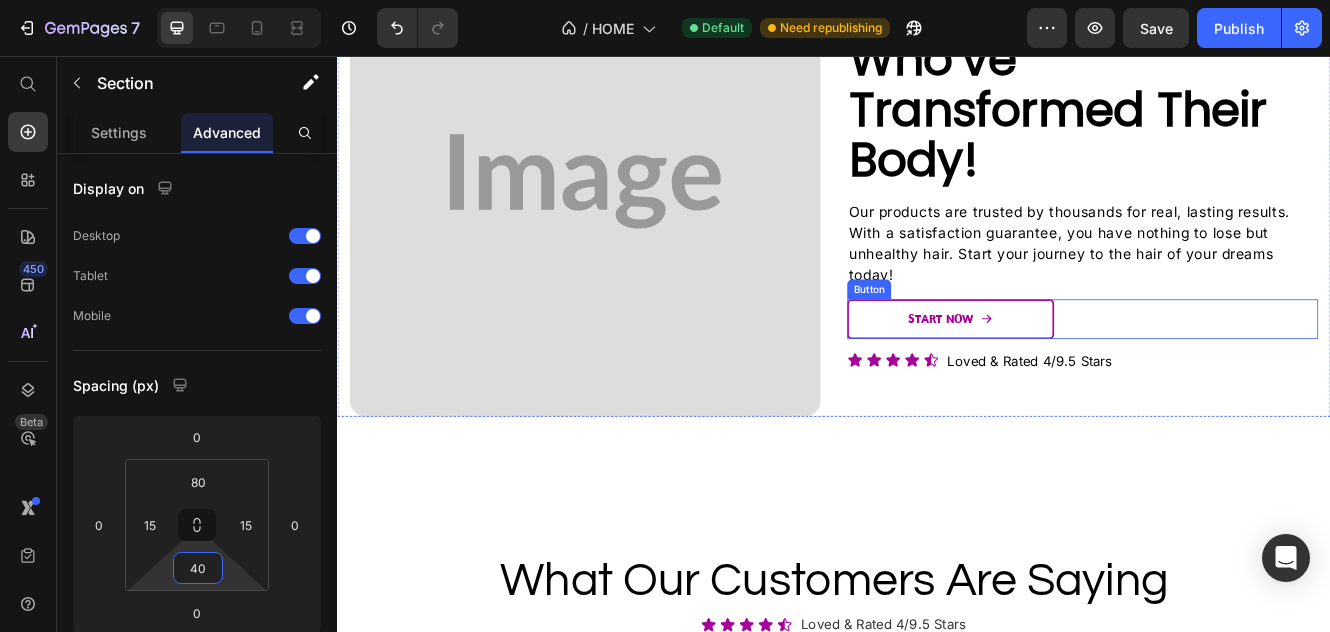 click on "Start Now" at bounding box center (1078, 374) 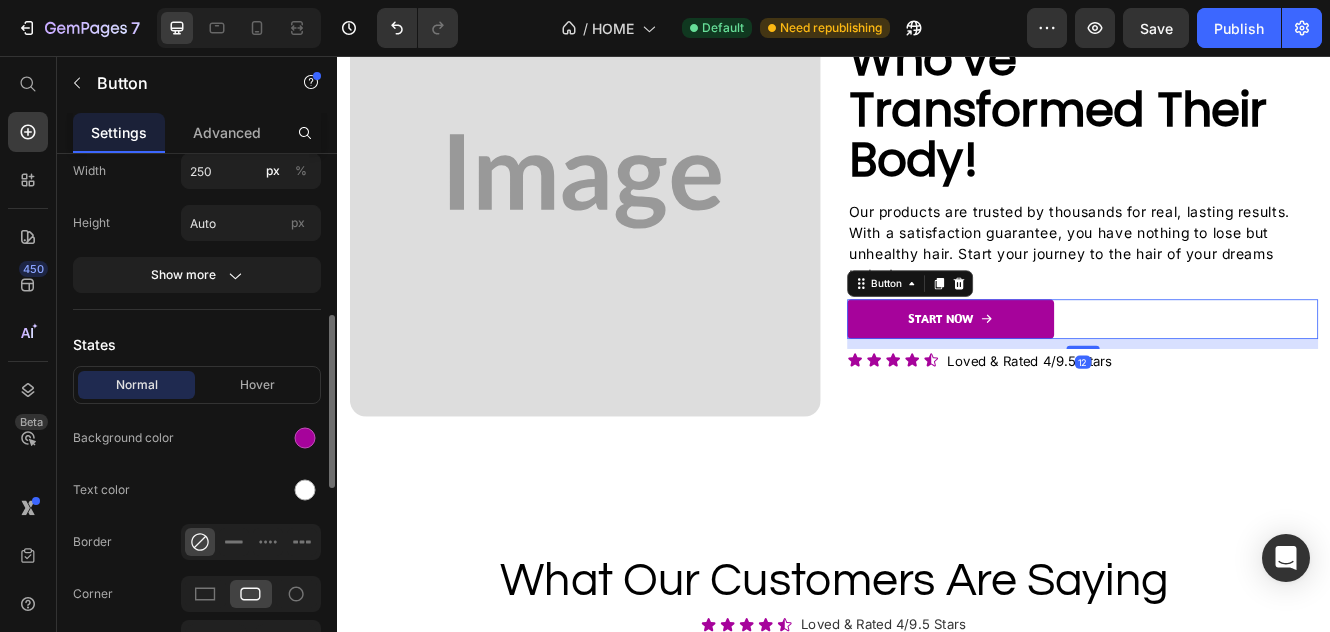 scroll, scrollTop: 700, scrollLeft: 0, axis: vertical 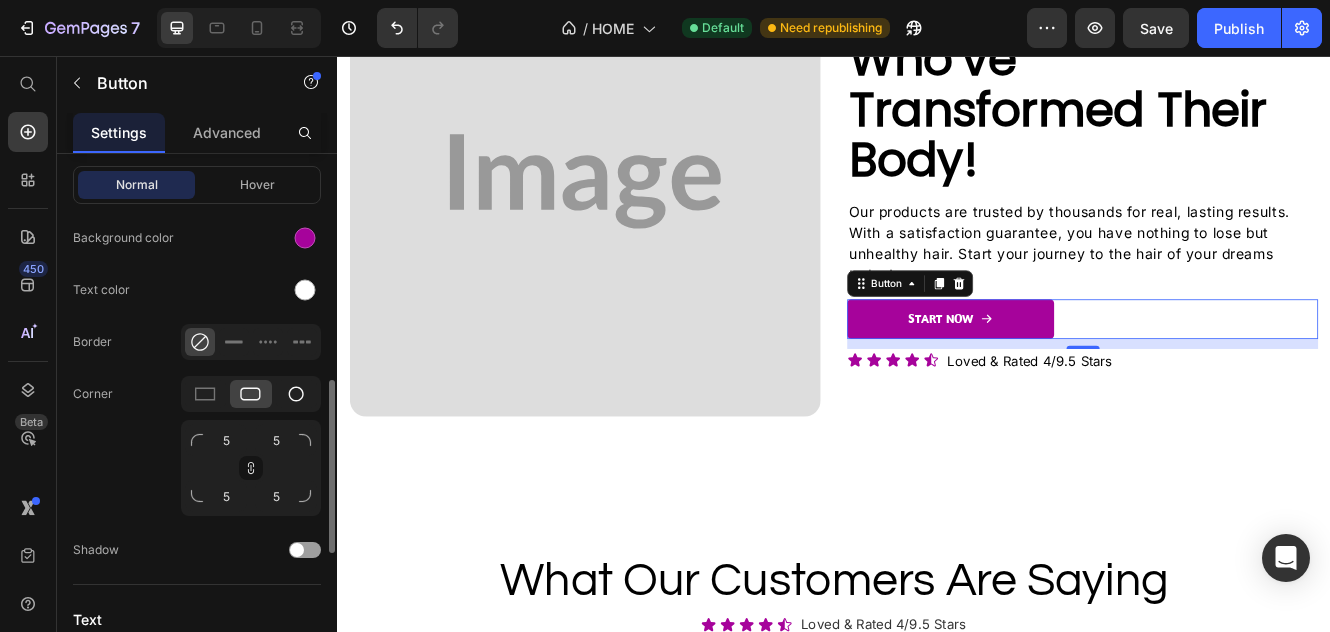 click 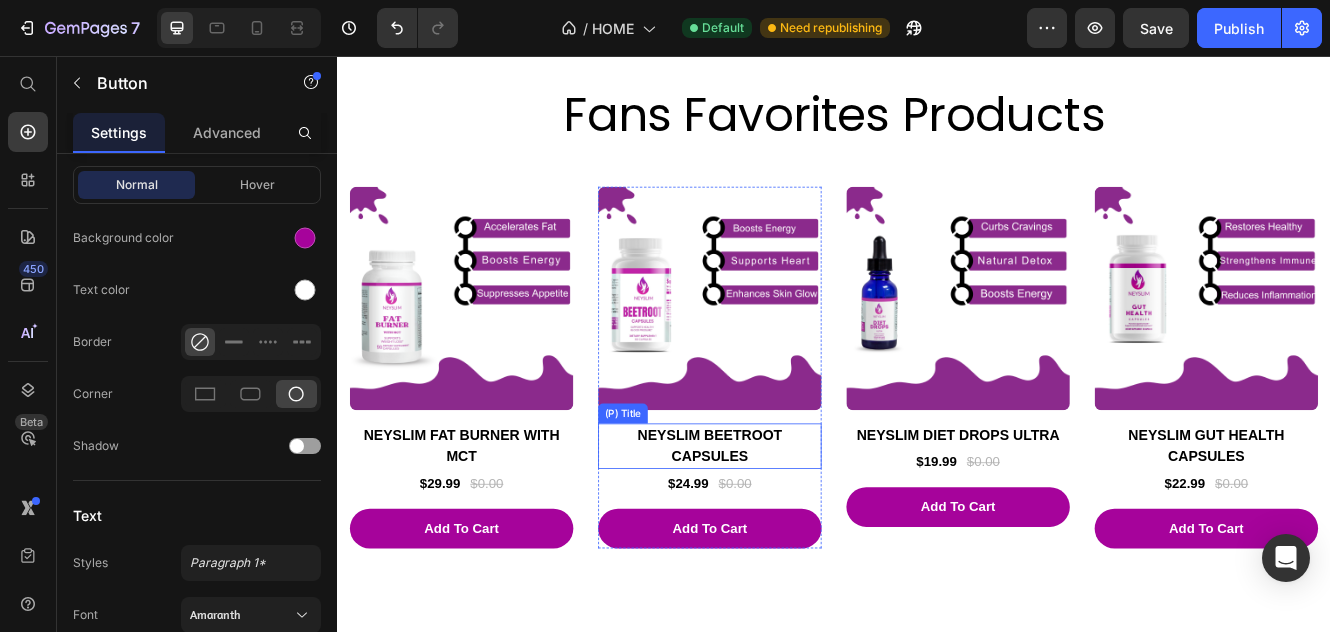scroll, scrollTop: 1821, scrollLeft: 0, axis: vertical 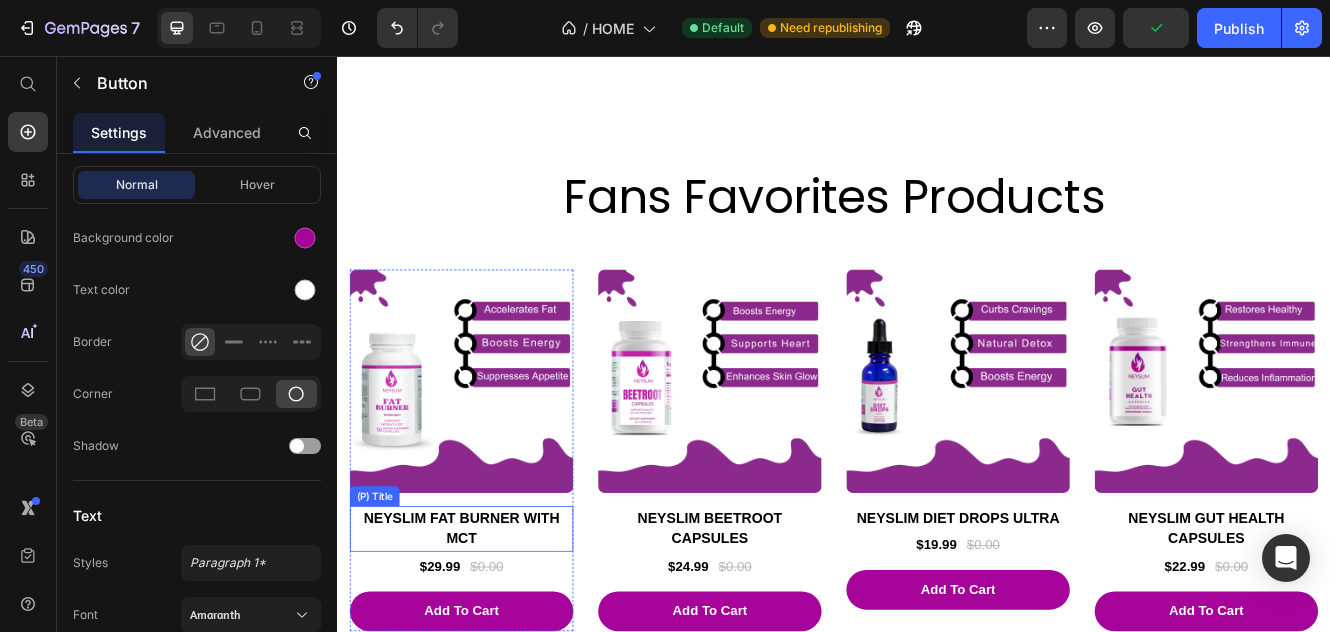 click on "NEYSLIM FAT BURNER WITH MCT" at bounding box center [487, 627] 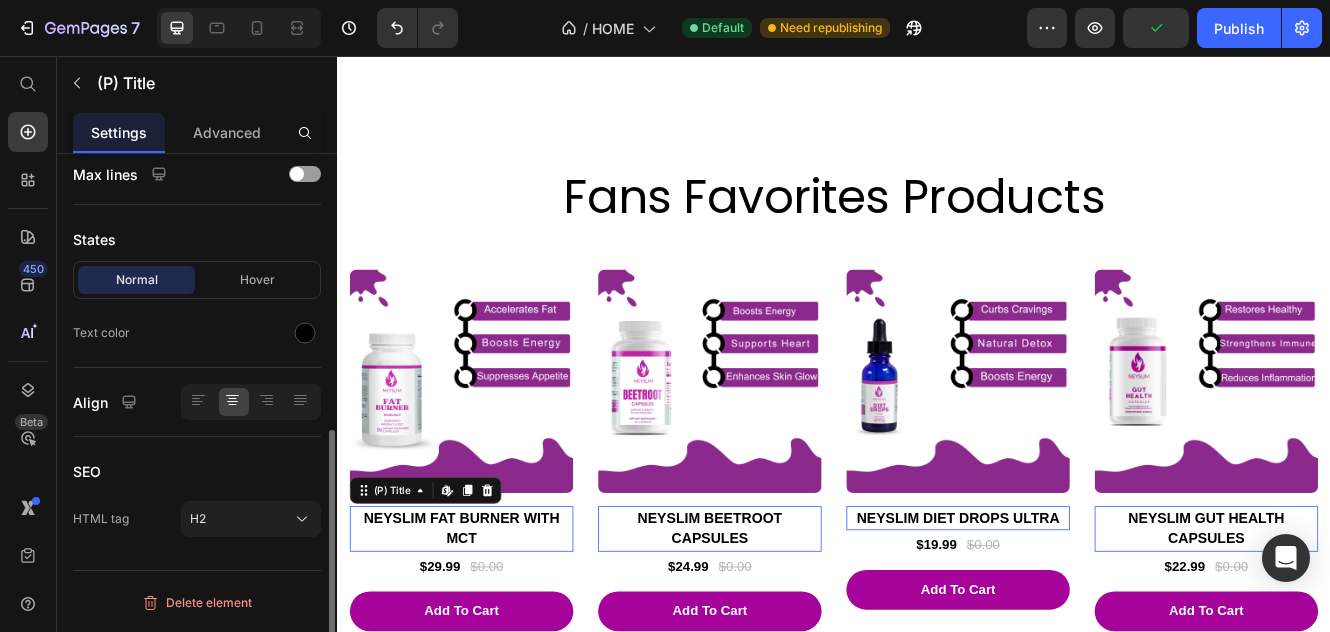 scroll, scrollTop: 0, scrollLeft: 0, axis: both 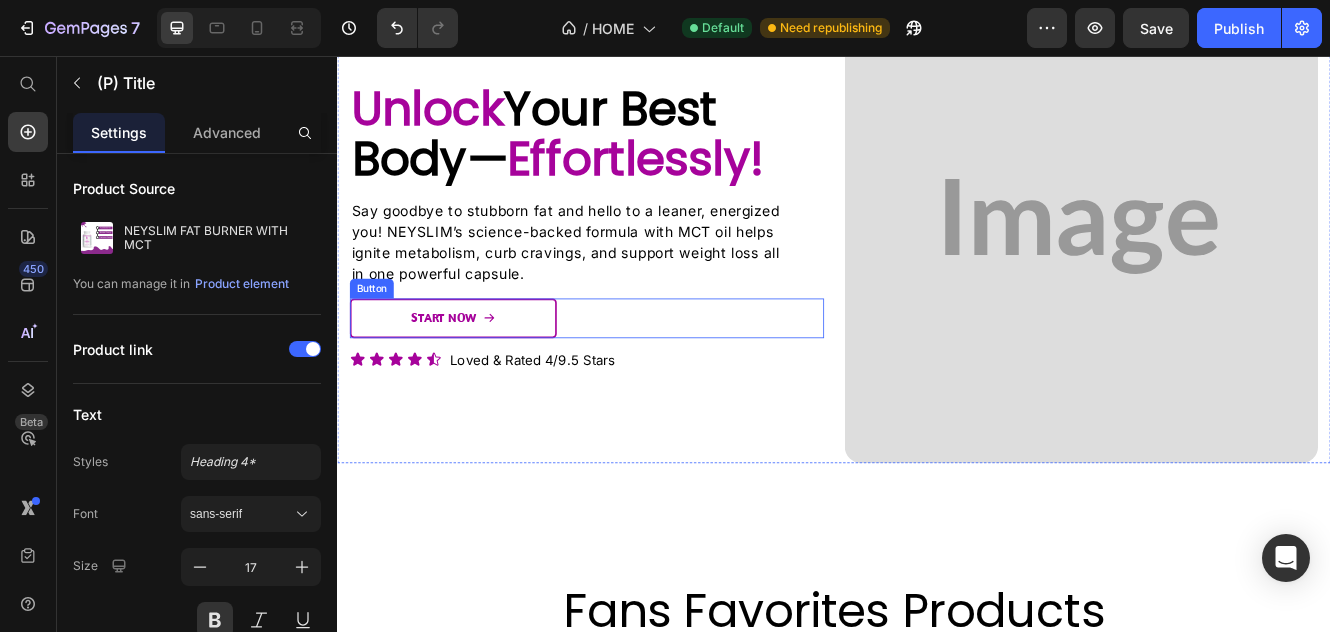 click on "Start Now" at bounding box center [477, 373] 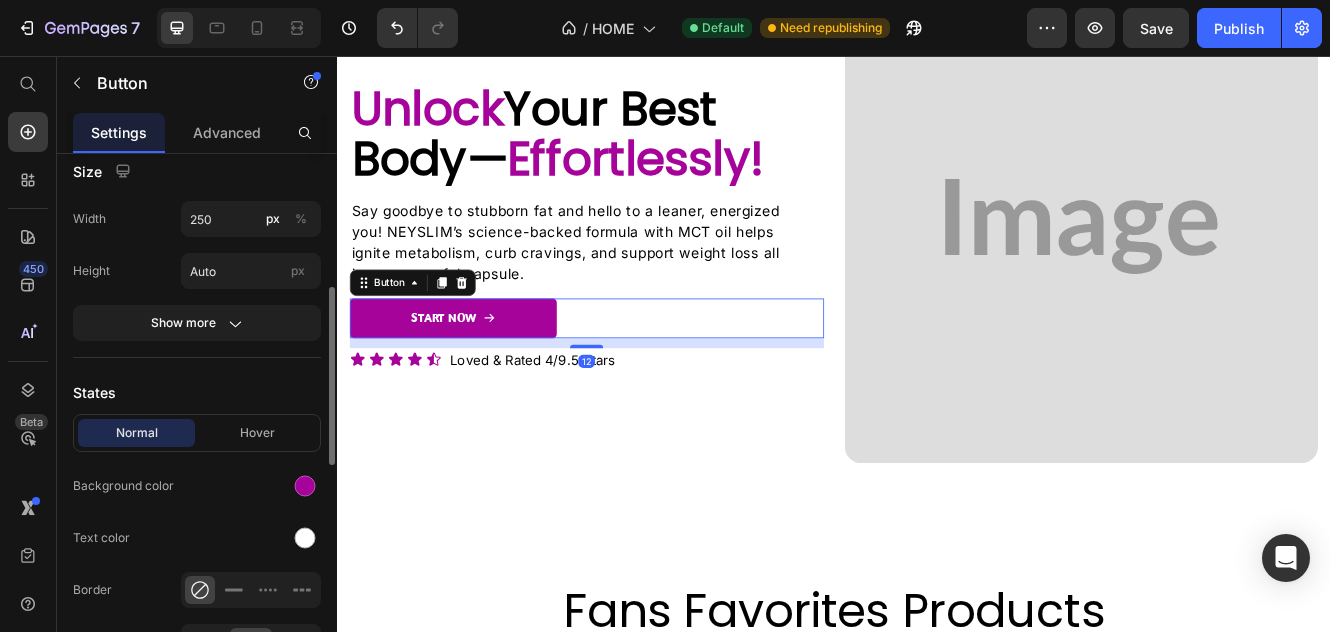 scroll, scrollTop: 700, scrollLeft: 0, axis: vertical 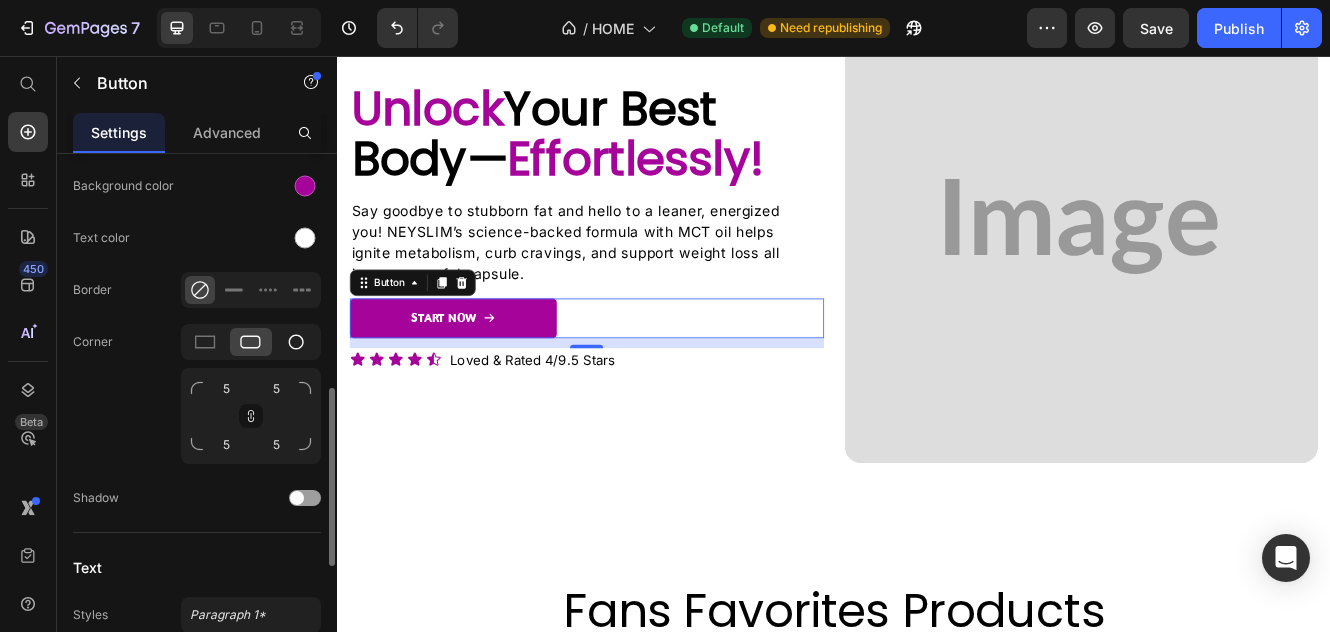 click 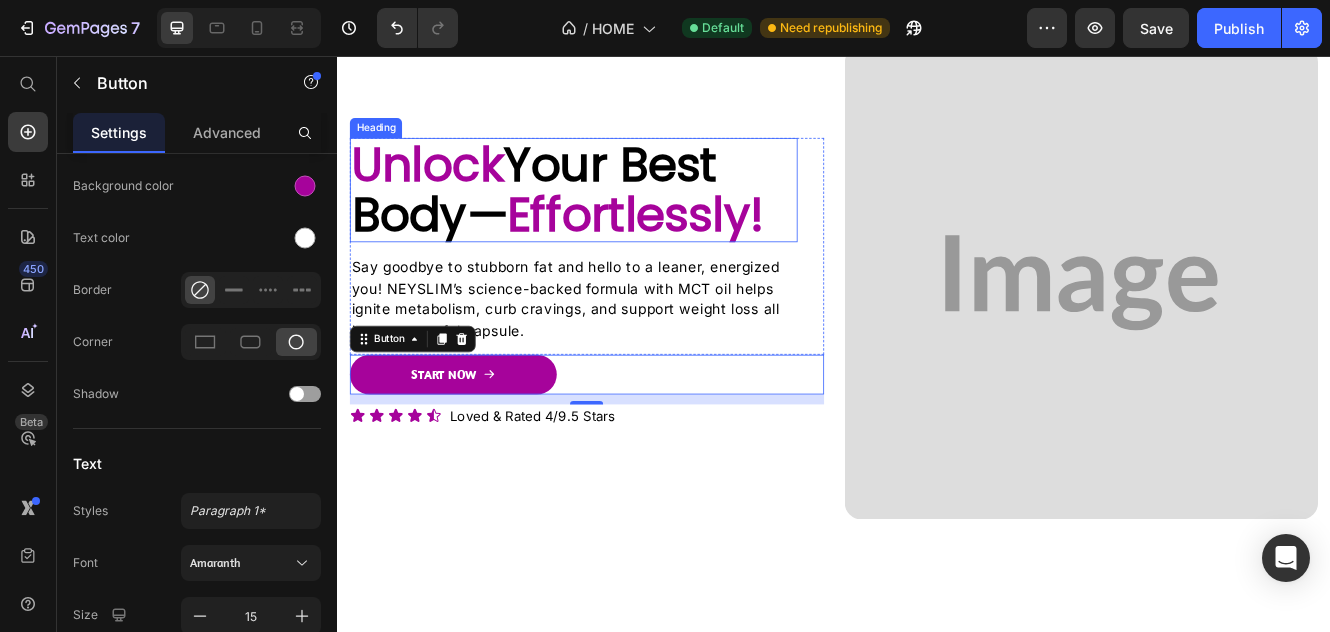 scroll, scrollTop: 1020, scrollLeft: 0, axis: vertical 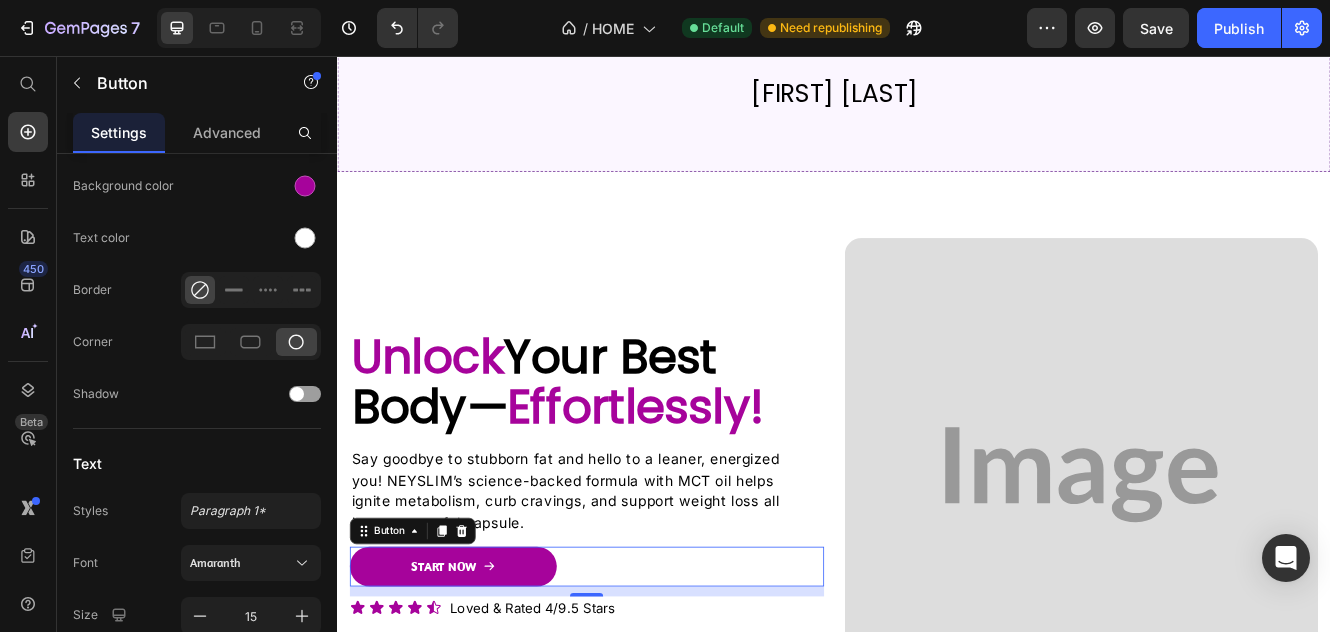 click on "Amaranth" at bounding box center [241, 563] 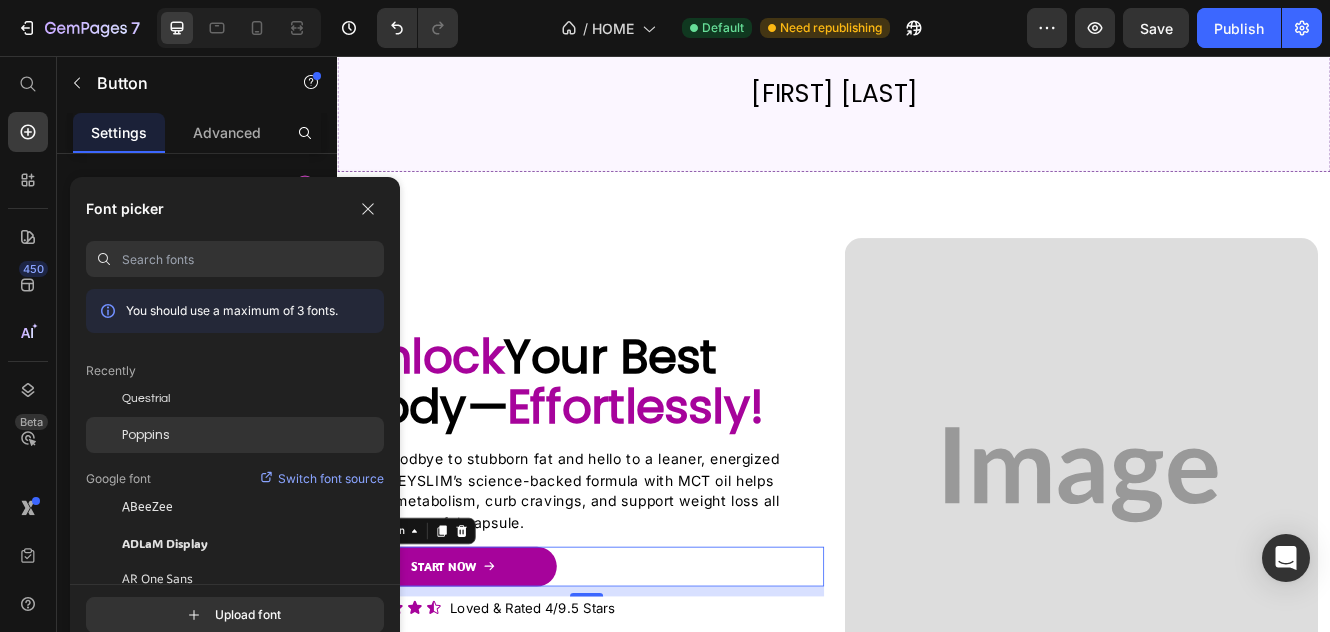 click on "Poppins" 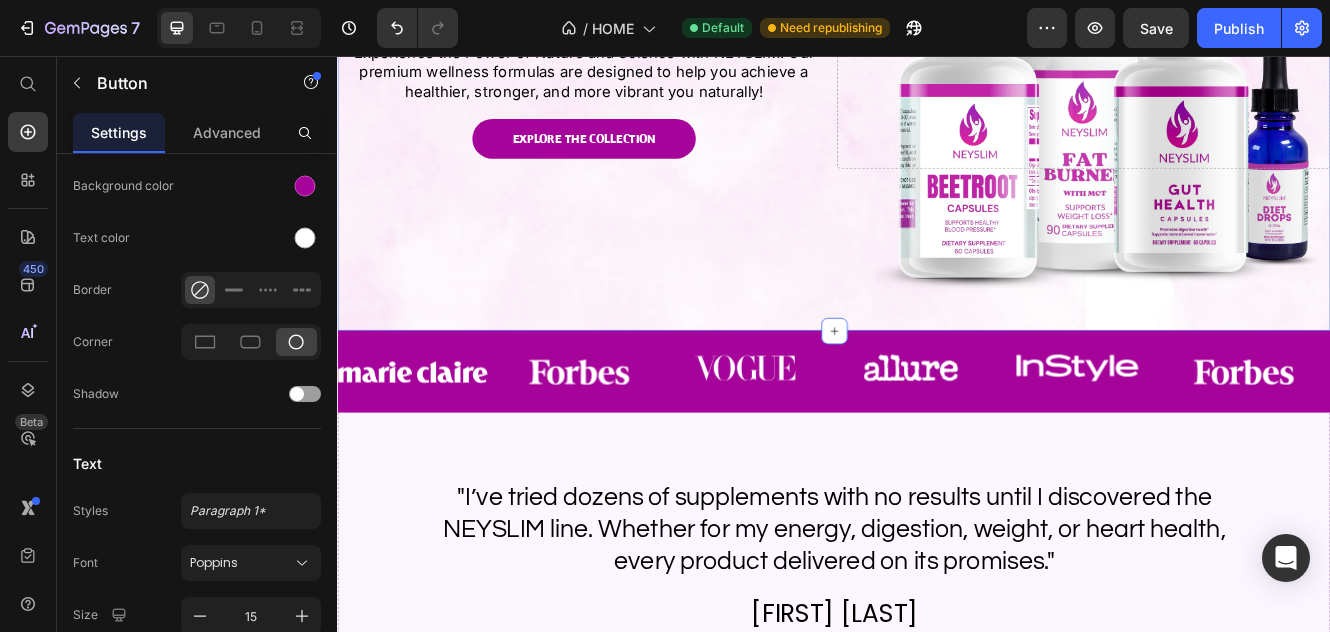 scroll, scrollTop: 320, scrollLeft: 0, axis: vertical 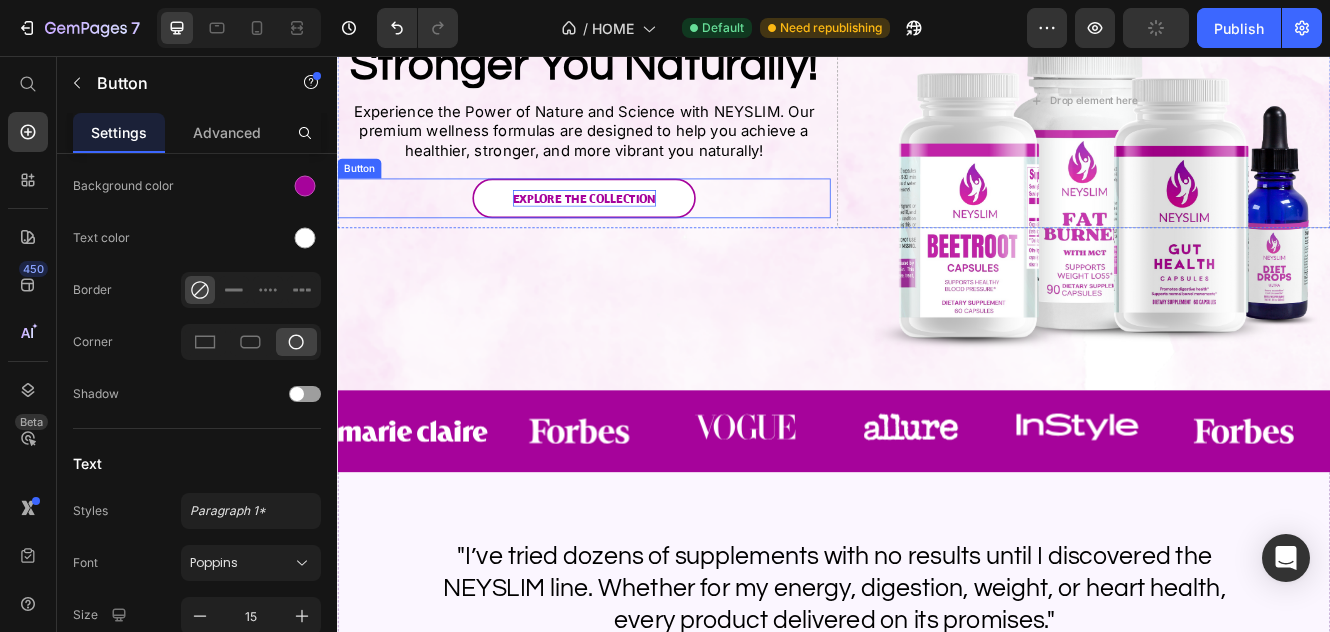 click on "Explore the Collection" at bounding box center (635, 227) 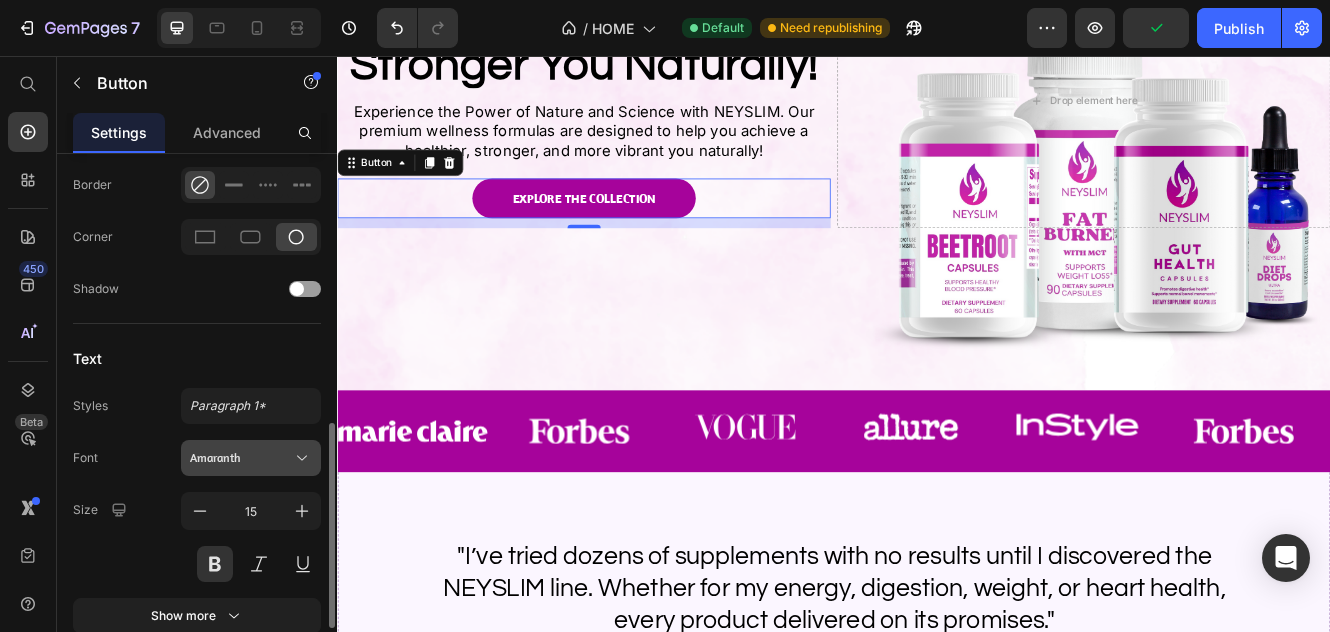 click on "Amaranth" at bounding box center (251, 458) 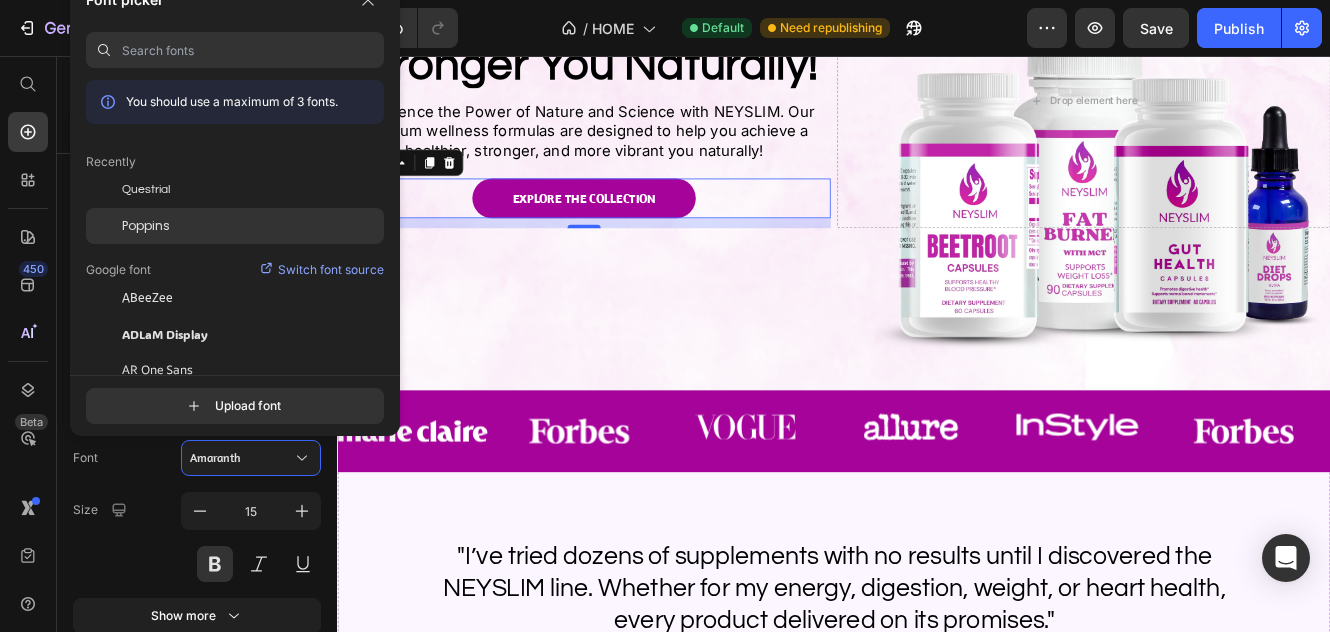 click on "Poppins" 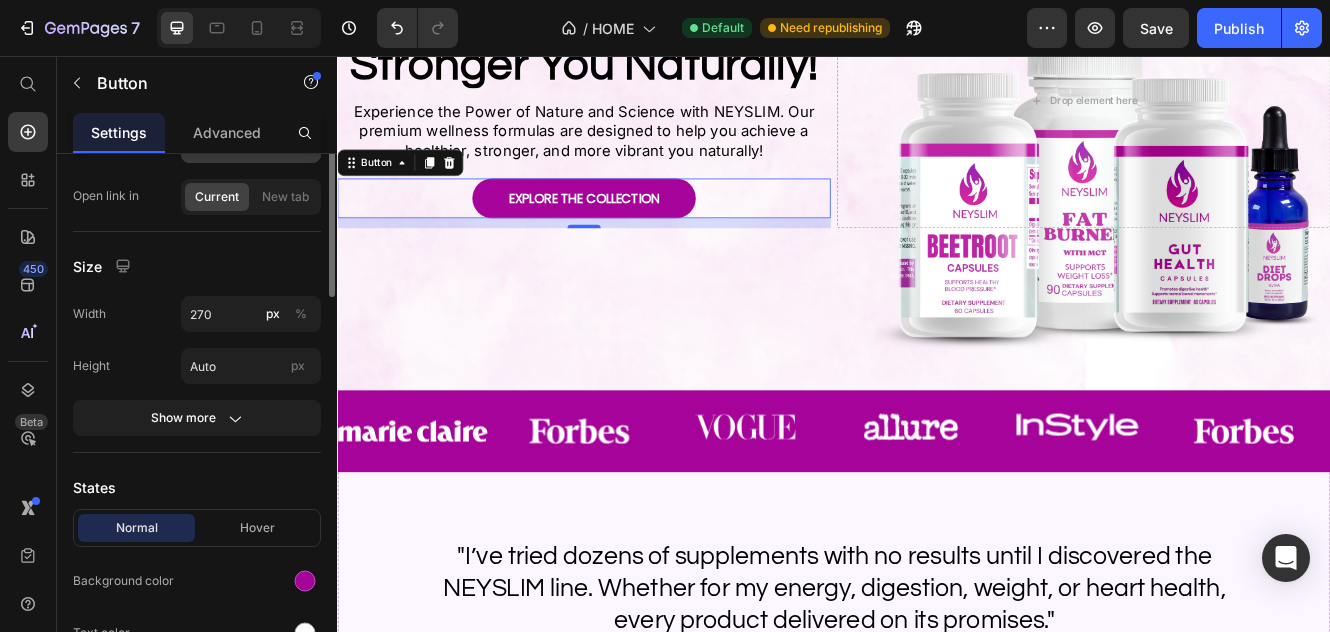 scroll, scrollTop: 0, scrollLeft: 0, axis: both 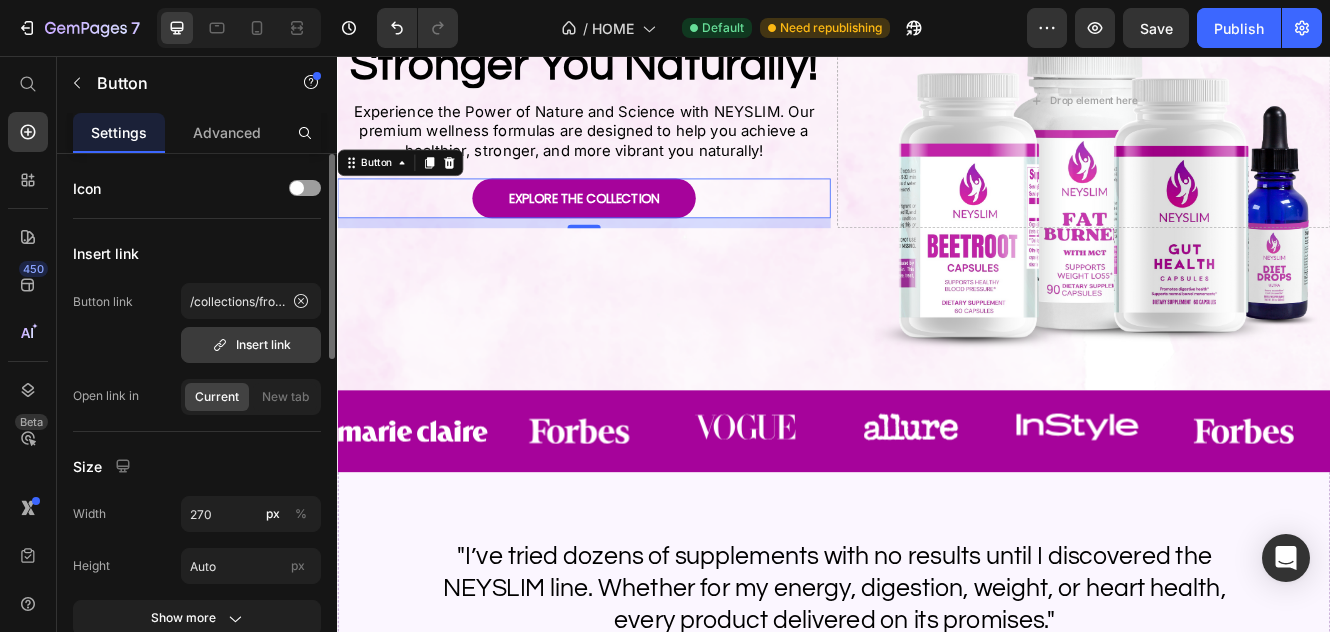 click on "Insert link" at bounding box center (251, 345) 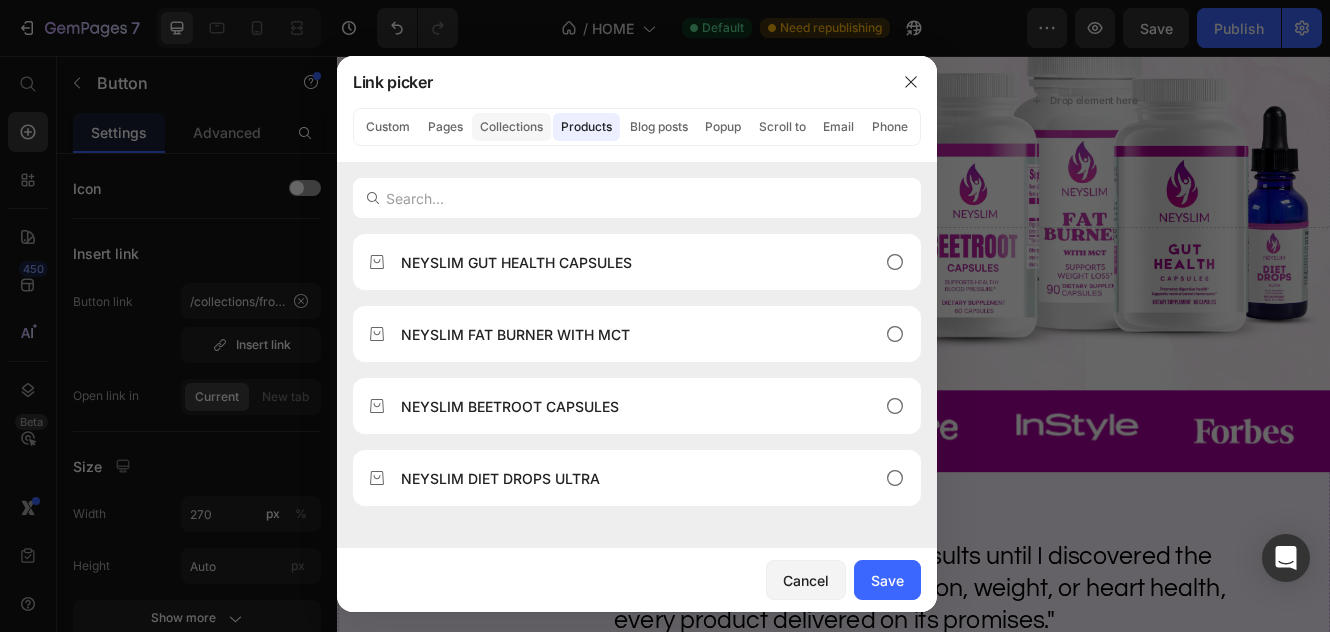click on "Collections" 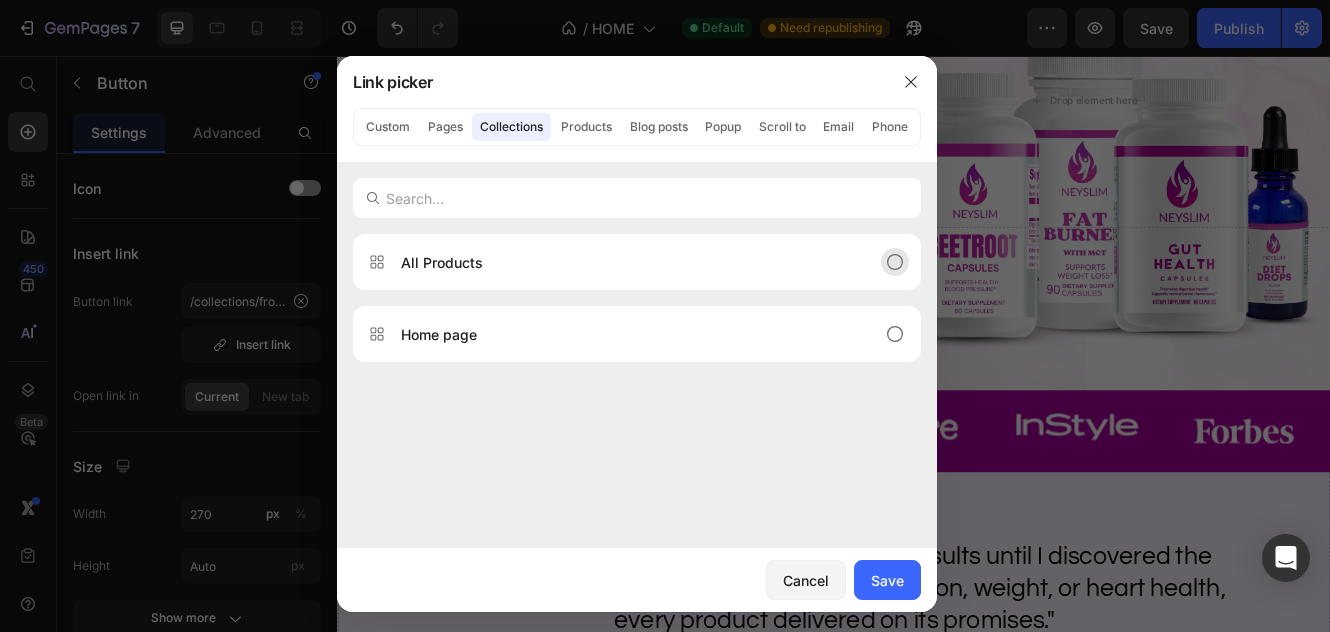 click on "All Products" at bounding box center [621, 262] 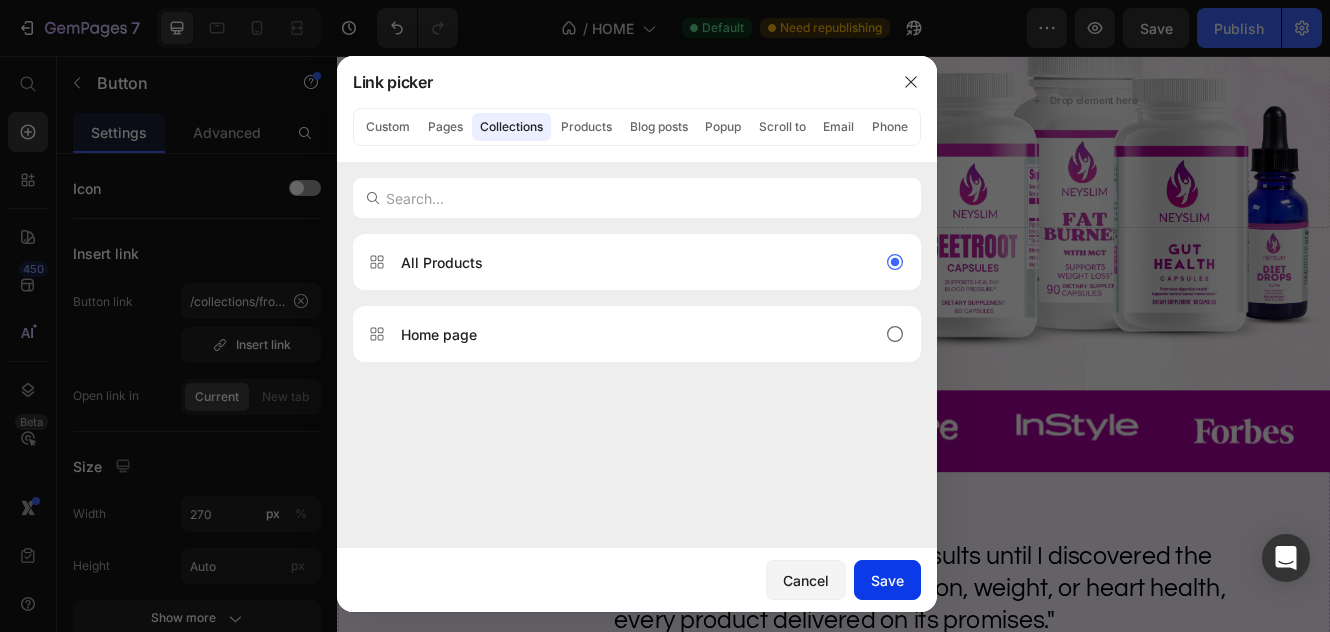 click on "Save" at bounding box center [887, 580] 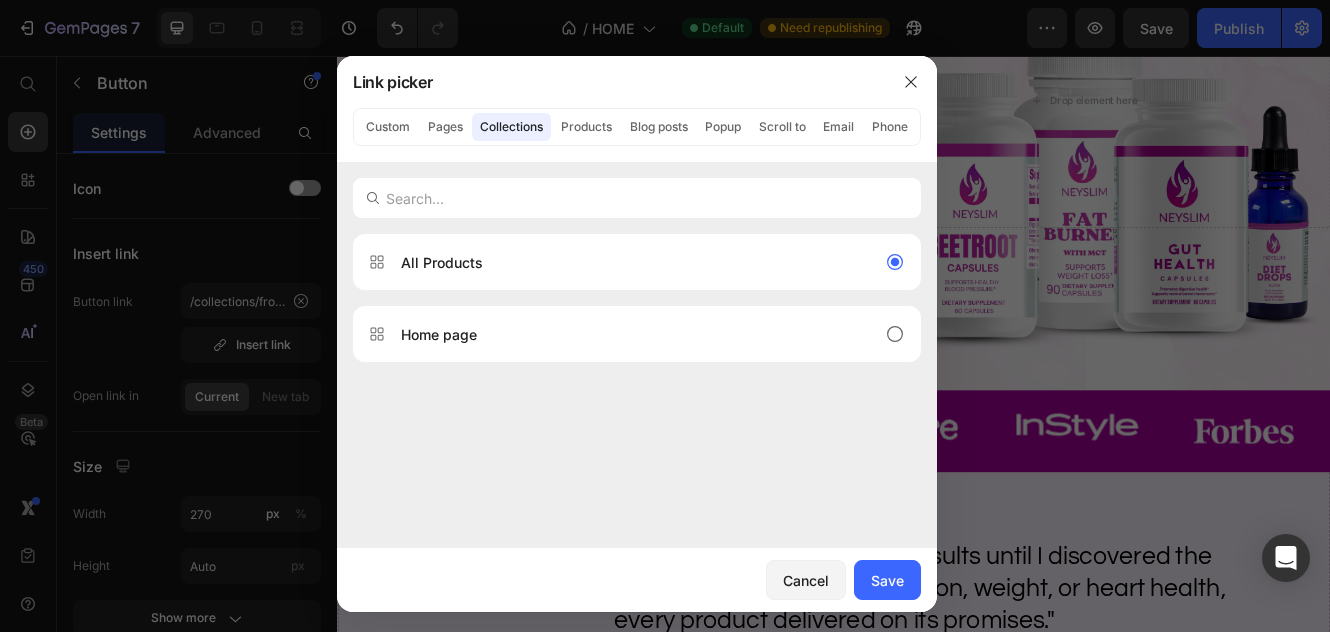 type on "/collections/all" 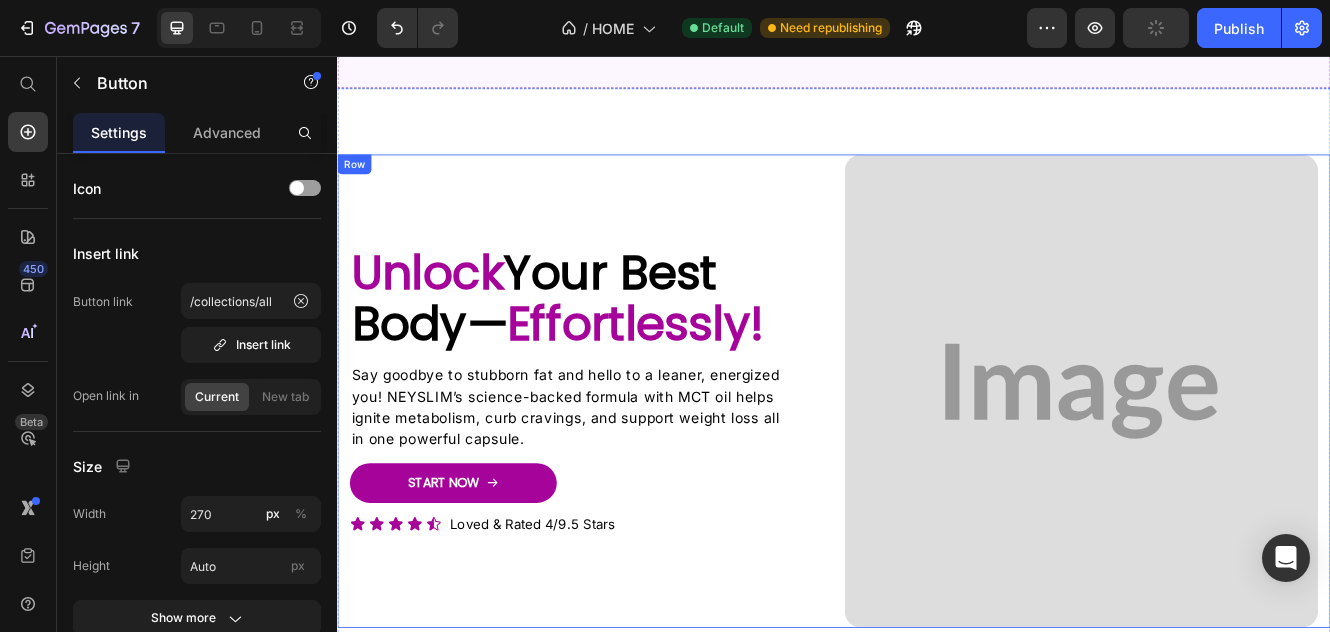scroll, scrollTop: 1420, scrollLeft: 0, axis: vertical 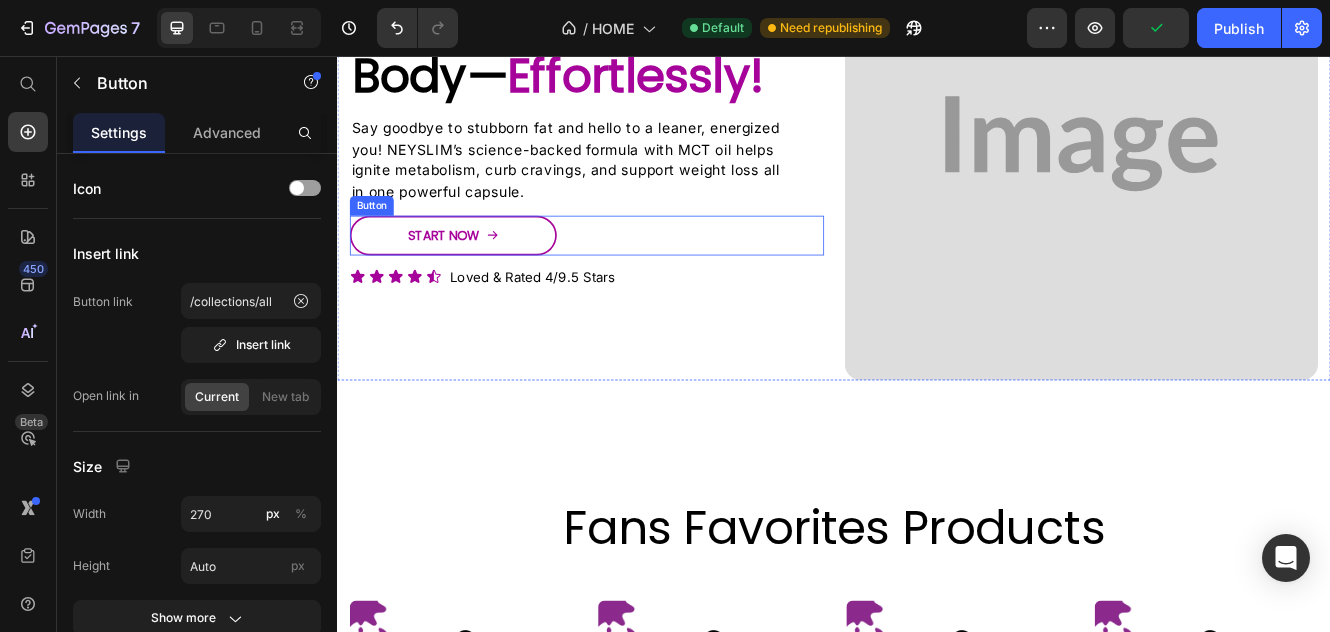 click on "Start Now" at bounding box center [477, 273] 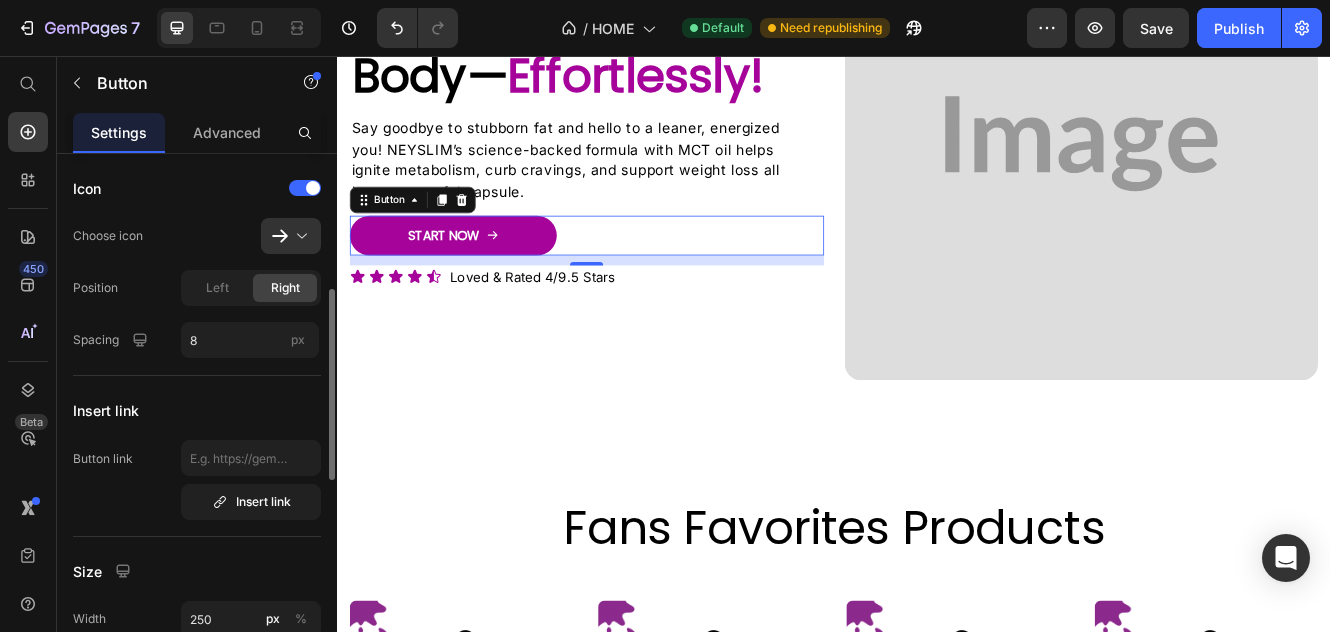 scroll, scrollTop: 100, scrollLeft: 0, axis: vertical 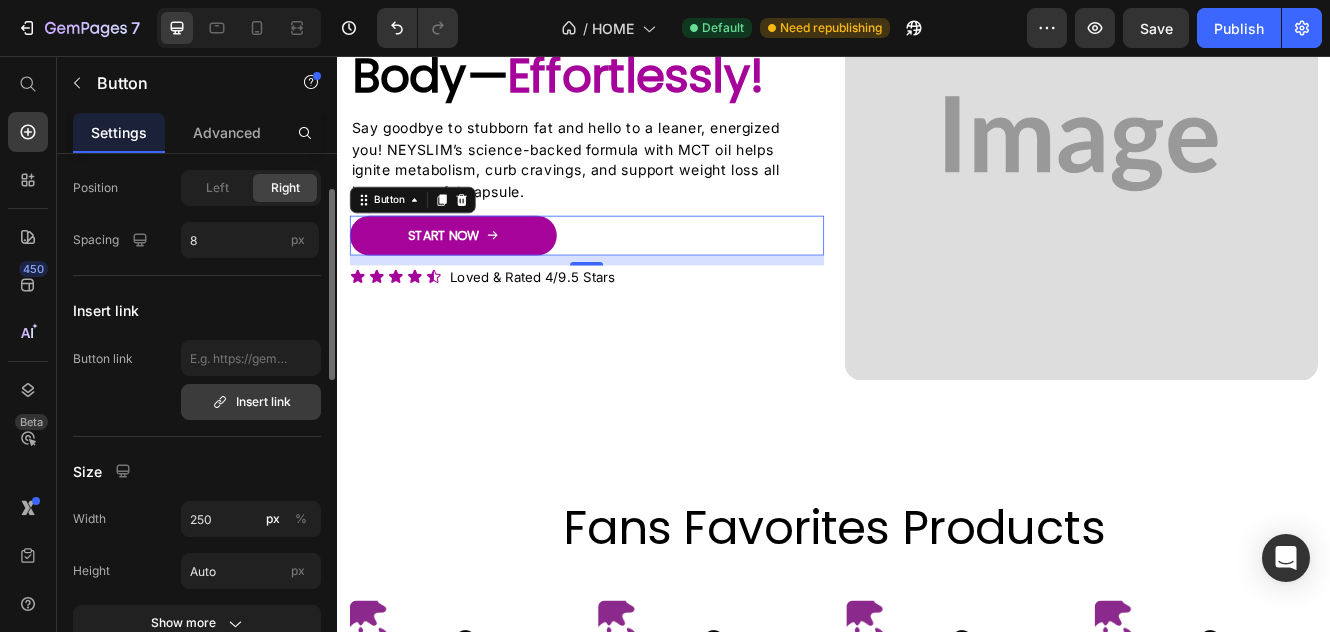click on "Insert link" at bounding box center [251, 402] 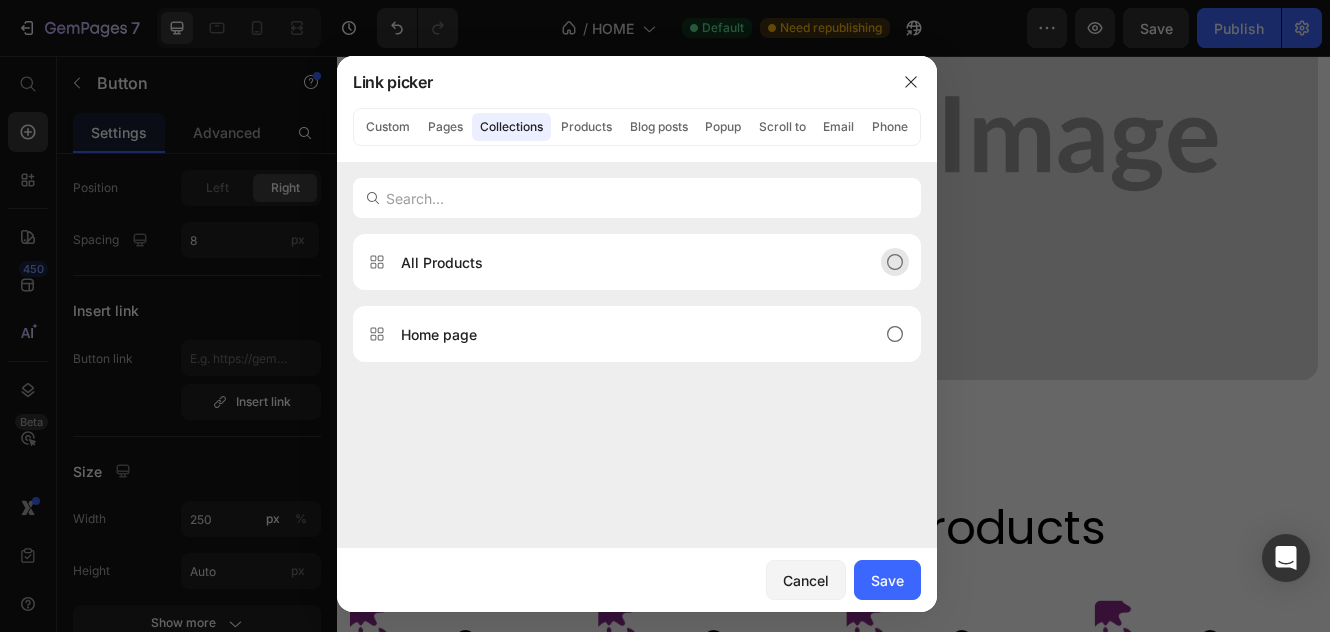 click on "All Products" at bounding box center (621, 262) 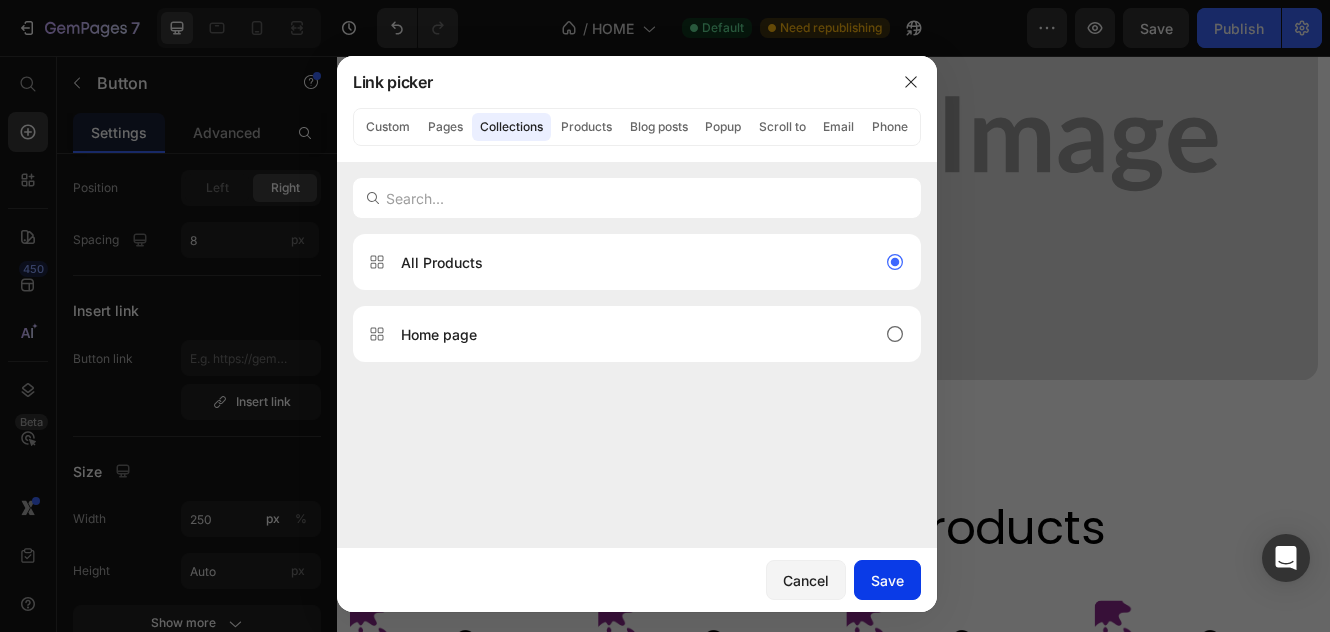 click on "Save" at bounding box center [887, 580] 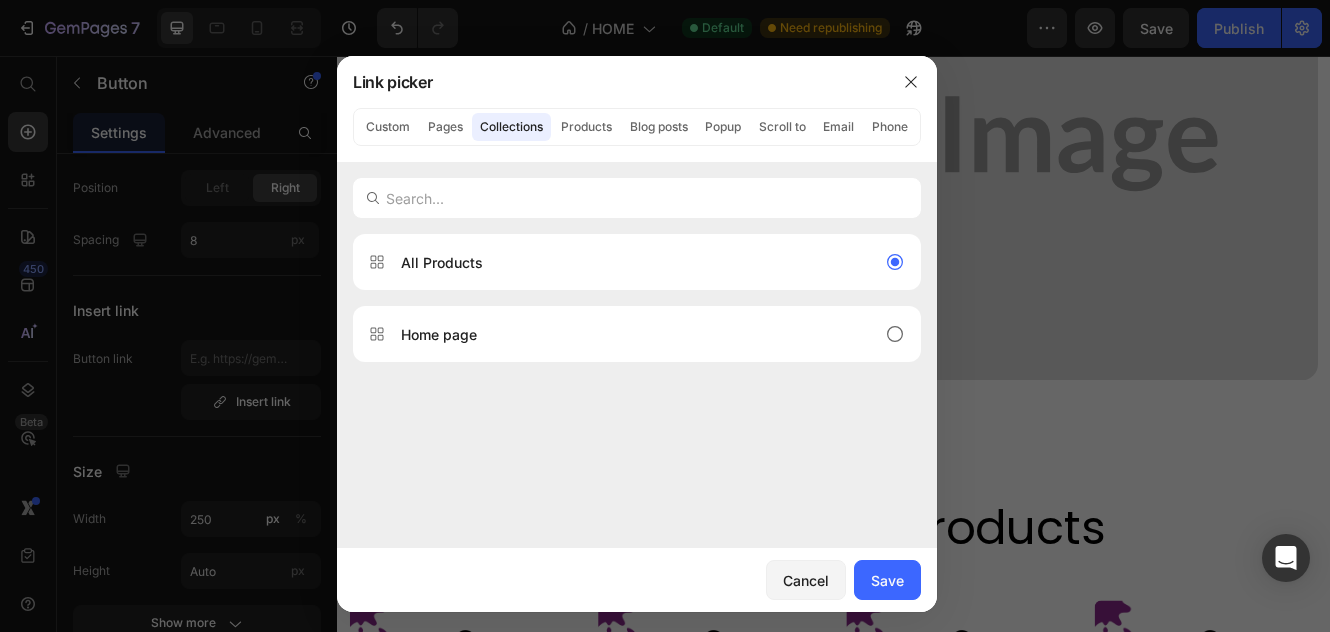 type on "/collections/all" 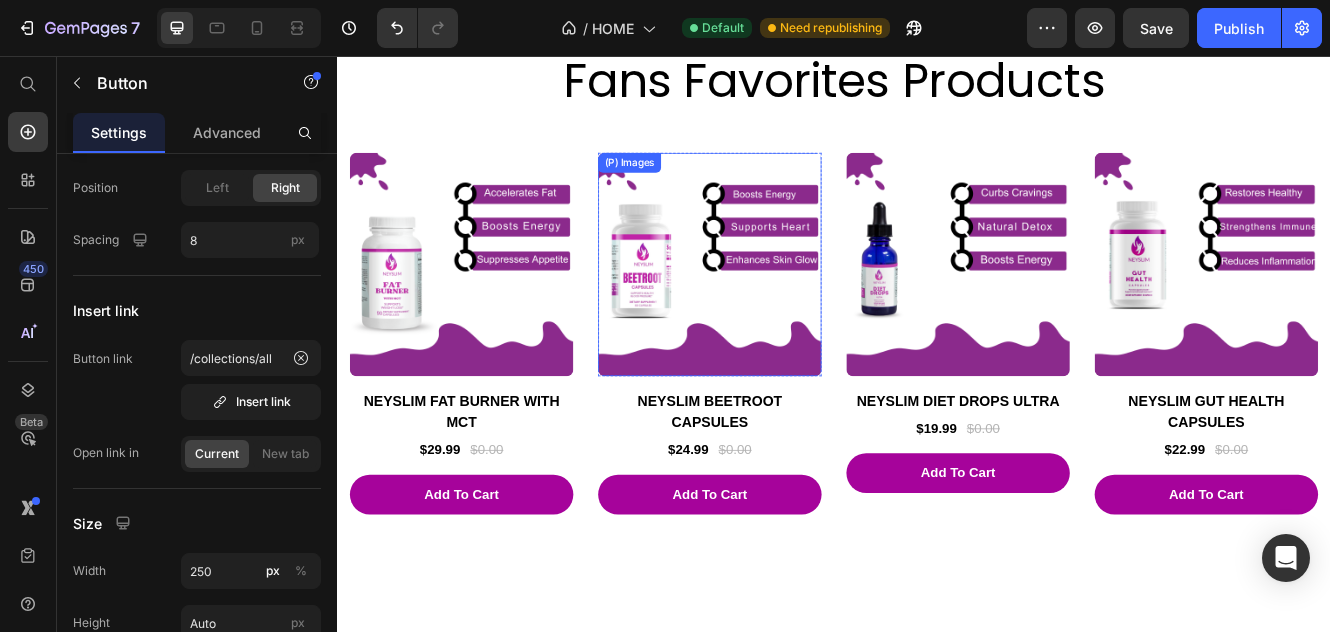 scroll, scrollTop: 2121, scrollLeft: 0, axis: vertical 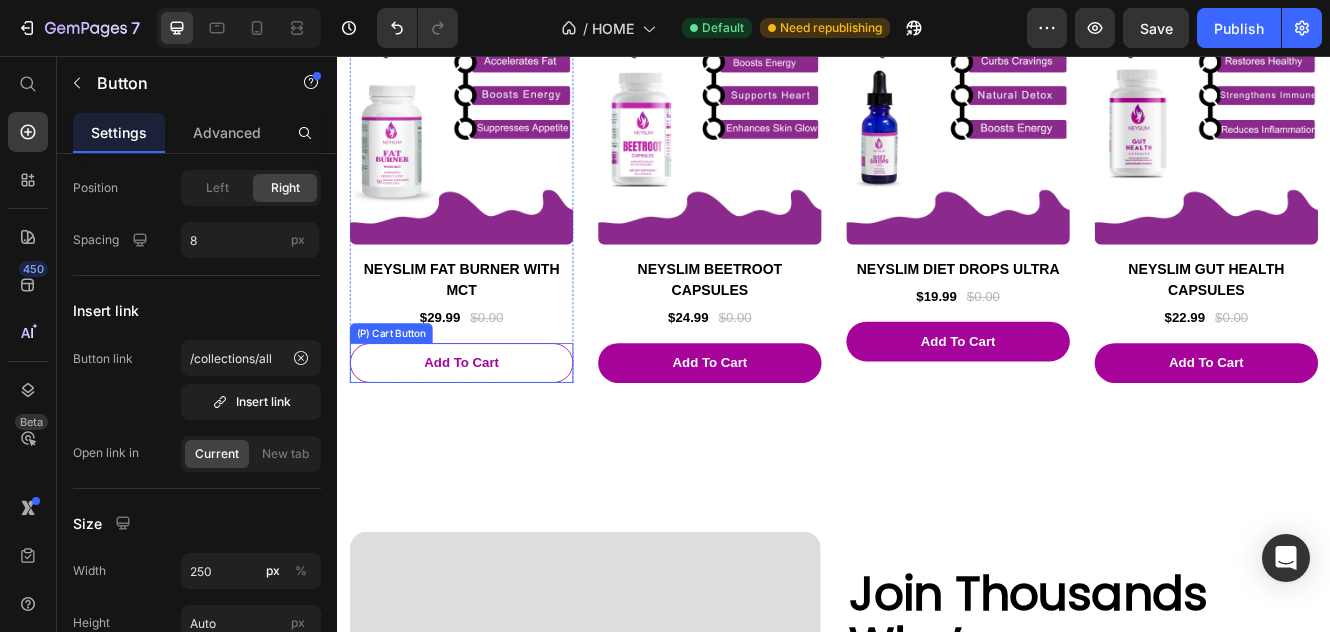 click on "add to cart" at bounding box center (487, 427) 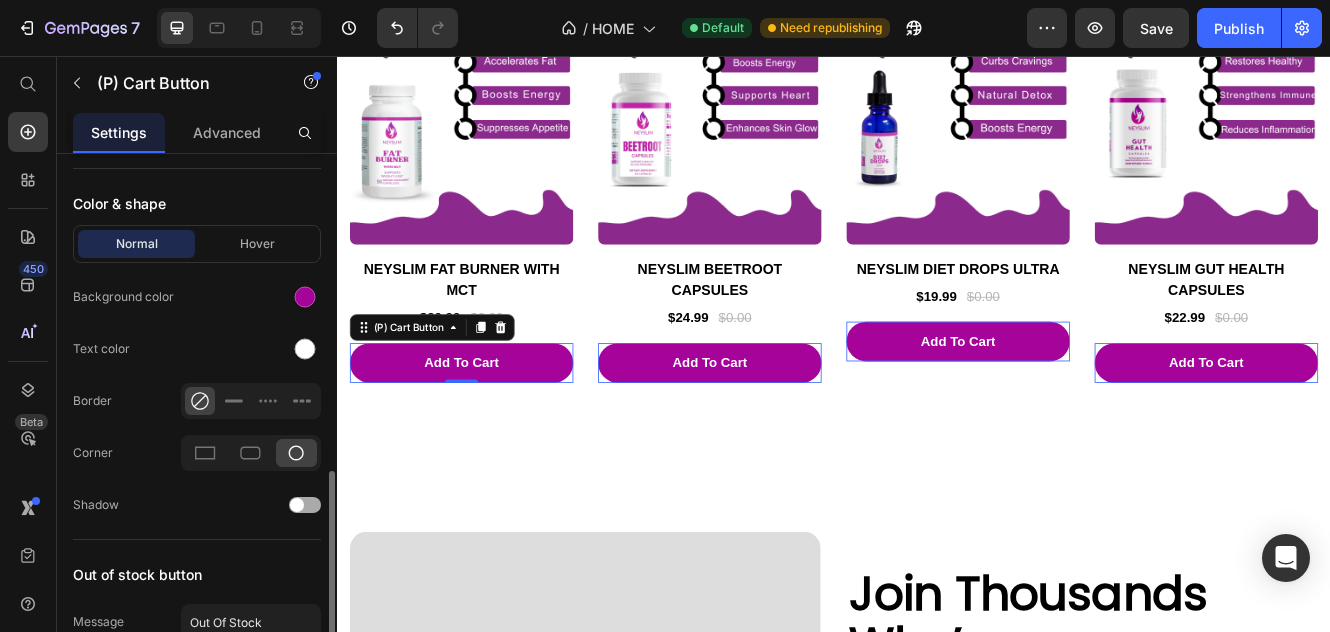 scroll, scrollTop: 1151, scrollLeft: 0, axis: vertical 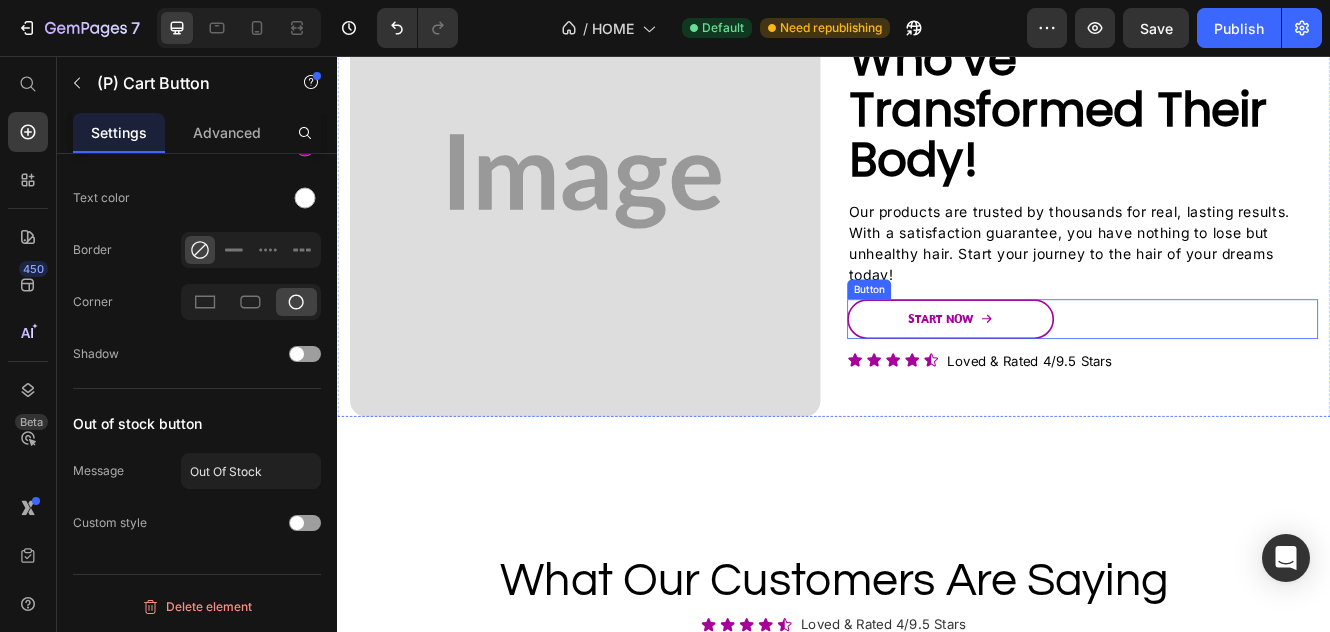 click on "Start Now" at bounding box center (1078, 374) 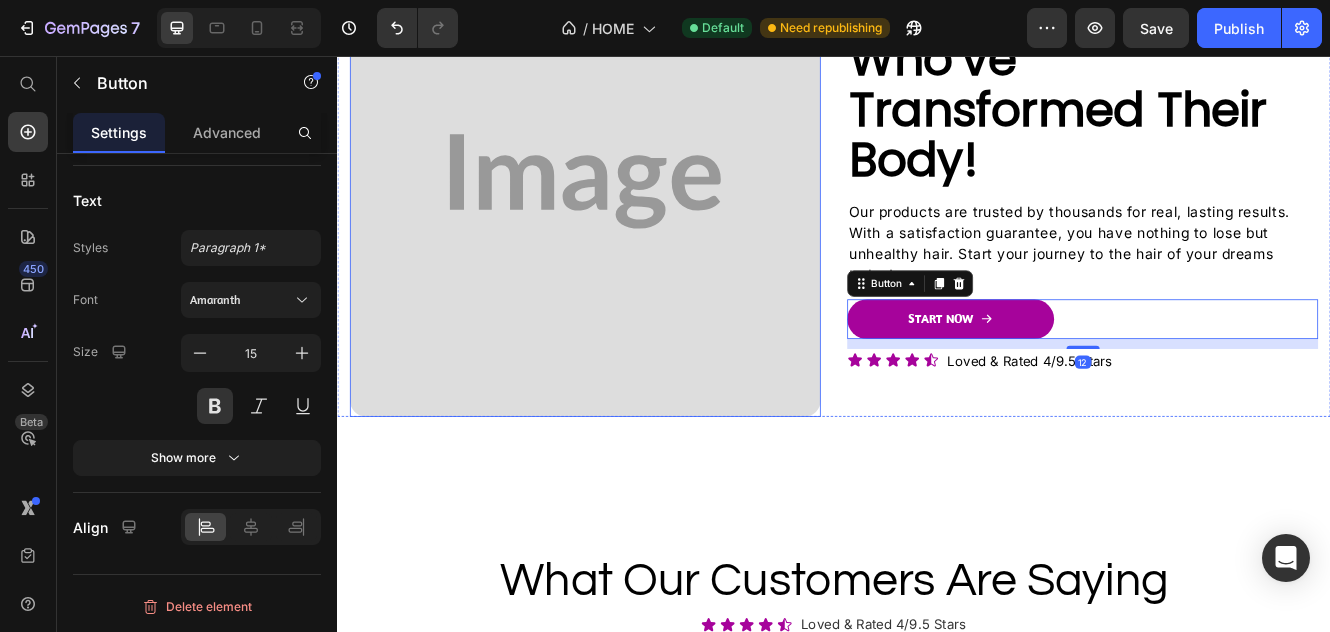 scroll, scrollTop: 0, scrollLeft: 0, axis: both 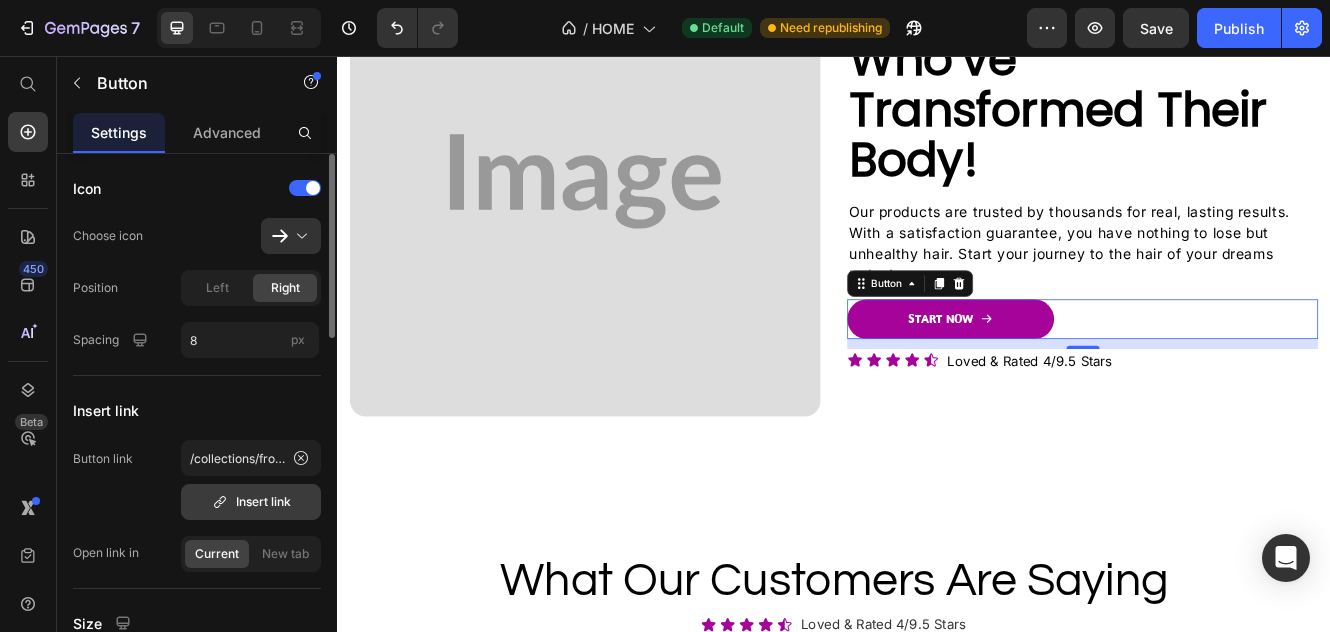 click on "Insert link" at bounding box center (251, 502) 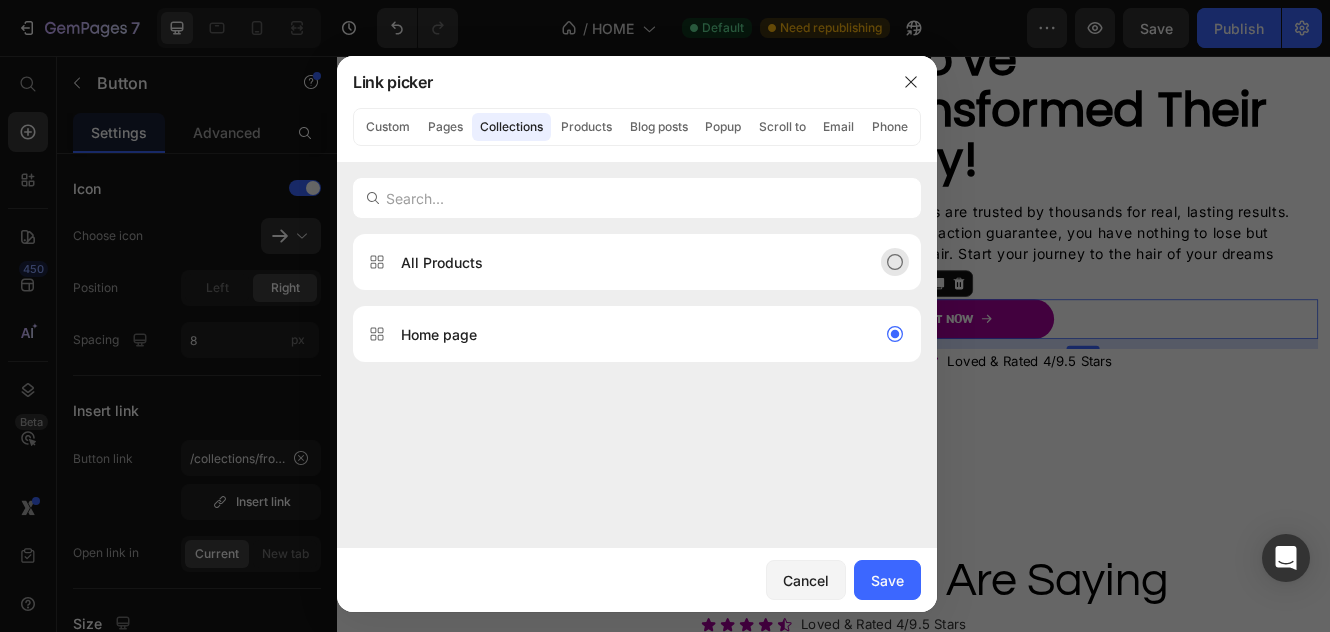 click on "All Products" at bounding box center [621, 262] 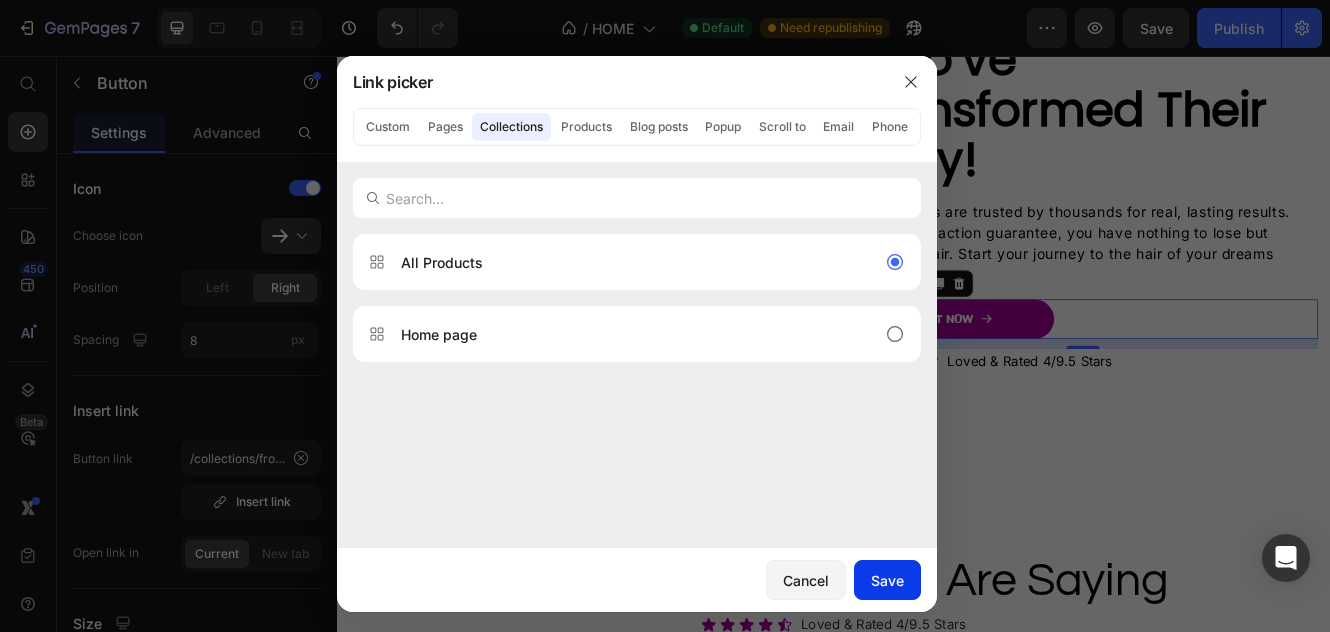 click on "Save" at bounding box center [887, 580] 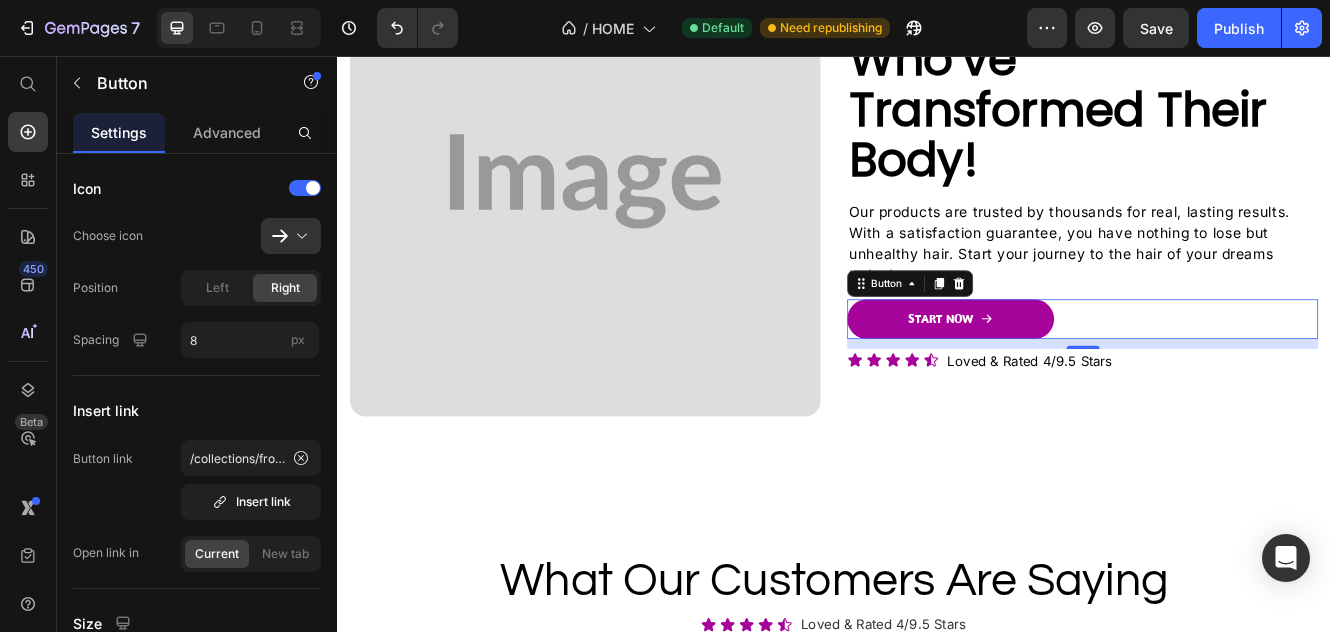 type on "/collections/all" 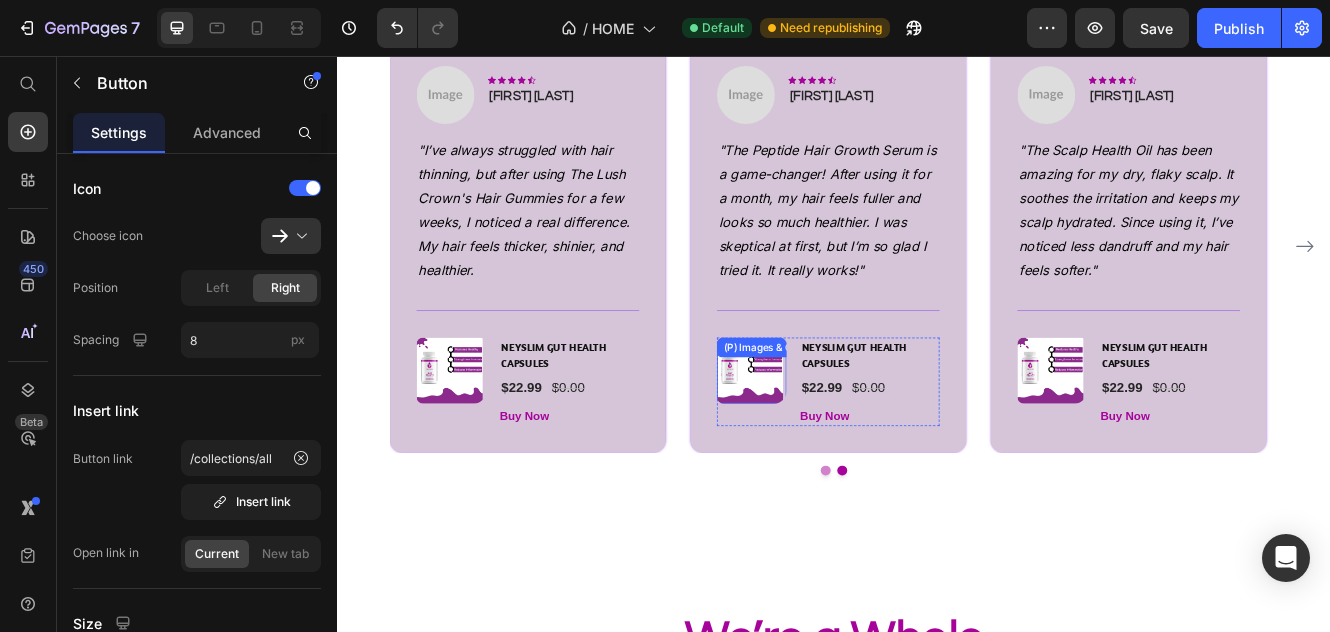 scroll, scrollTop: 3521, scrollLeft: 0, axis: vertical 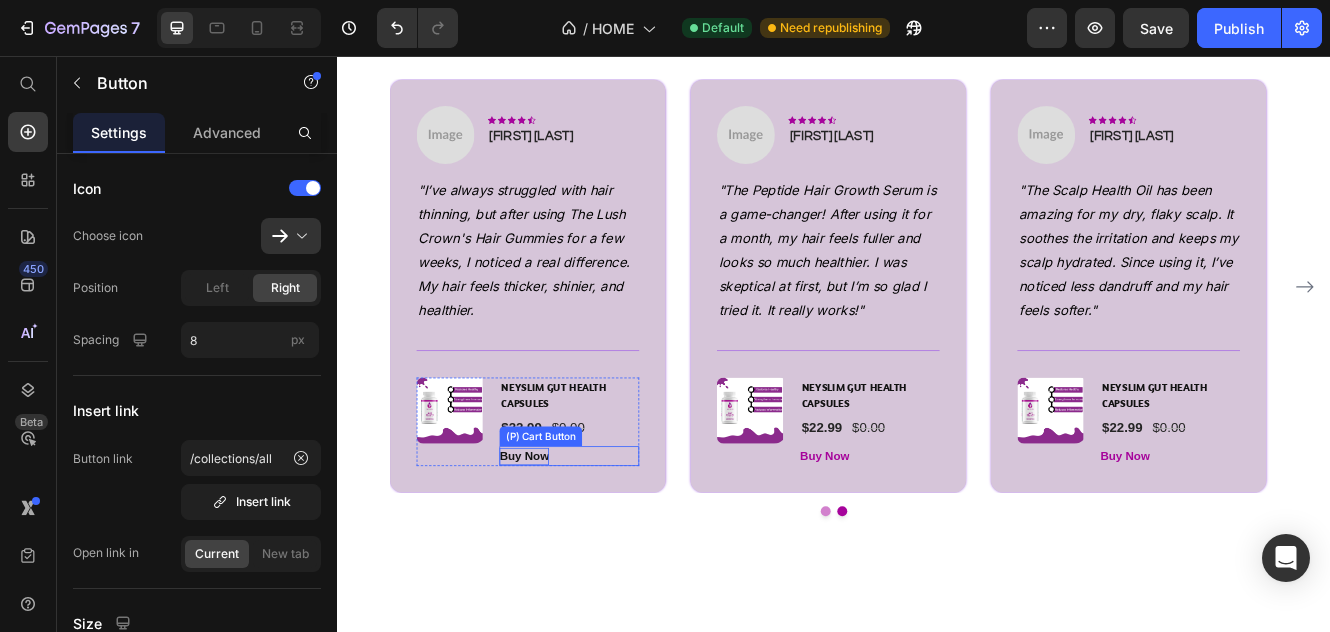 click on "Buy Now" at bounding box center (562, 540) 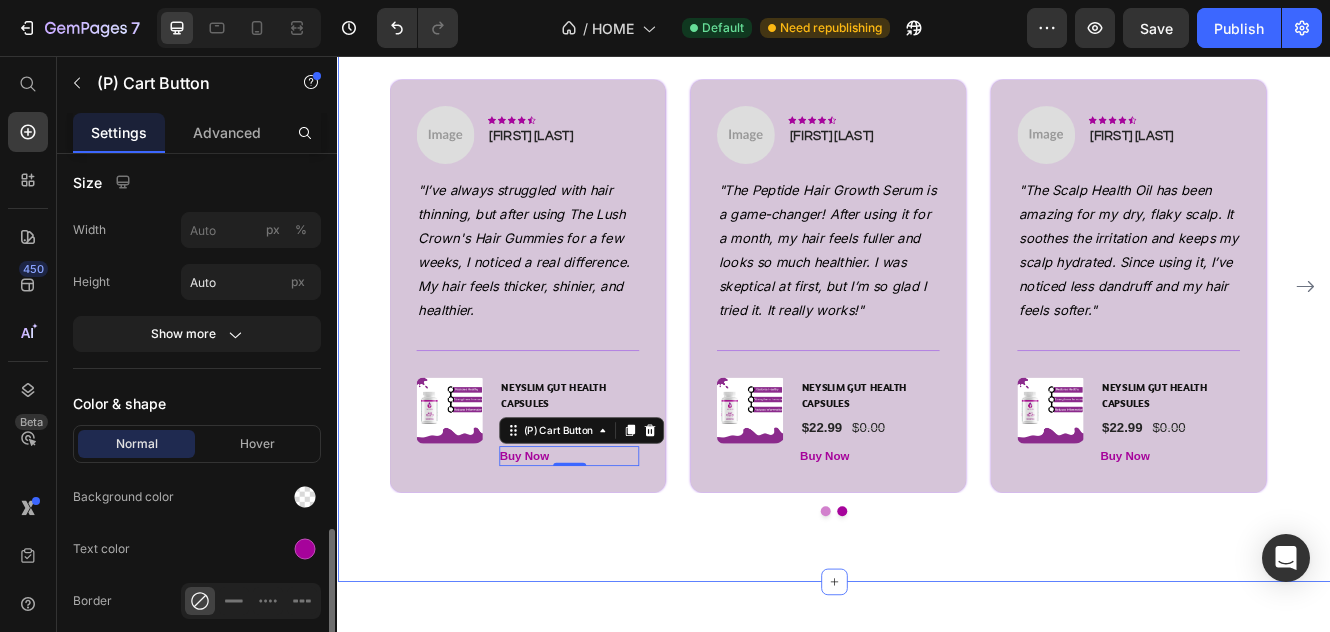 scroll, scrollTop: 1000, scrollLeft: 0, axis: vertical 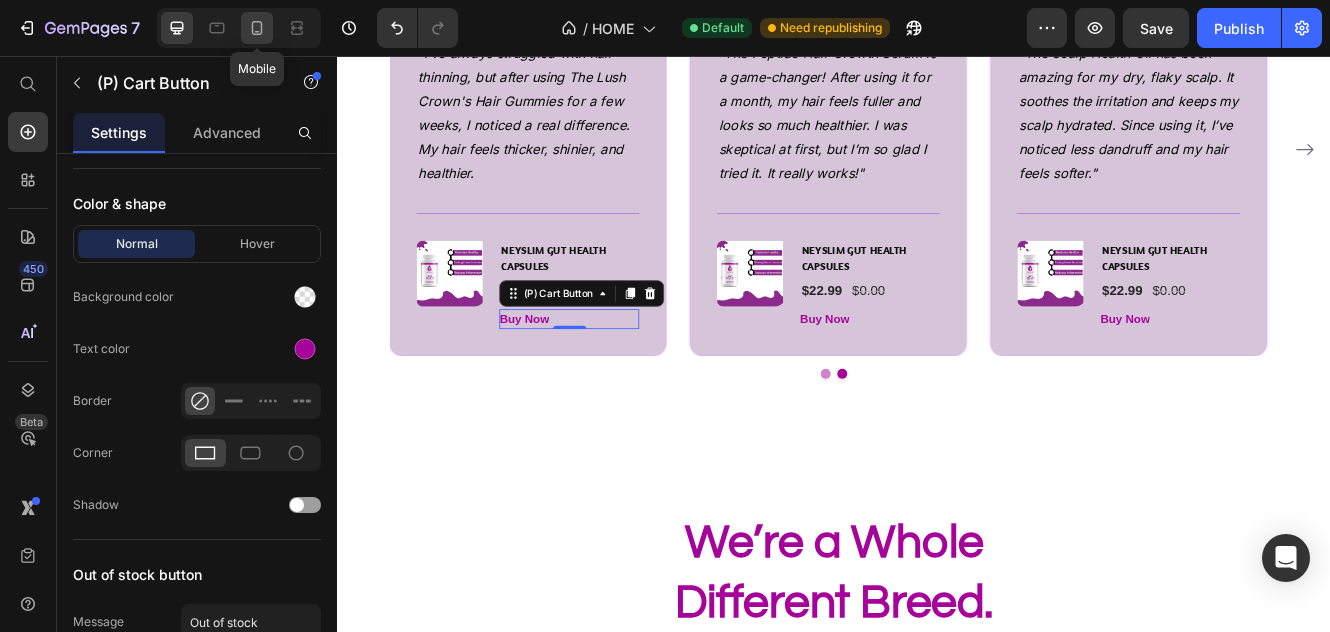 click 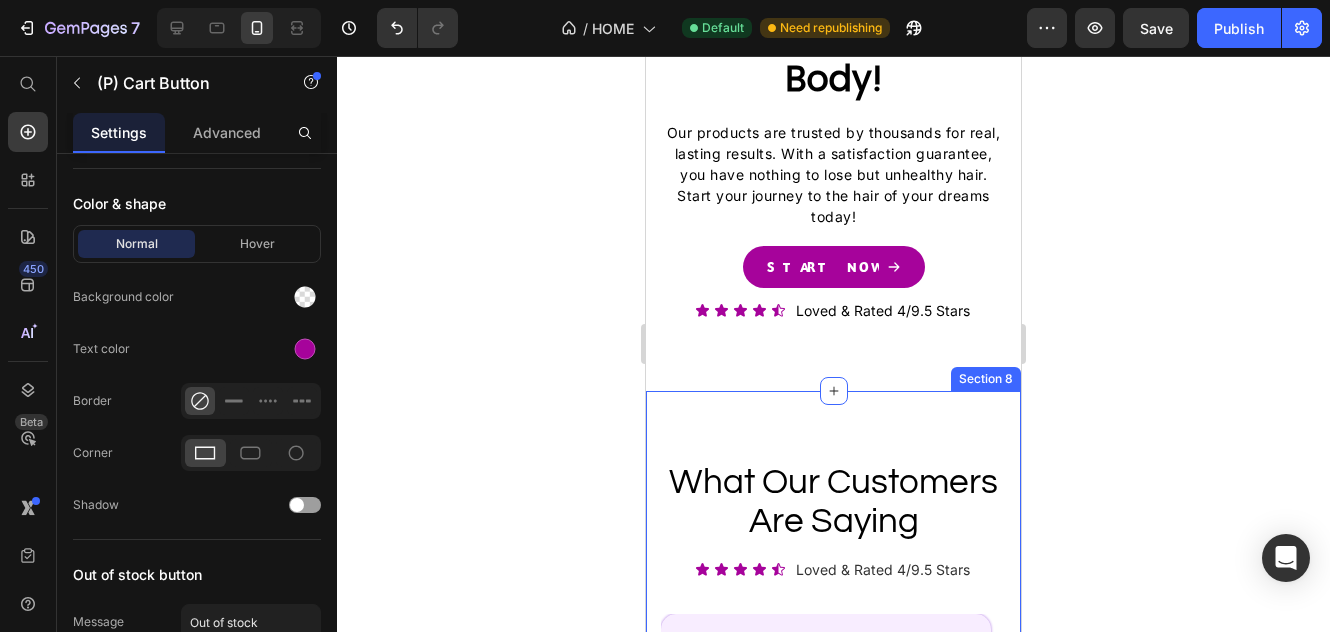 scroll, scrollTop: 2278, scrollLeft: 0, axis: vertical 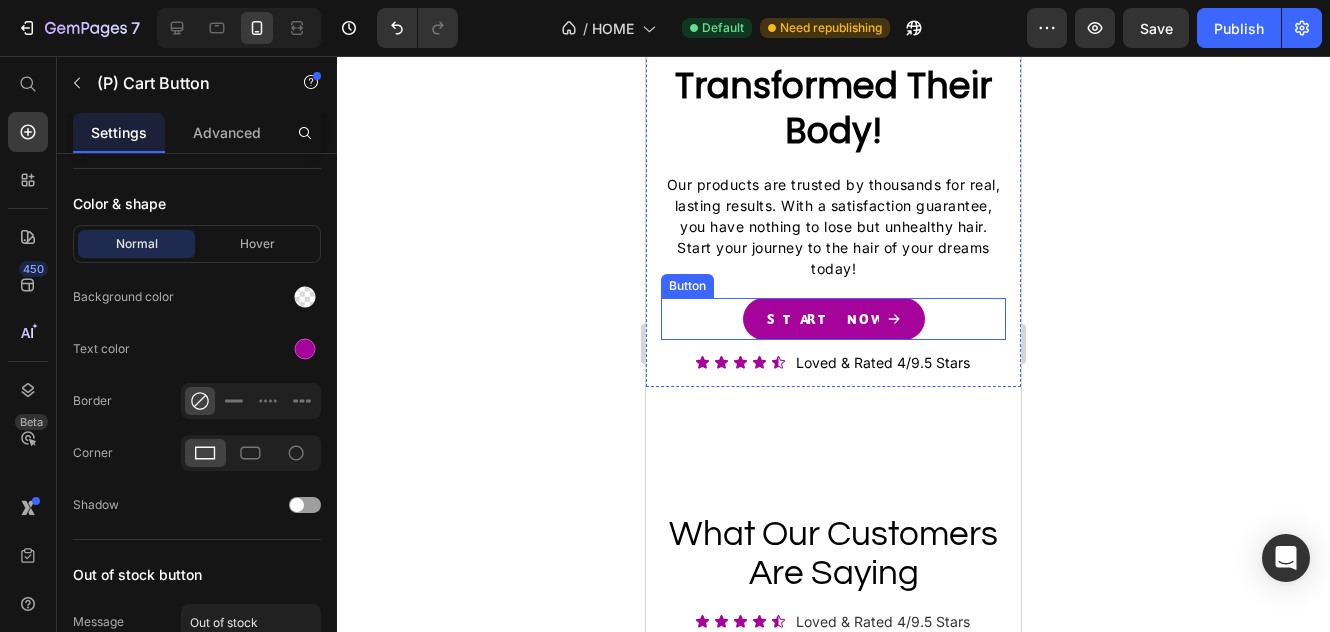 click on "Start Now" at bounding box center (834, 319) 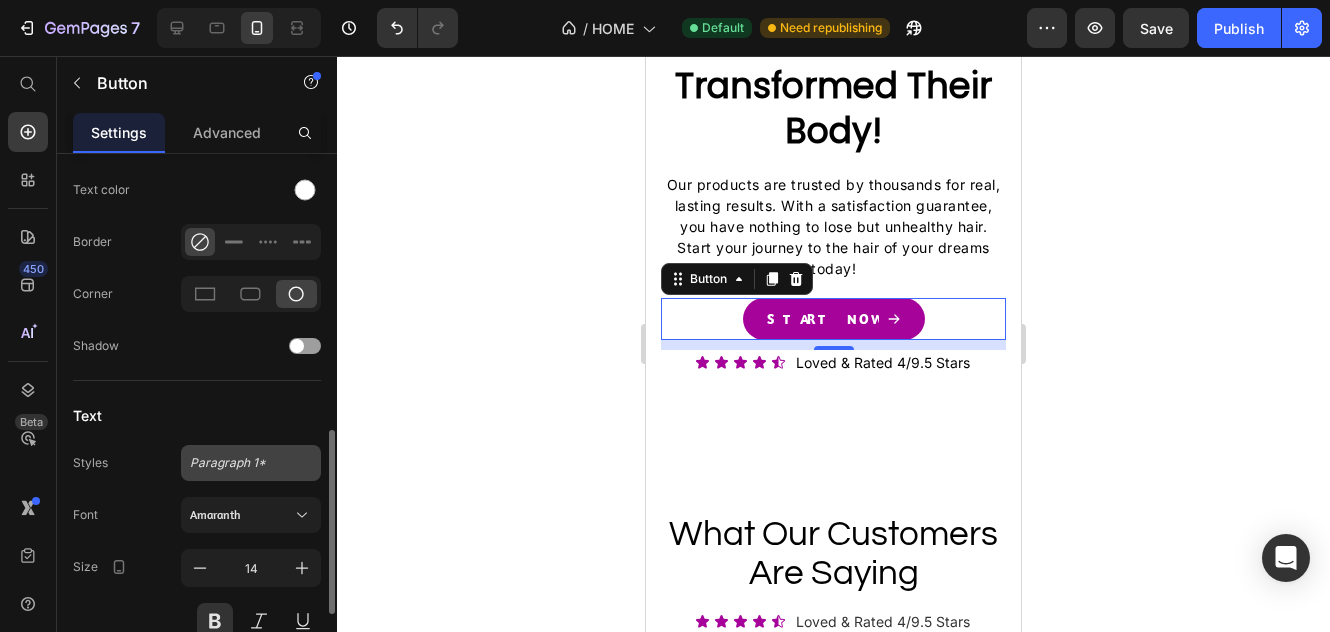 scroll, scrollTop: 900, scrollLeft: 0, axis: vertical 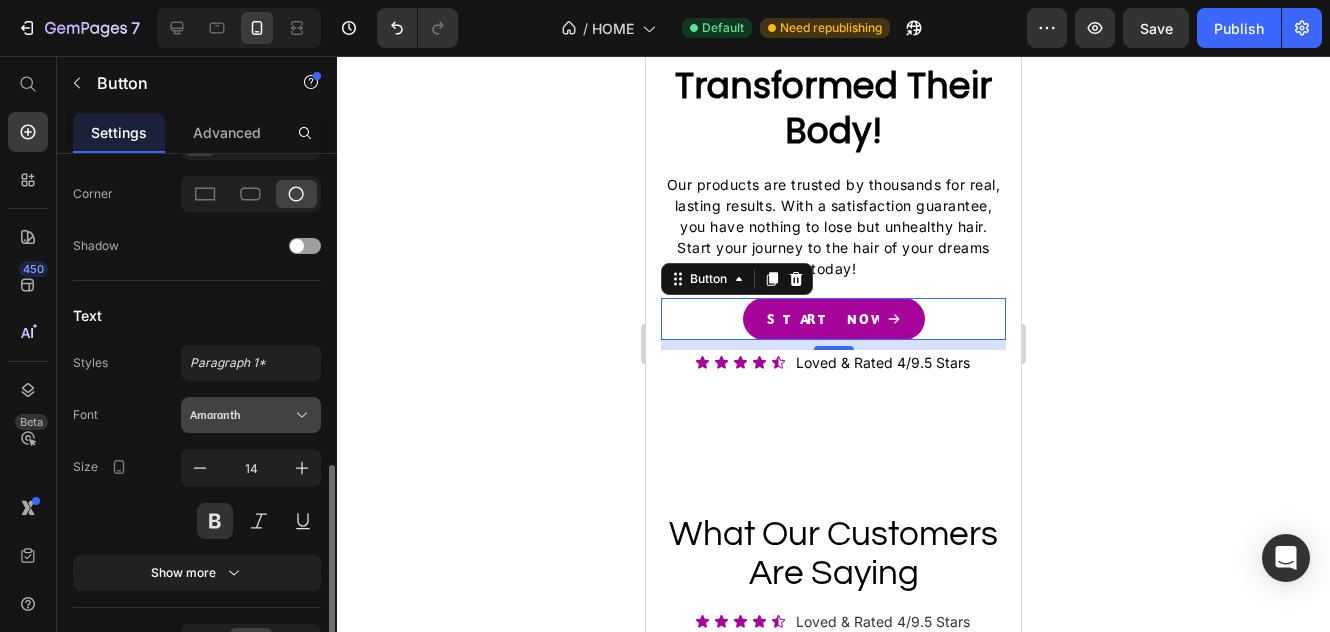 click on "Amaranth" at bounding box center [241, 415] 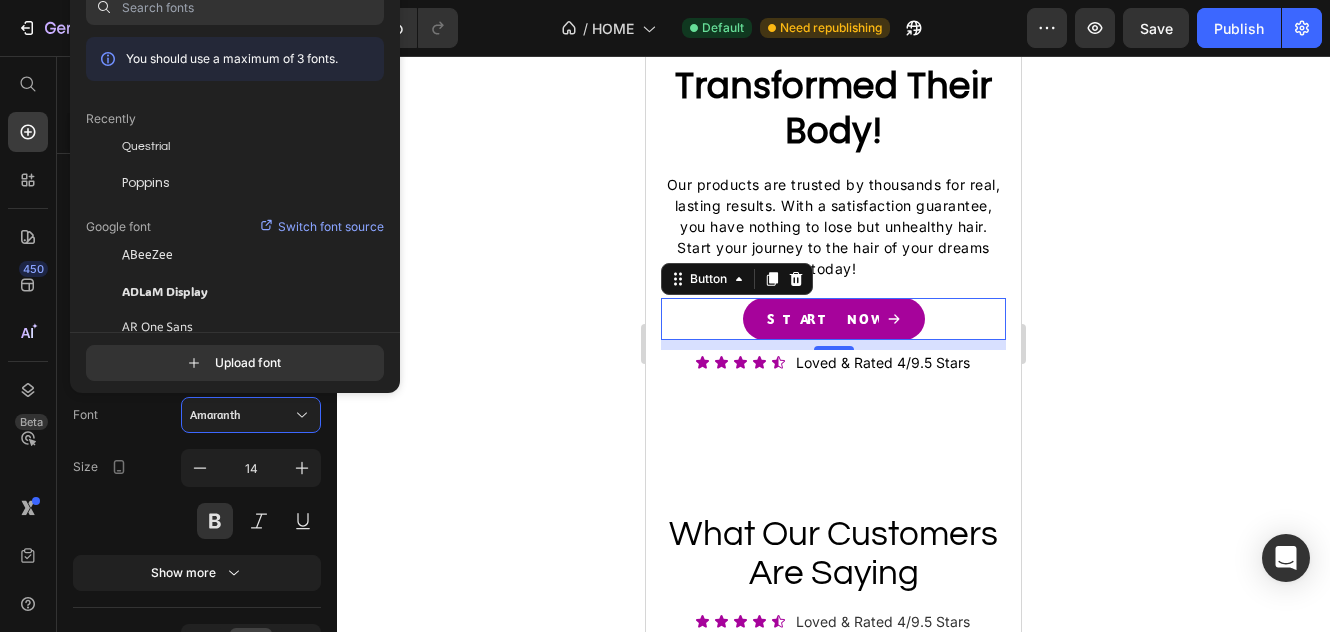 click on "Poppins" 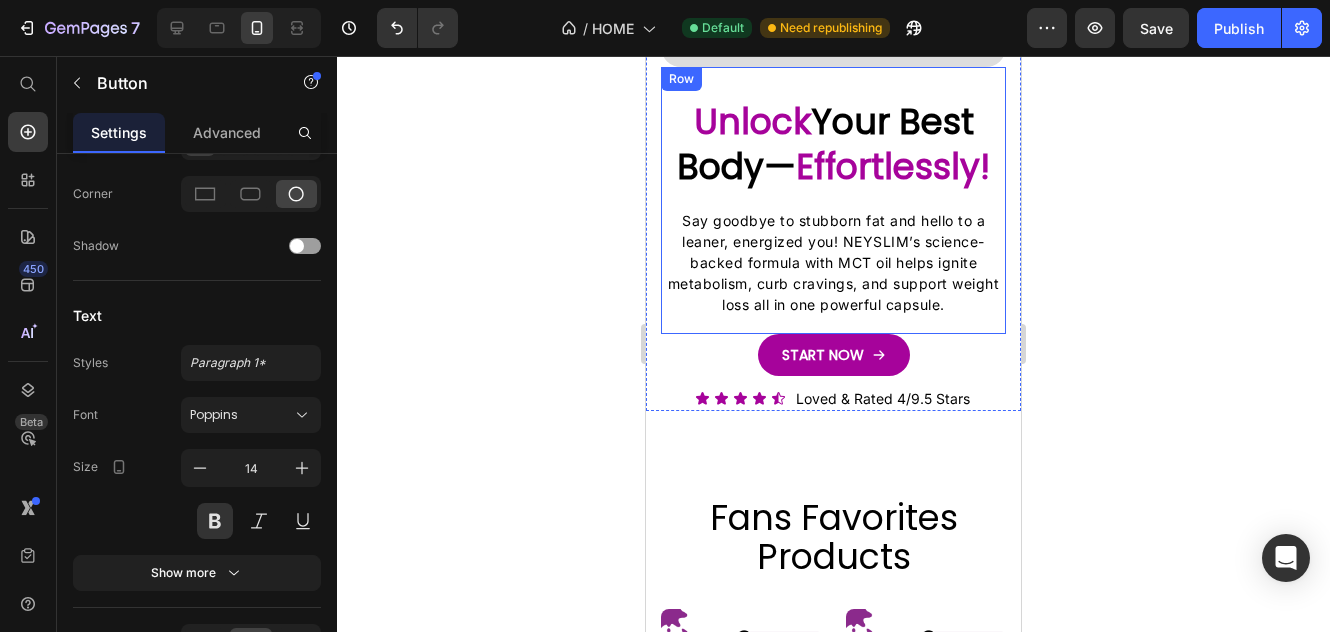 scroll, scrollTop: 942, scrollLeft: 0, axis: vertical 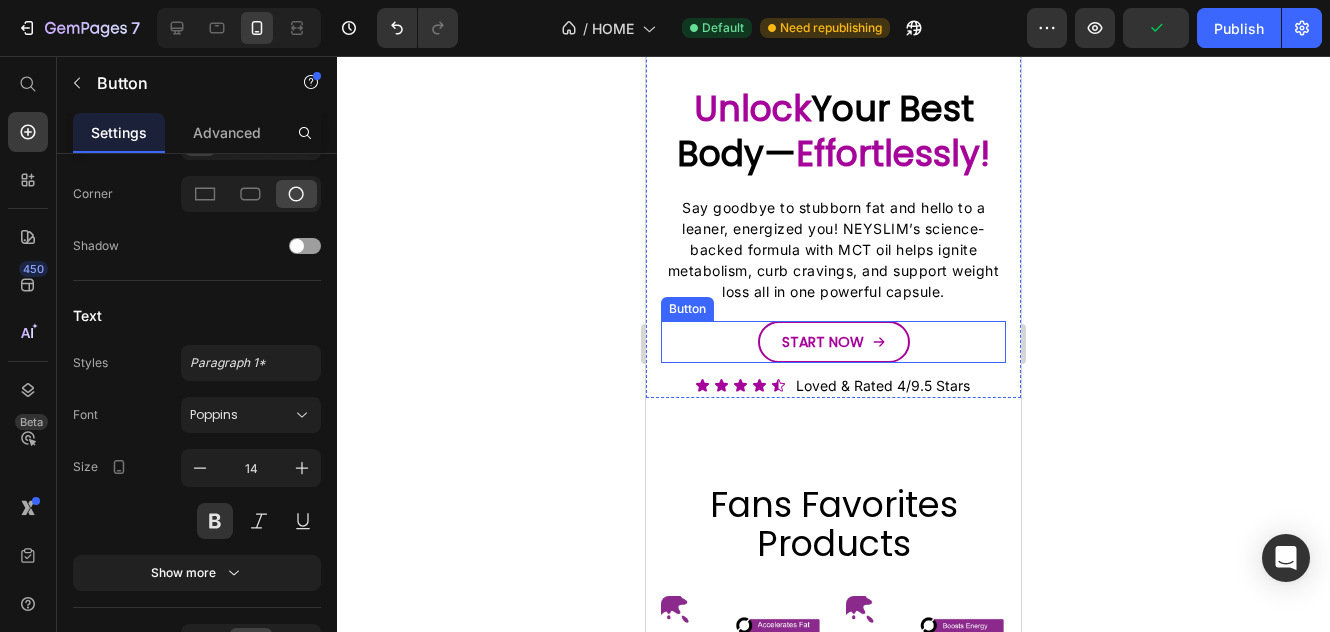 click on "Start Now" at bounding box center (834, 342) 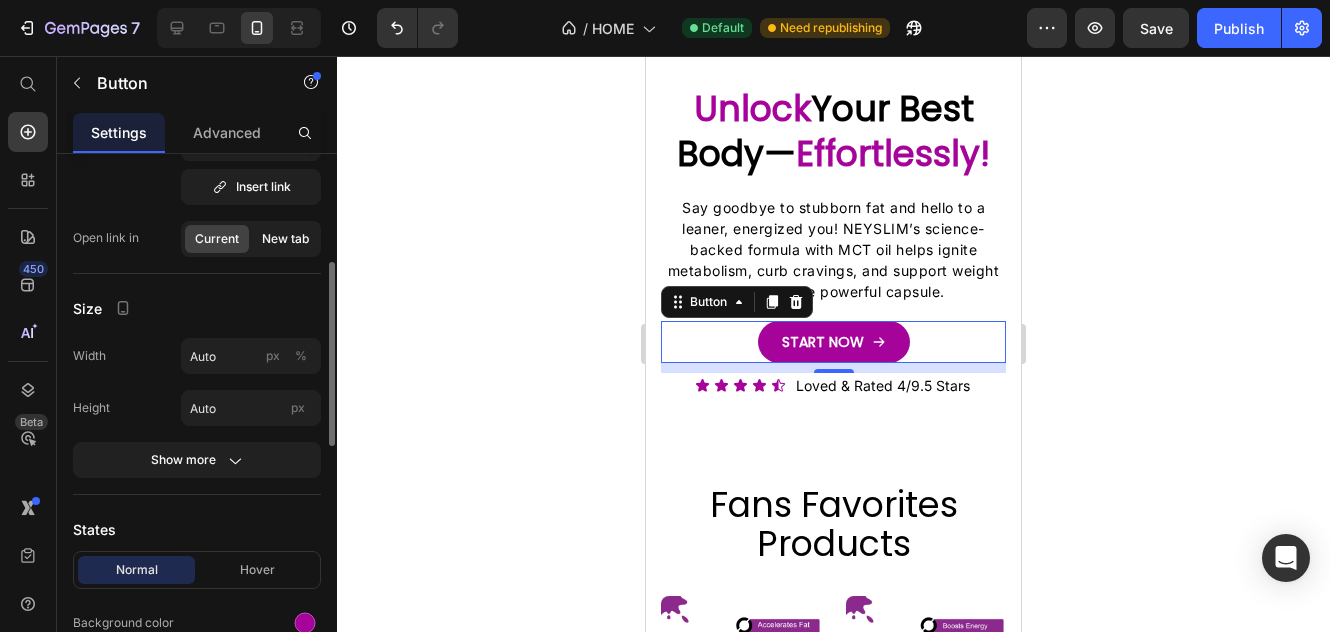 scroll, scrollTop: 215, scrollLeft: 0, axis: vertical 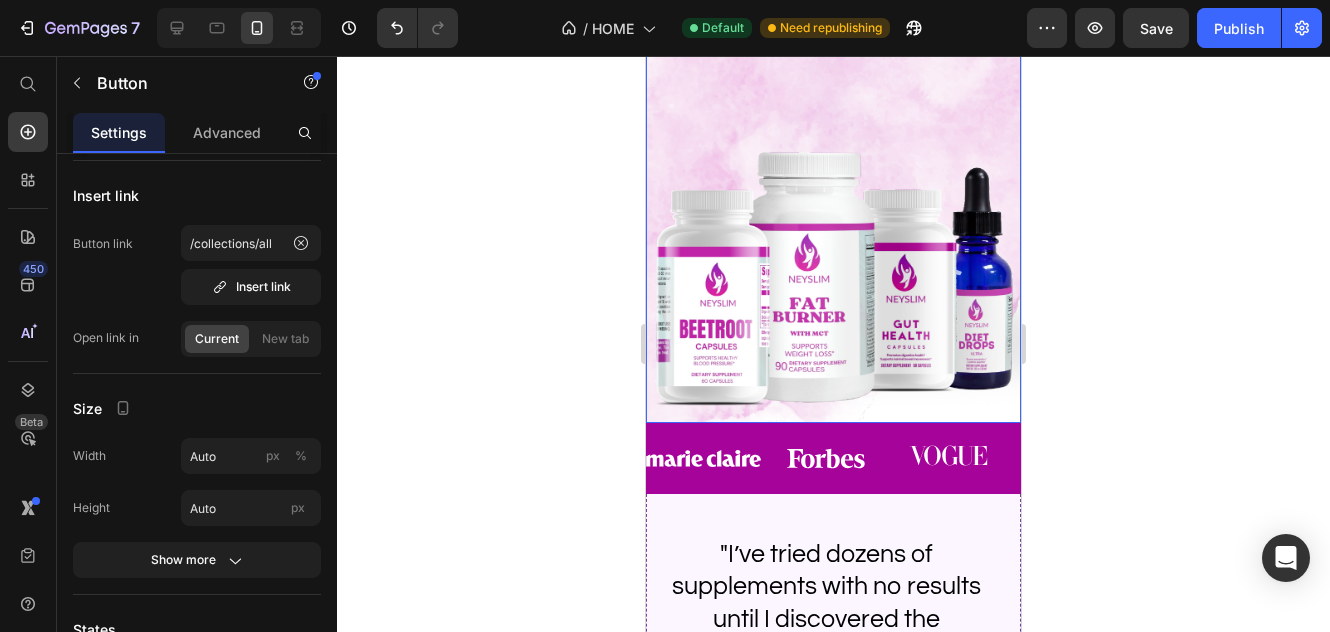 click on "Icon Icon Icon Icon Icon Icon List Loved & Rated 4/9.5 Stars Text block Row Unlock a Healthier Stronger You Naturally! Text Block Experience the Power of Nature and Science with NEYSLIM. Our premium wellness formulas are designed to help you achieve a healthier, stronger, and more vibrant you naturally! Text Block Explore the Collection Button
30-day money-back guarantee included  Item List
Drop element here Row" at bounding box center [833, 37] 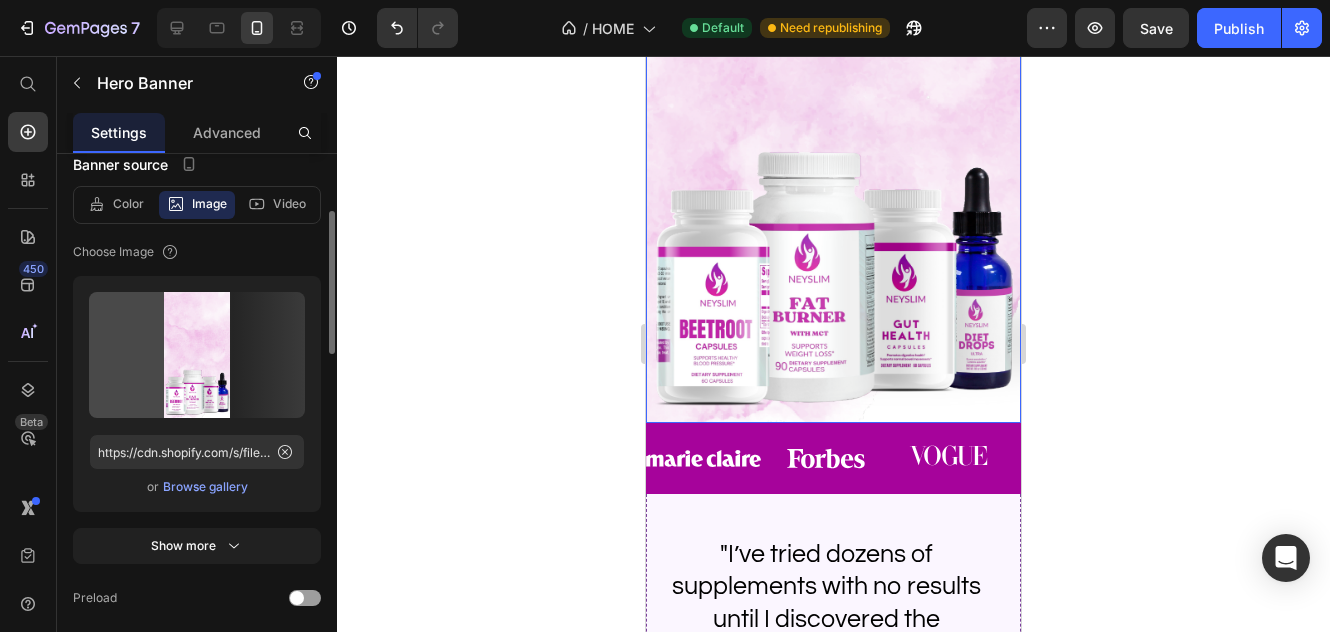 scroll, scrollTop: 0, scrollLeft: 0, axis: both 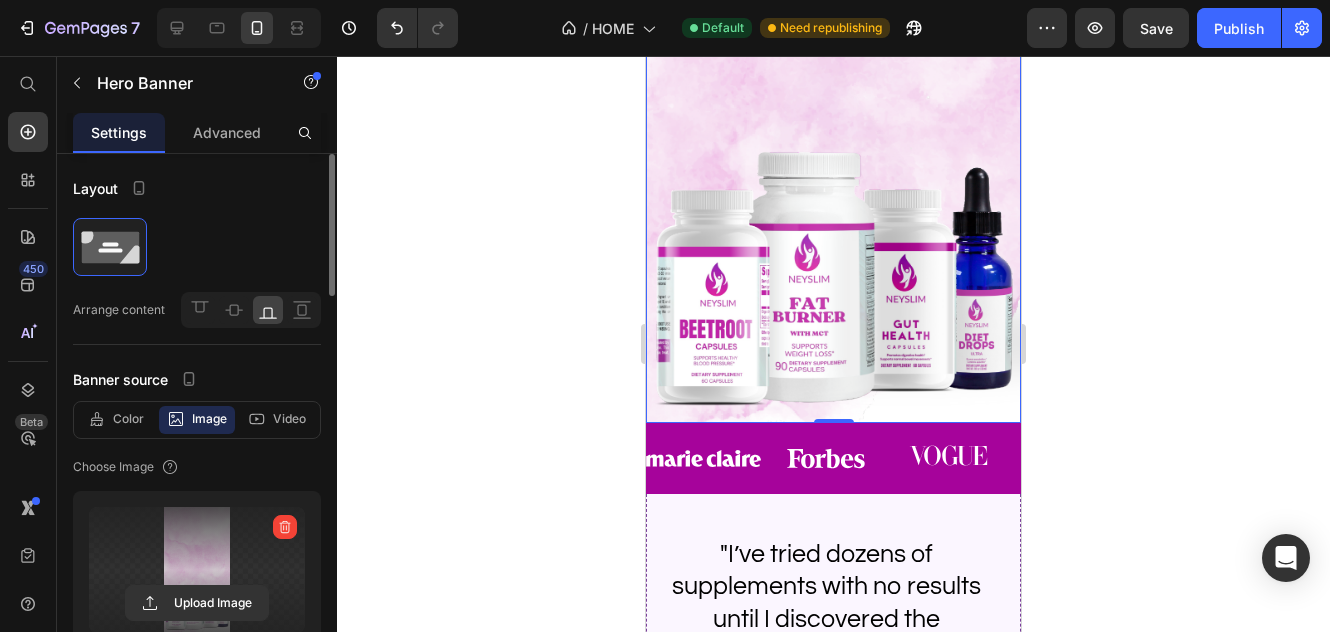 click at bounding box center [197, 570] 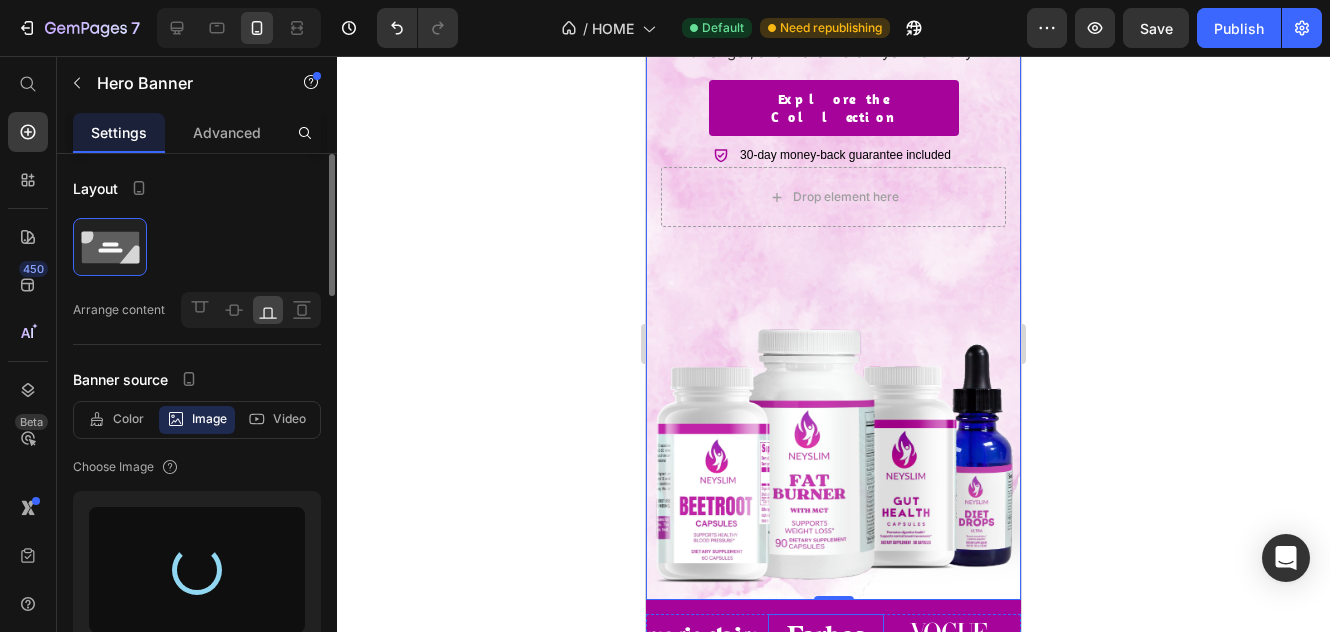 scroll, scrollTop: 184, scrollLeft: 0, axis: vertical 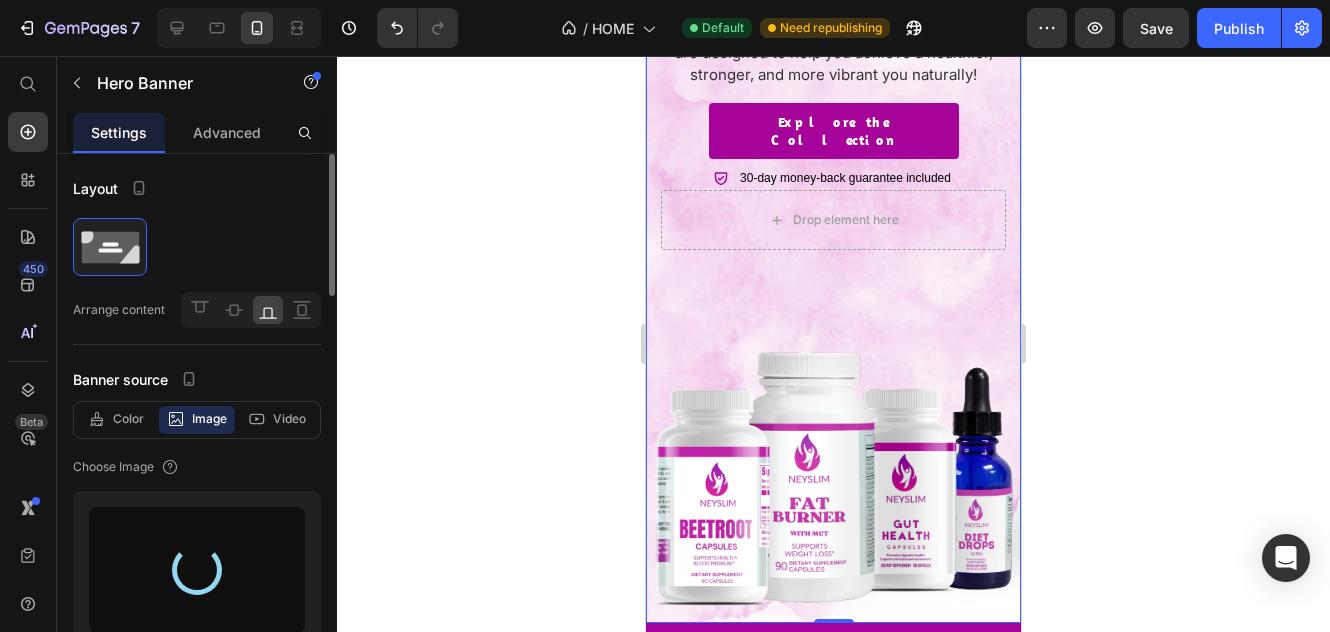 type on "https://cdn.shopify.com/s/files/1/0746/6506/6728/files/gempages_575125419506795364-84206892-d2d1-4089-82ab-346532a58d91.png" 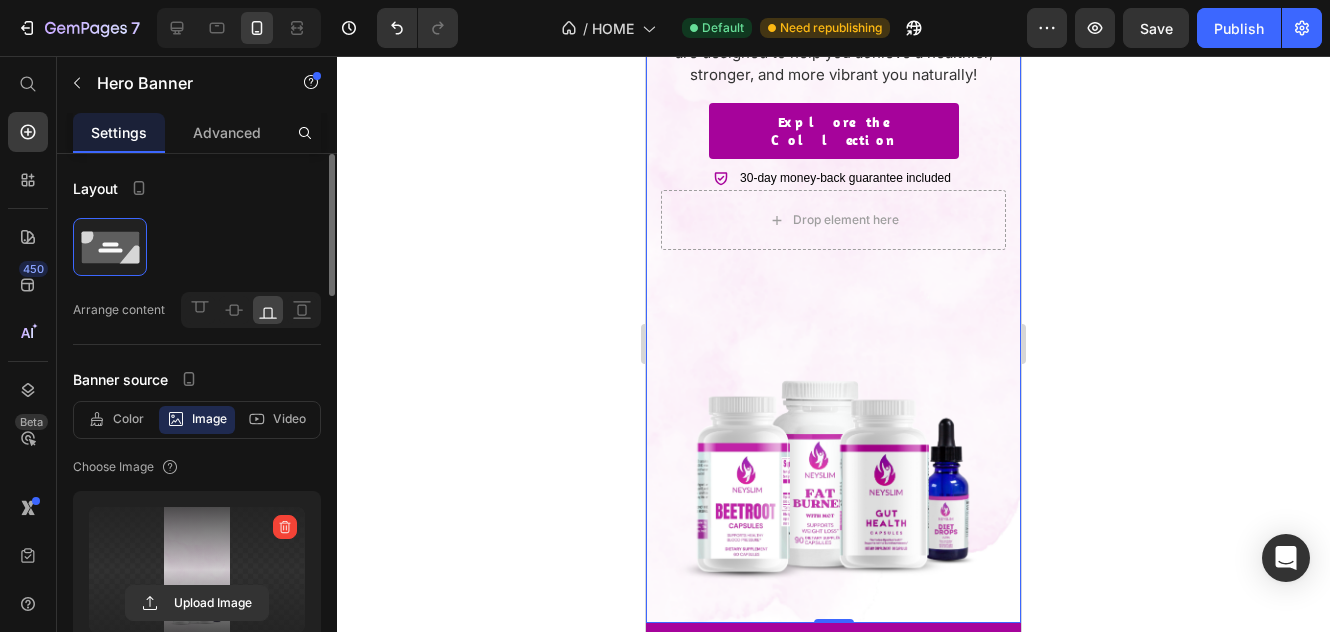 scroll, scrollTop: 0, scrollLeft: 0, axis: both 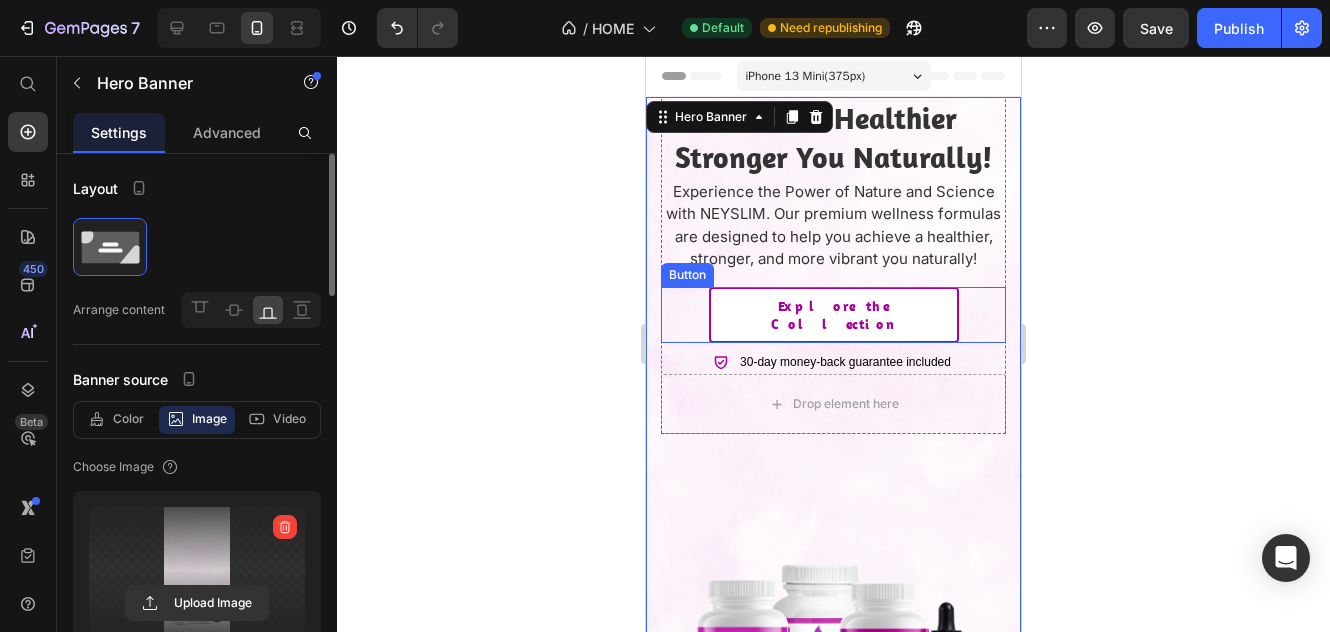 click on "Explore the Collection" at bounding box center [834, 315] 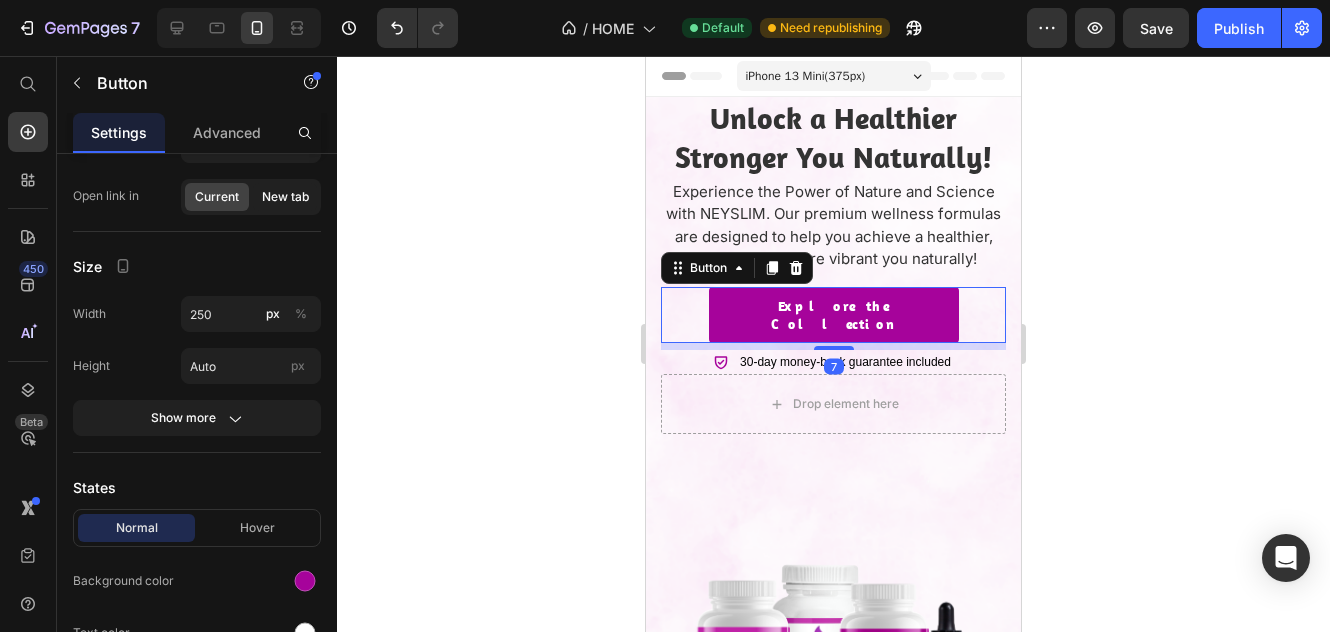 scroll, scrollTop: 0, scrollLeft: 0, axis: both 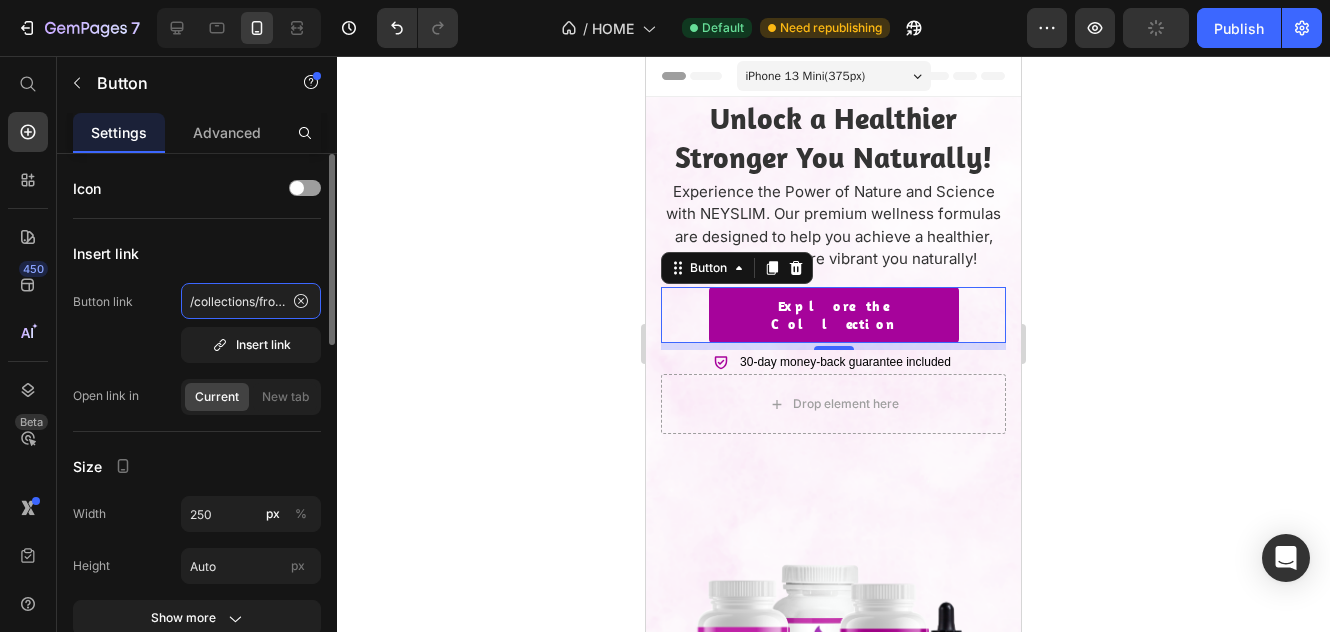 click on "/collections/frontpage" 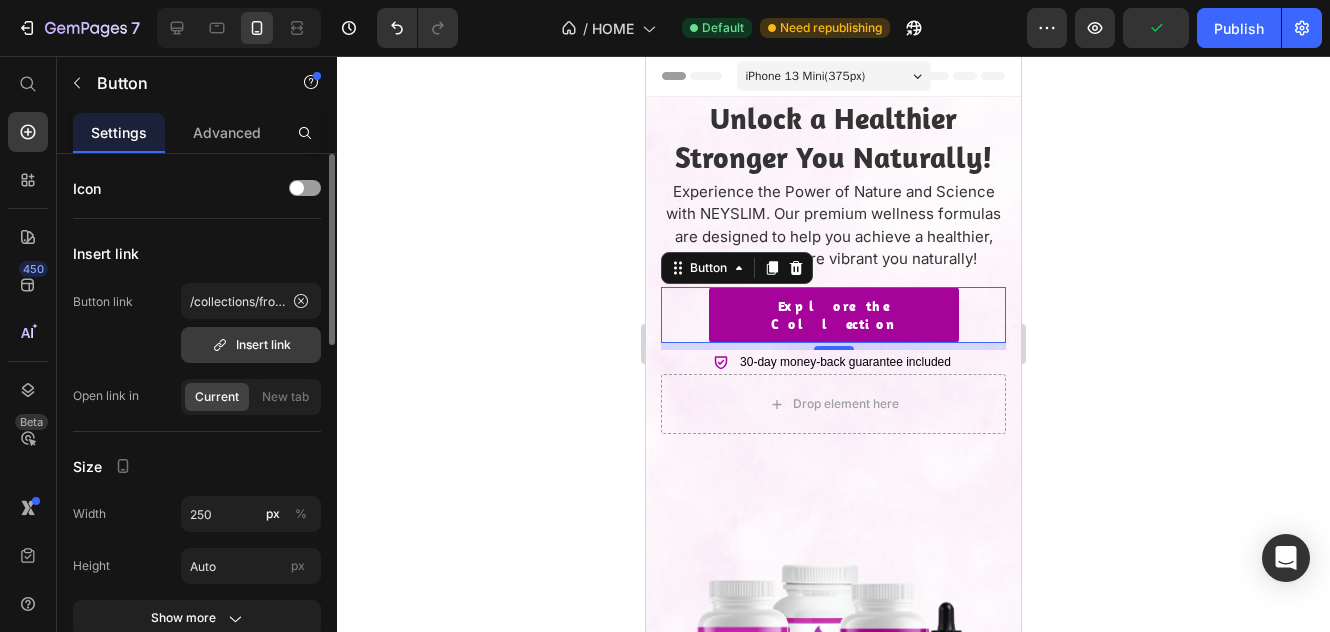 click on "Insert link" at bounding box center (251, 345) 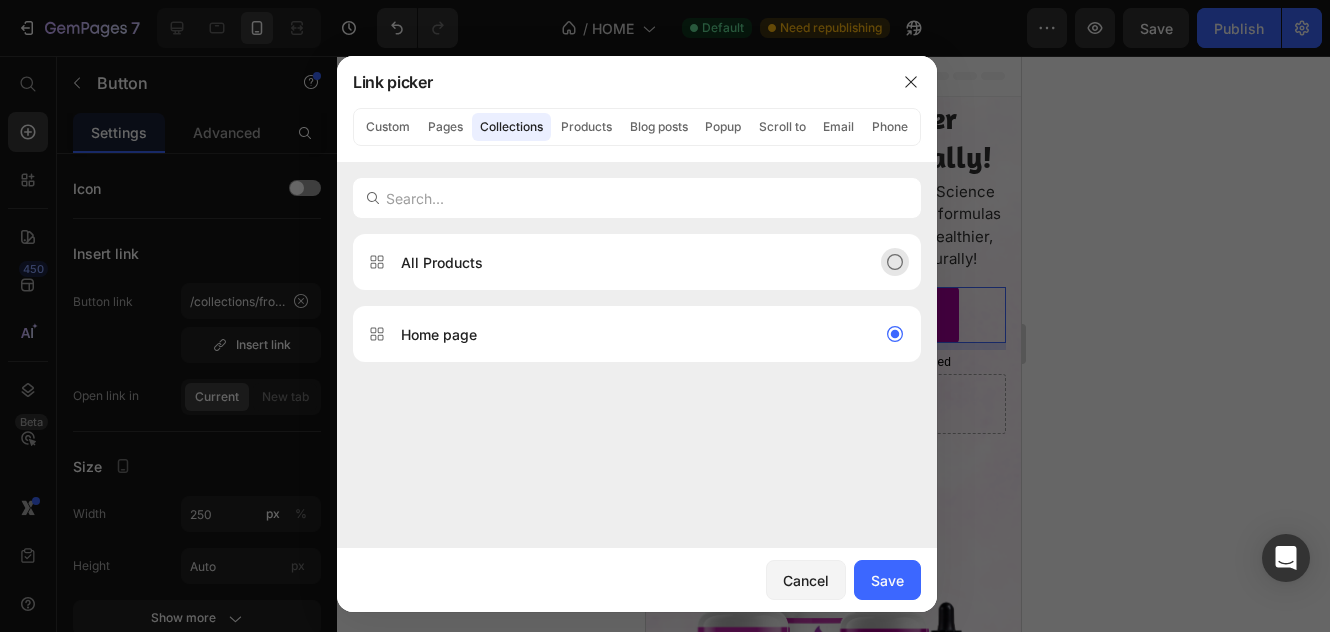 click on "All Products" at bounding box center (621, 262) 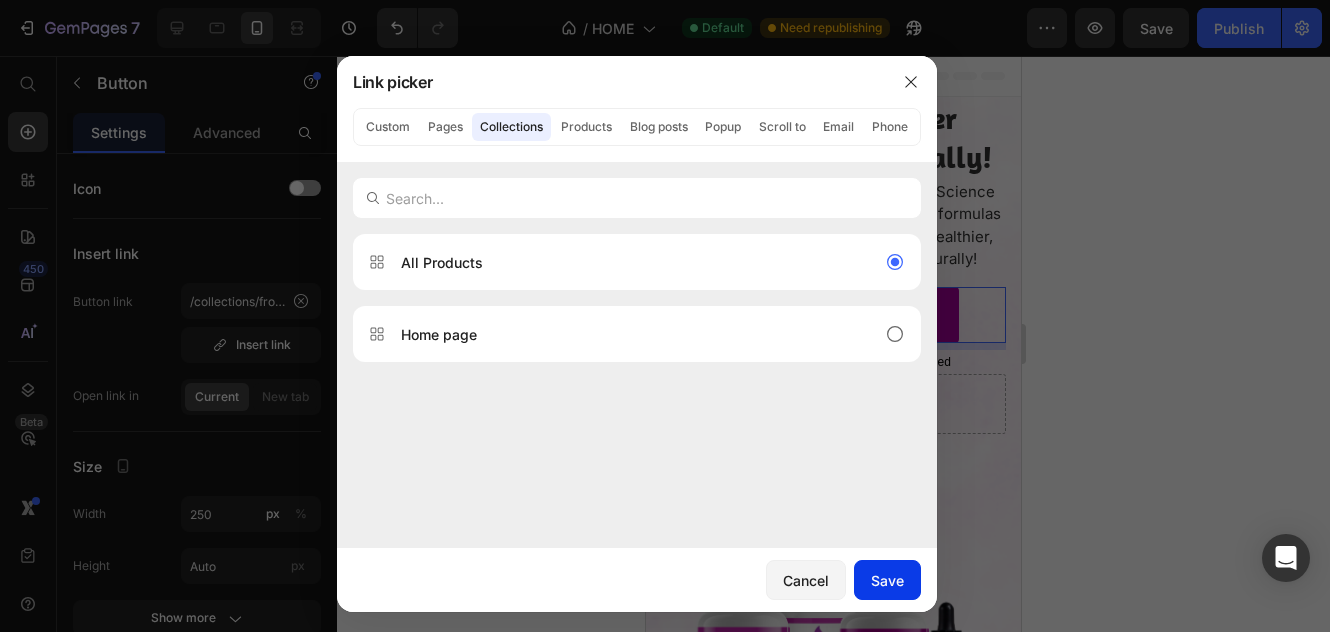 click on "Save" 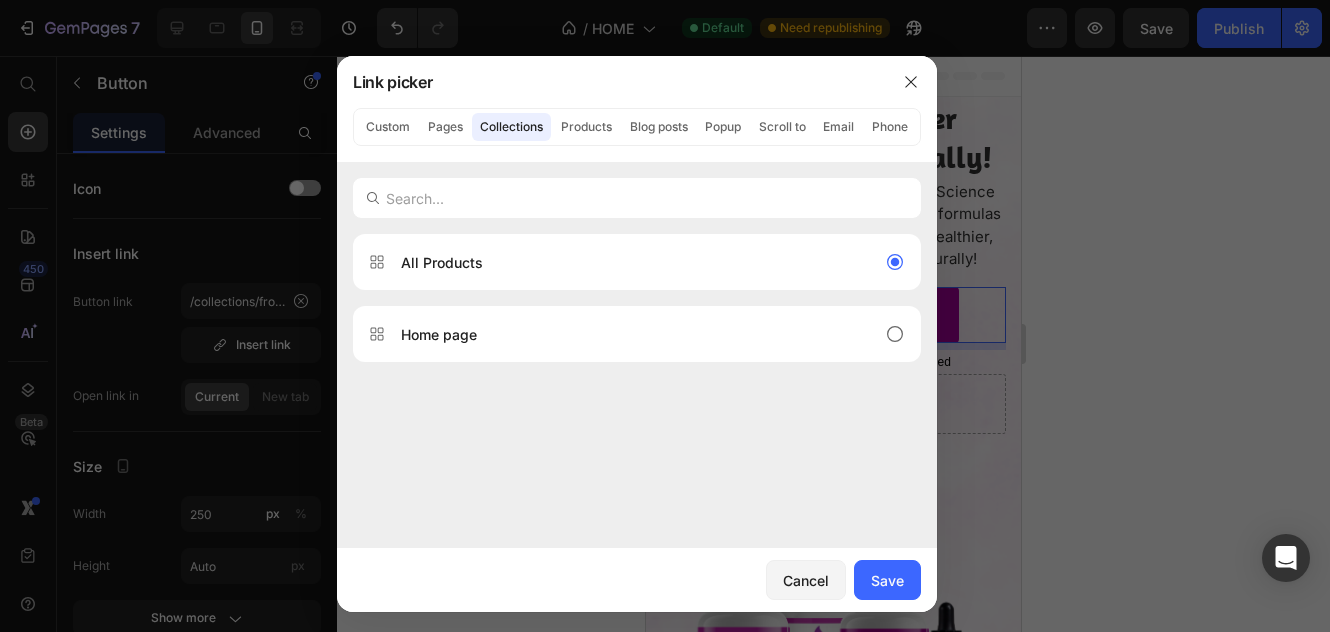 type on "/collections/all" 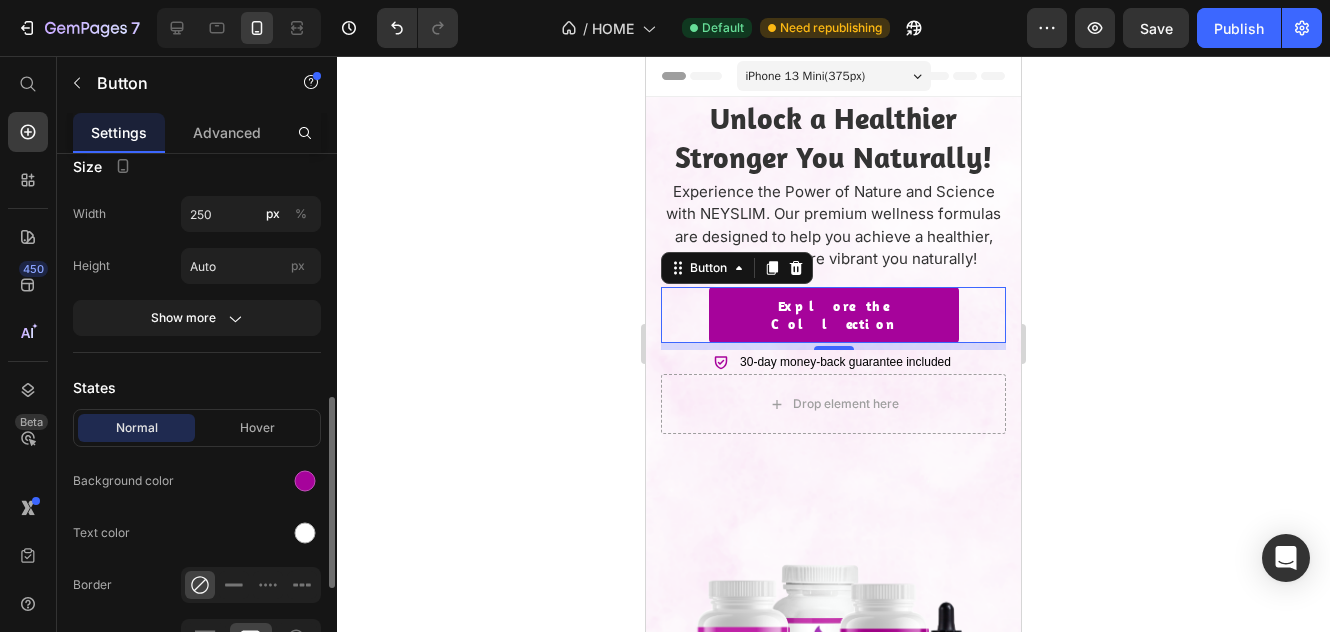 scroll, scrollTop: 400, scrollLeft: 0, axis: vertical 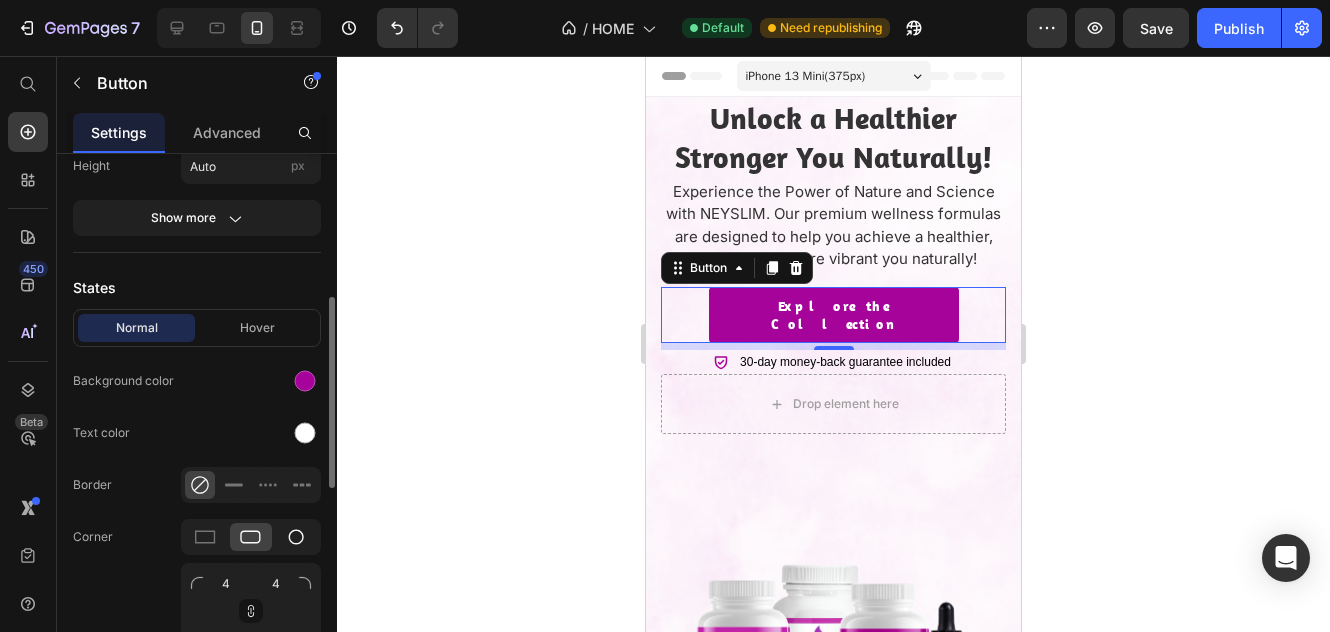 click 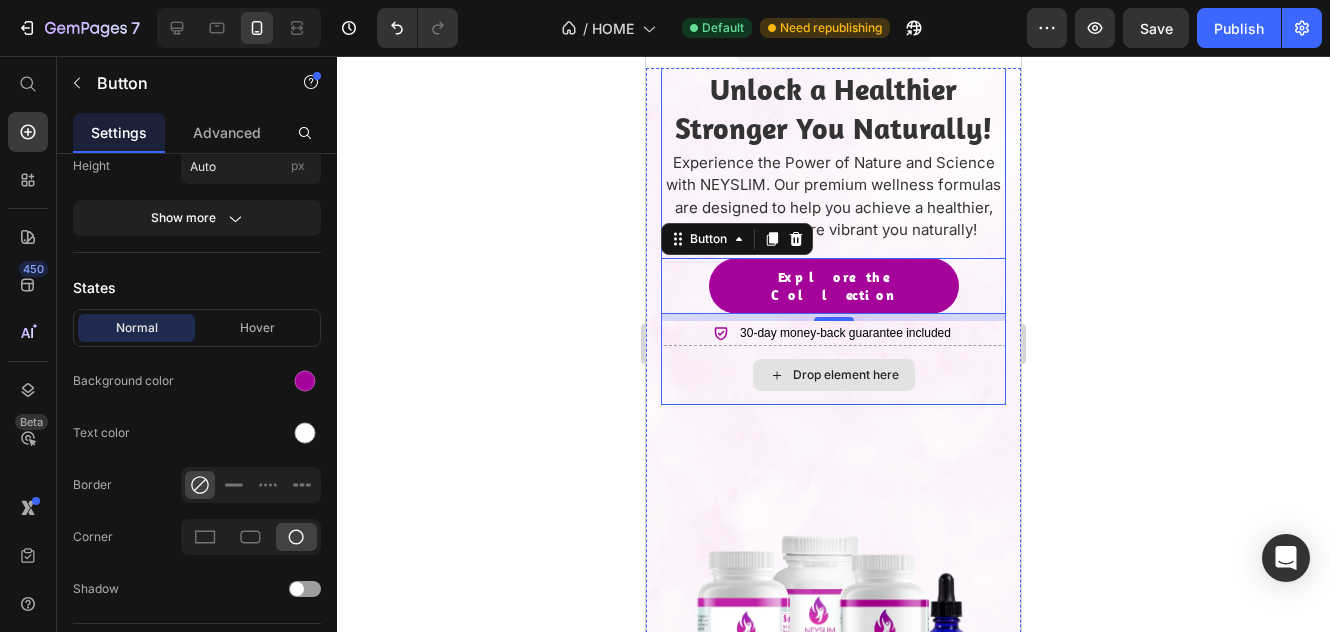 scroll, scrollTop: 0, scrollLeft: 0, axis: both 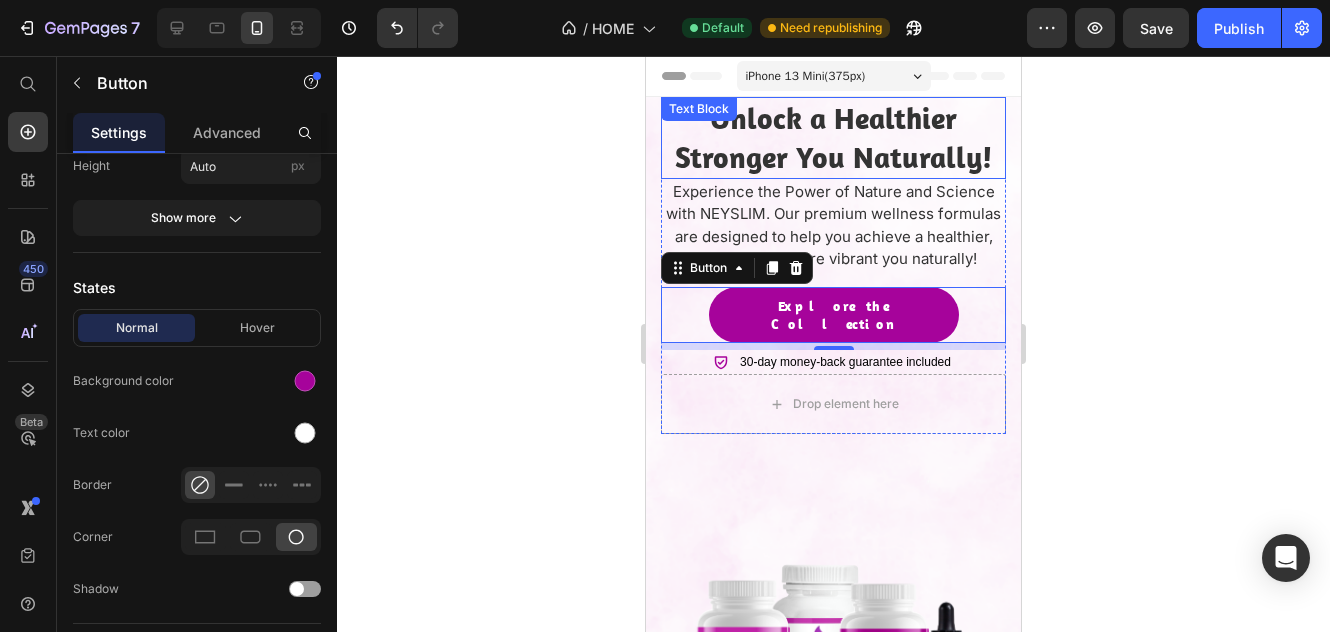 click on "Unlock a Healthier Stronger You Naturally!" at bounding box center [833, 137] 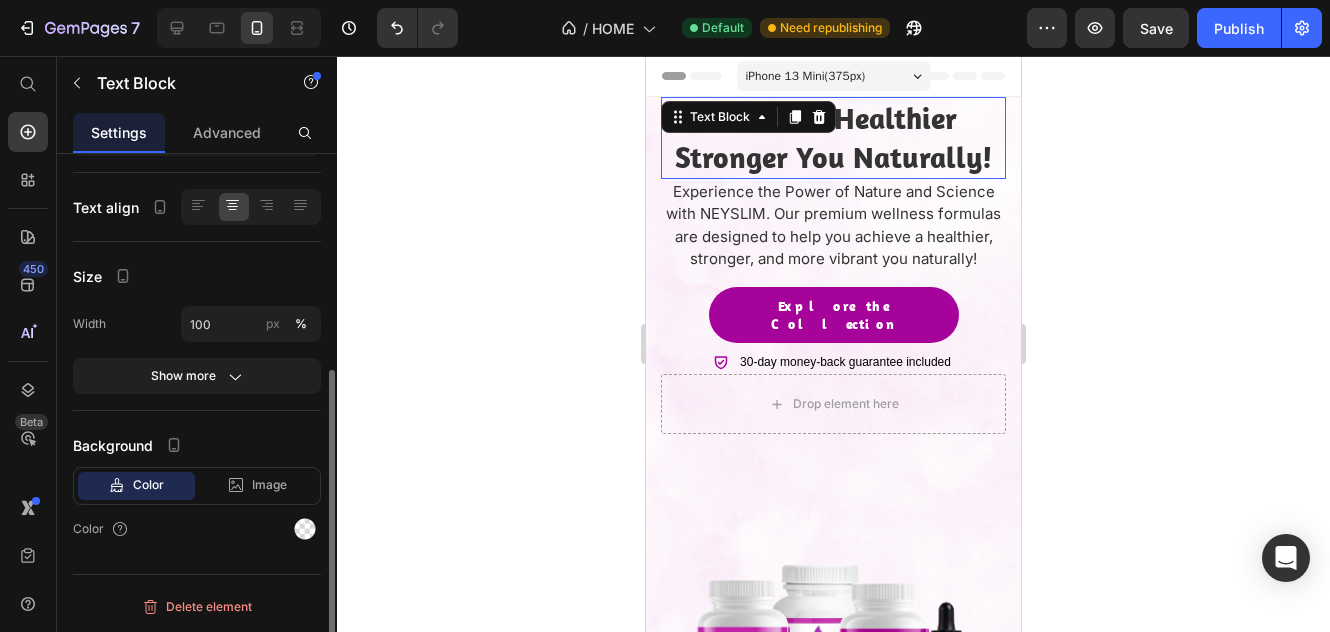 scroll, scrollTop: 0, scrollLeft: 0, axis: both 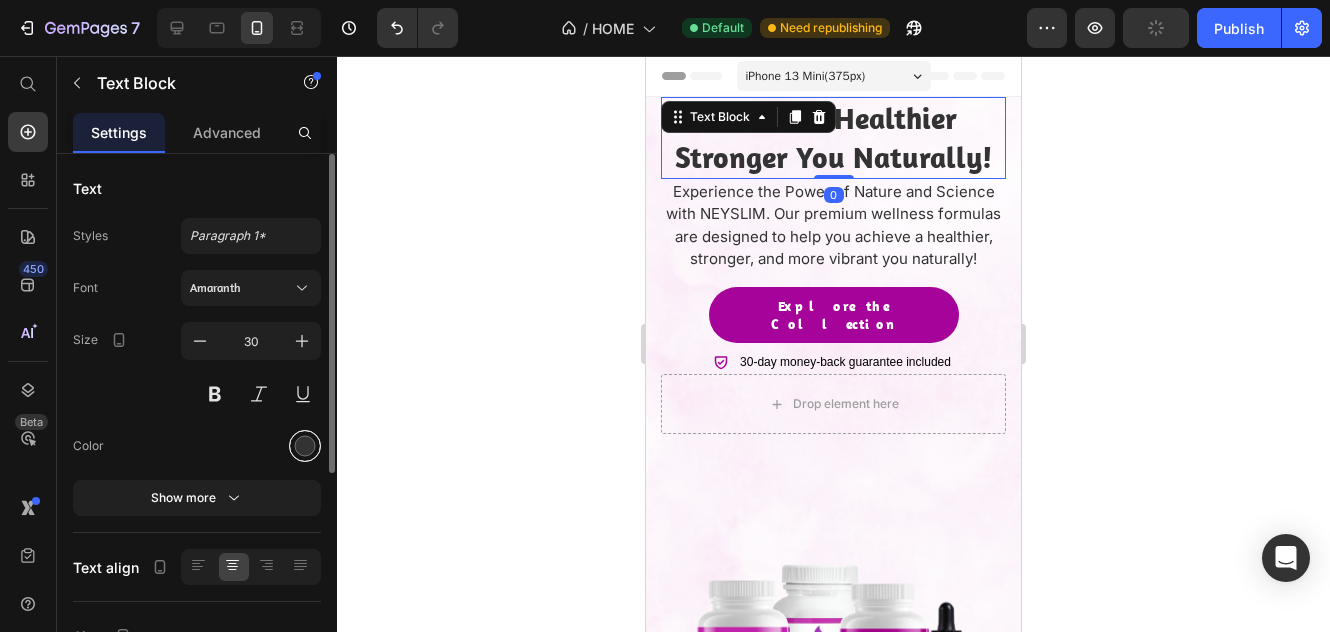 click at bounding box center [305, 446] 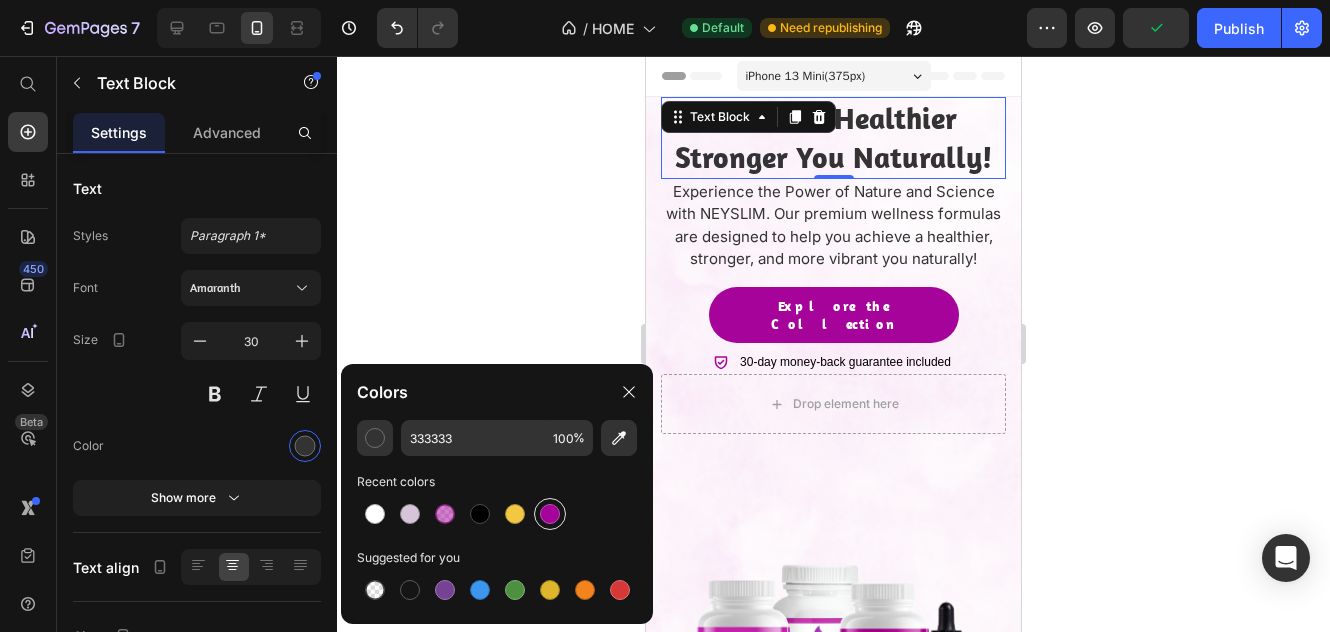 click at bounding box center [550, 514] 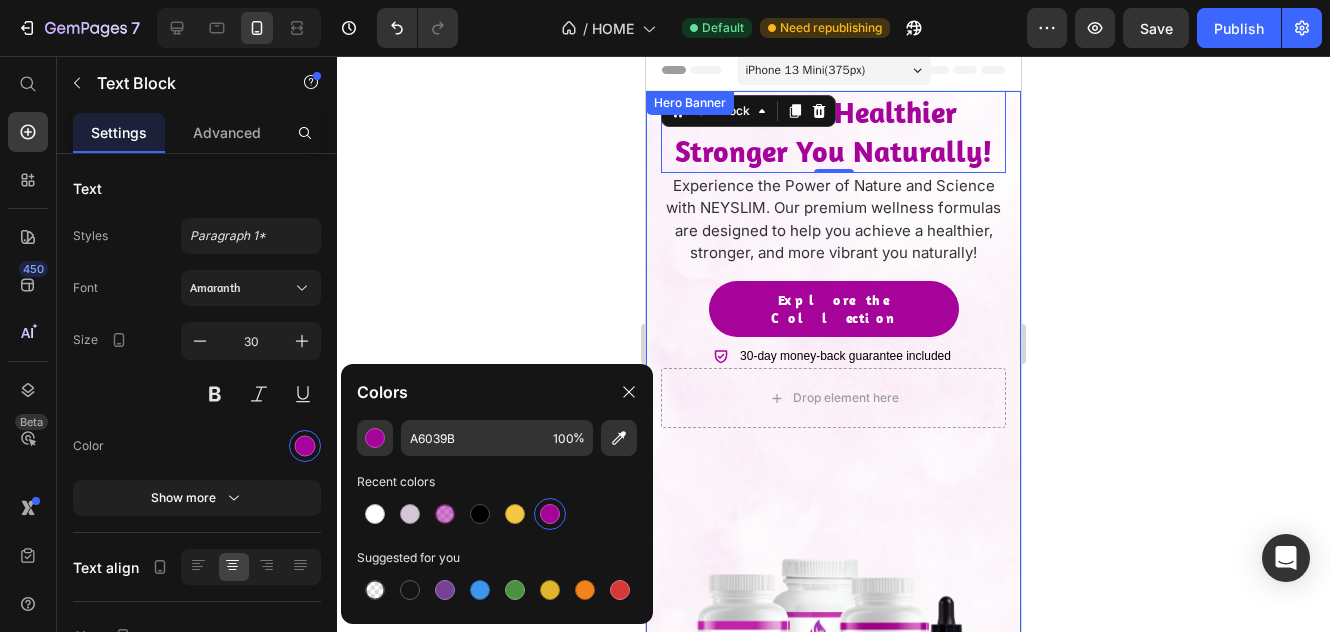scroll, scrollTop: 0, scrollLeft: 0, axis: both 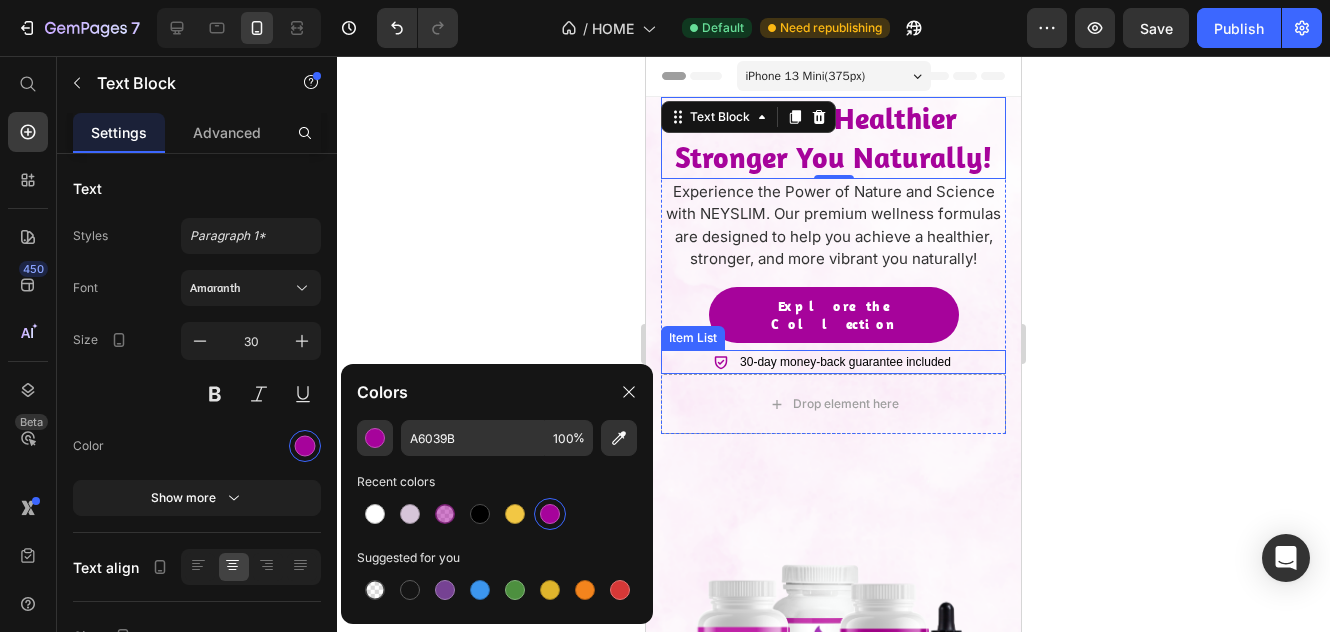 click on "30-day money-back guarantee included" at bounding box center (833, 362) 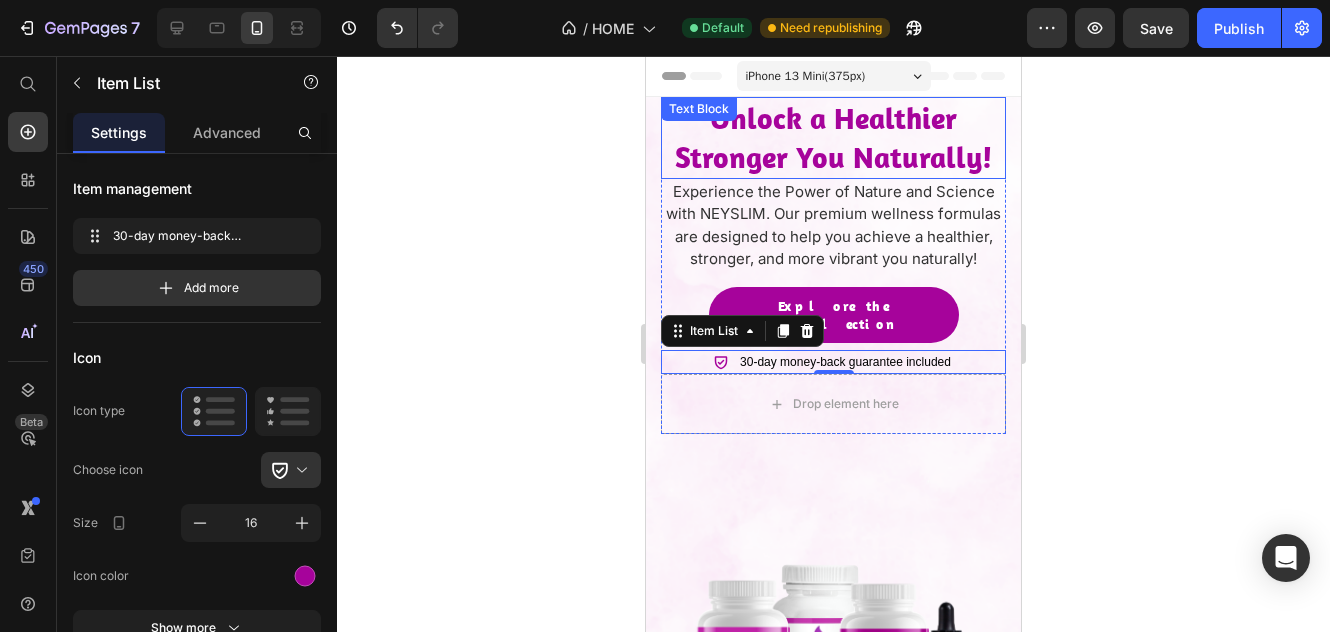 click on "Unlock a Healthier Stronger You Naturally!" at bounding box center (833, 137) 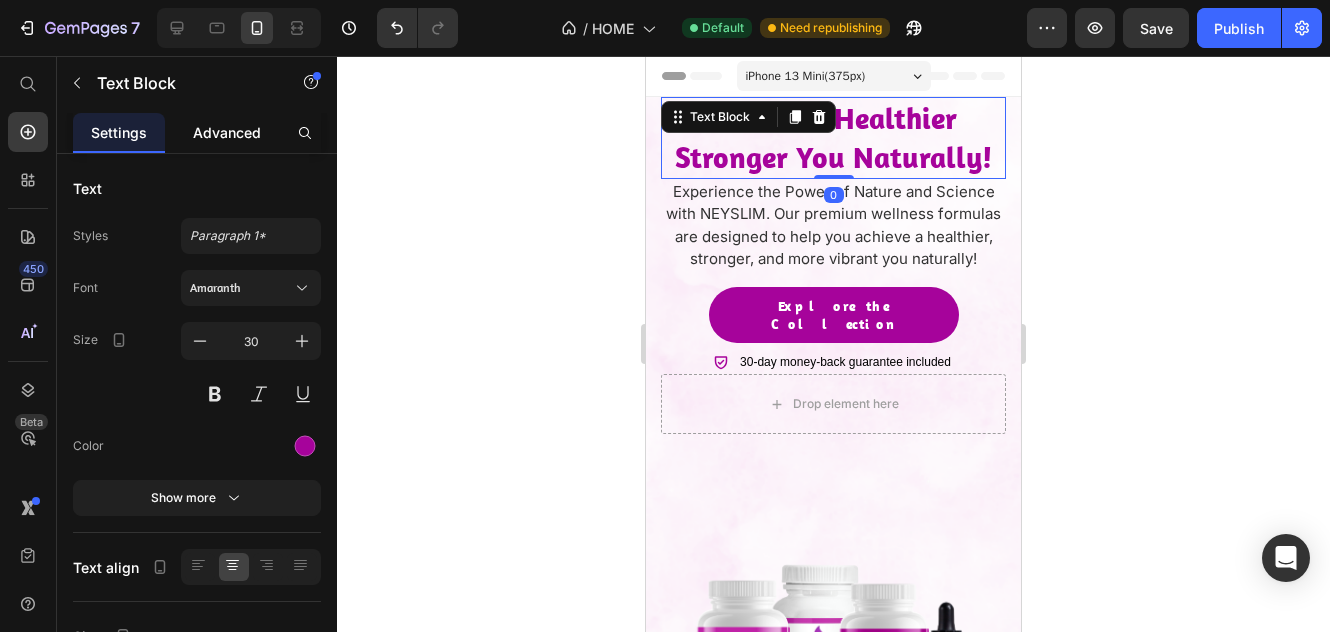 click on "Advanced" at bounding box center [227, 132] 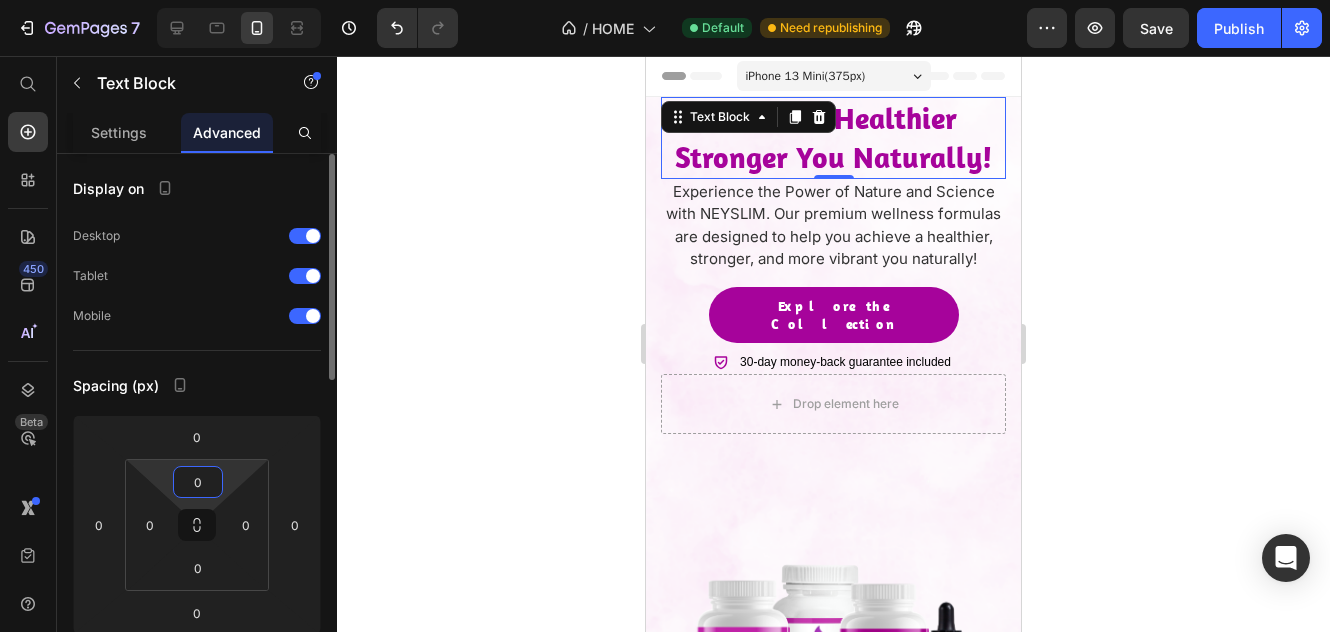 click on "0" at bounding box center (198, 482) 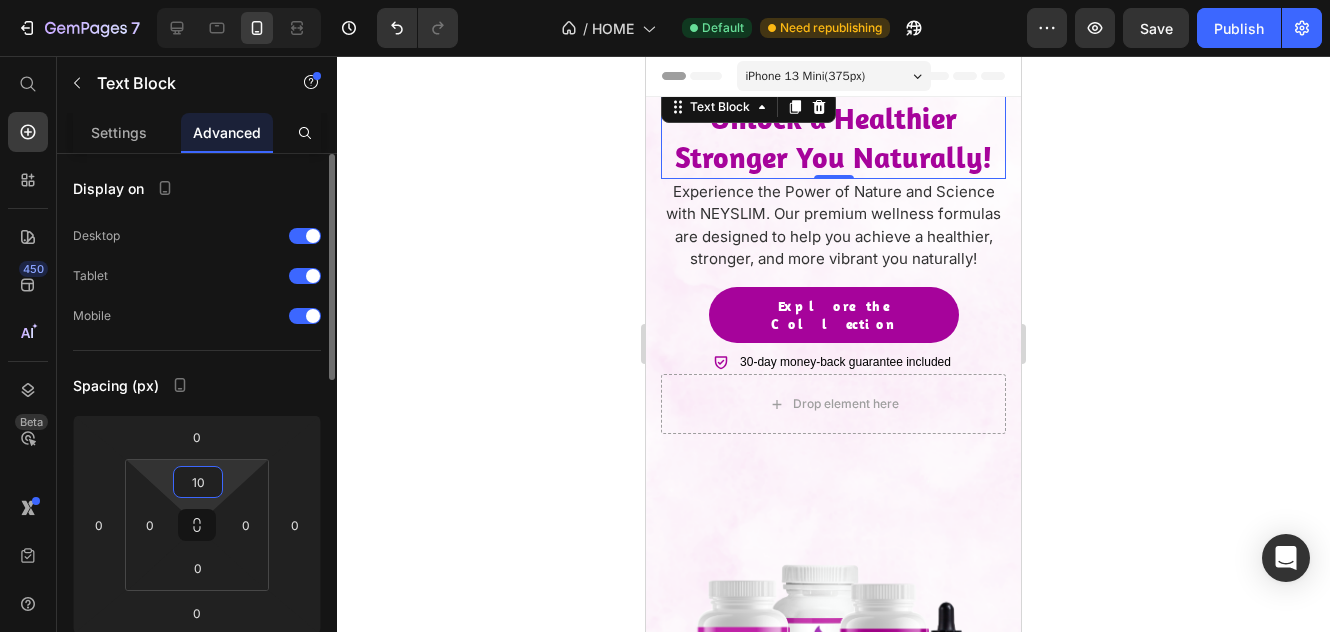 type on "1" 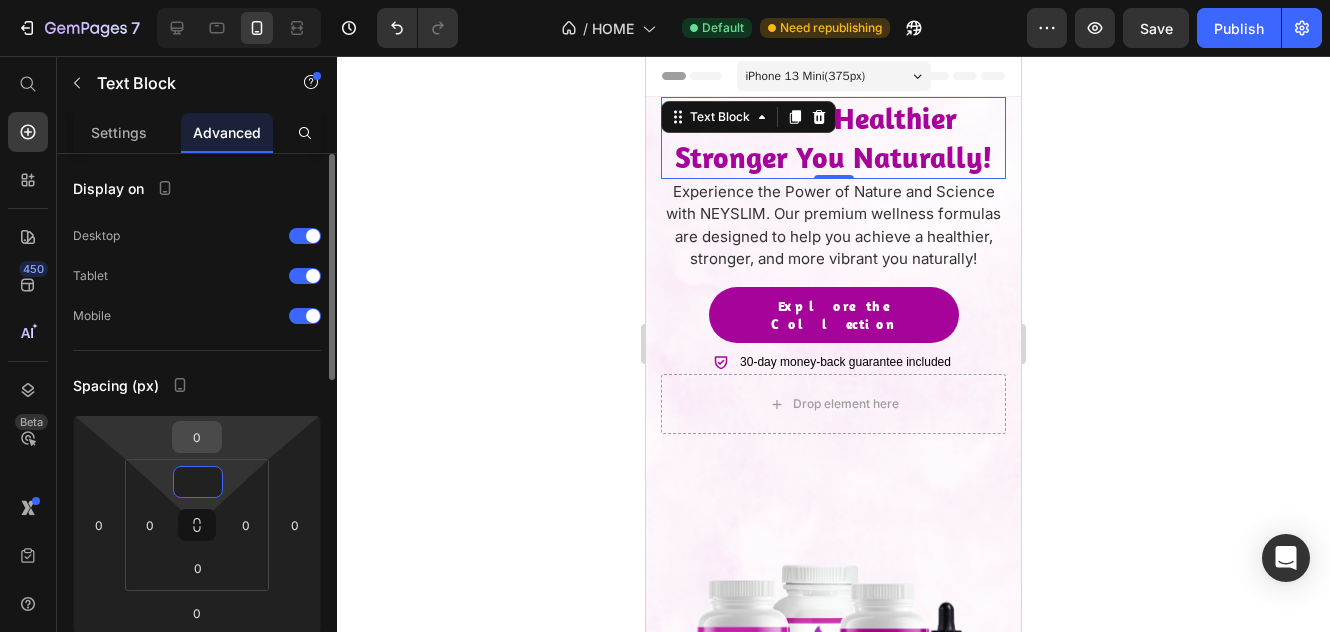 click on "0" at bounding box center [197, 437] 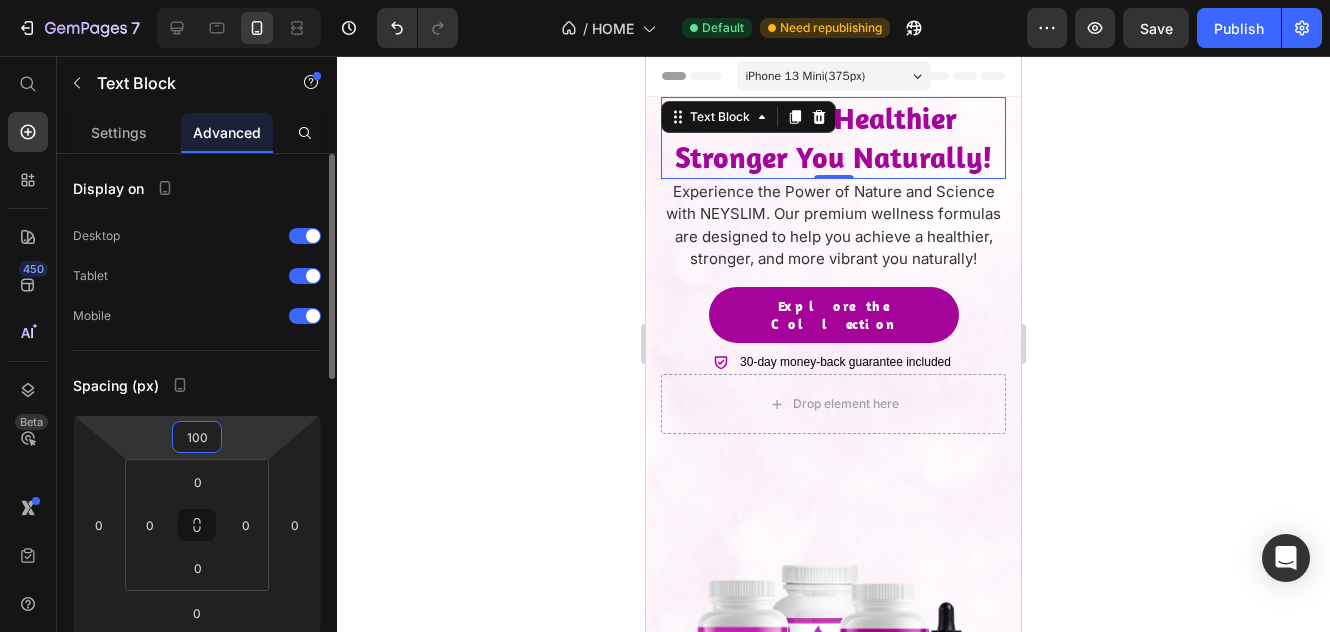 type on "100" 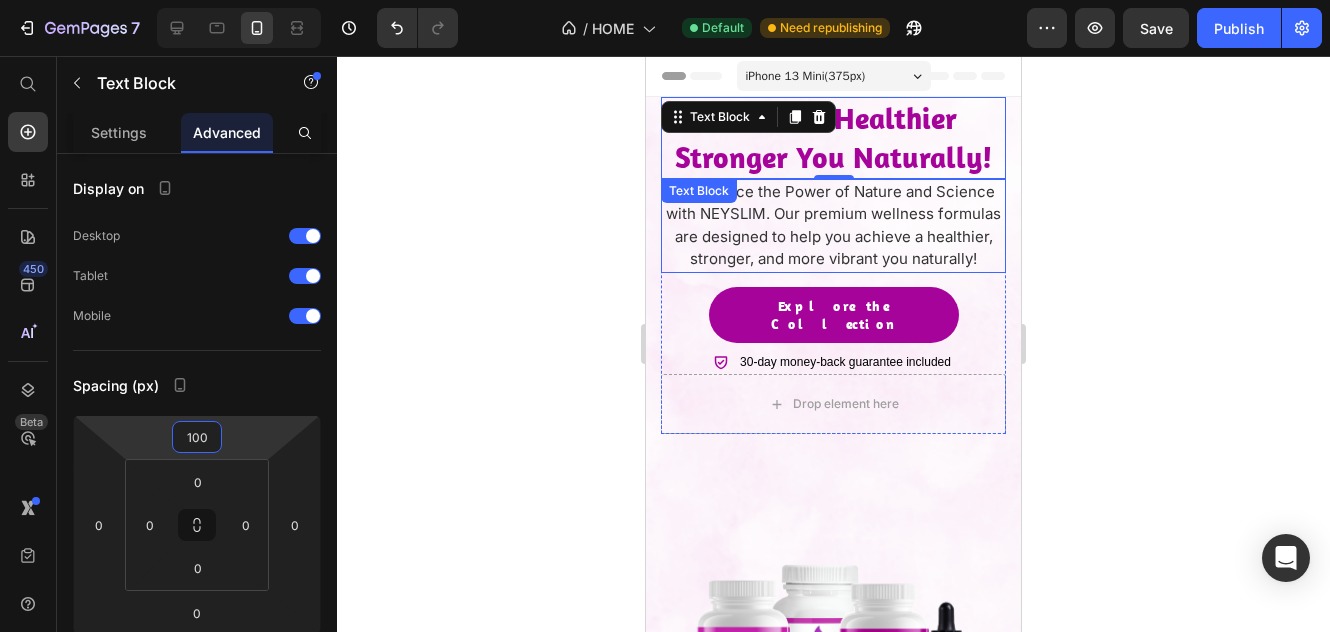 click on "Experience the Power of Nature and Science with NEYSLIM. Our premium wellness formulas are designed to help you achieve a healthier, stronger, and more vibrant you naturally!" at bounding box center (833, 226) 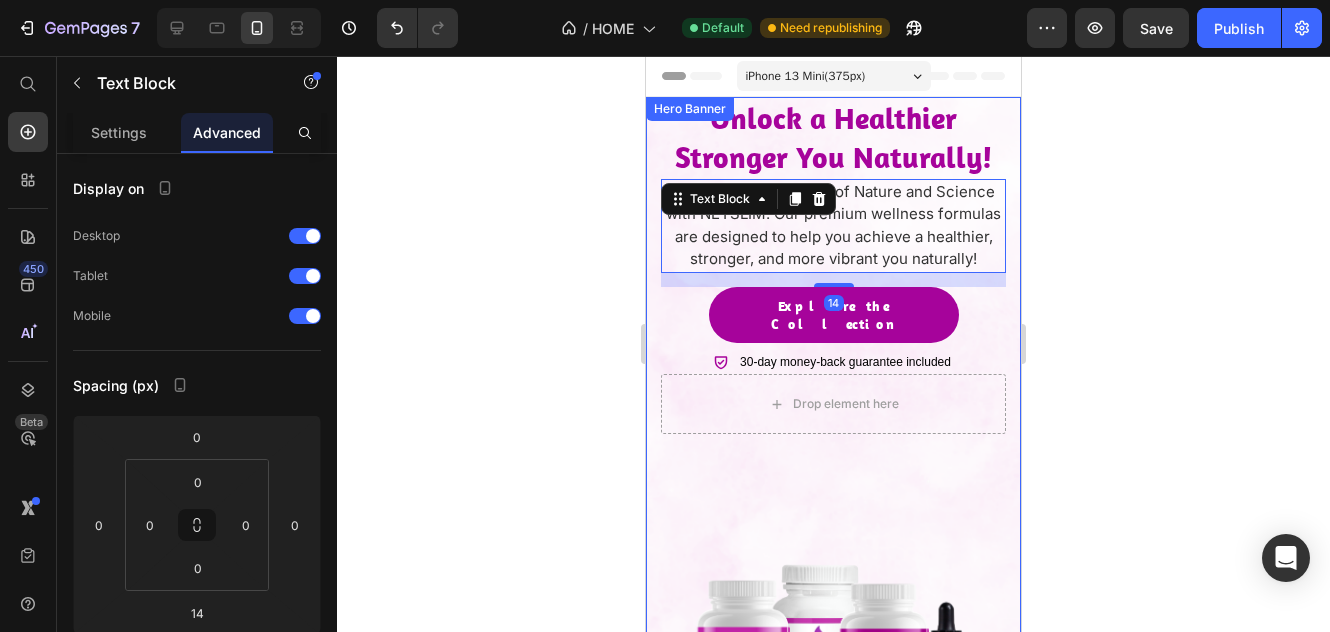 click on "Icon Icon Icon Icon Icon Icon List Loved & Rated 4/9.5 Stars Text block Row Unlock a Healthier Stronger You Naturally! Text Block Experience the Power of Nature and Science with NEYSLIM. Our premium wellness formulas are designed to help you achieve a healthier, stronger, and more vibrant you naturally! Text Block   14 Explore the Collection Button
30-day money-back guarantee included  Item List
Drop element here Row" at bounding box center [833, 371] 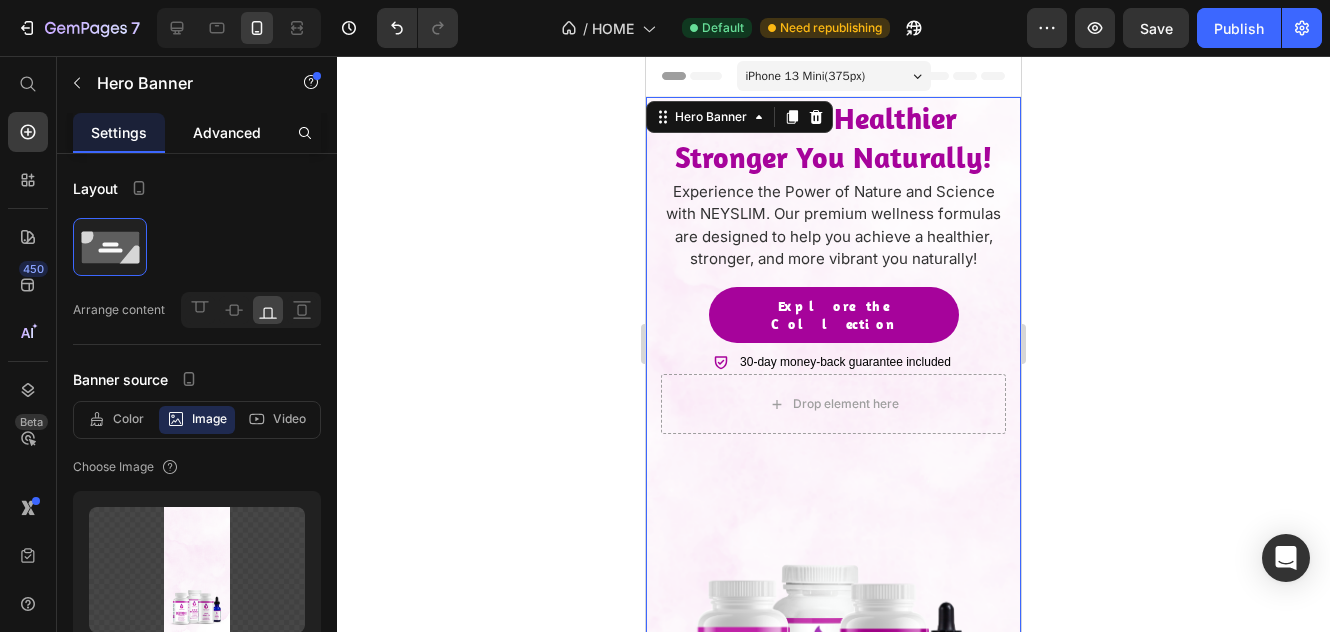 click on "Advanced" at bounding box center [227, 132] 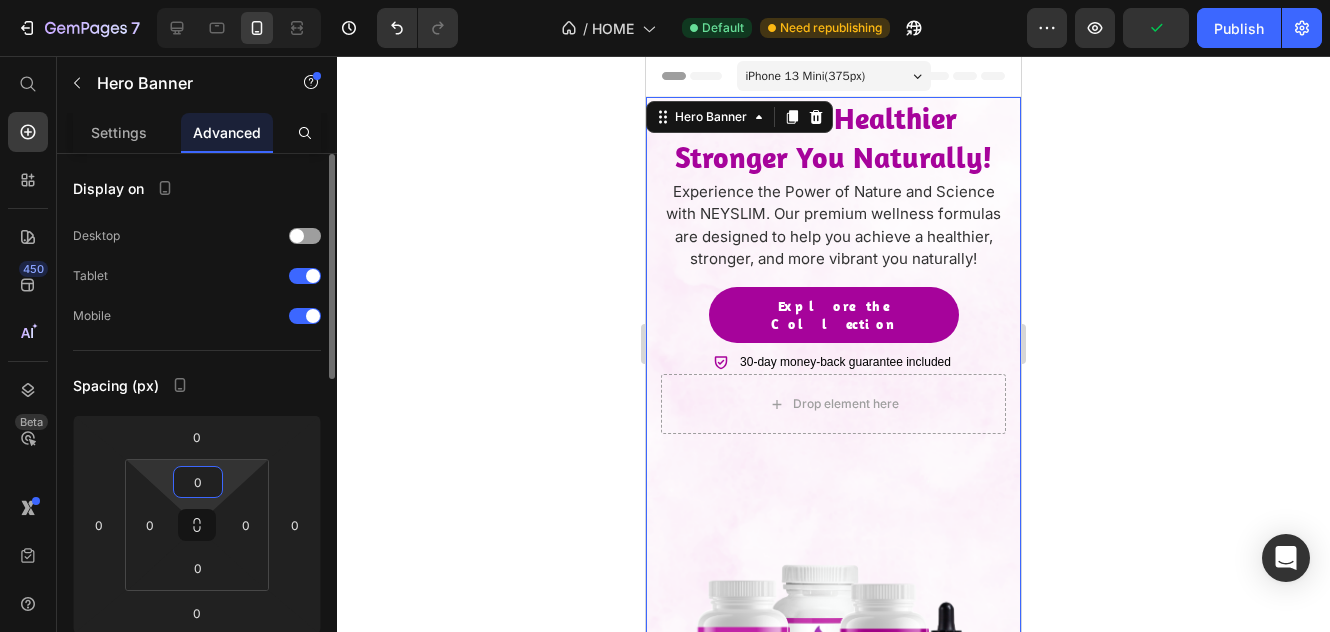 click on "0" at bounding box center [198, 482] 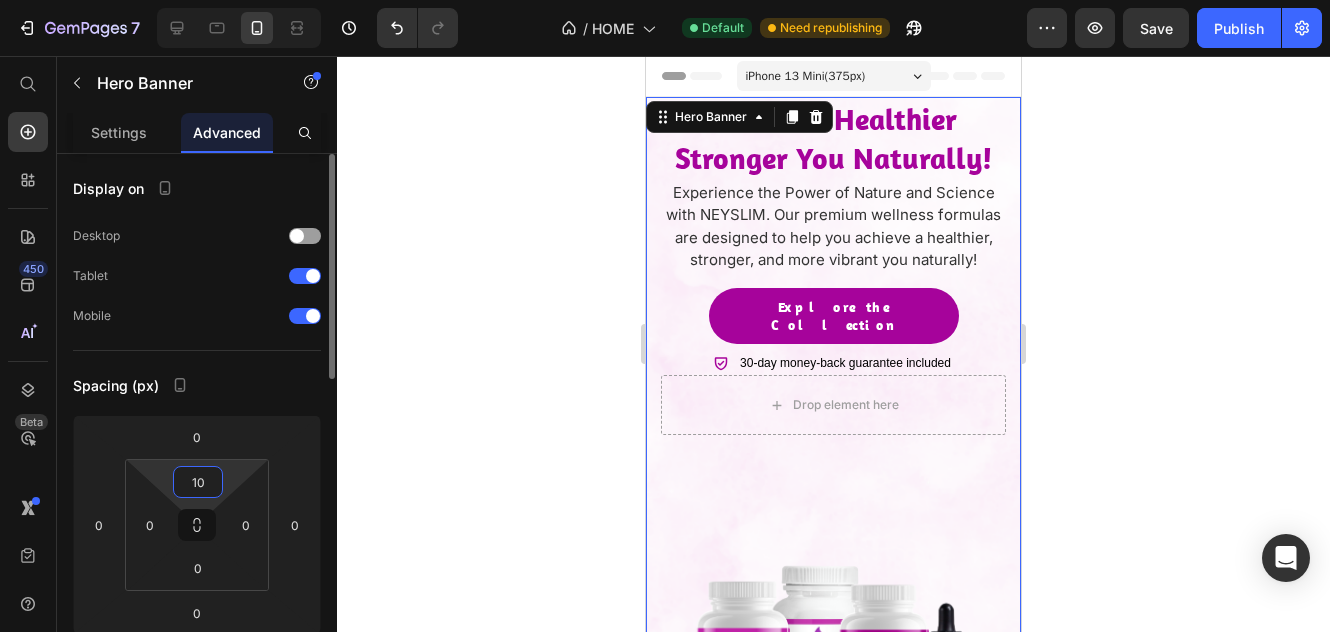 type on "100" 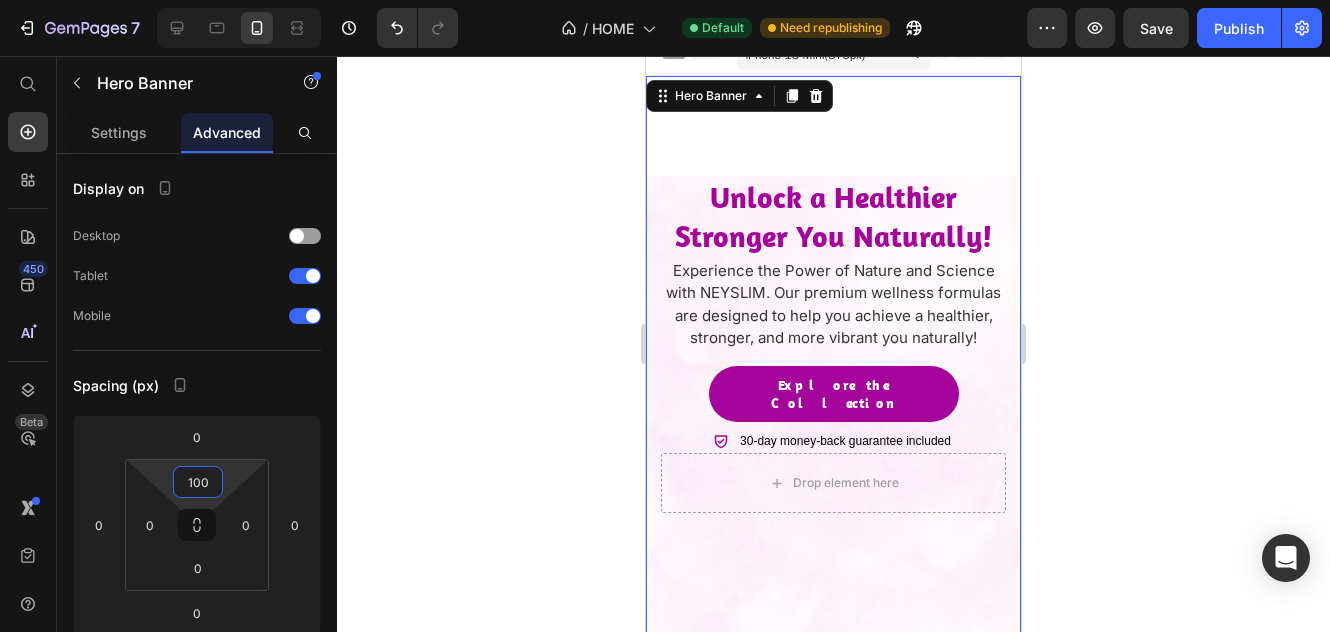 scroll, scrollTop: 0, scrollLeft: 0, axis: both 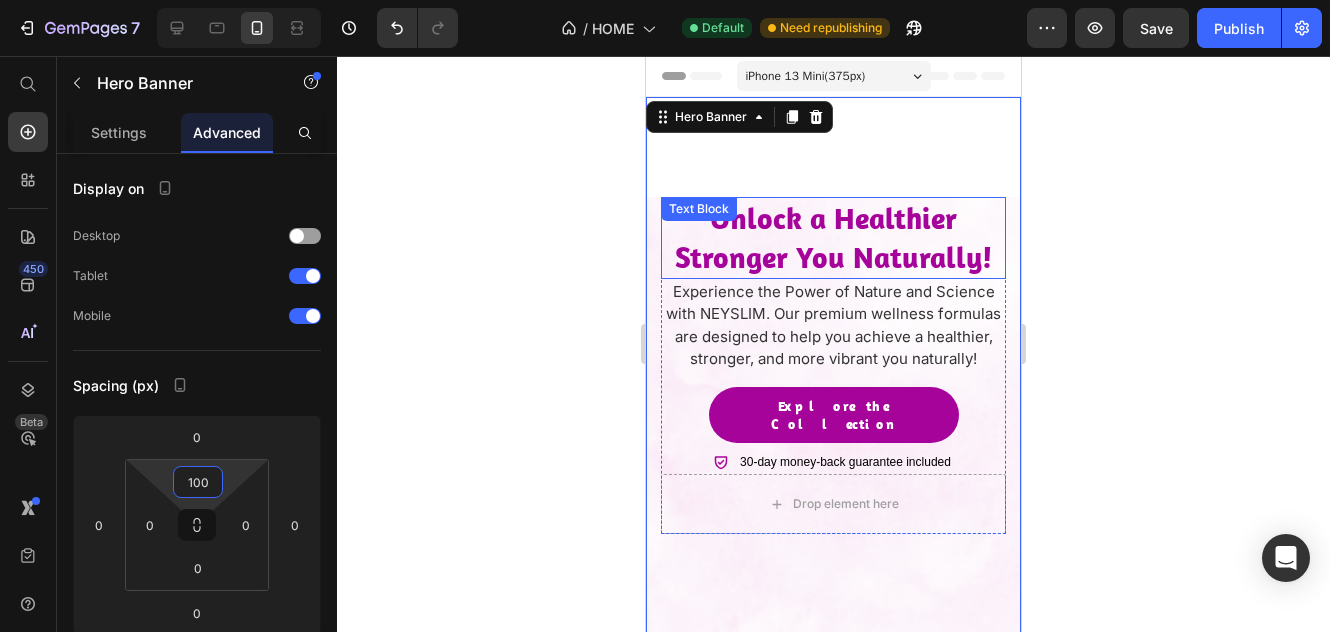 click on "Unlock a Healthier Stronger You Naturally!" at bounding box center (833, 237) 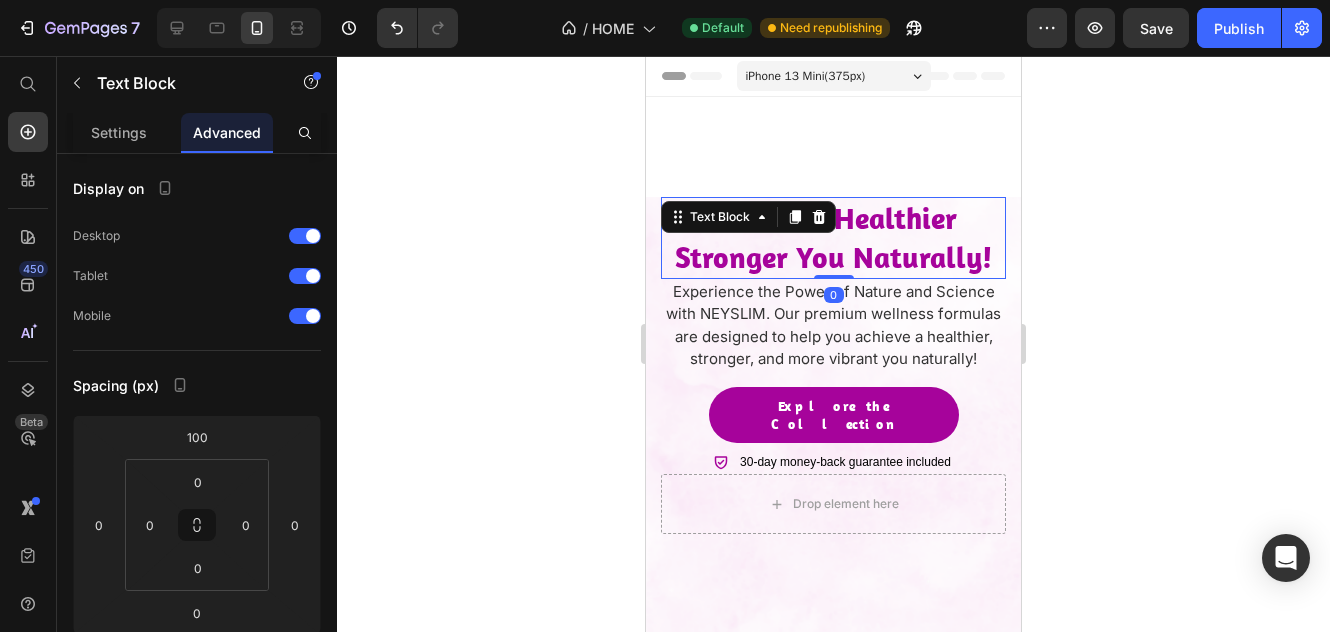 click on "Unlock a Healthier Stronger You Naturally!" at bounding box center [833, 237] 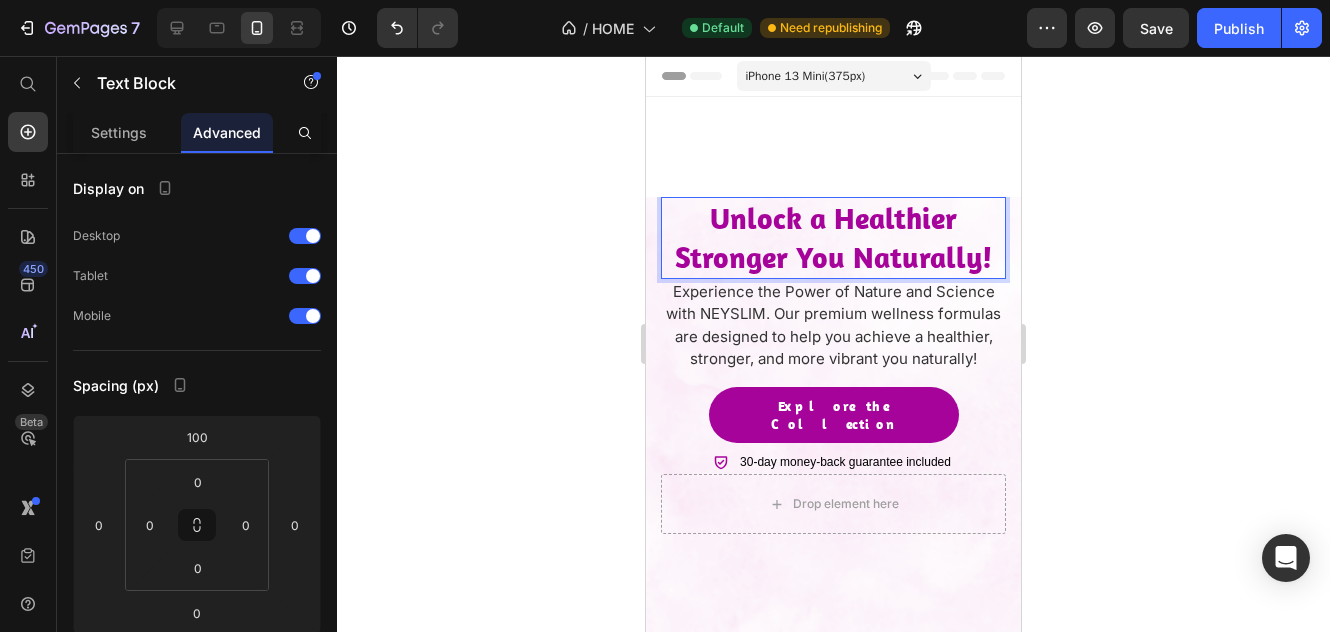 click on "Unlock a Healthier Stronger You Naturally!" at bounding box center (833, 237) 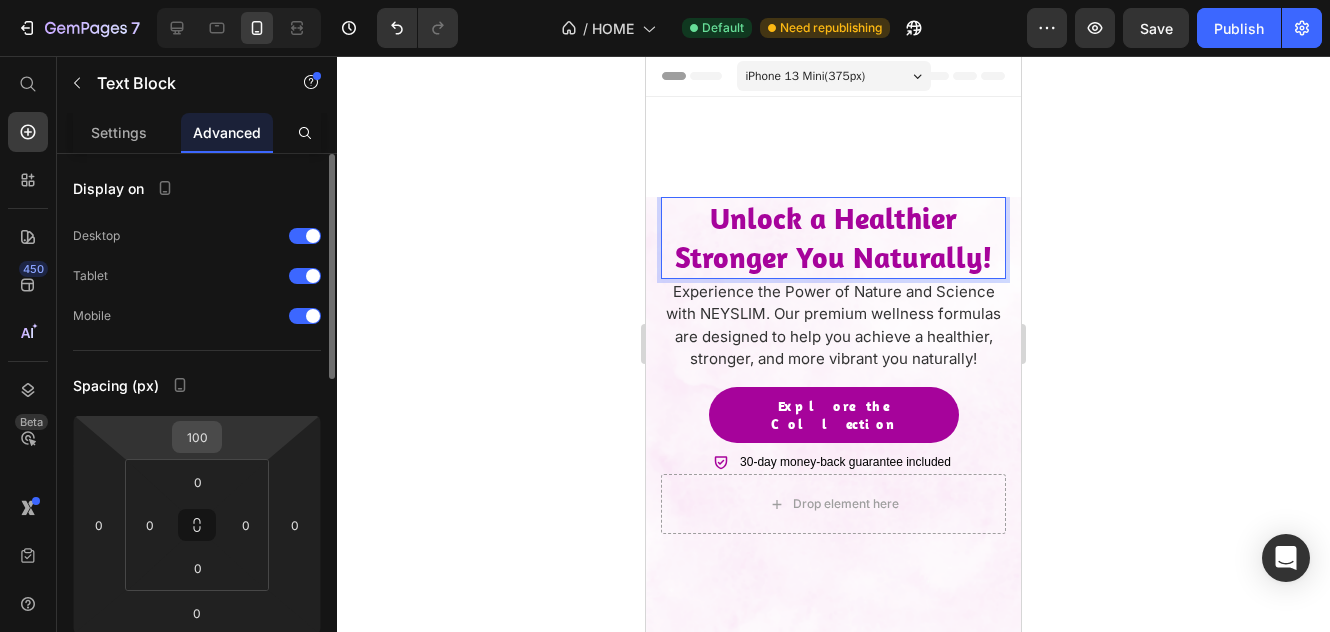 click on "100" at bounding box center [197, 437] 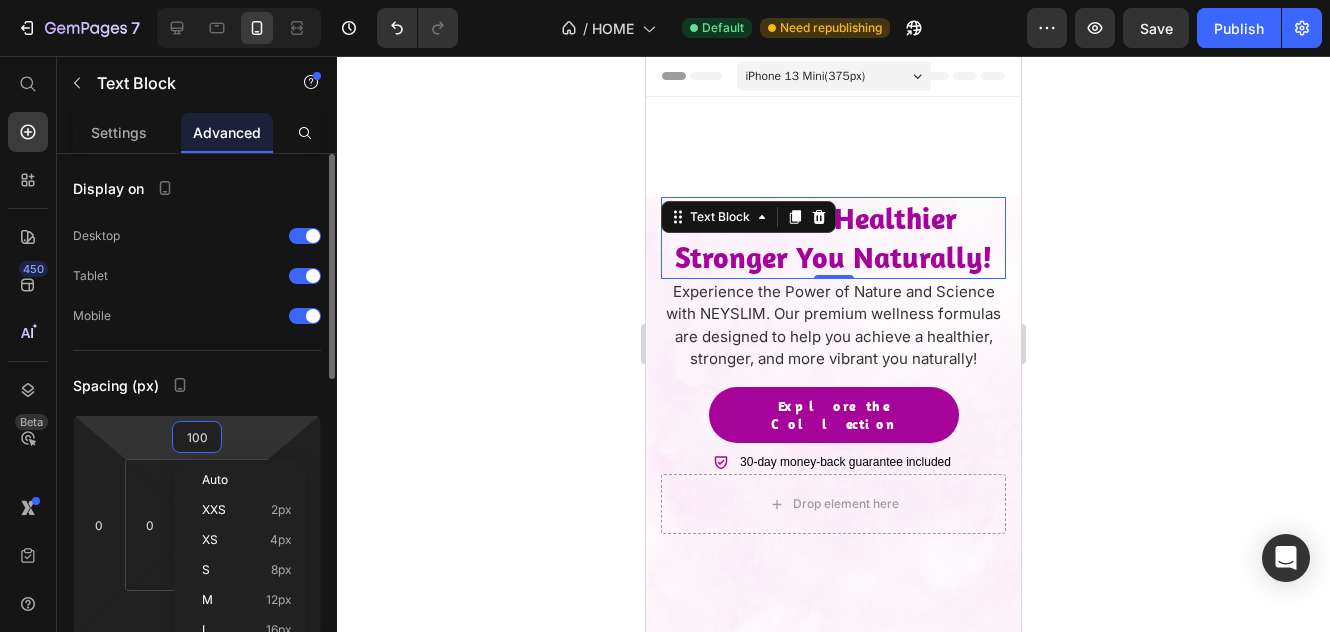 click on "100" at bounding box center (197, 437) 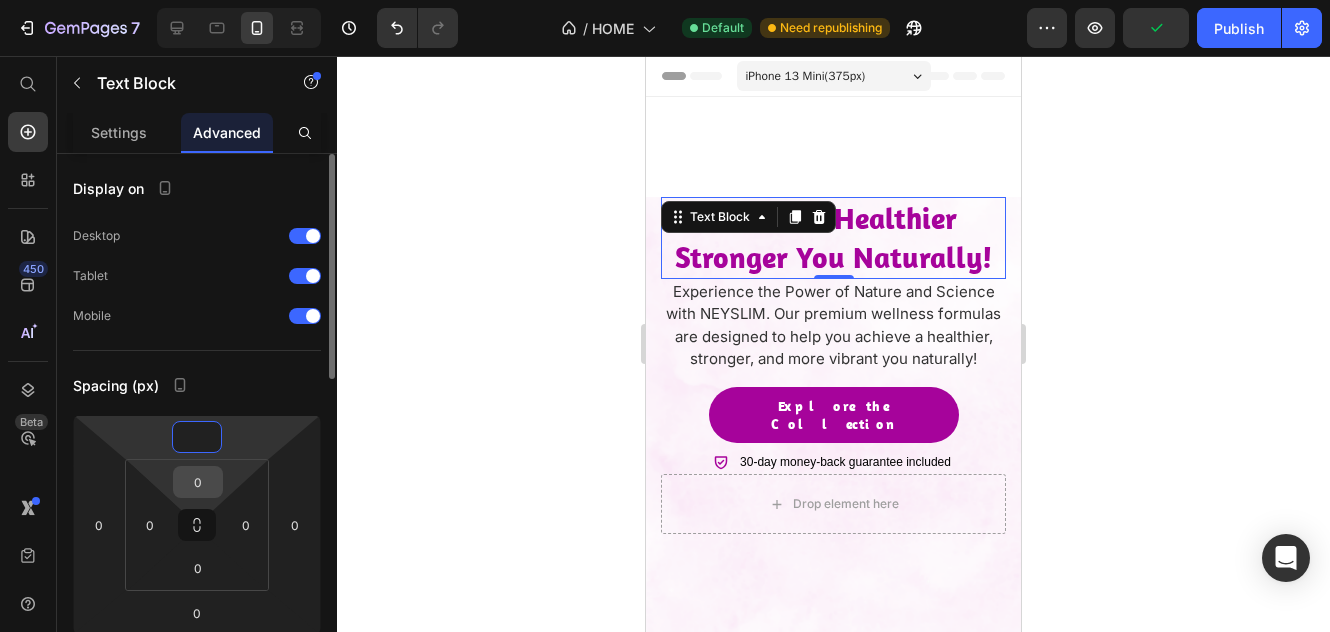 type on "0" 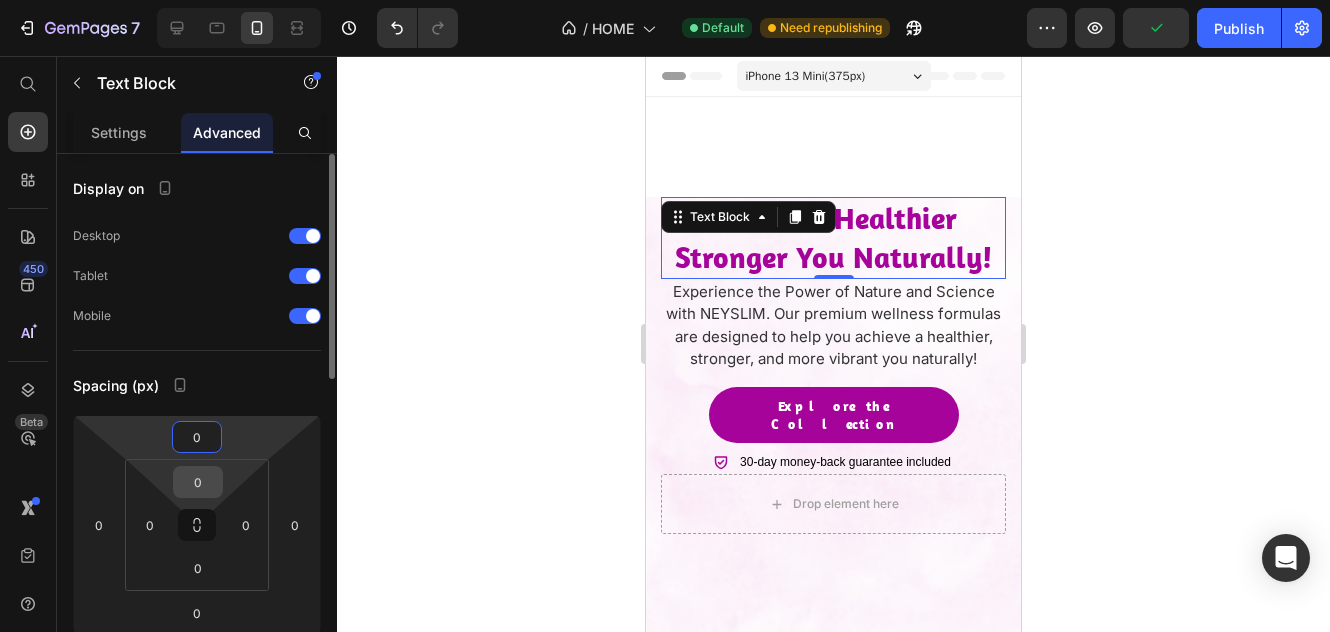 click on "0" at bounding box center [198, 482] 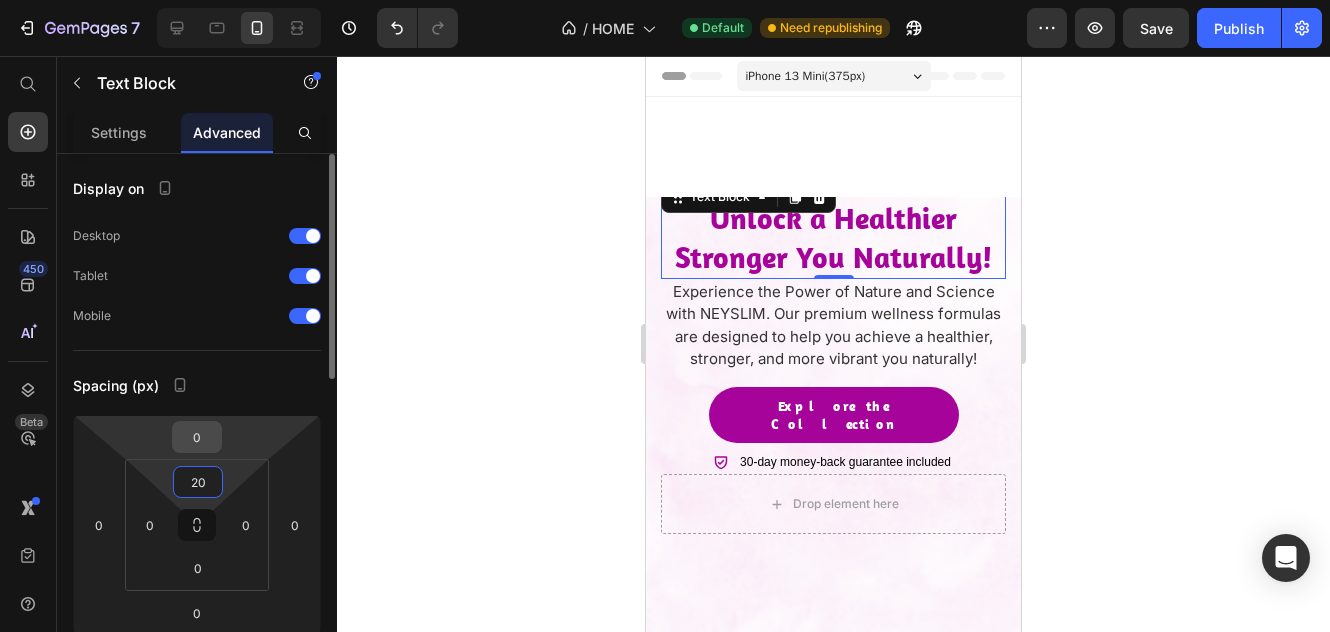 type on "2" 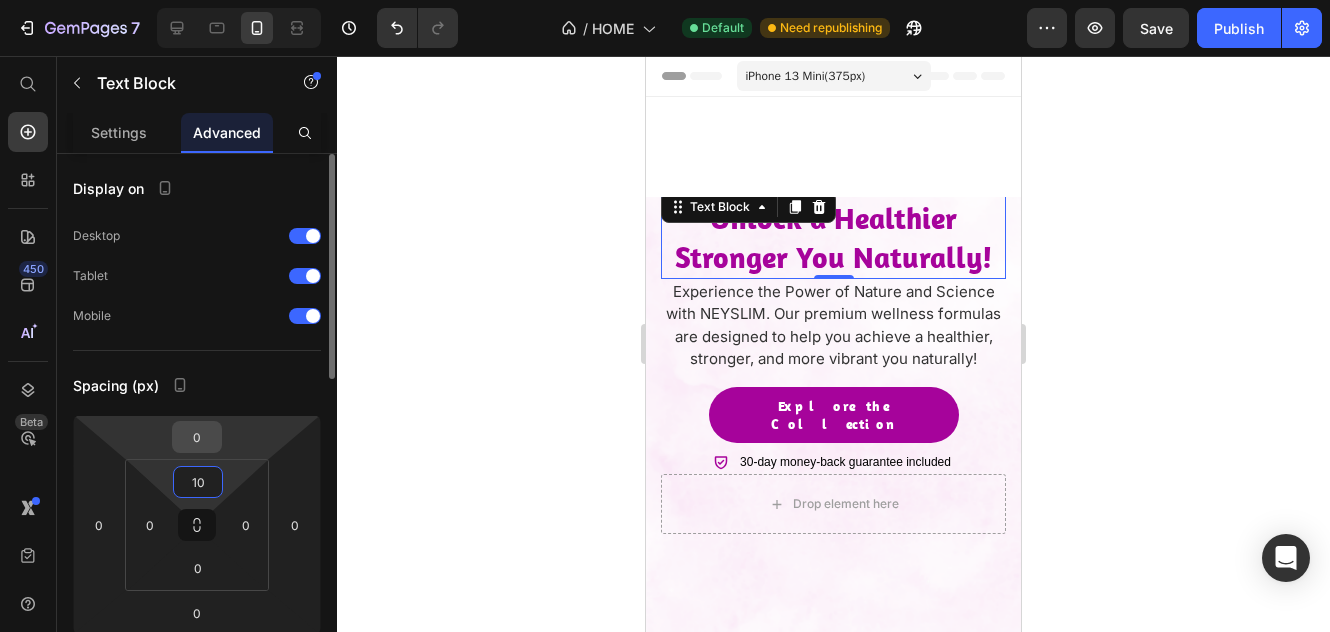 type on "1" 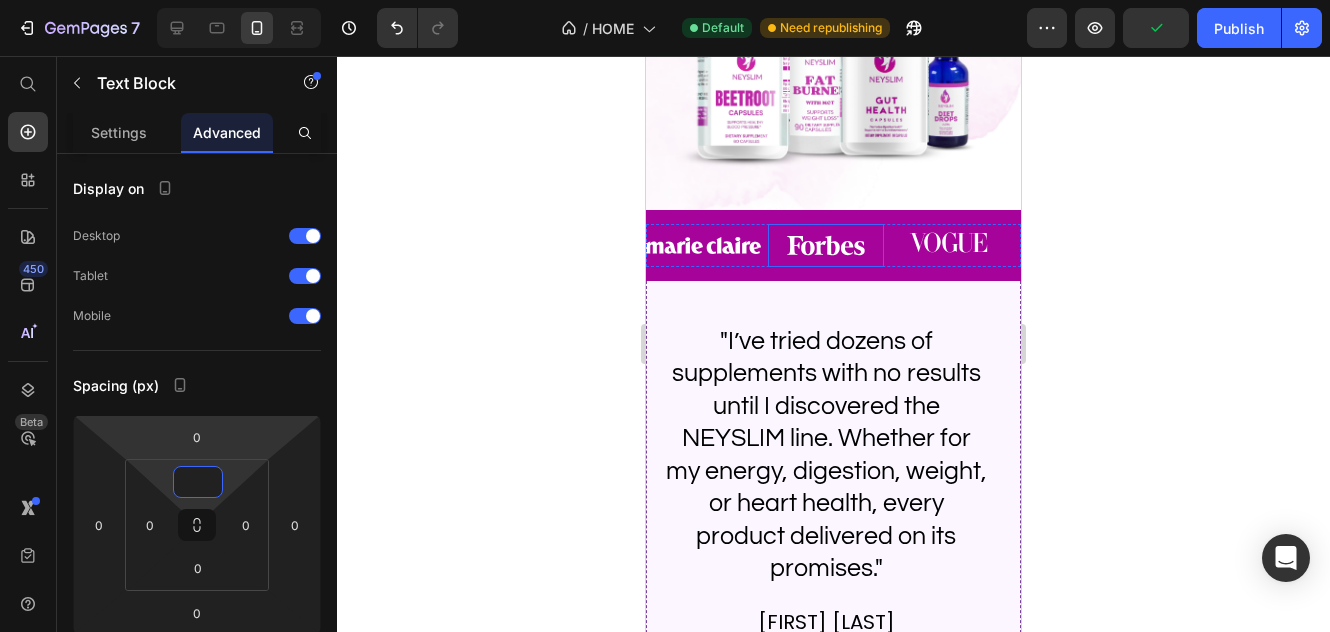 scroll, scrollTop: 600, scrollLeft: 0, axis: vertical 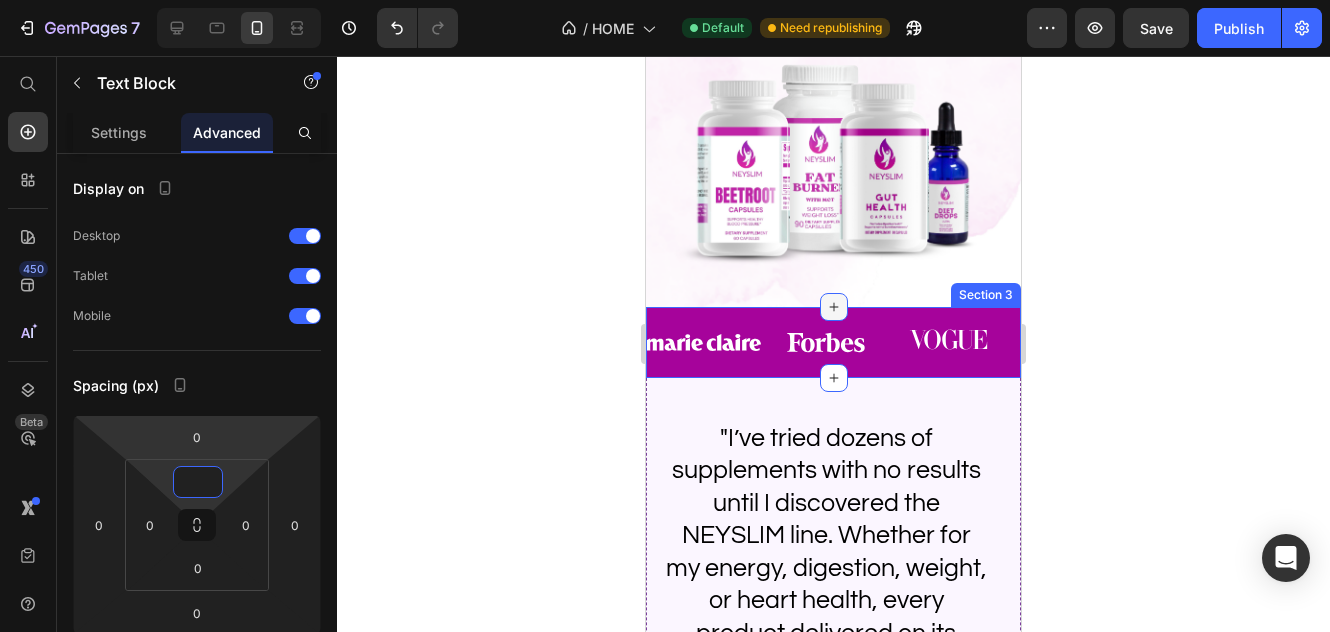 click 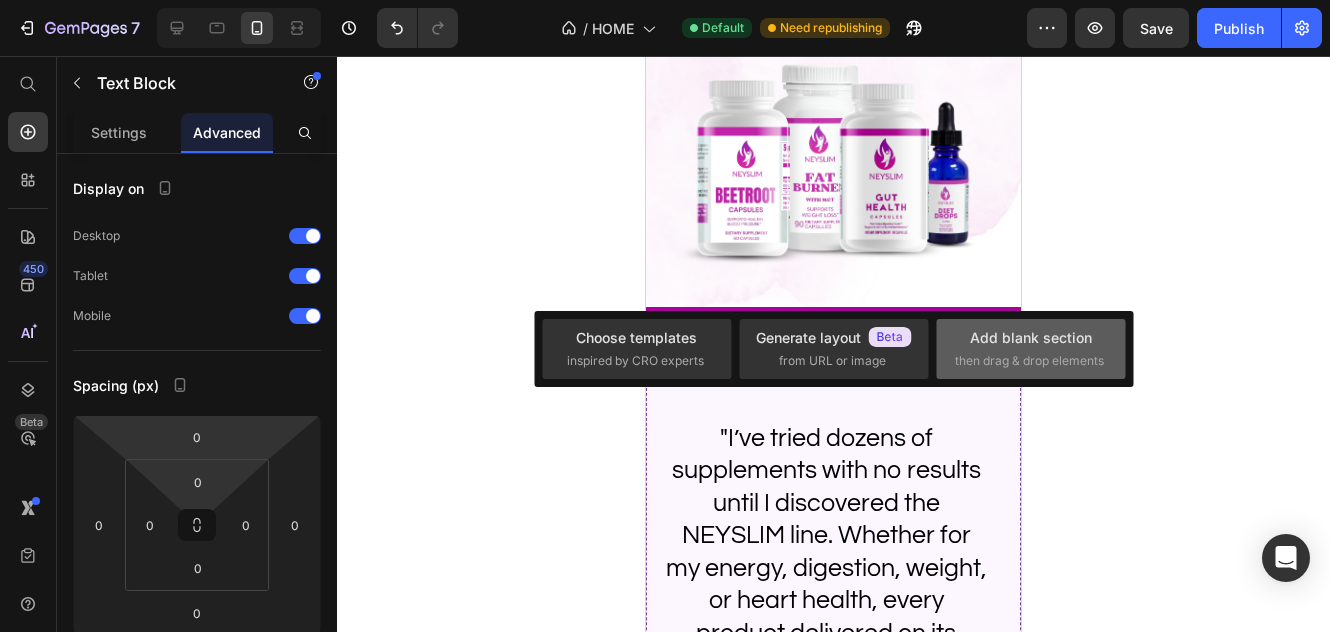 click on "then drag & drop elements" at bounding box center [1029, 361] 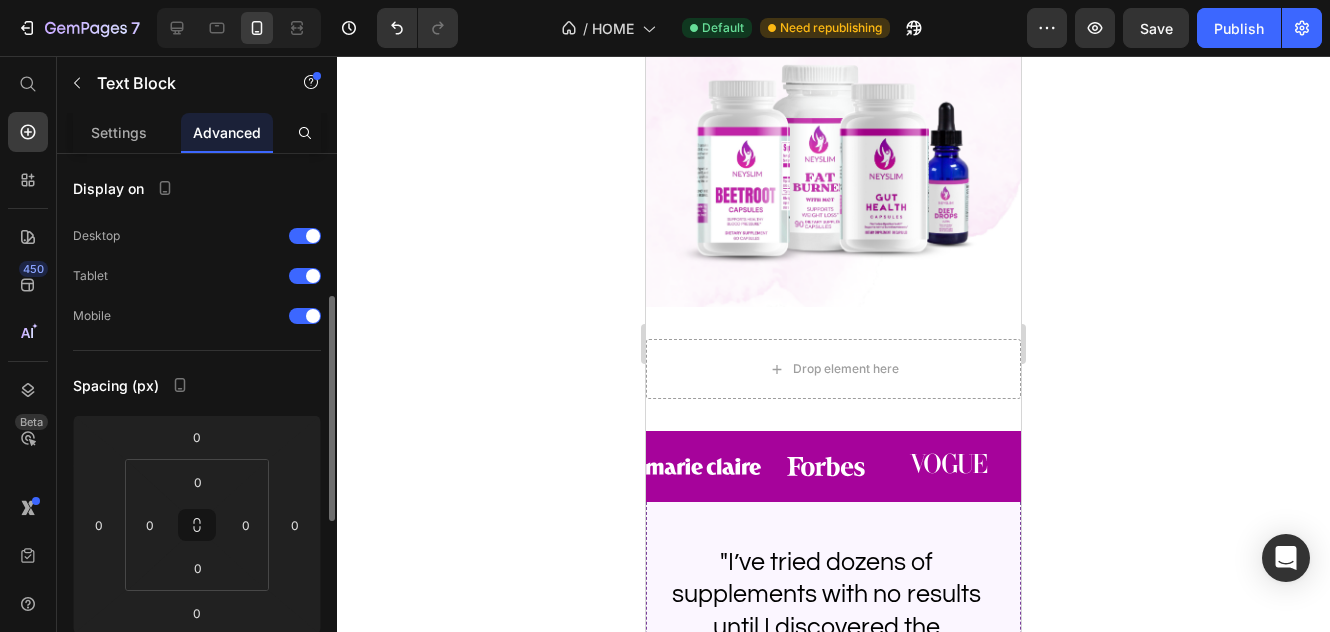 scroll, scrollTop: 200, scrollLeft: 0, axis: vertical 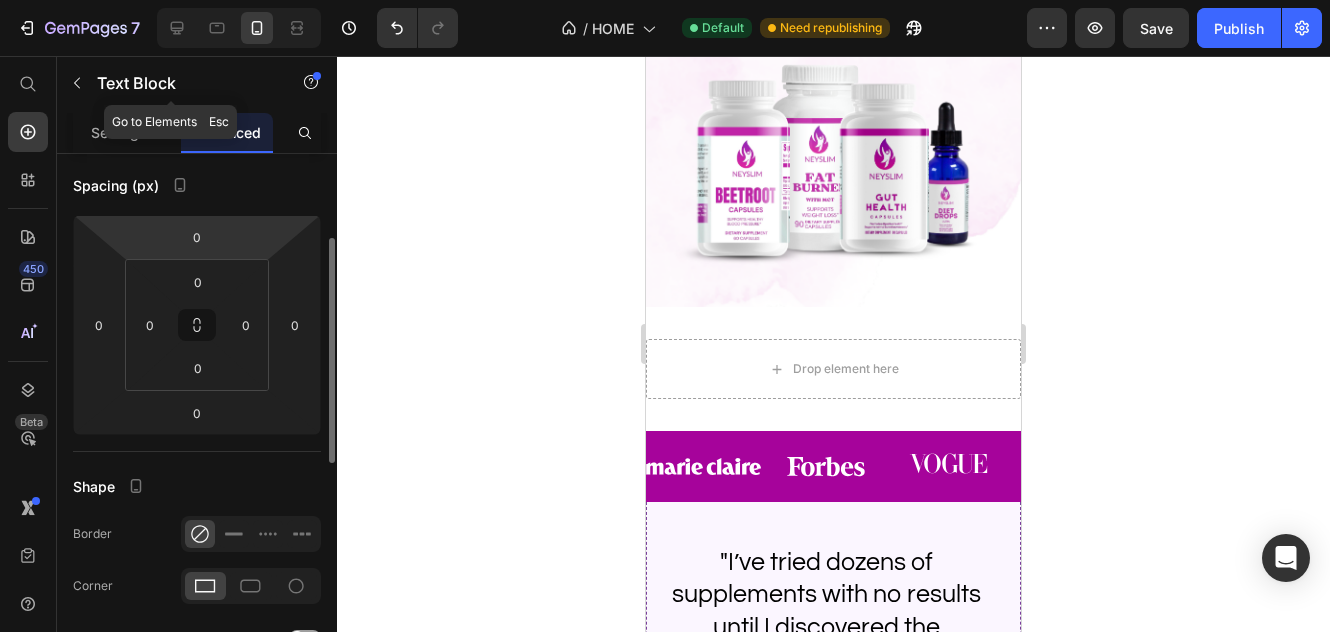 click on "Text Block" at bounding box center [182, 83] 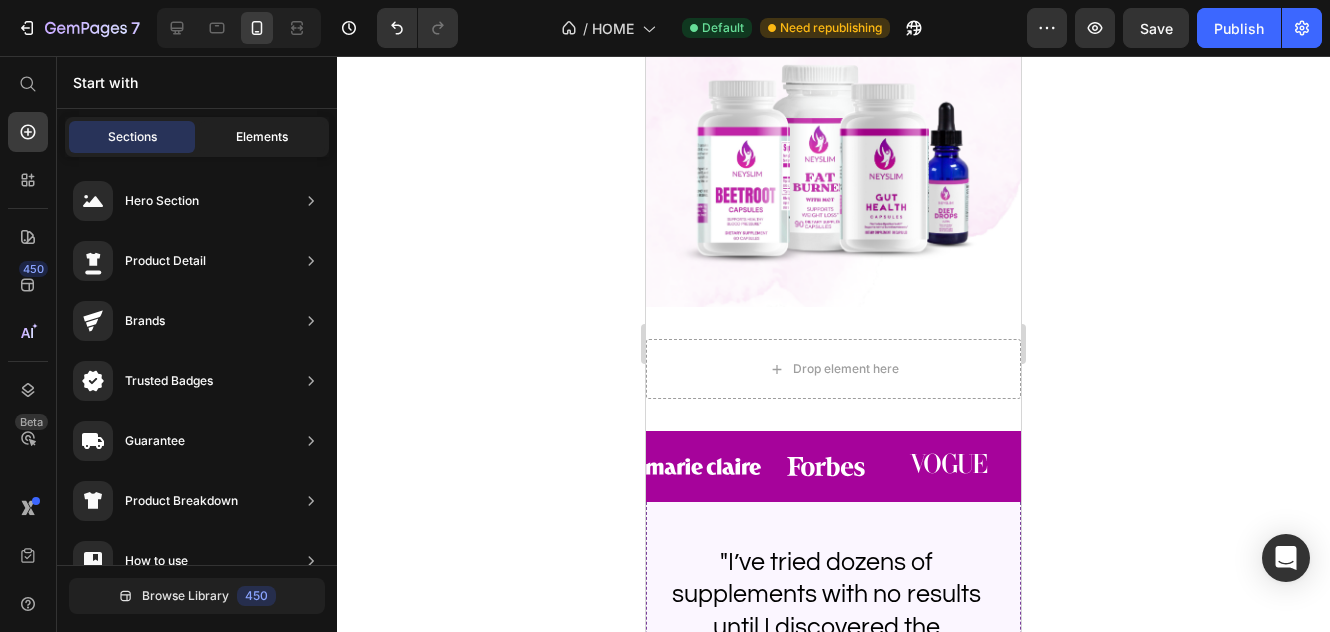 click on "Elements" at bounding box center (262, 137) 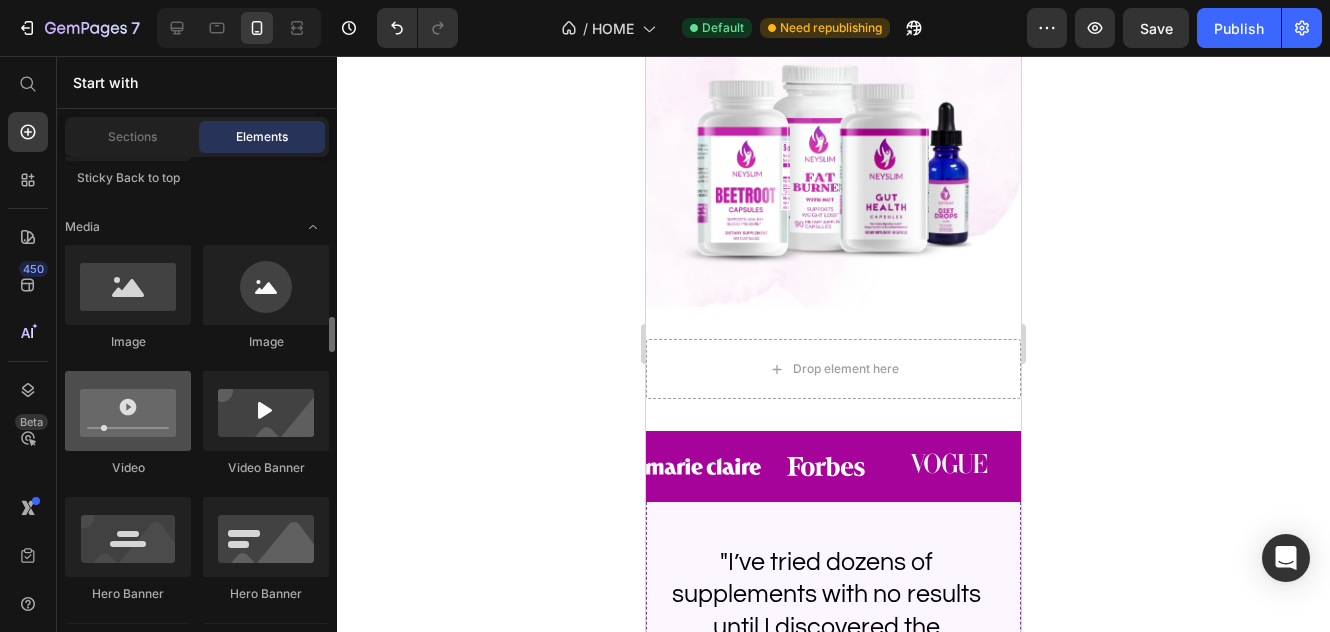 scroll, scrollTop: 800, scrollLeft: 0, axis: vertical 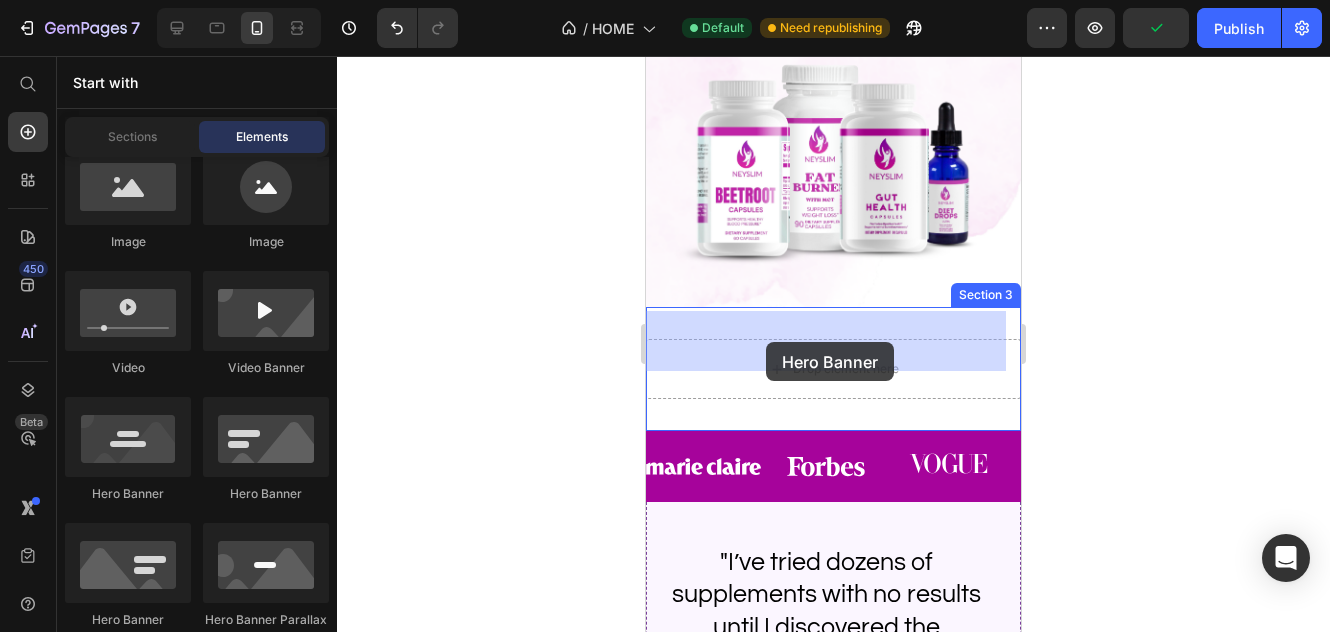 drag, startPoint x: 791, startPoint y: 507, endPoint x: 1277, endPoint y: 469, distance: 487.48334 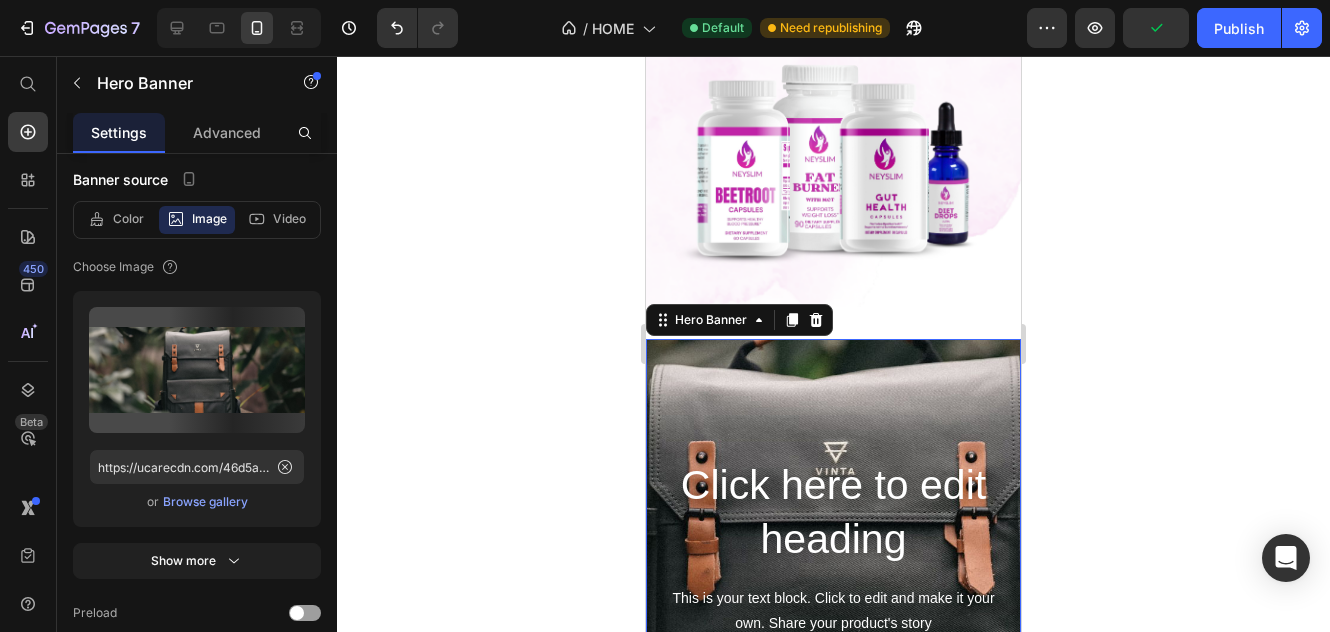 scroll, scrollTop: 0, scrollLeft: 0, axis: both 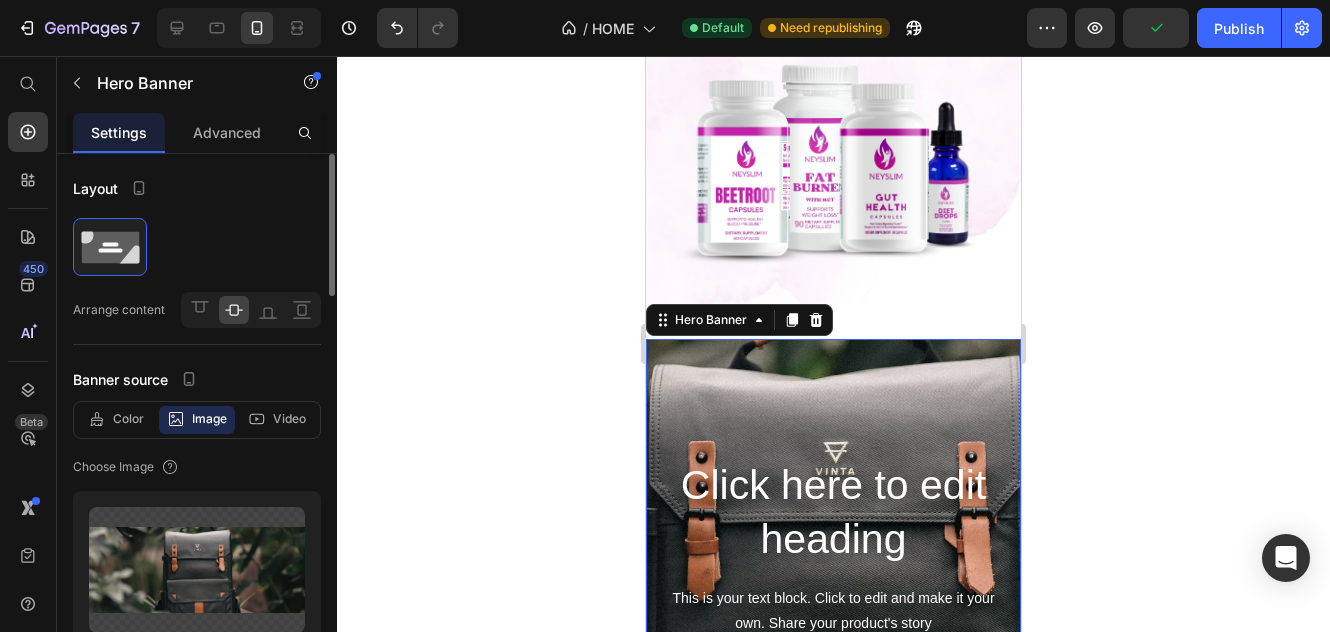 click 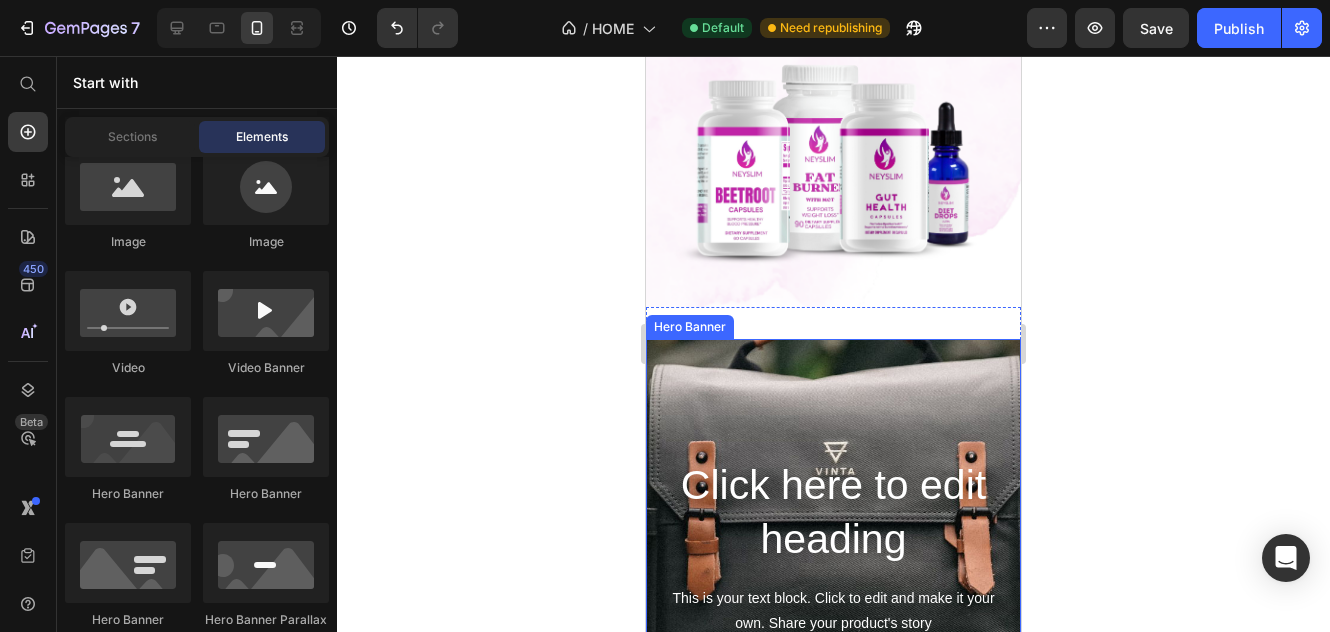 click at bounding box center (833, 589) 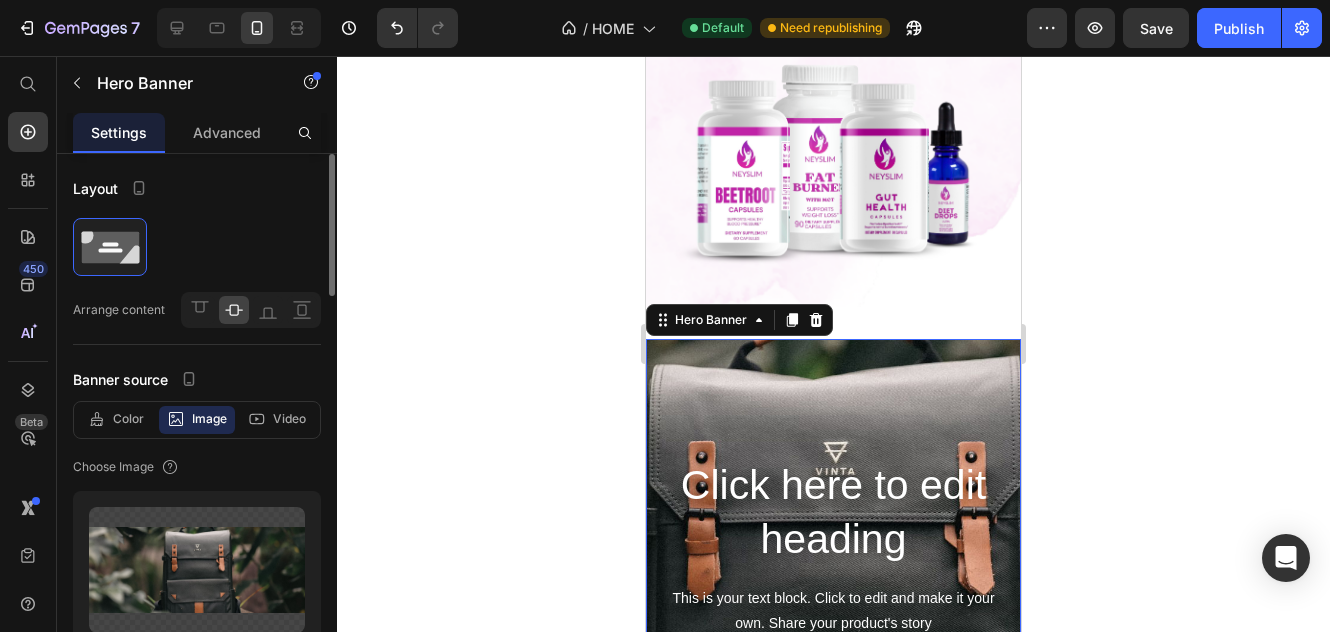 scroll, scrollTop: 200, scrollLeft: 0, axis: vertical 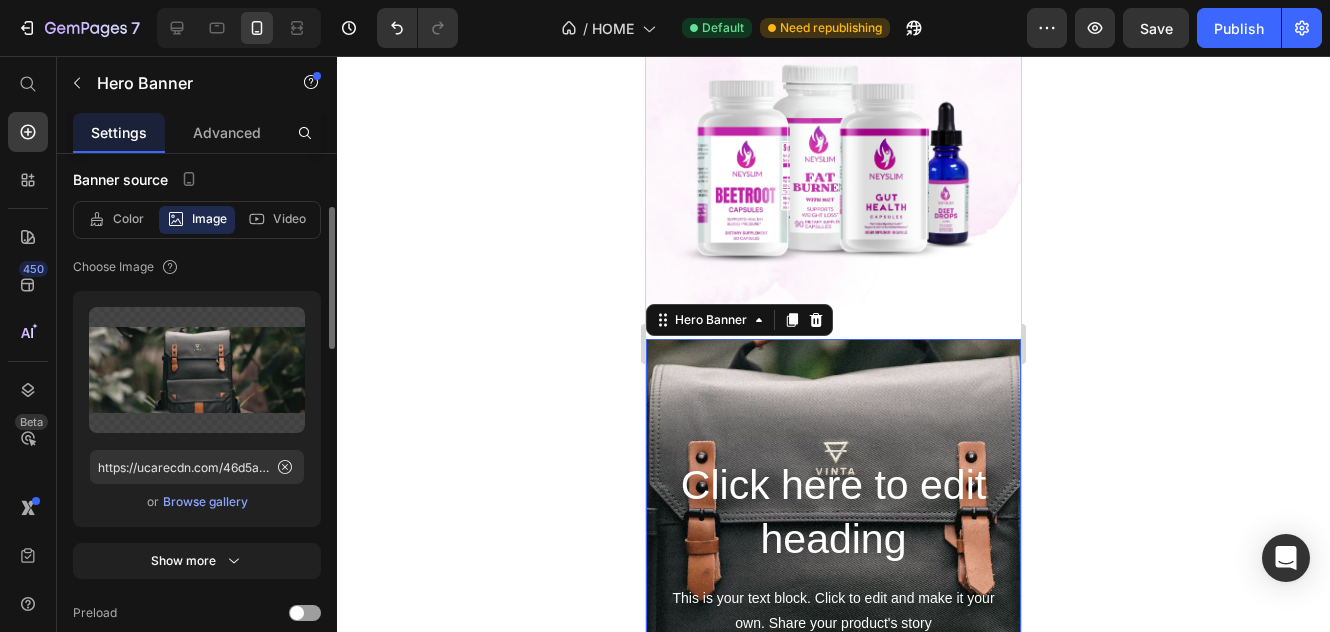 click on "Browse gallery" at bounding box center (205, 502) 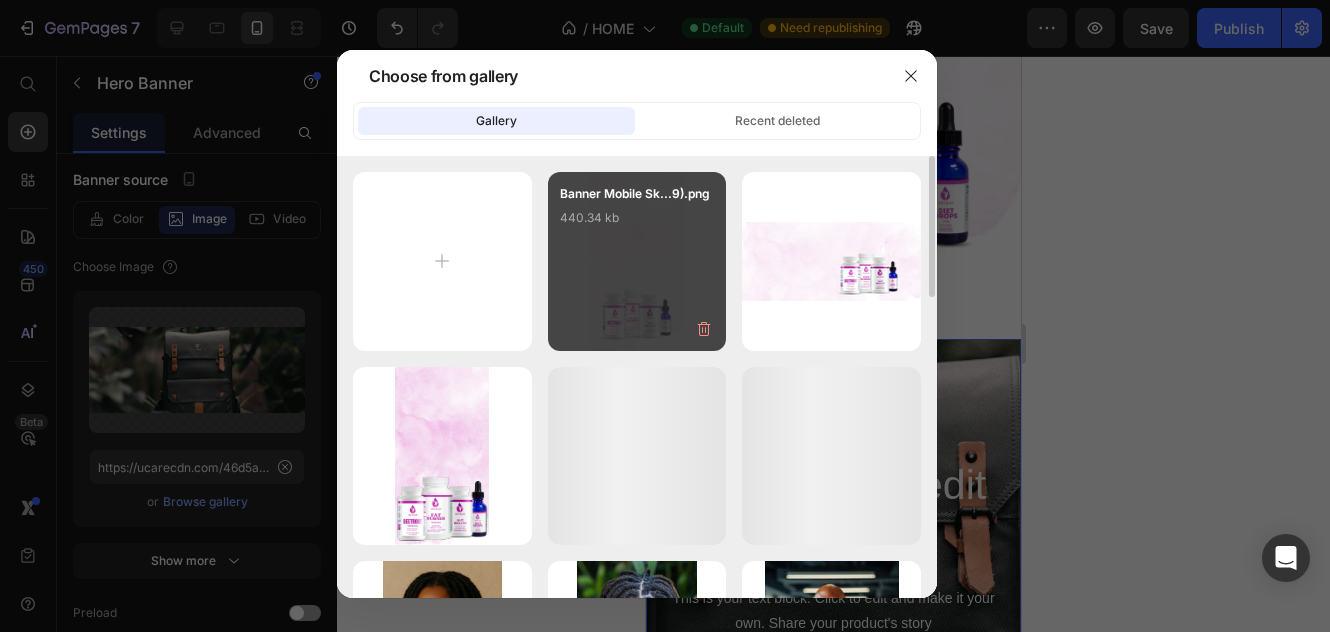 click on "Banner Mobile Sk...9).png 440.34 kb" at bounding box center [637, 224] 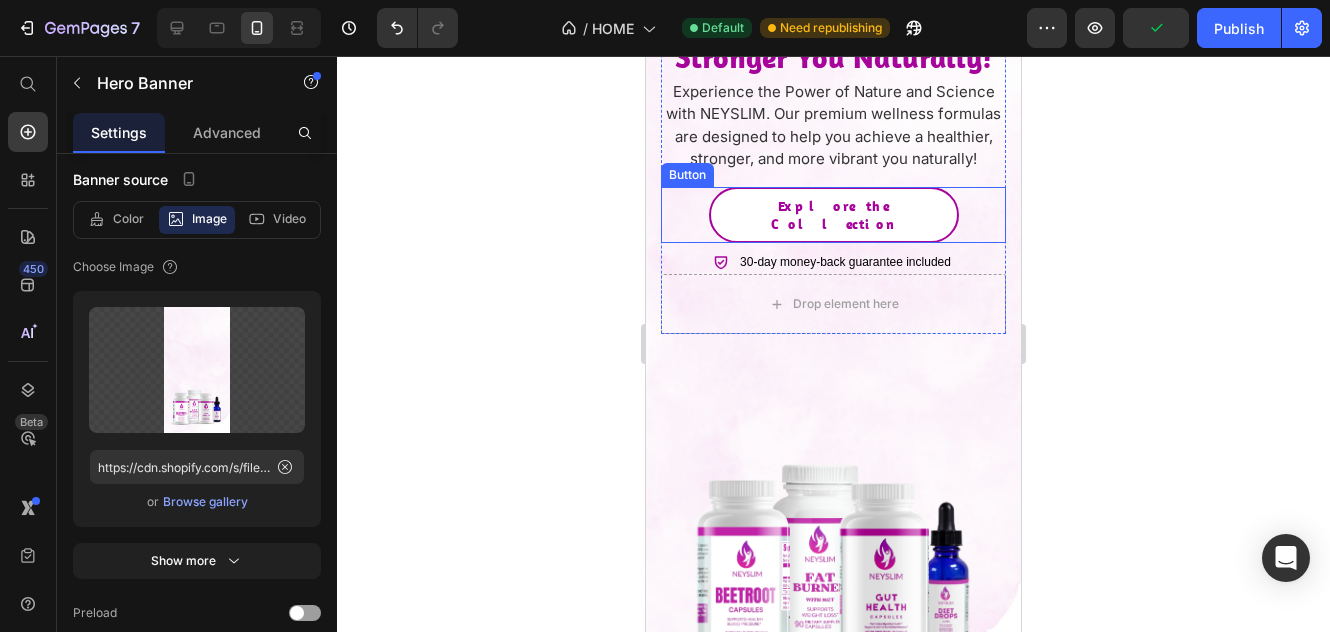 scroll, scrollTop: 100, scrollLeft: 0, axis: vertical 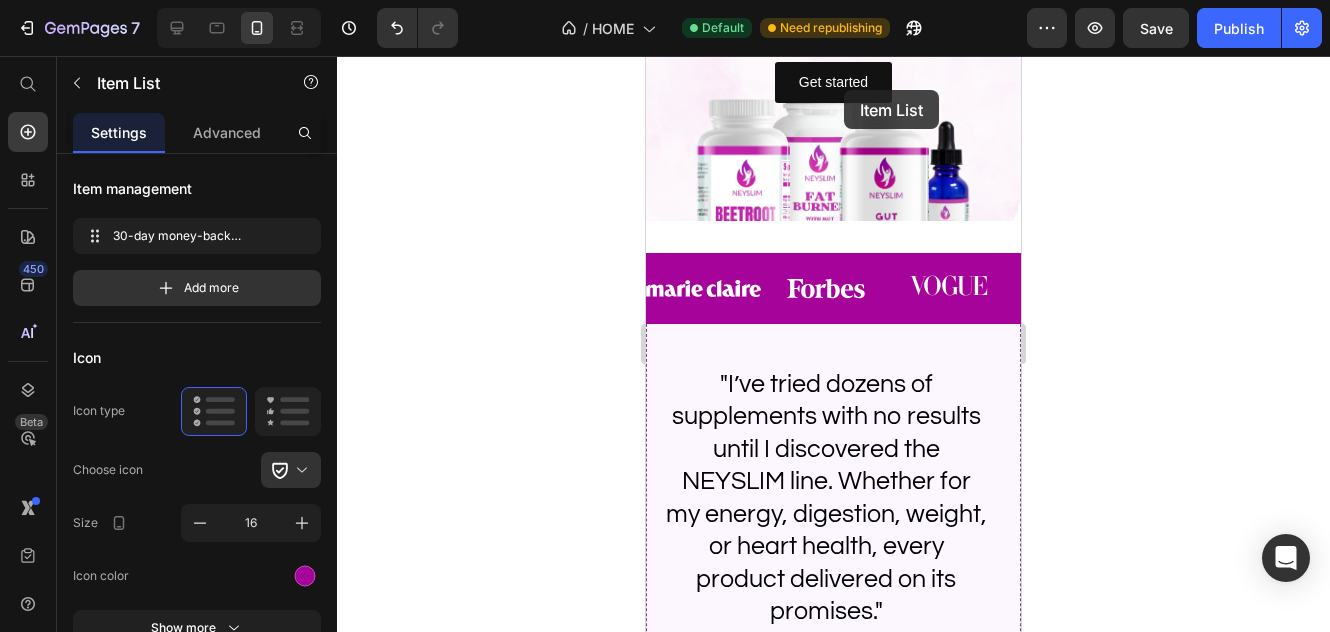 drag, startPoint x: 955, startPoint y: 335, endPoint x: 873, endPoint y: 591, distance: 268.8122 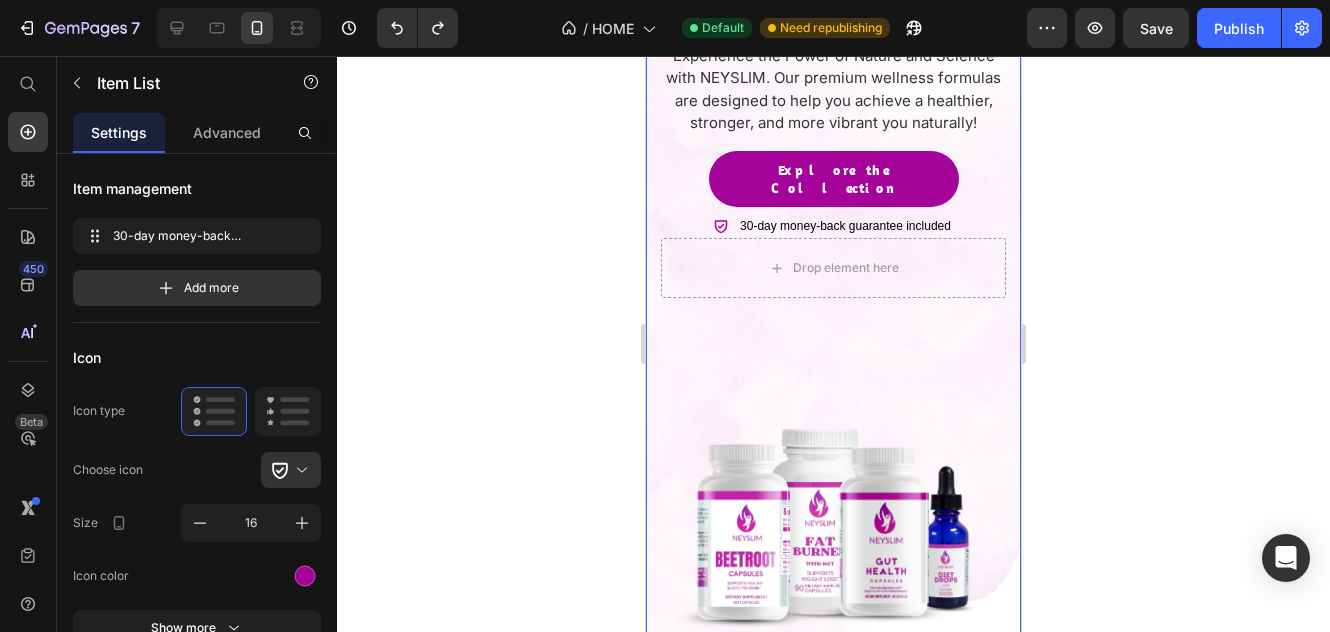 scroll, scrollTop: 98, scrollLeft: 0, axis: vertical 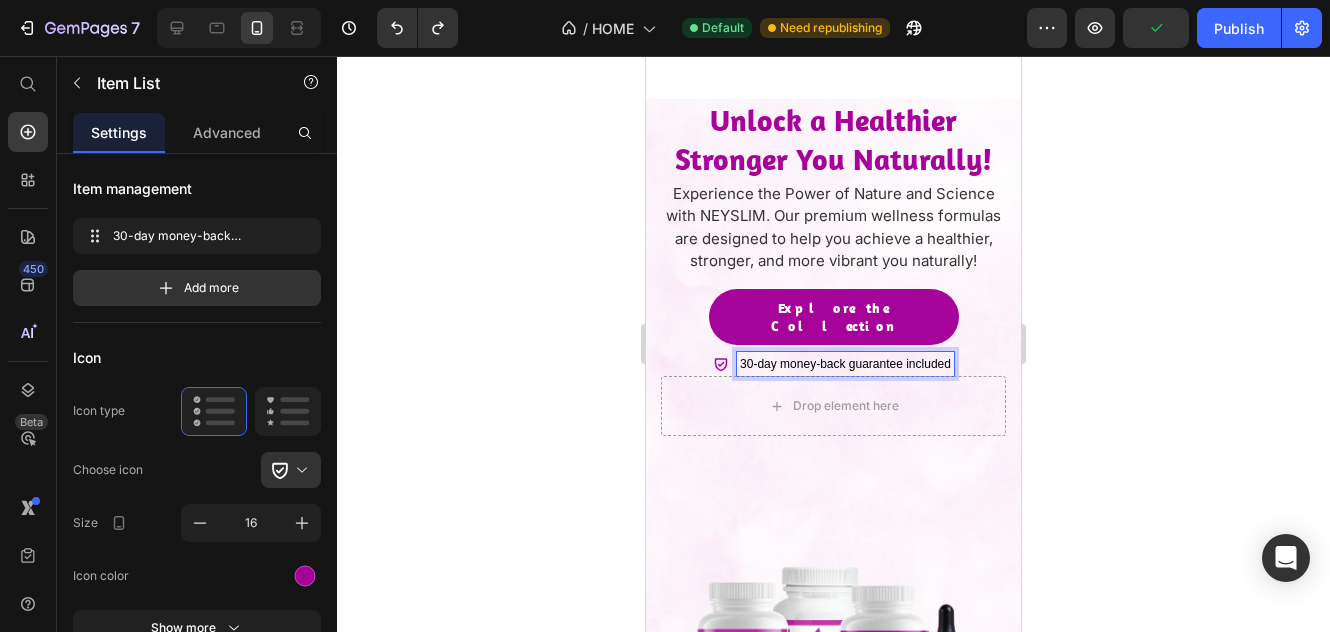 click on "30-day money-back guarantee included" at bounding box center [845, 364] 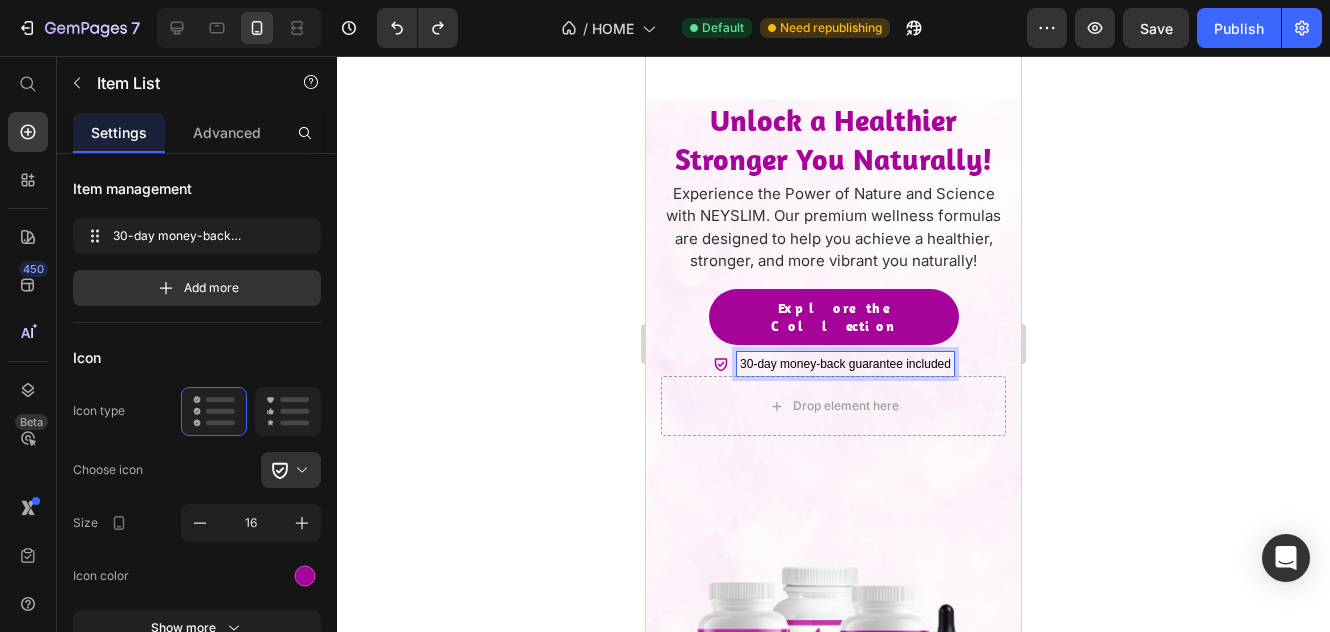 click on "30-day money-back guarantee included" at bounding box center (833, 364) 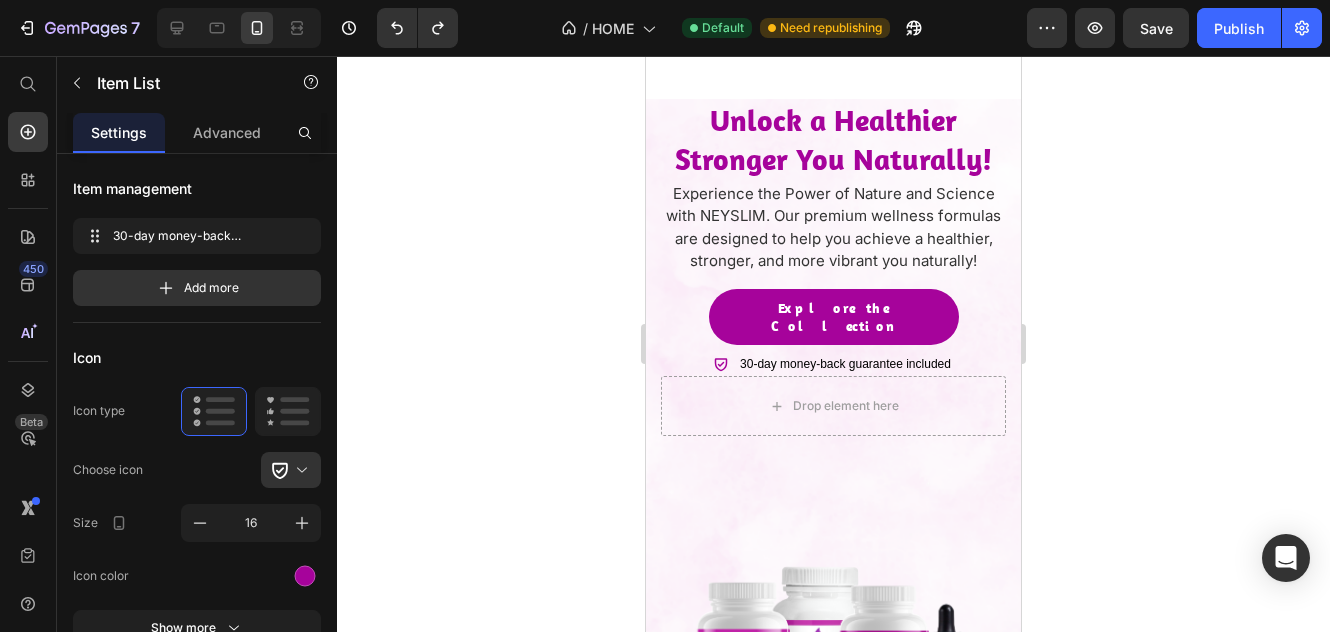 click on "30-day money-back guarantee included" at bounding box center [833, 364] 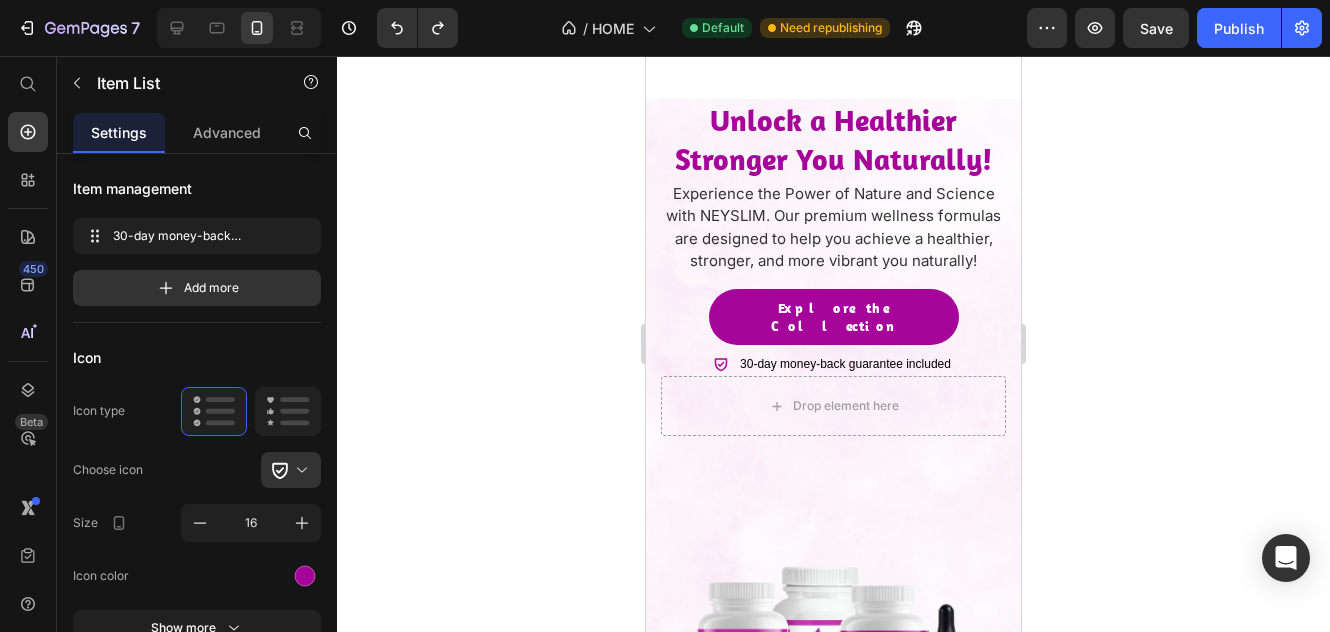 click on "30-day money-back guarantee included" at bounding box center (833, 364) 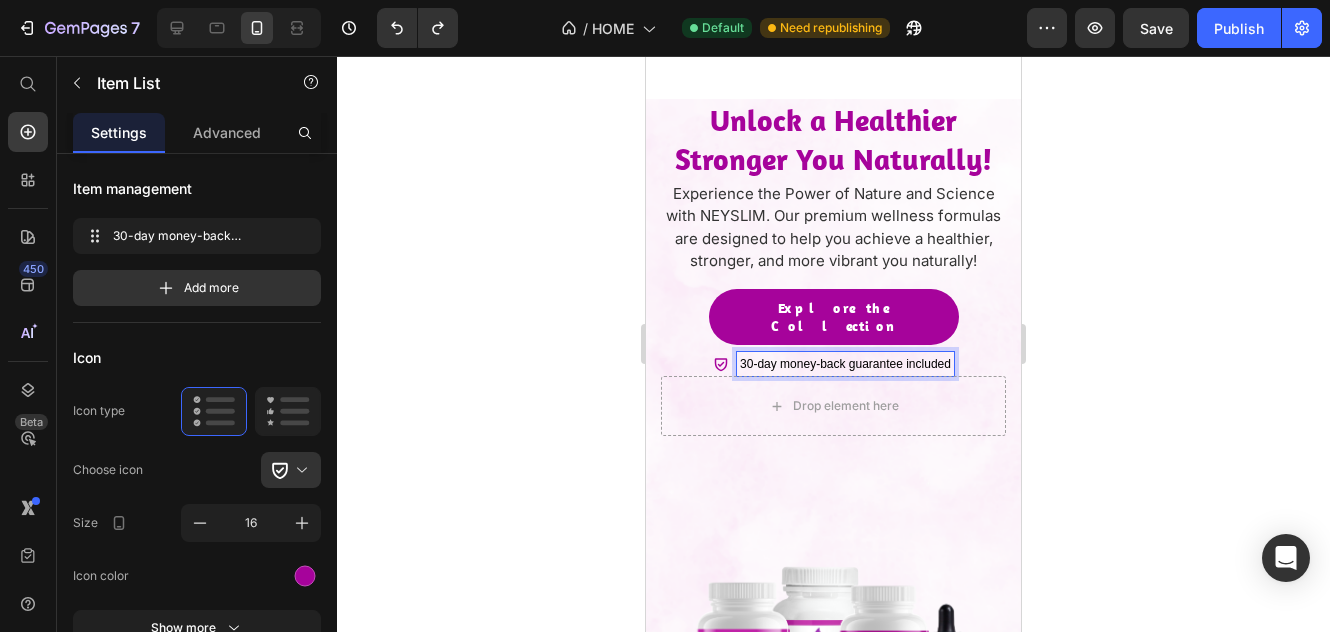 click on "30-day money-back guarantee included" at bounding box center [845, 364] 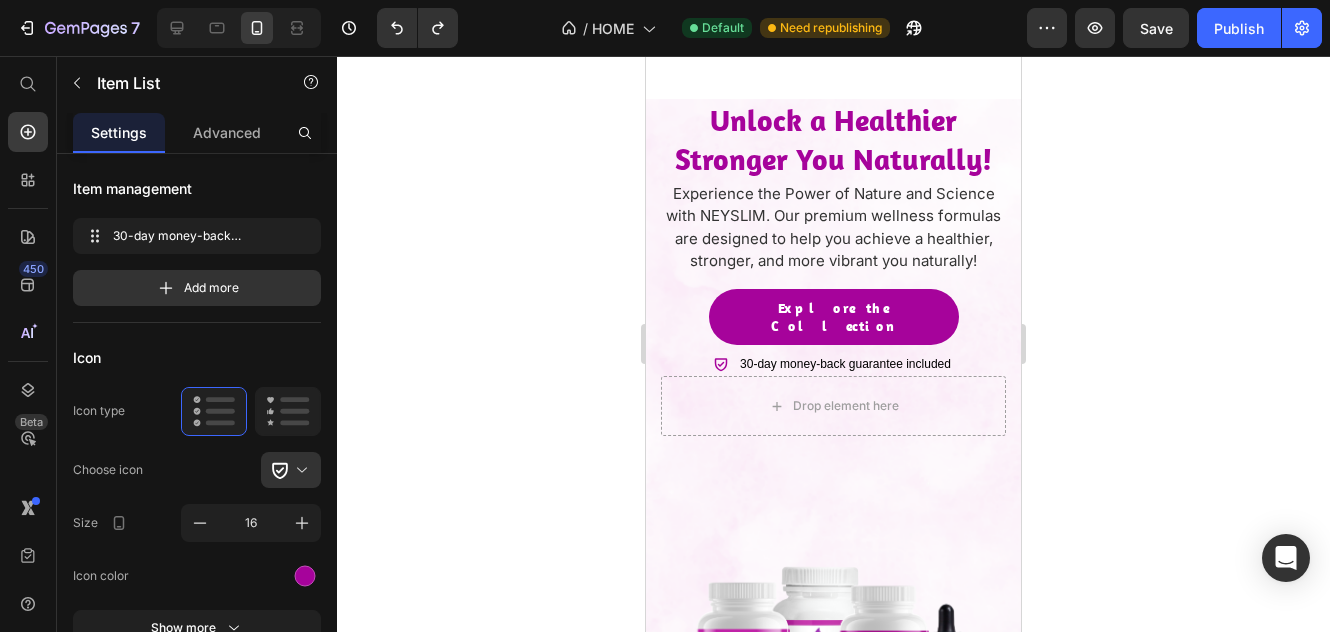 click 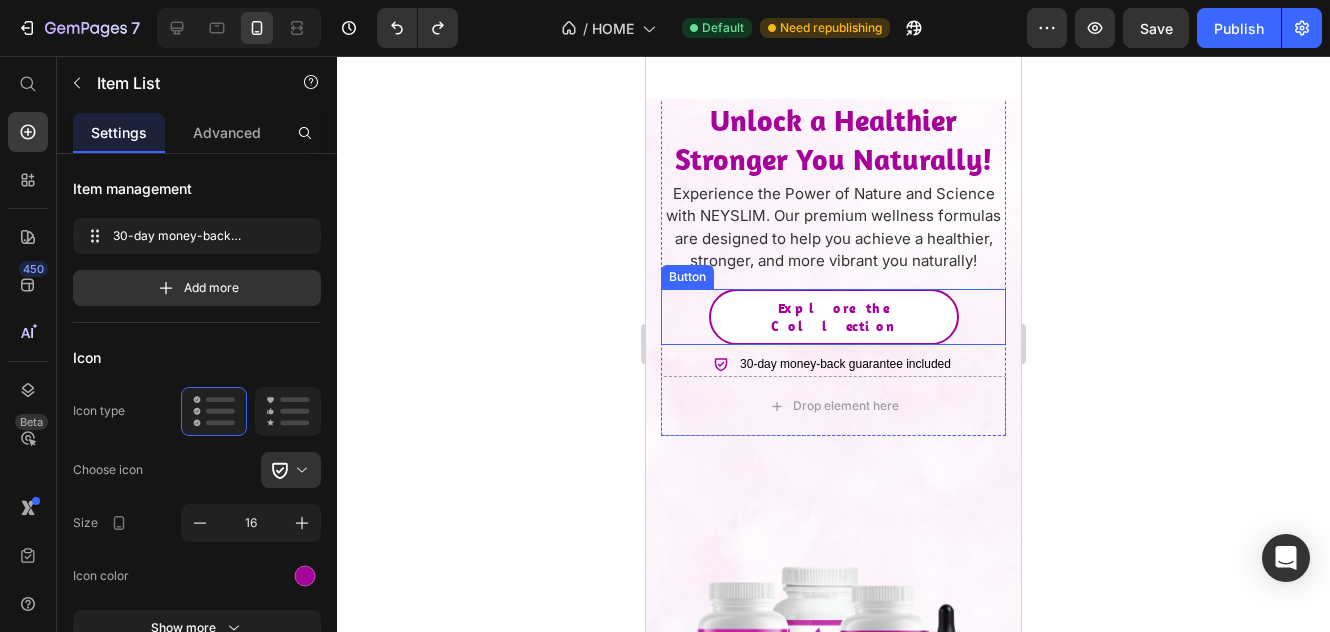 click on "Explore the Collection" at bounding box center [834, 317] 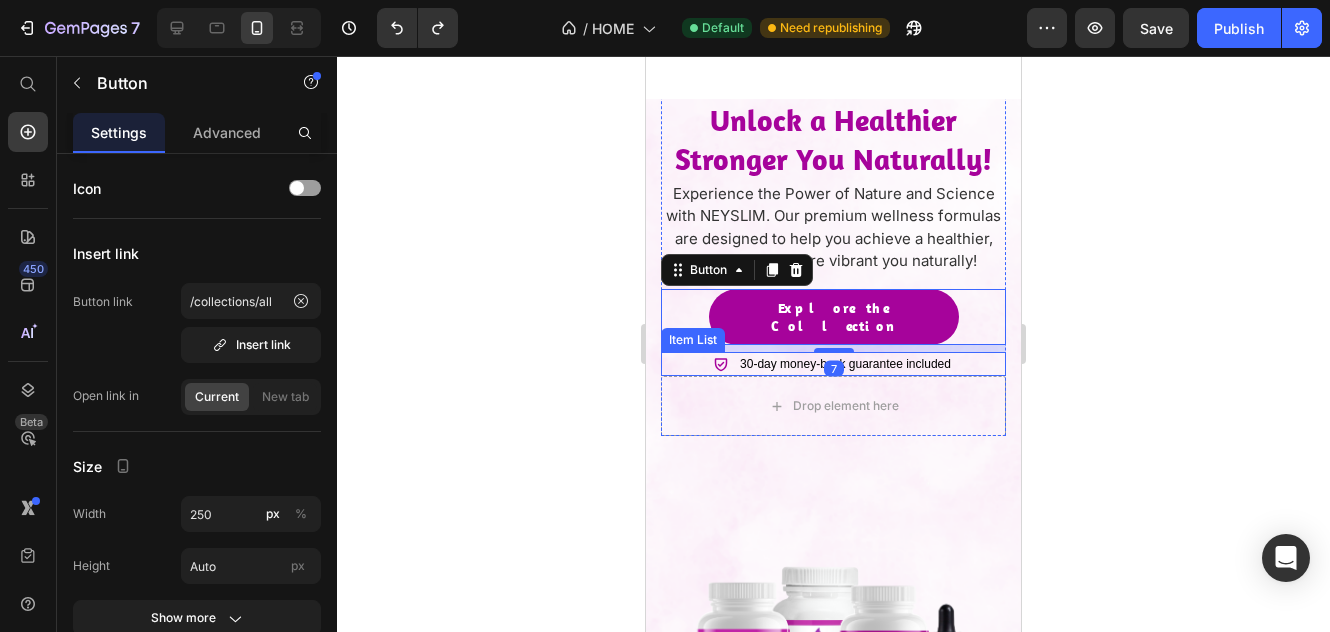click 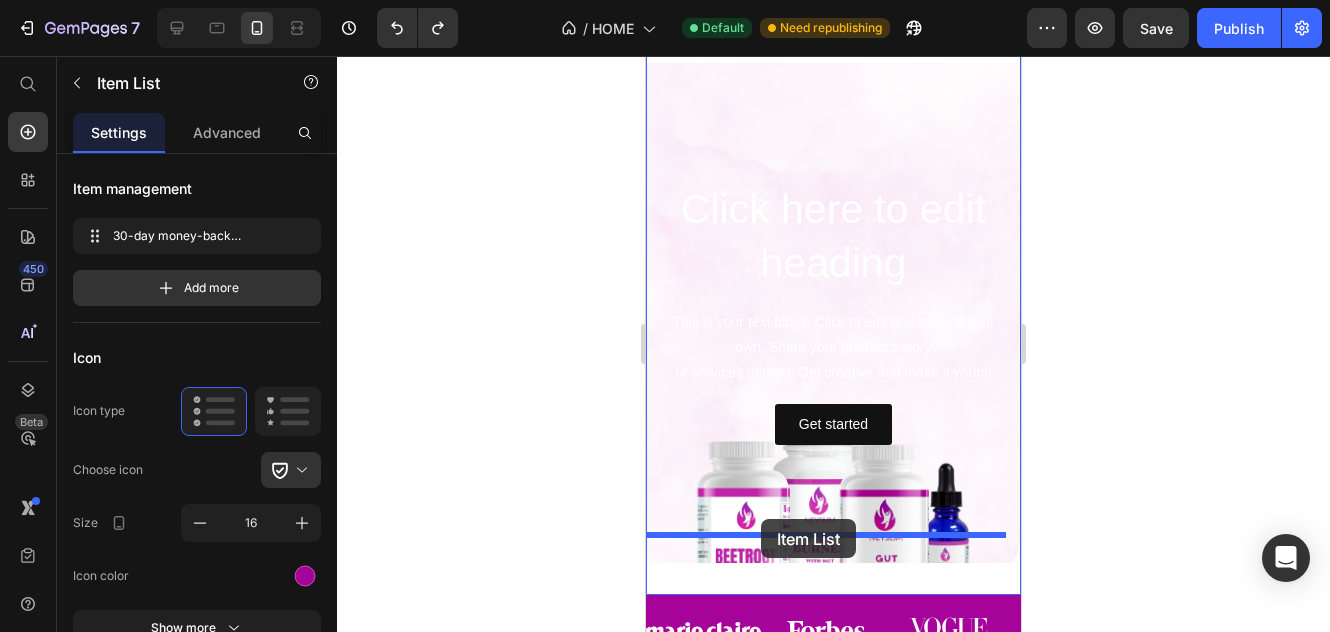 scroll, scrollTop: 882, scrollLeft: 0, axis: vertical 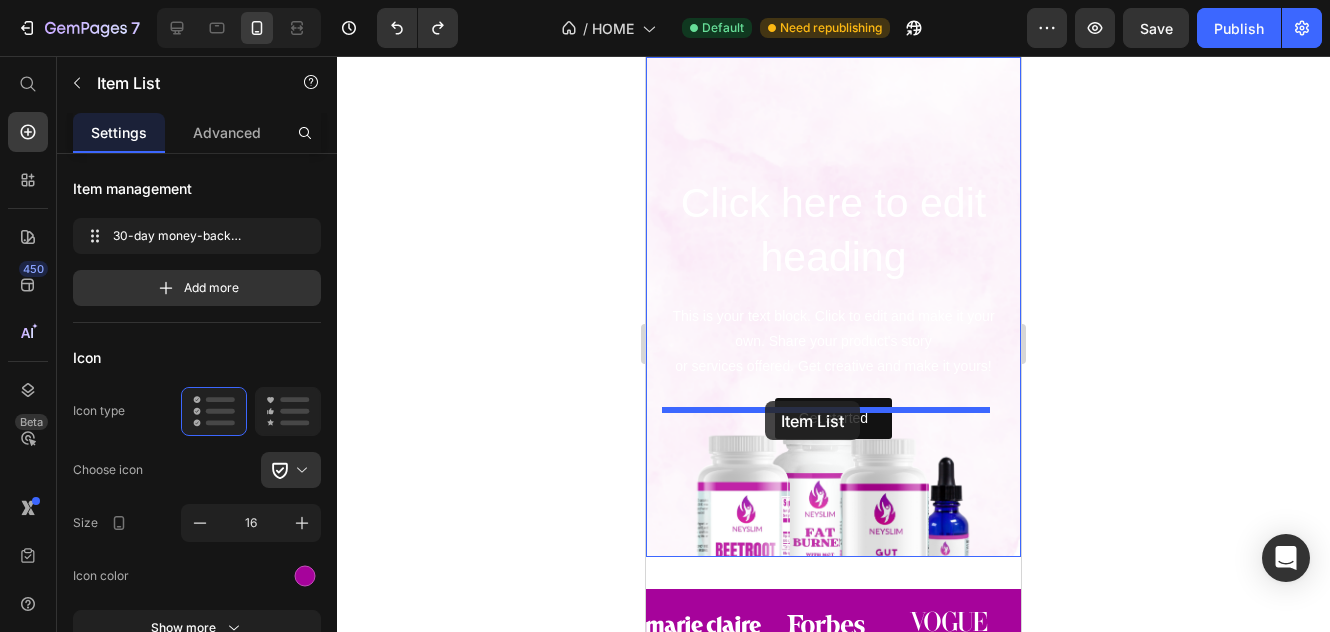 drag, startPoint x: 695, startPoint y: 333, endPoint x: 765, endPoint y: 401, distance: 97.59098 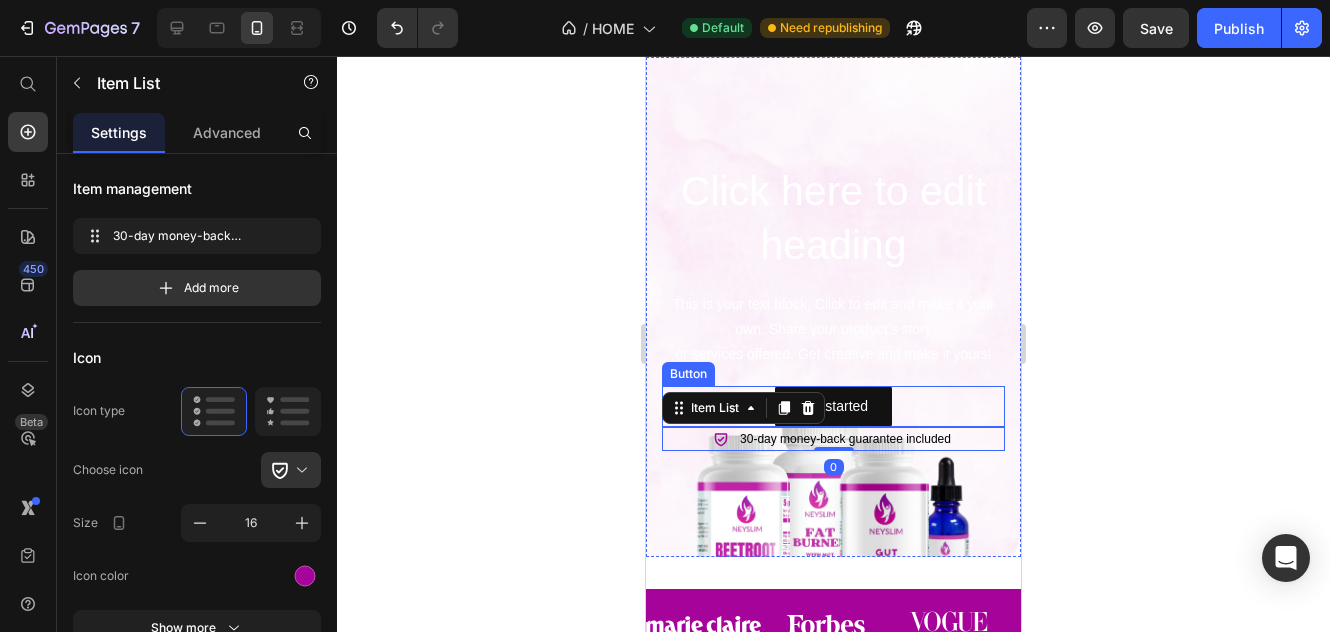 click on "Get started Button" at bounding box center (833, 406) 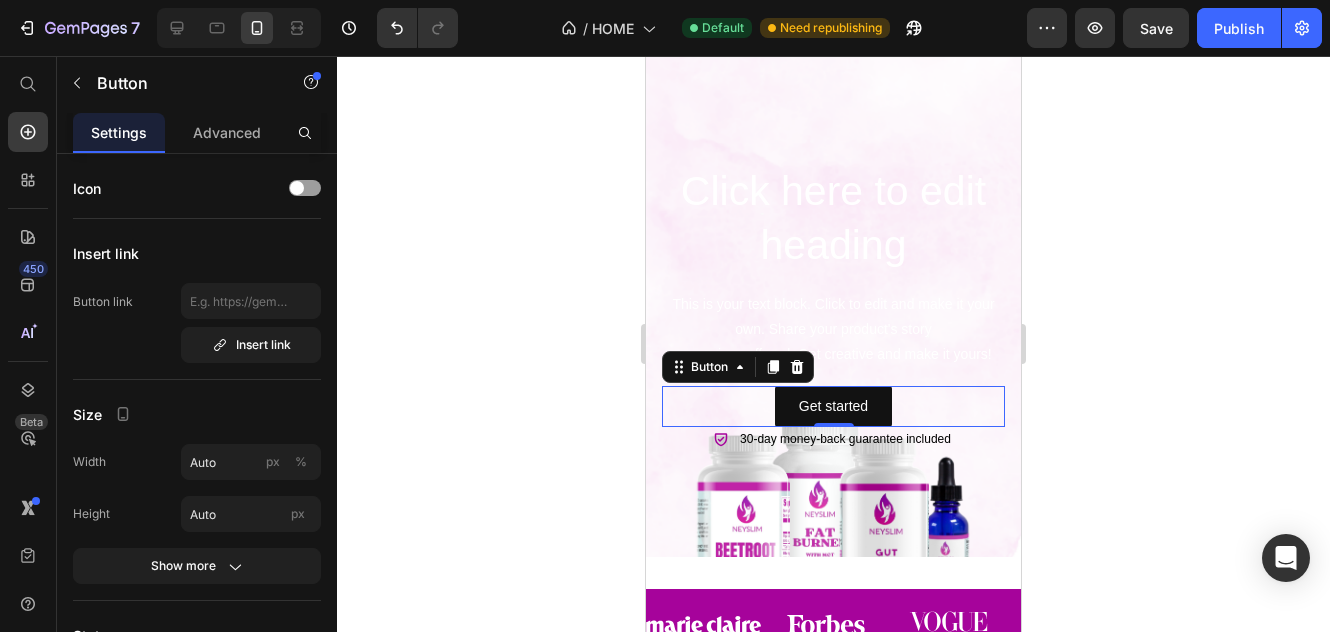 drag, startPoint x: 791, startPoint y: 337, endPoint x: 787, endPoint y: 297, distance: 40.1995 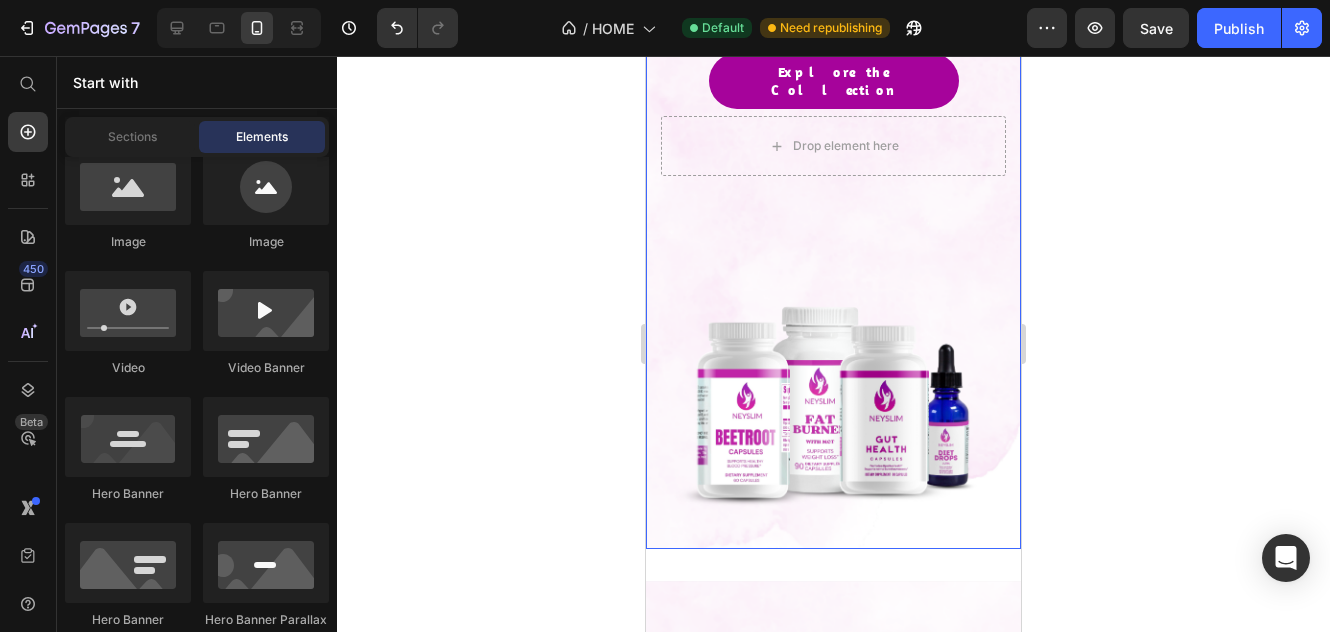 scroll, scrollTop: 282, scrollLeft: 0, axis: vertical 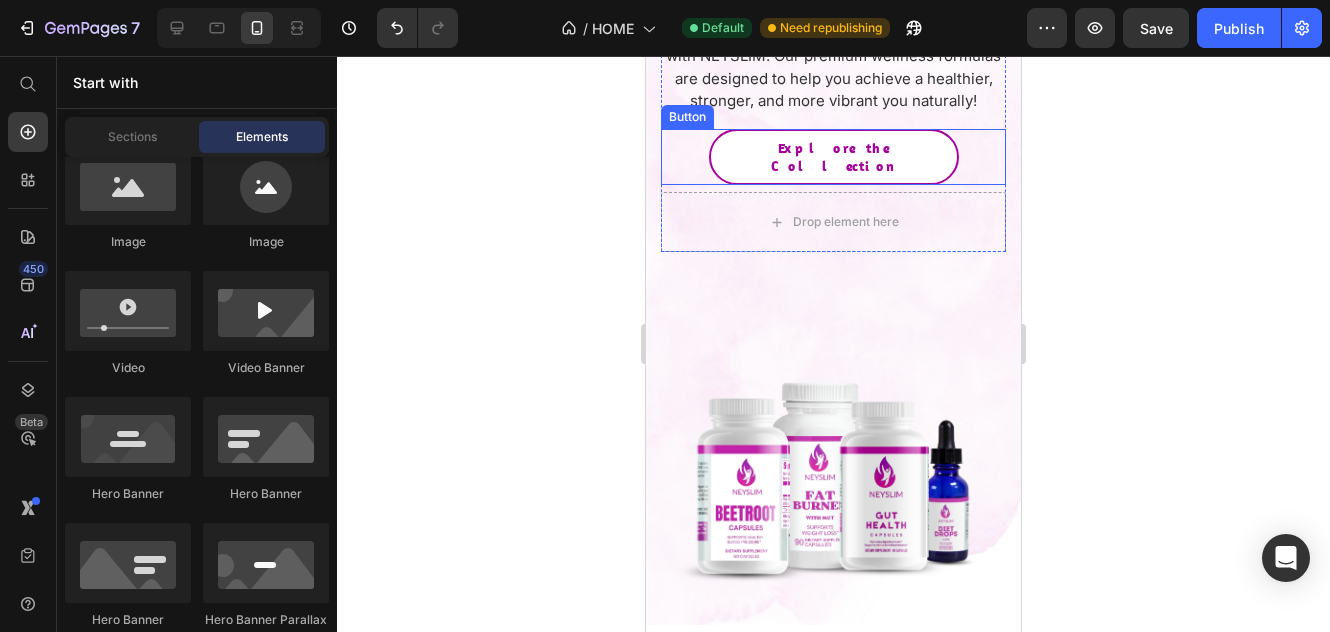 click on "Explore the Collection" at bounding box center (834, 157) 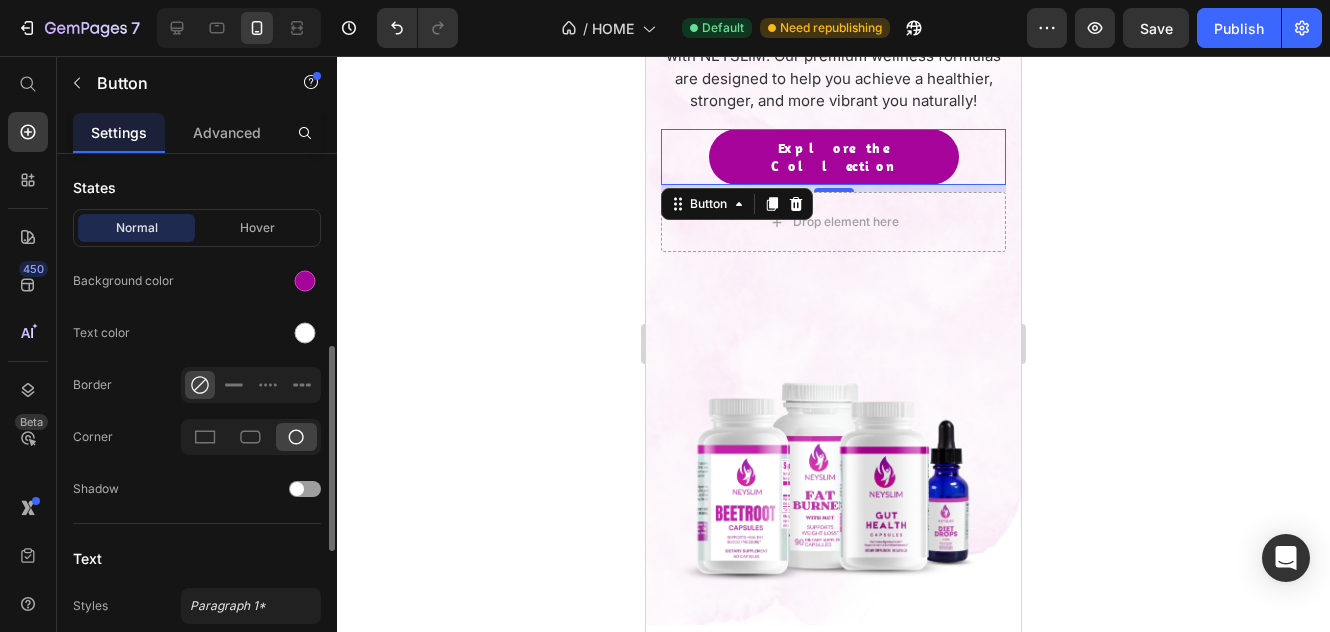 scroll, scrollTop: 700, scrollLeft: 0, axis: vertical 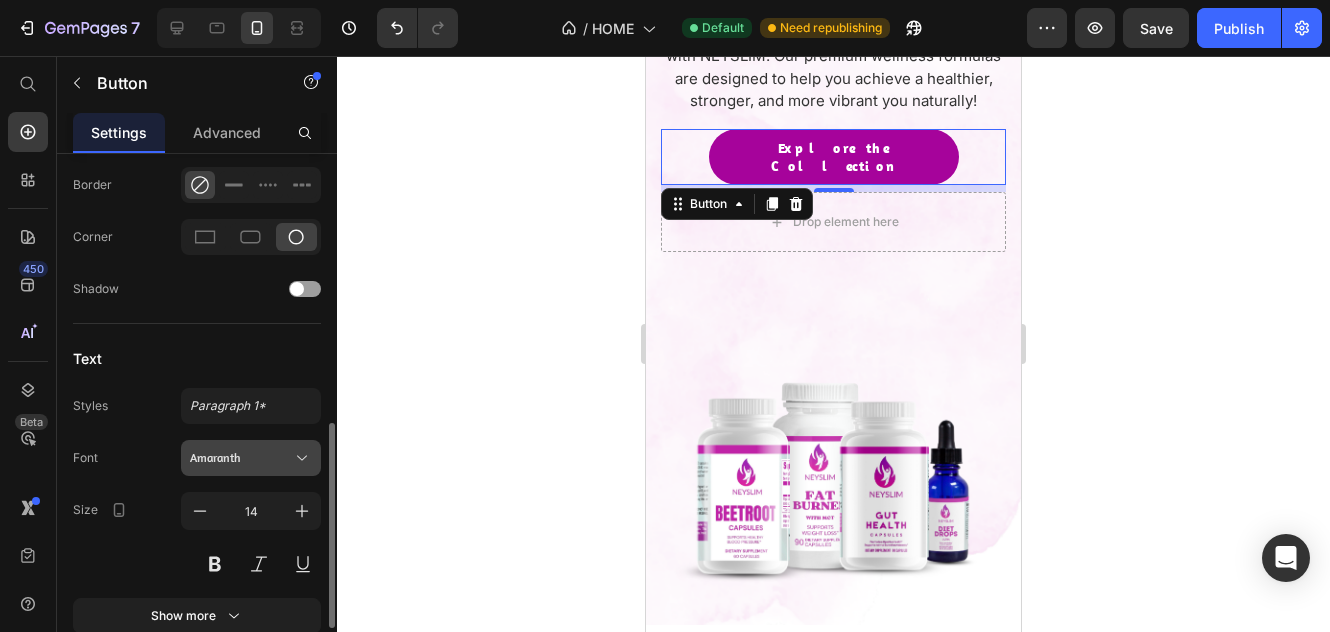 click on "Amaranth" at bounding box center (251, 458) 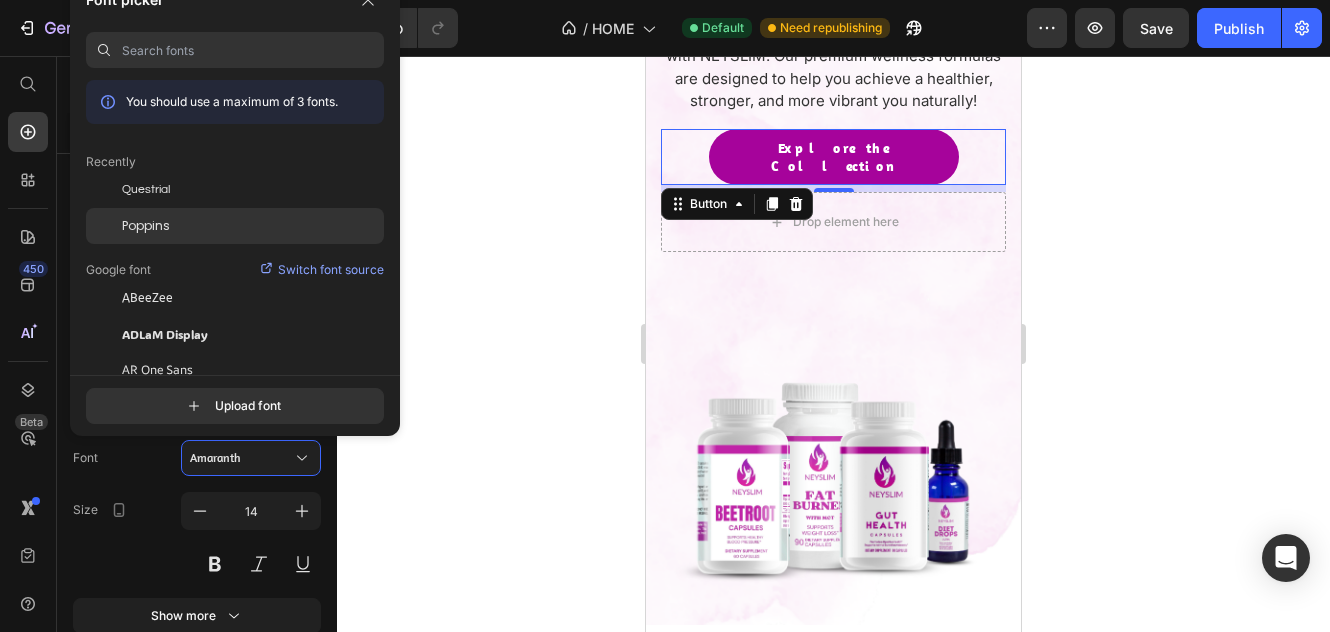 click on "Poppins" 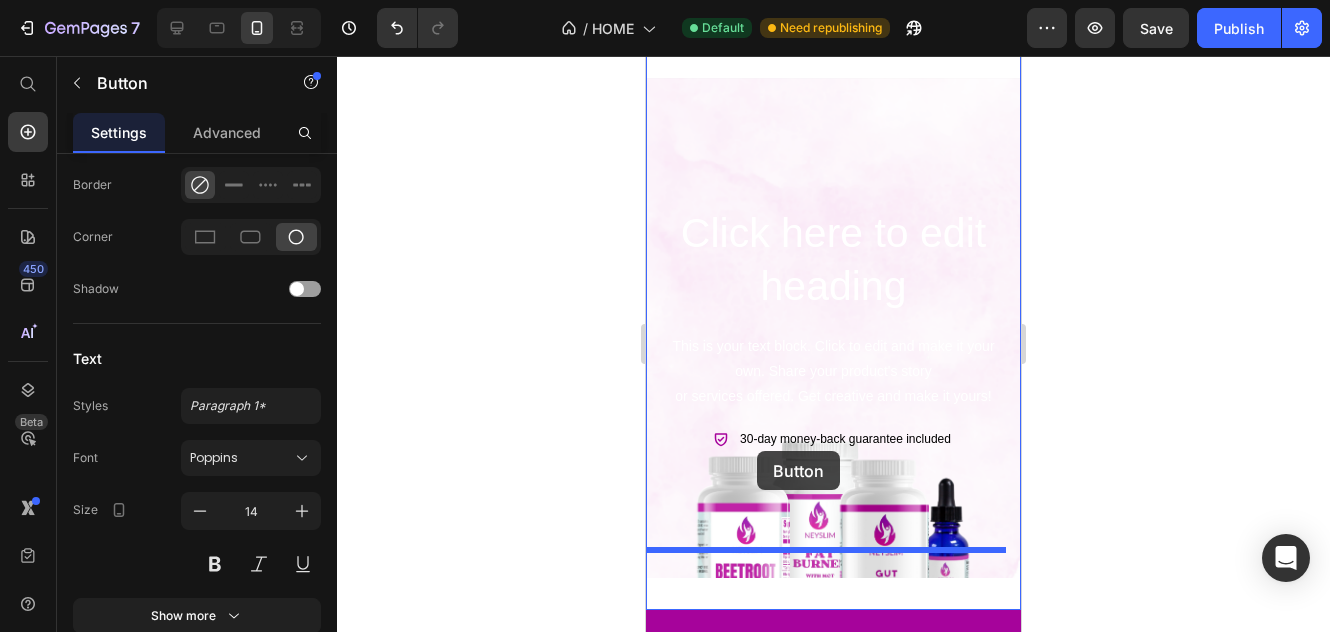 scroll, scrollTop: 896, scrollLeft: 0, axis: vertical 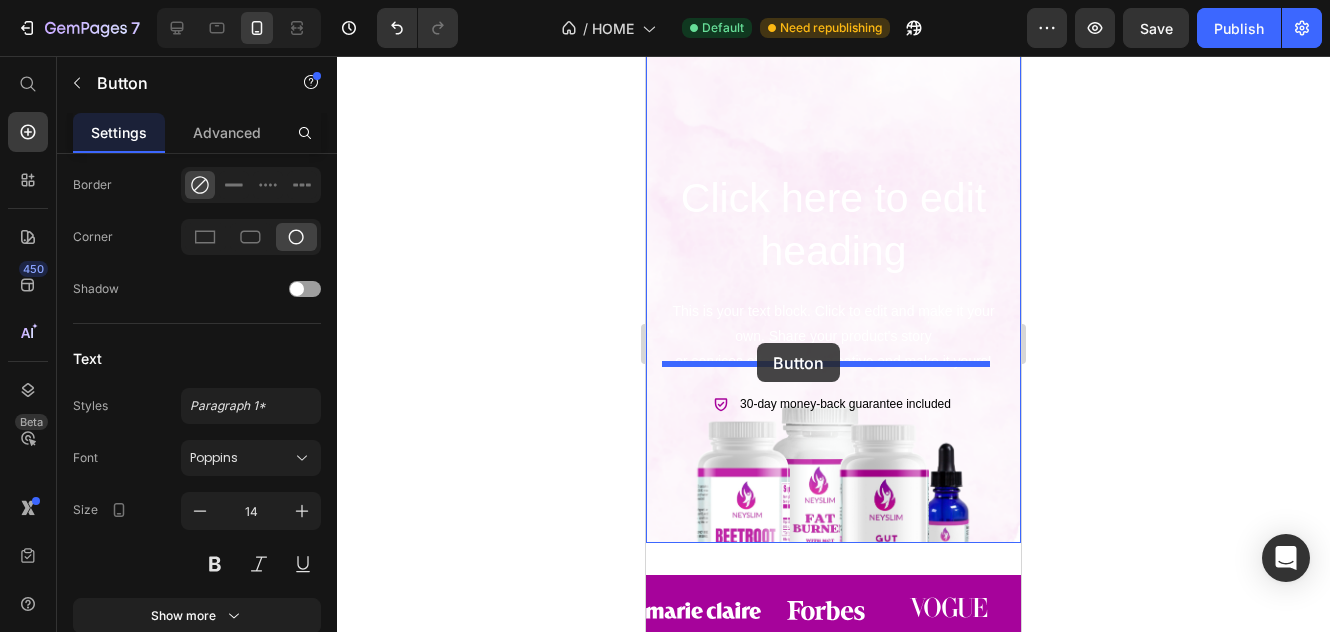 drag, startPoint x: 714, startPoint y: 136, endPoint x: 757, endPoint y: 343, distance: 211.41902 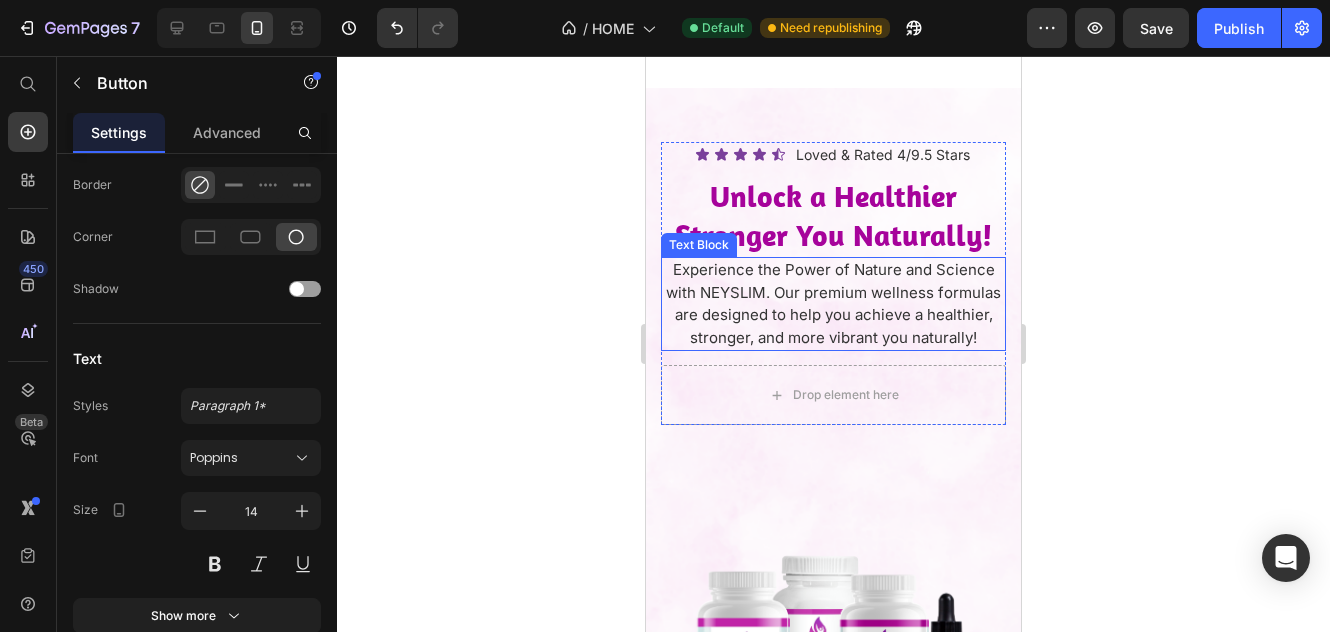 scroll, scrollTop: 96, scrollLeft: 0, axis: vertical 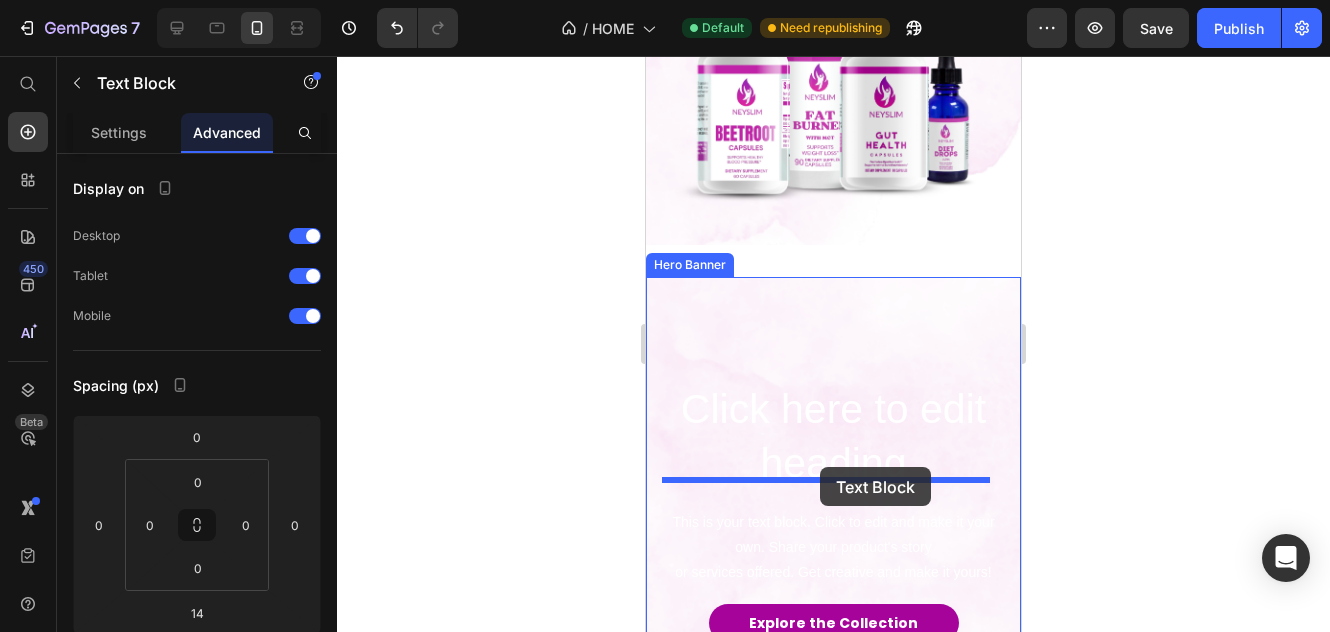 drag, startPoint x: 789, startPoint y: 243, endPoint x: 820, endPoint y: 467, distance: 226.13492 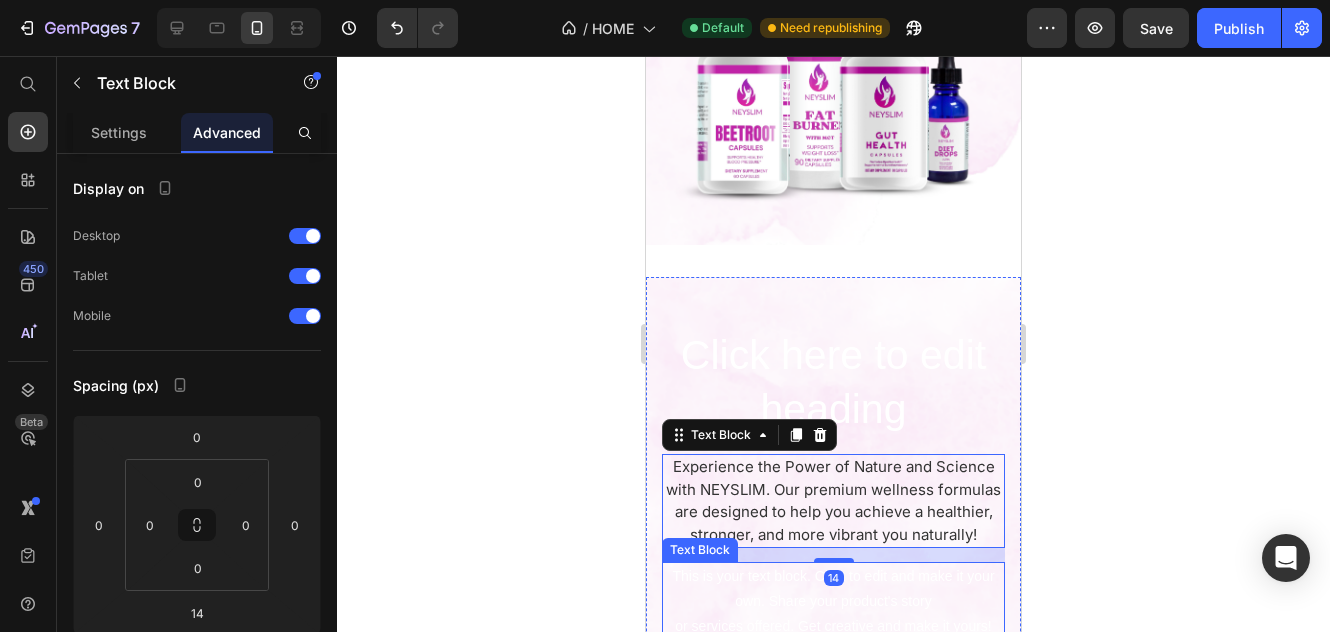 click on "This is your text block. Click to edit and make it your own. Share your product's story                   or services offered. Get creative and make it yours!" at bounding box center (833, 602) 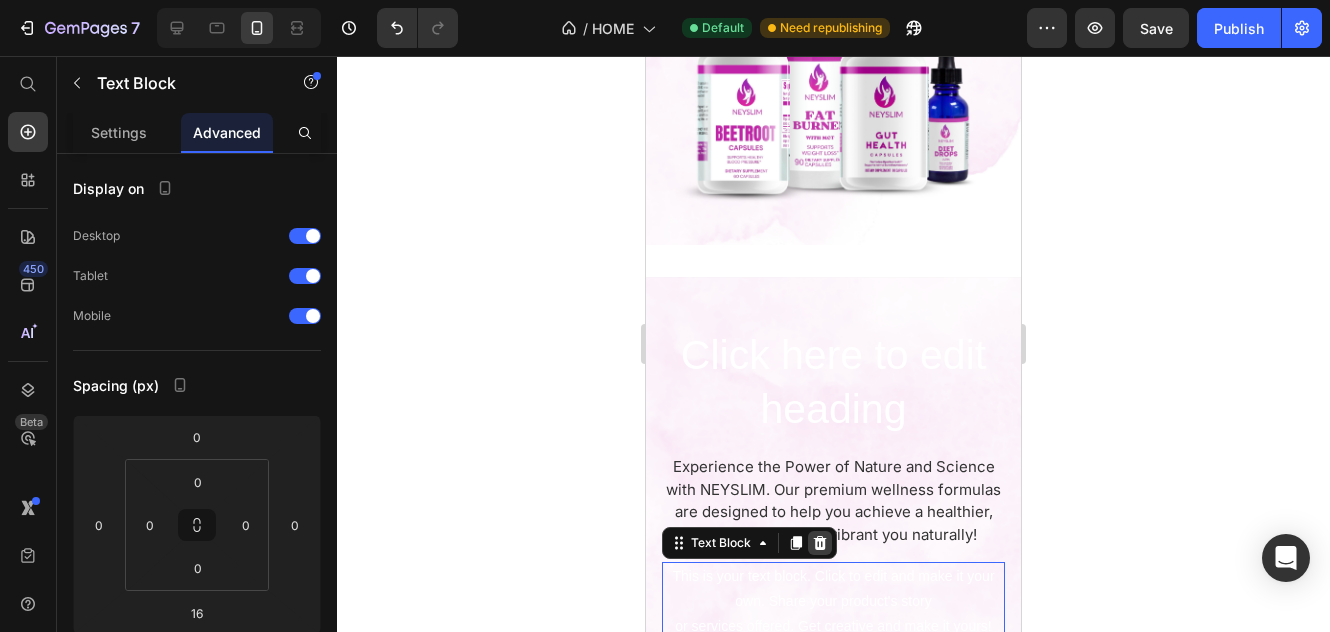 click at bounding box center [820, 543] 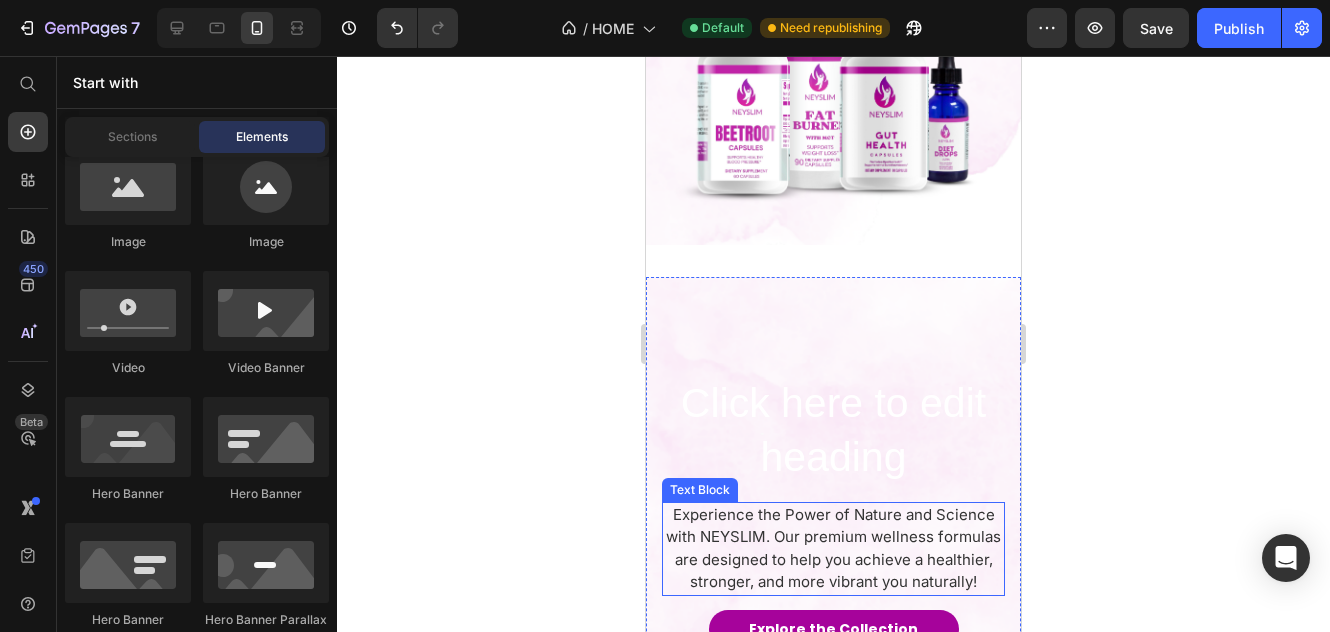 click on "Experience the Power of Nature and Science with NEYSLIM. Our premium wellness formulas are designed to help you achieve a healthier, stronger, and more vibrant you naturally!" at bounding box center [833, 549] 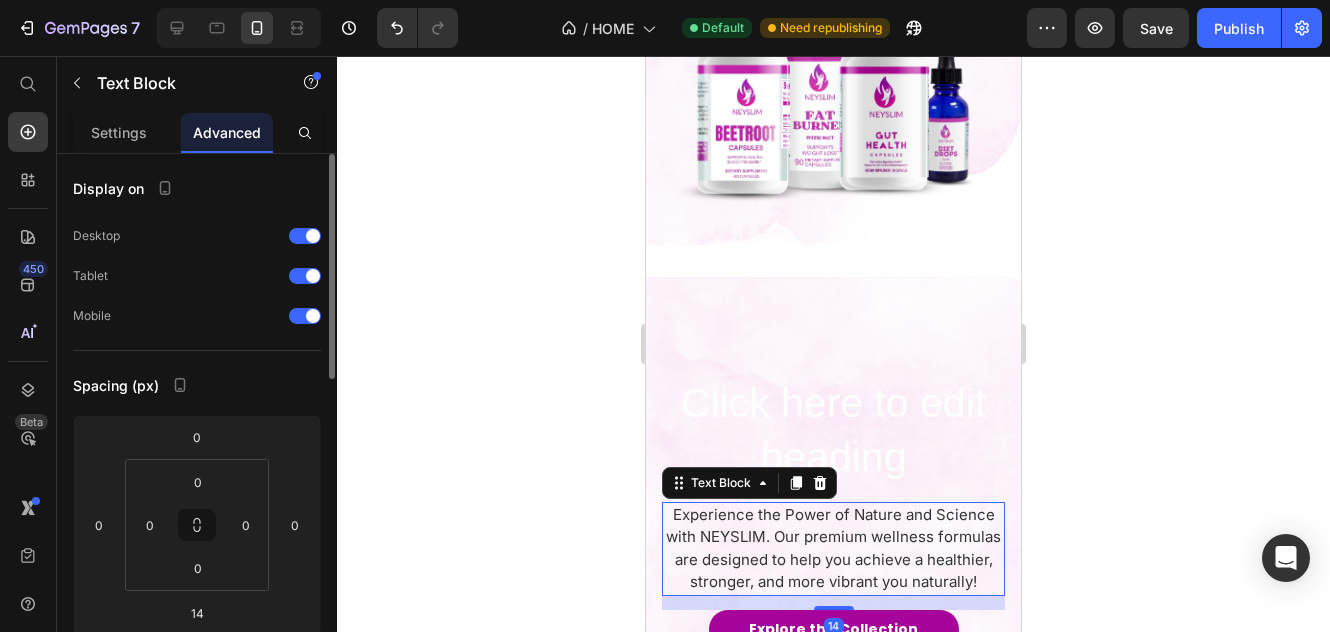 drag, startPoint x: 129, startPoint y: 126, endPoint x: 159, endPoint y: 160, distance: 45.343136 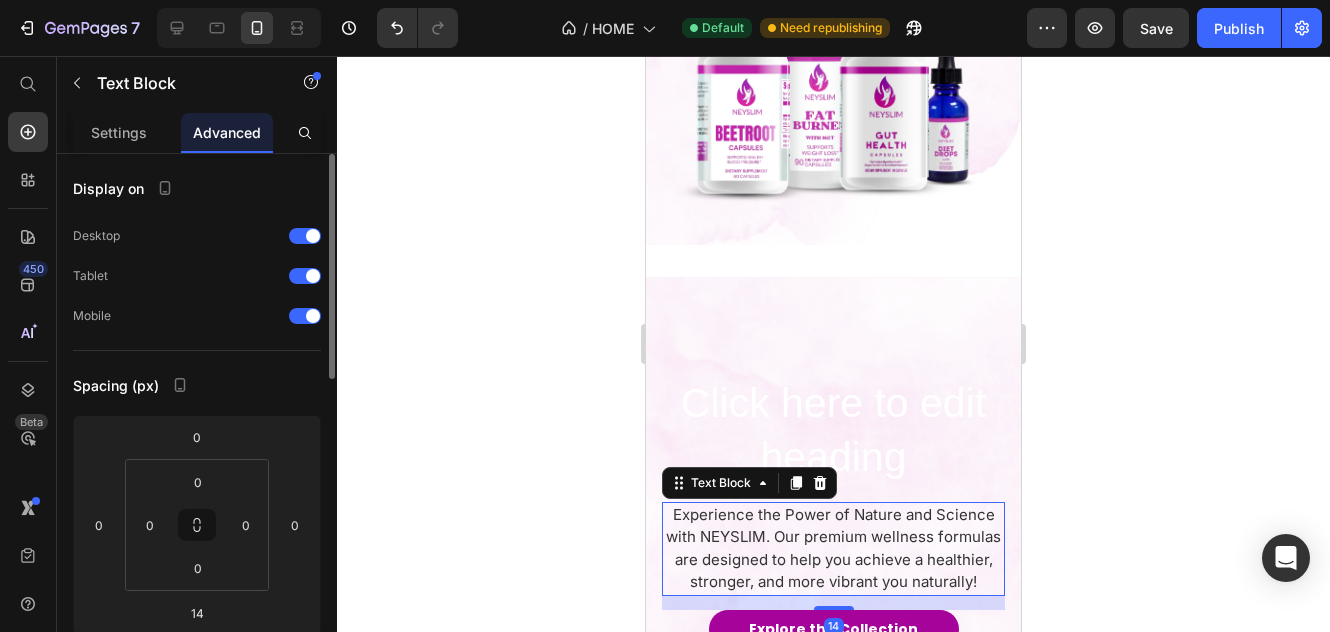 click on "Settings" at bounding box center [119, 132] 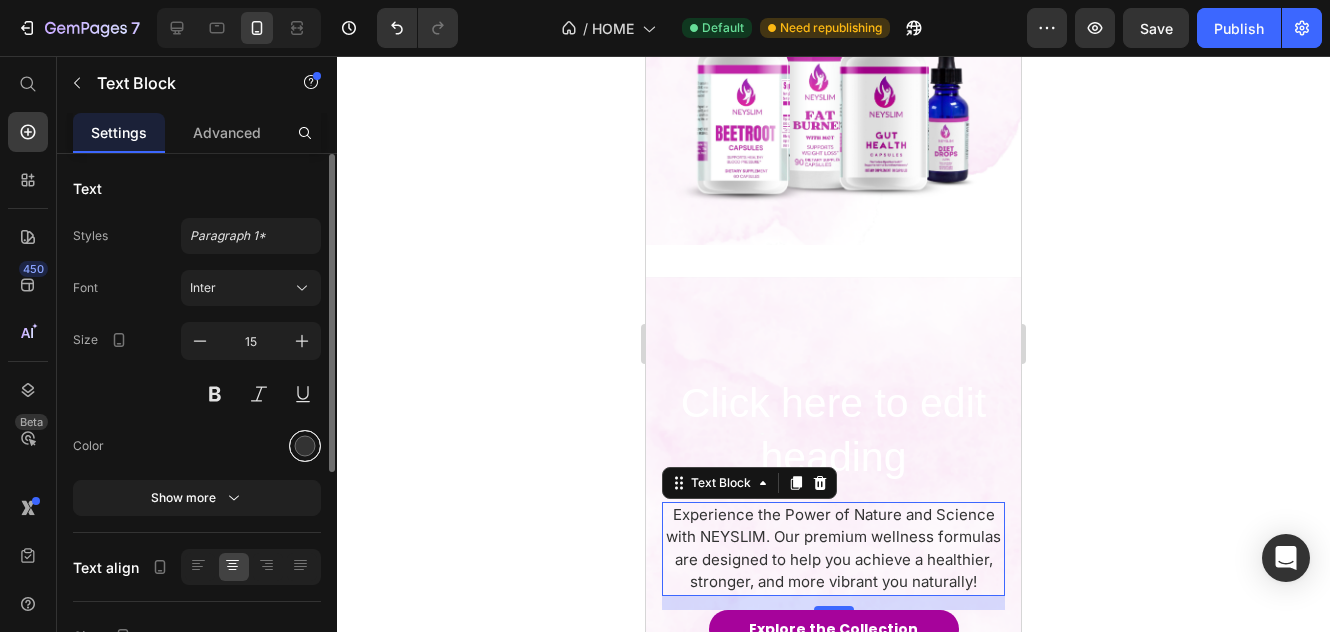 click at bounding box center [305, 446] 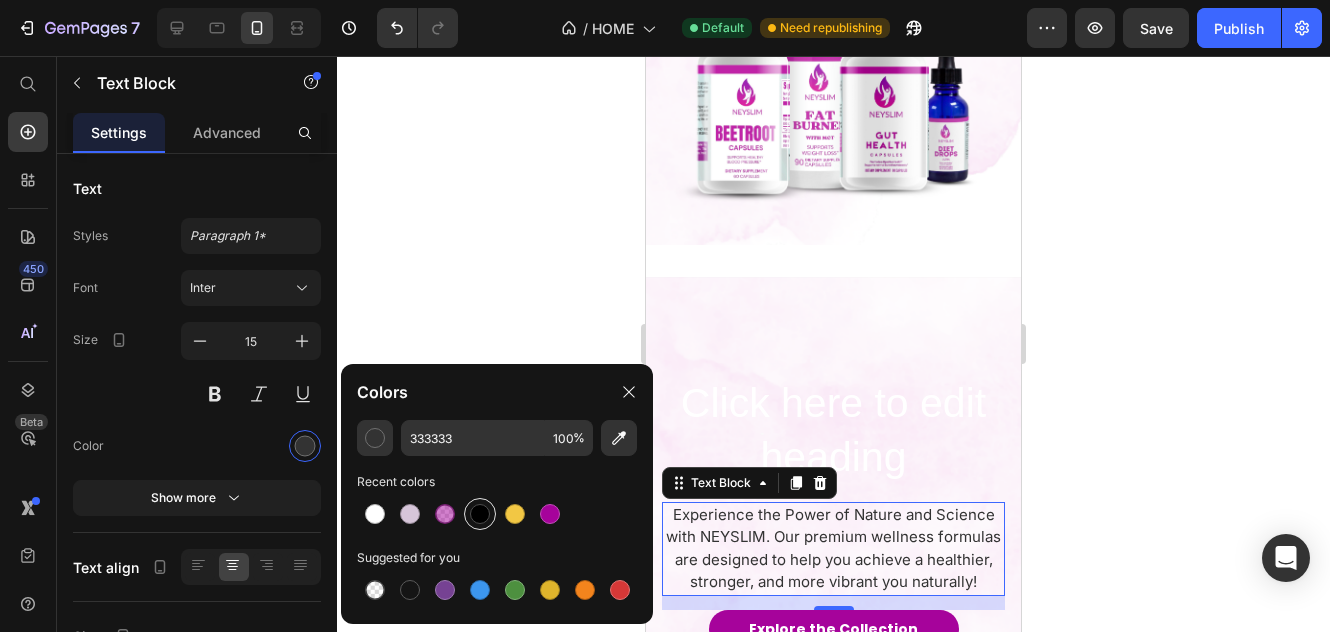 click at bounding box center [480, 514] 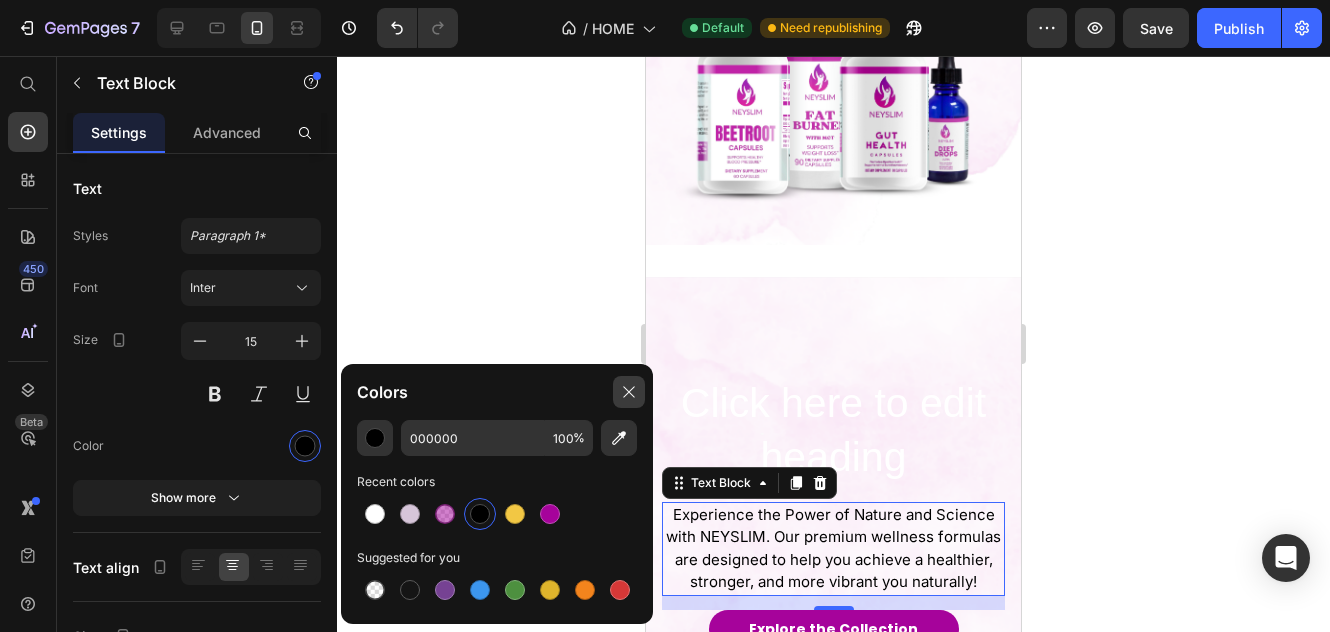 drag, startPoint x: 628, startPoint y: 378, endPoint x: 72, endPoint y: 337, distance: 557.50964 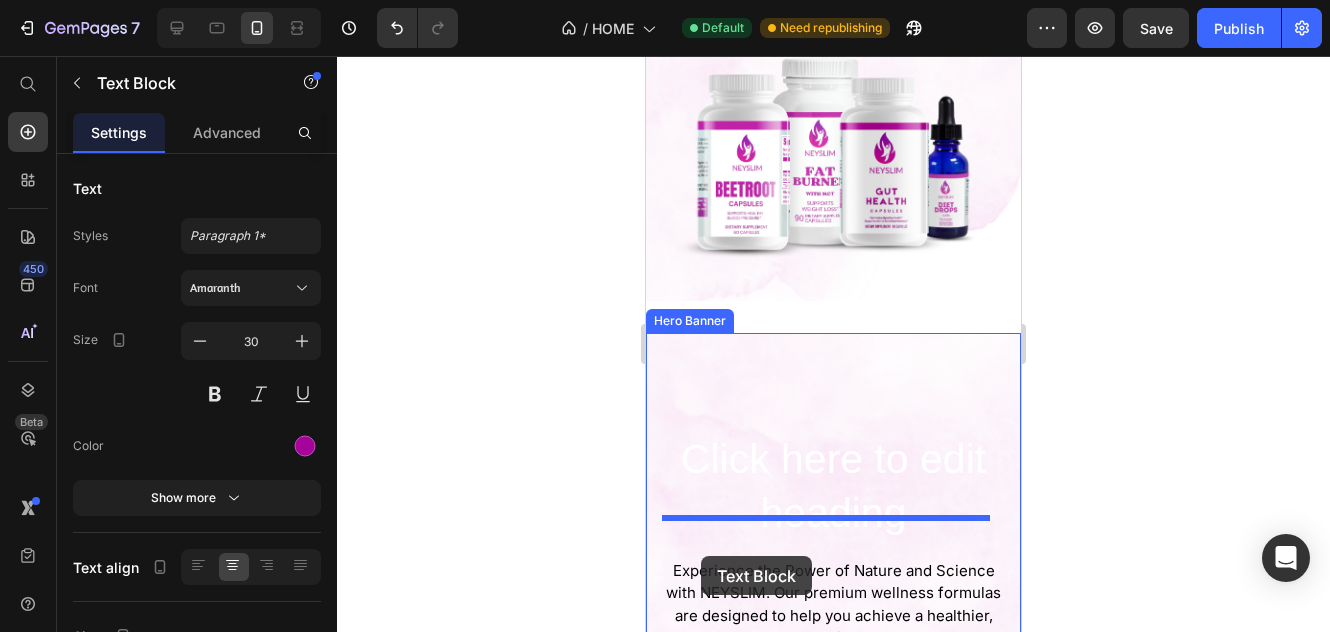 scroll, scrollTop: 624, scrollLeft: 0, axis: vertical 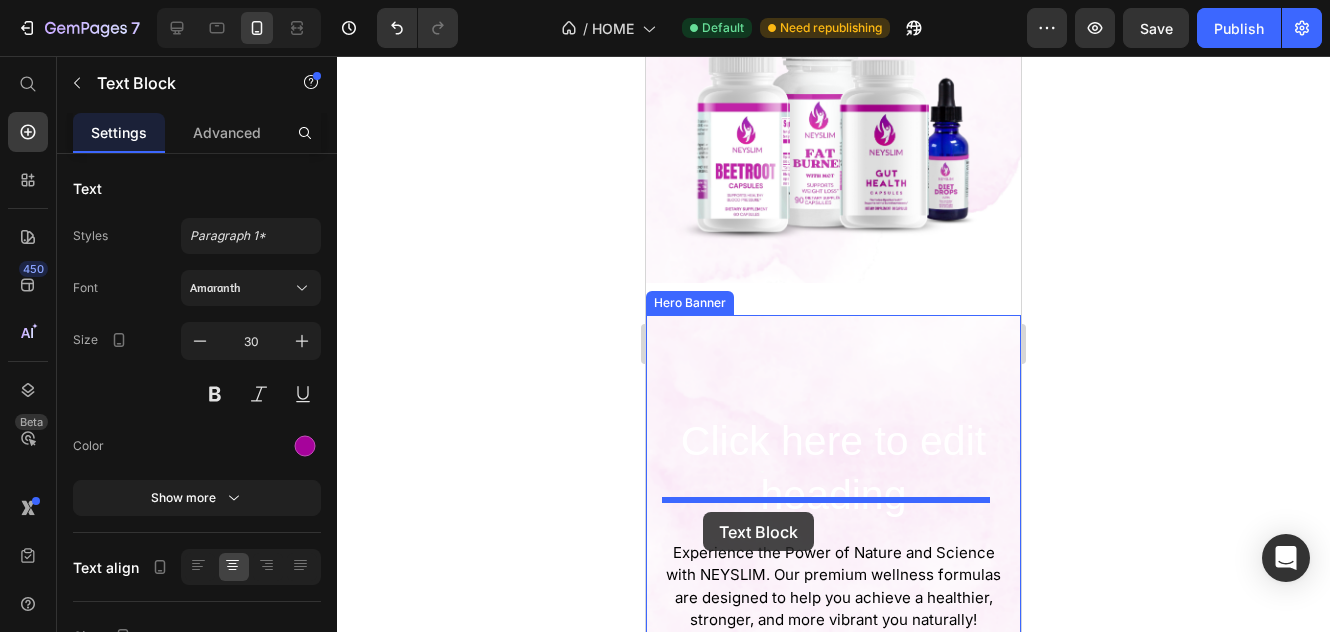 drag, startPoint x: 671, startPoint y: 219, endPoint x: 703, endPoint y: 512, distance: 294.74225 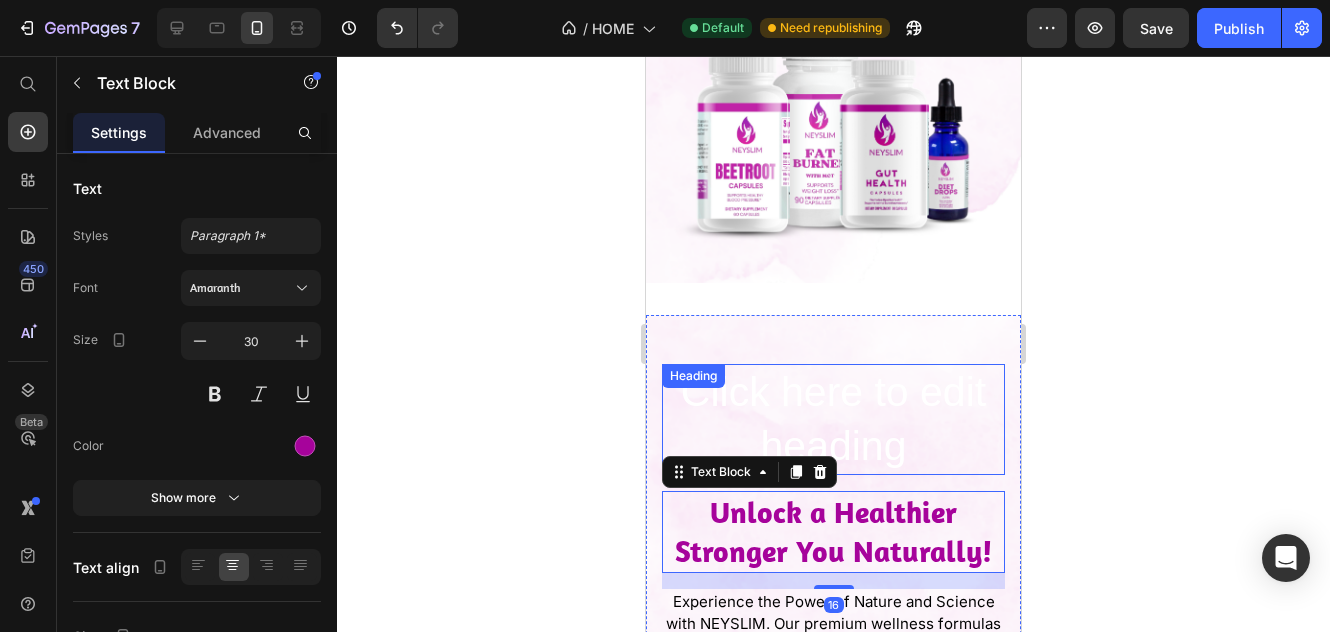 click on "Click here to edit heading" at bounding box center [833, 419] 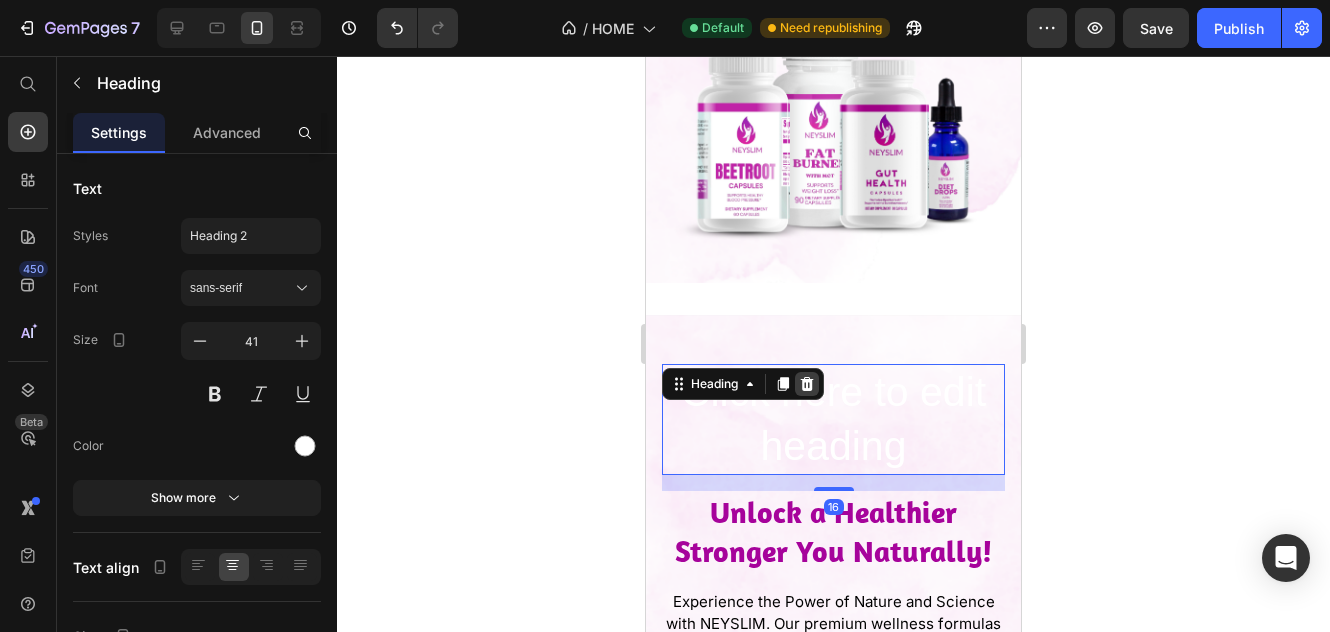 click 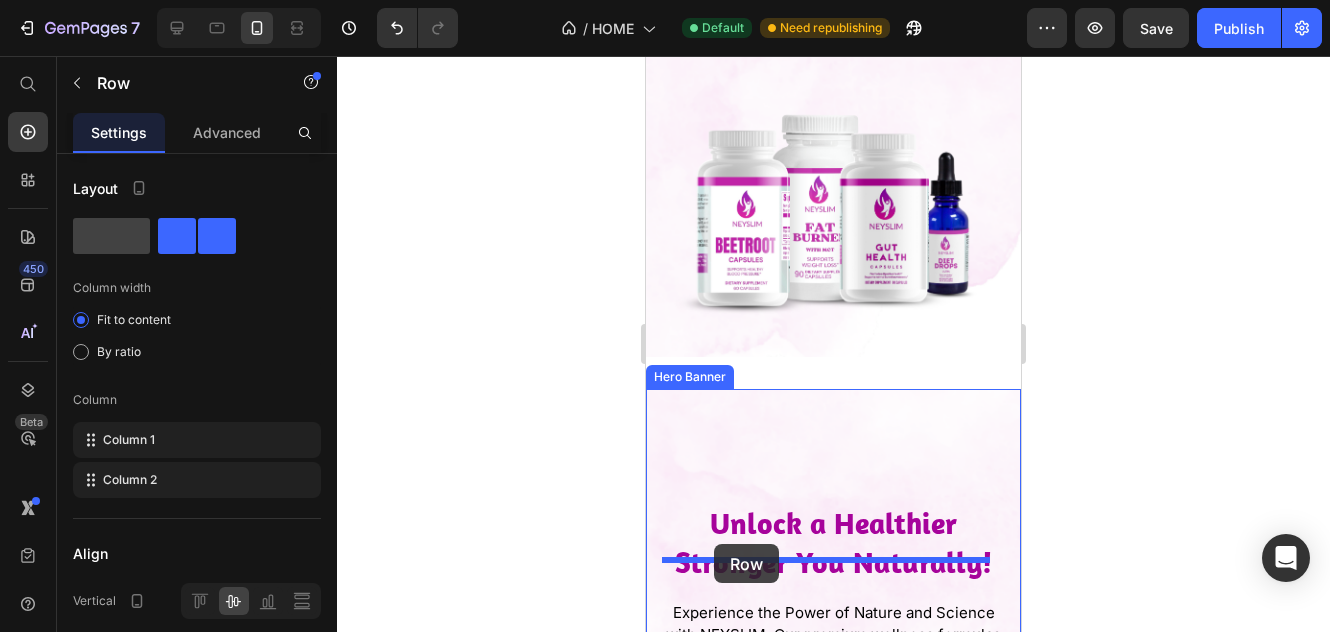scroll, scrollTop: 555, scrollLeft: 0, axis: vertical 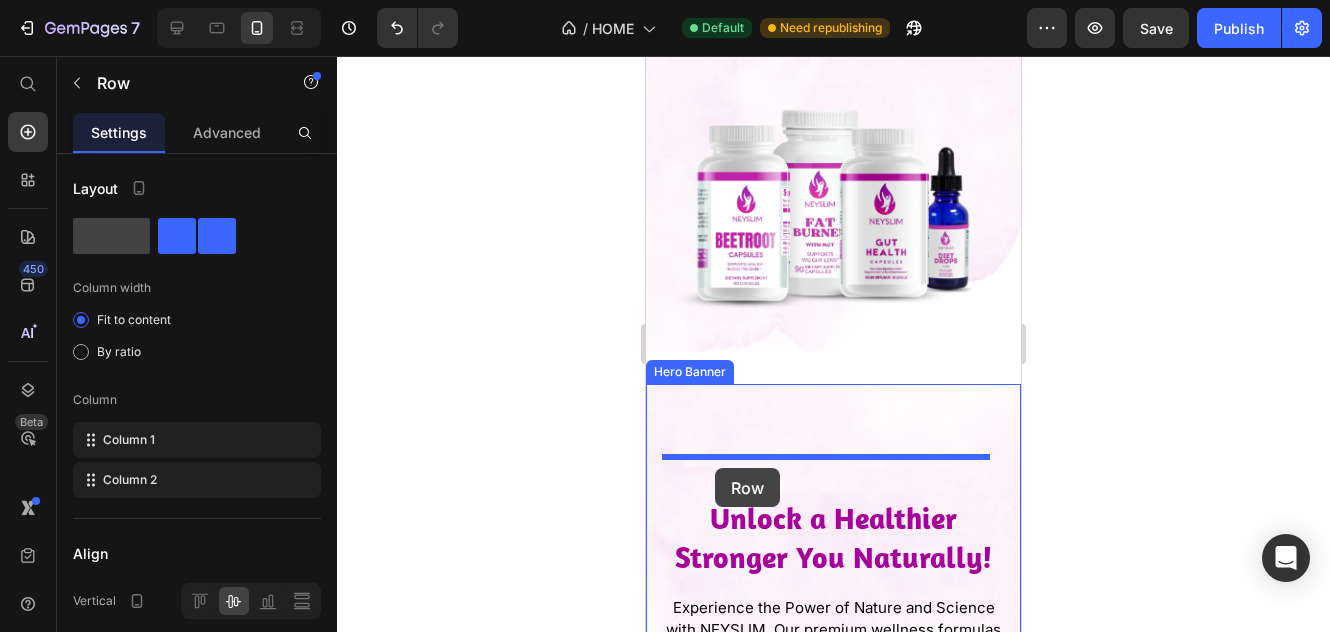 drag, startPoint x: 679, startPoint y: 402, endPoint x: 762, endPoint y: 503, distance: 130.72873 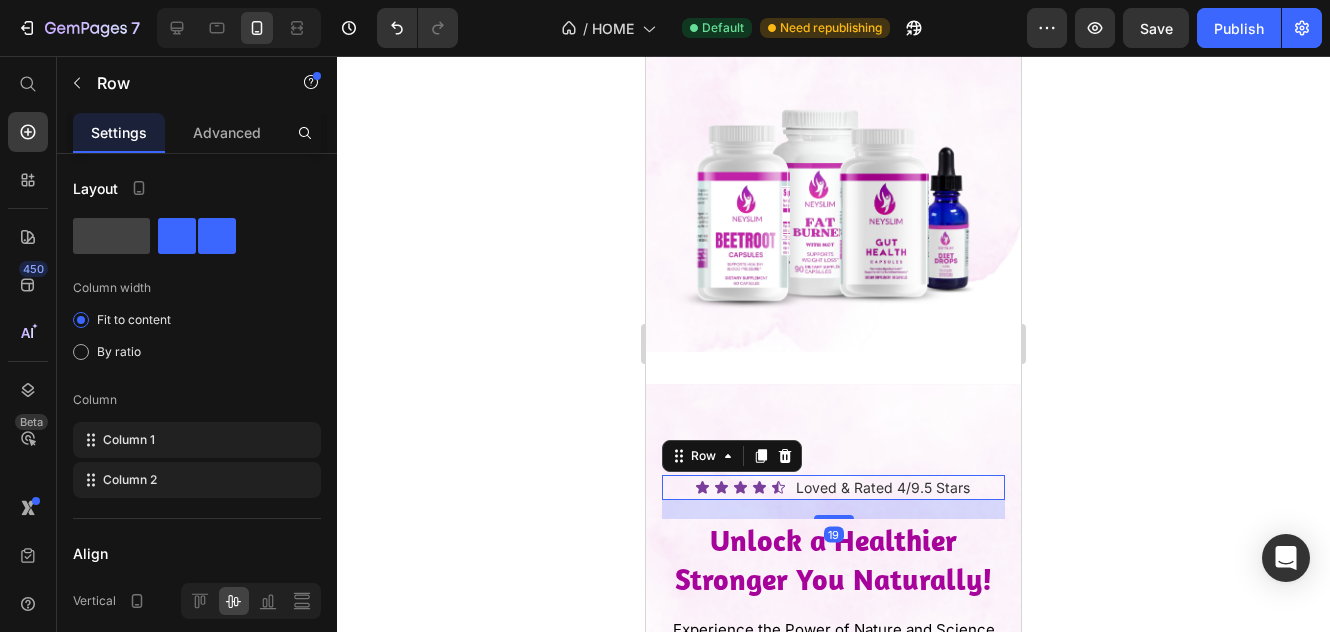 drag, startPoint x: 816, startPoint y: 468, endPoint x: 815, endPoint y: 479, distance: 11.045361 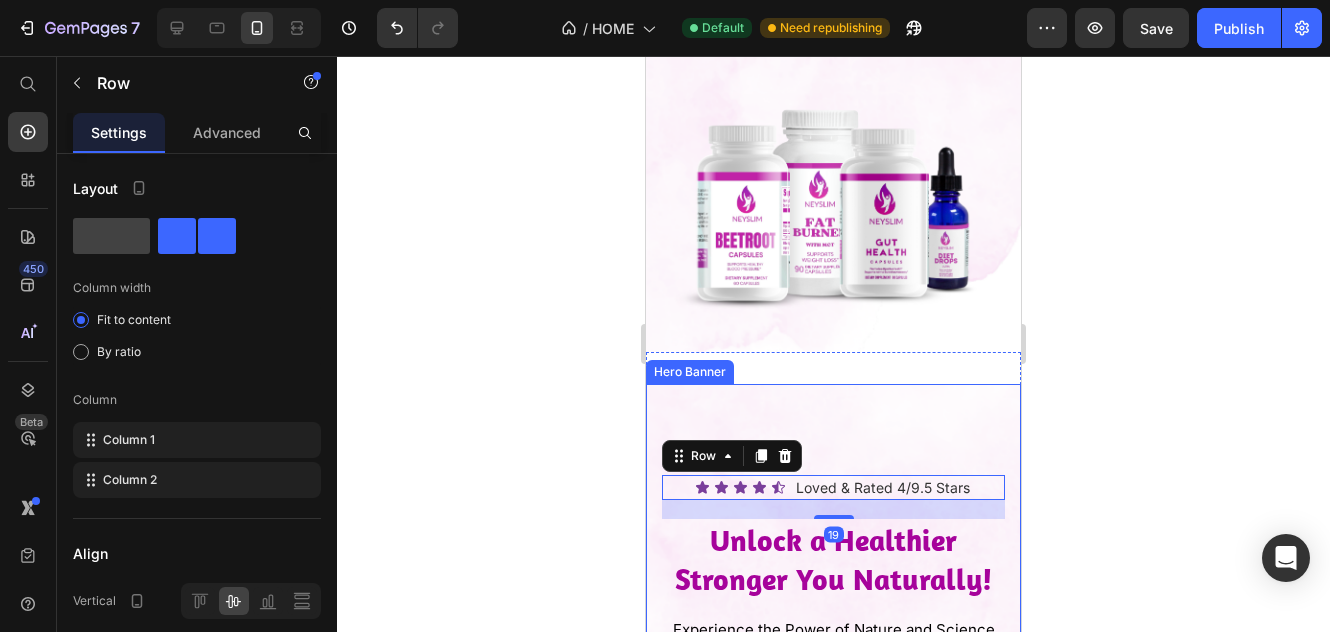 click at bounding box center [833, 634] 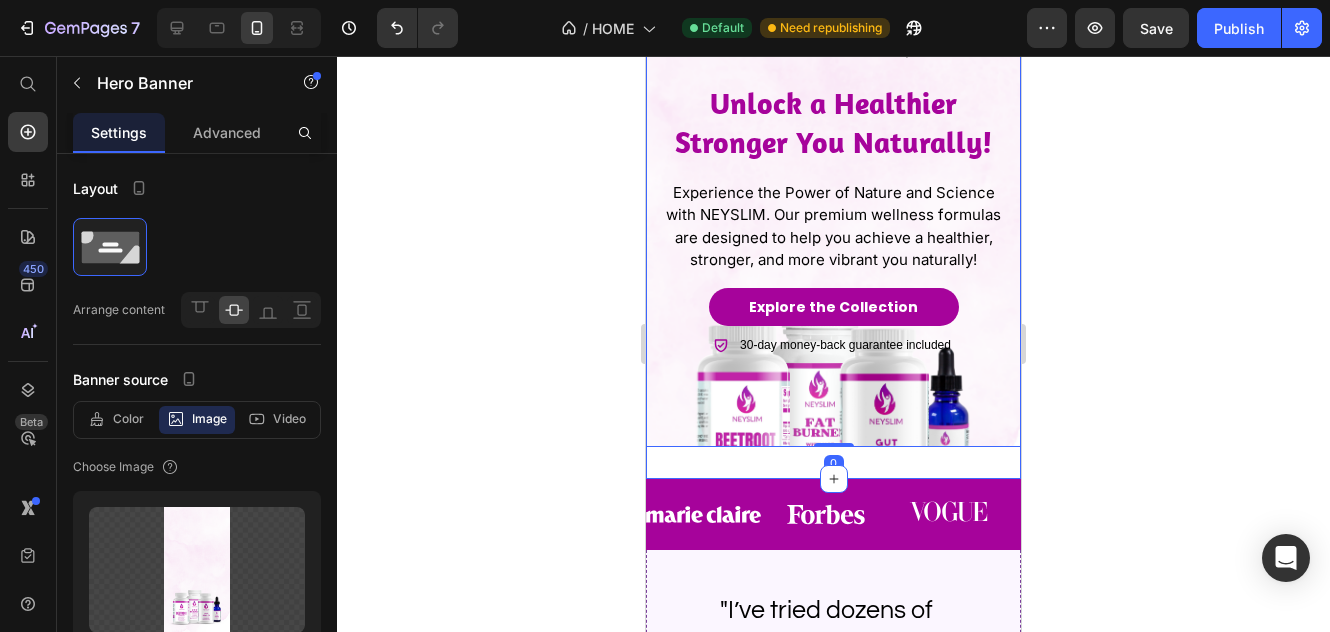 scroll, scrollTop: 1055, scrollLeft: 0, axis: vertical 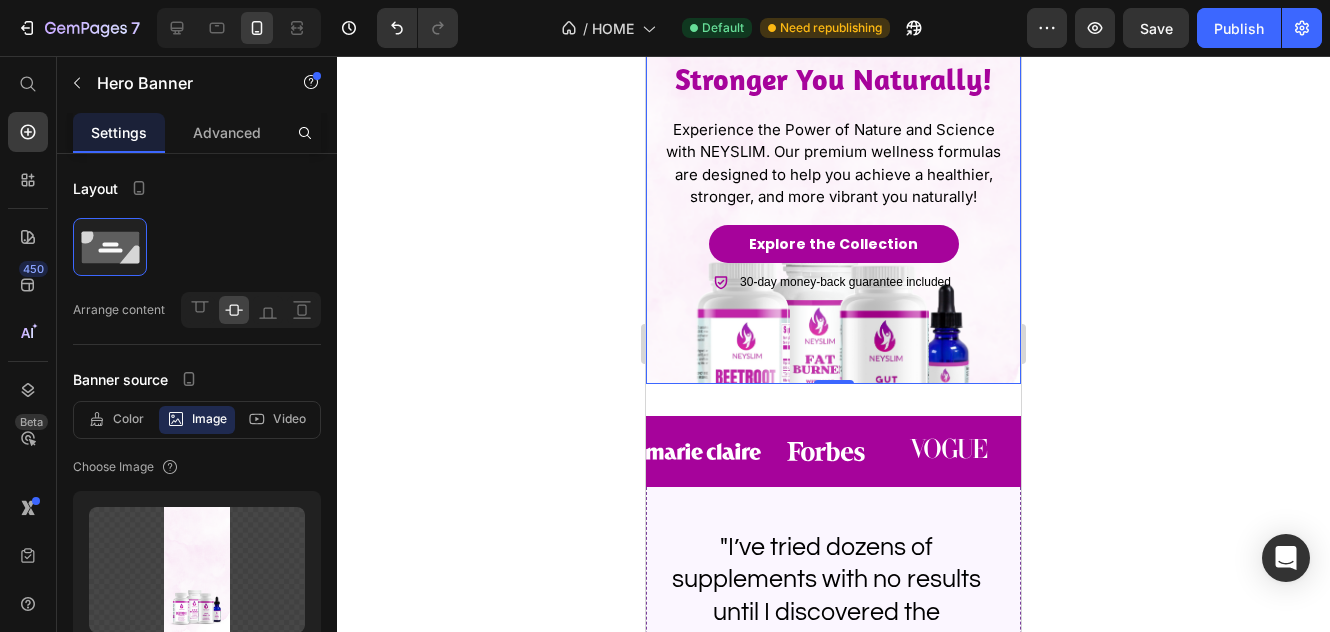 click at bounding box center (833, 134) 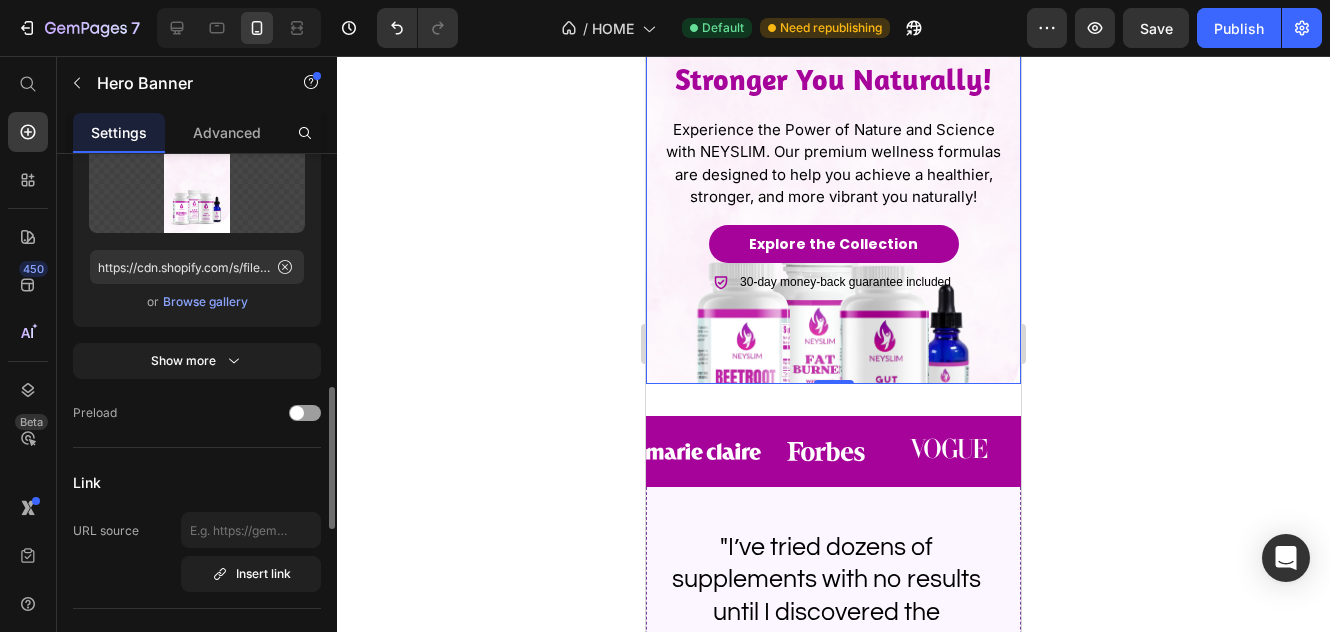 scroll, scrollTop: 600, scrollLeft: 0, axis: vertical 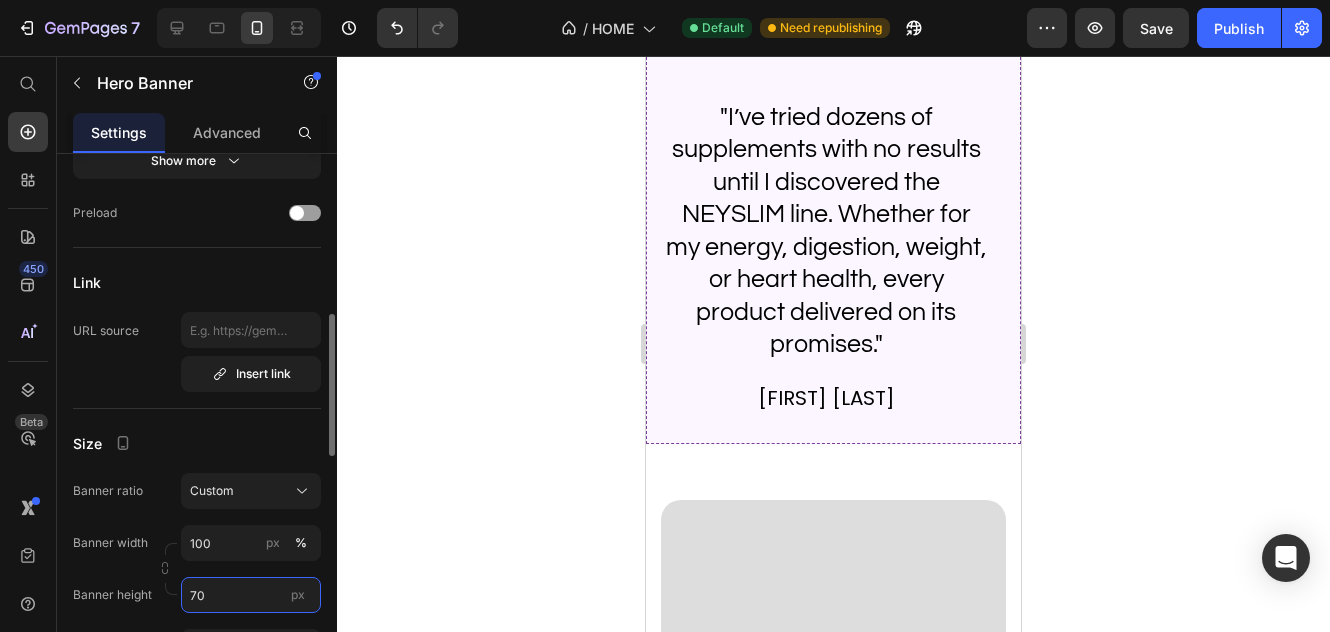 type on "700" 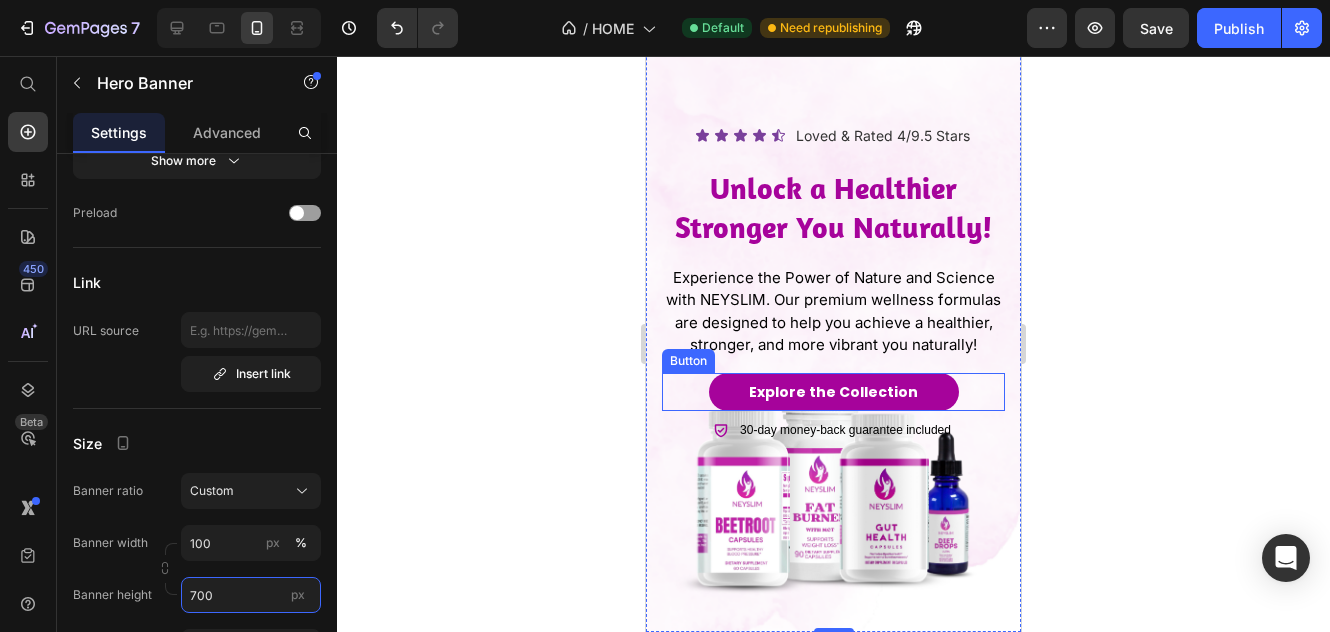 scroll, scrollTop: 1055, scrollLeft: 0, axis: vertical 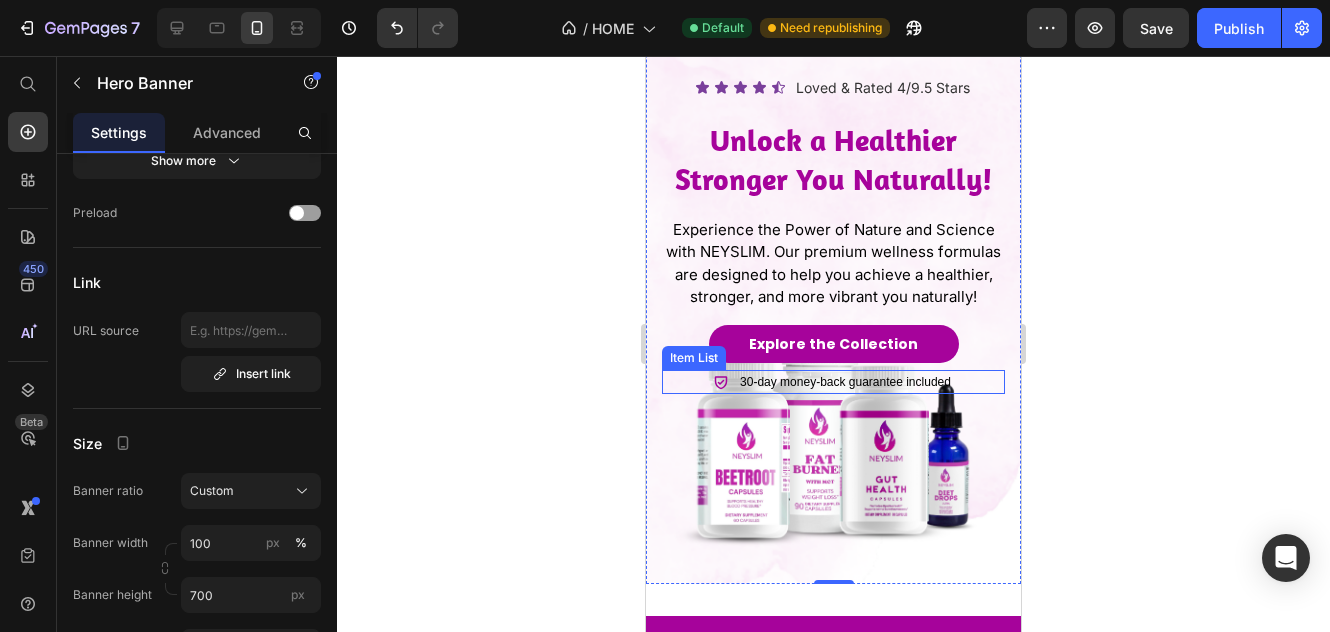 click on "30-day money-back guarantee included" at bounding box center [833, 382] 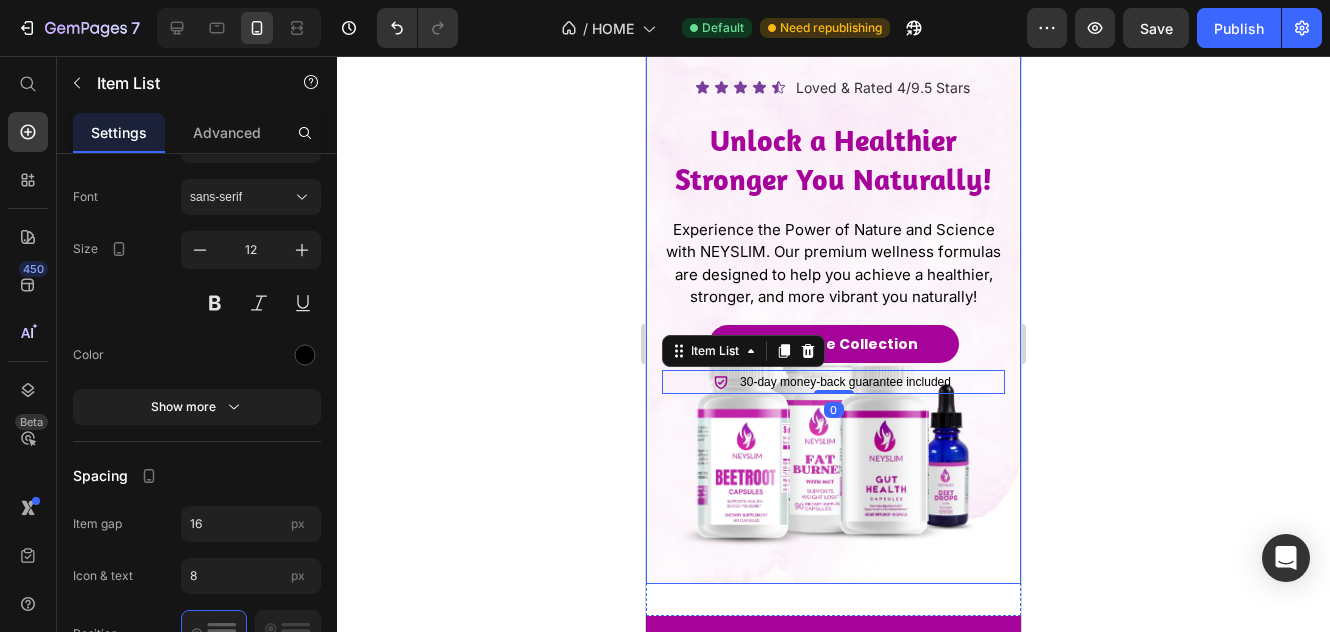 scroll, scrollTop: 0, scrollLeft: 0, axis: both 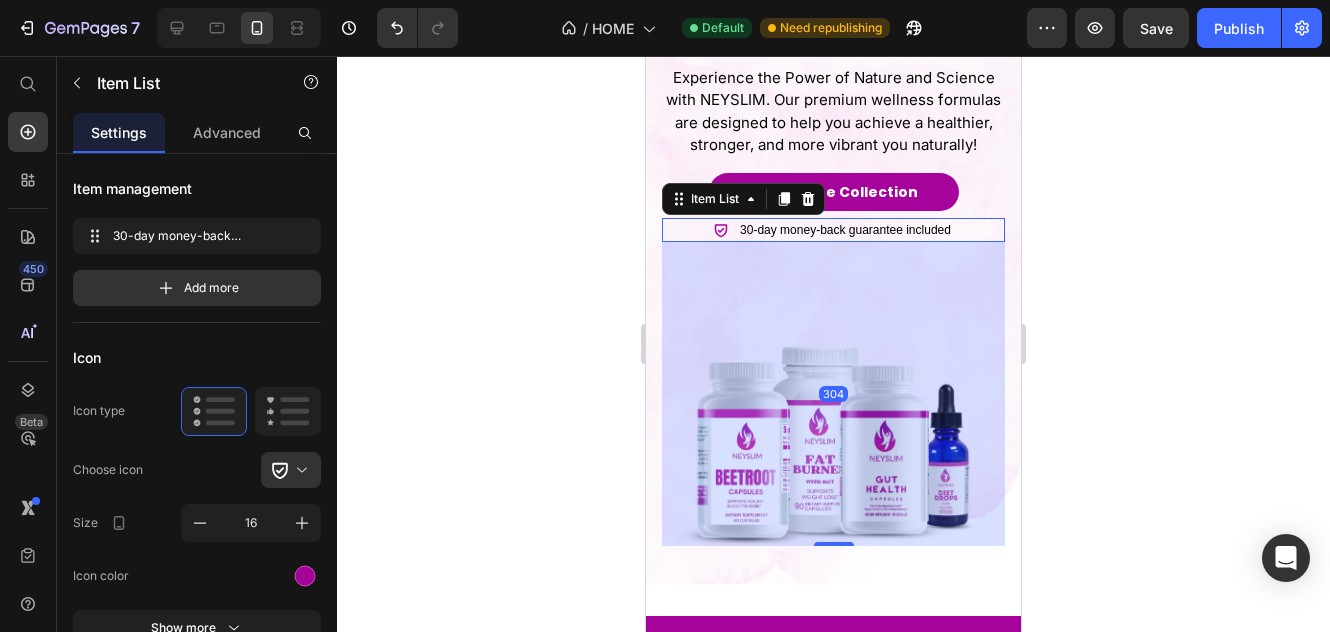 drag, startPoint x: 818, startPoint y: 375, endPoint x: 857, endPoint y: 540, distance: 169.54645 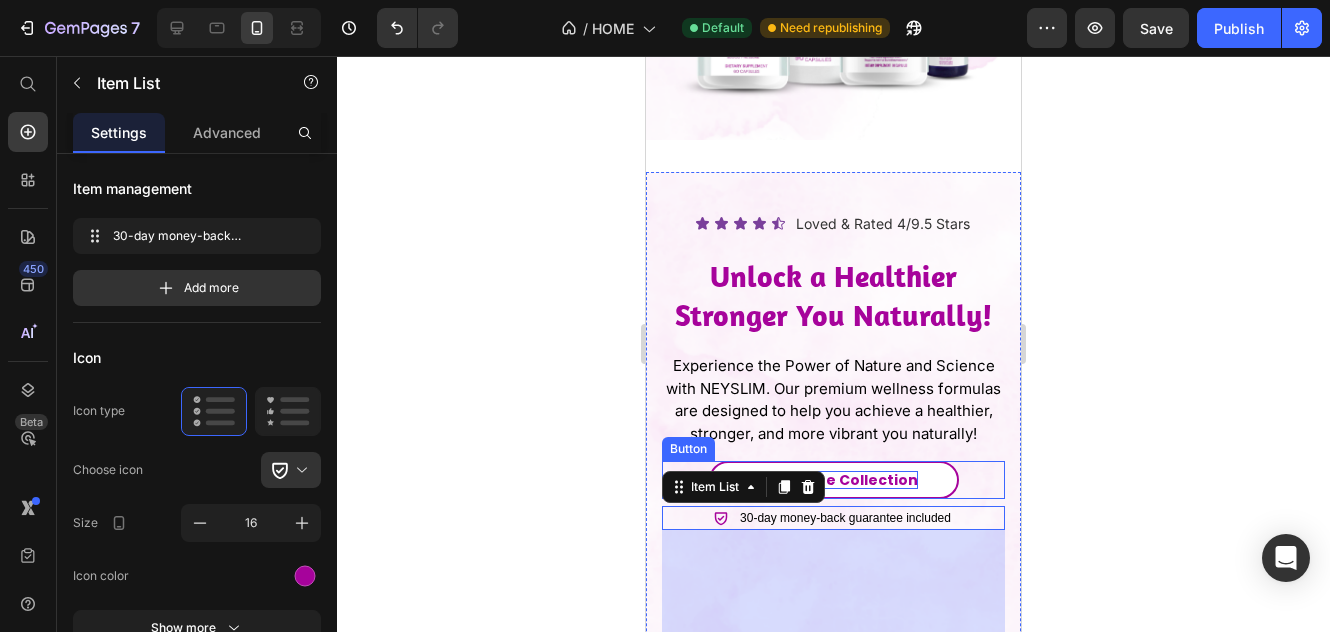 scroll, scrollTop: 655, scrollLeft: 0, axis: vertical 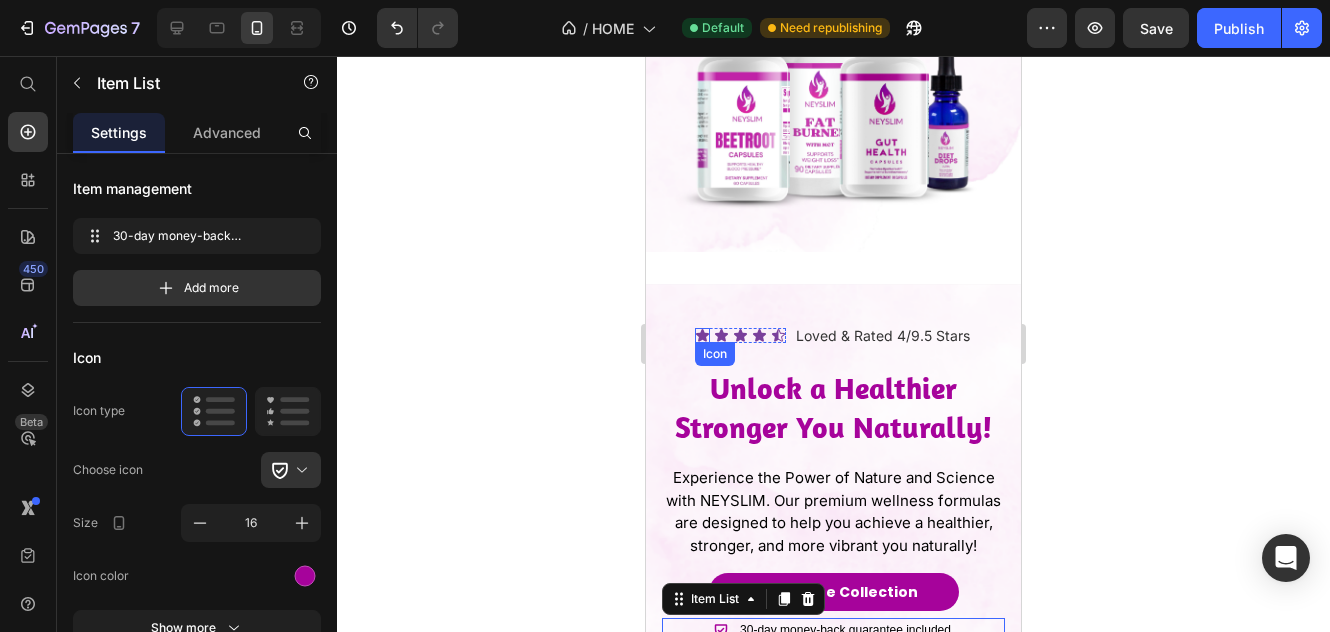 click 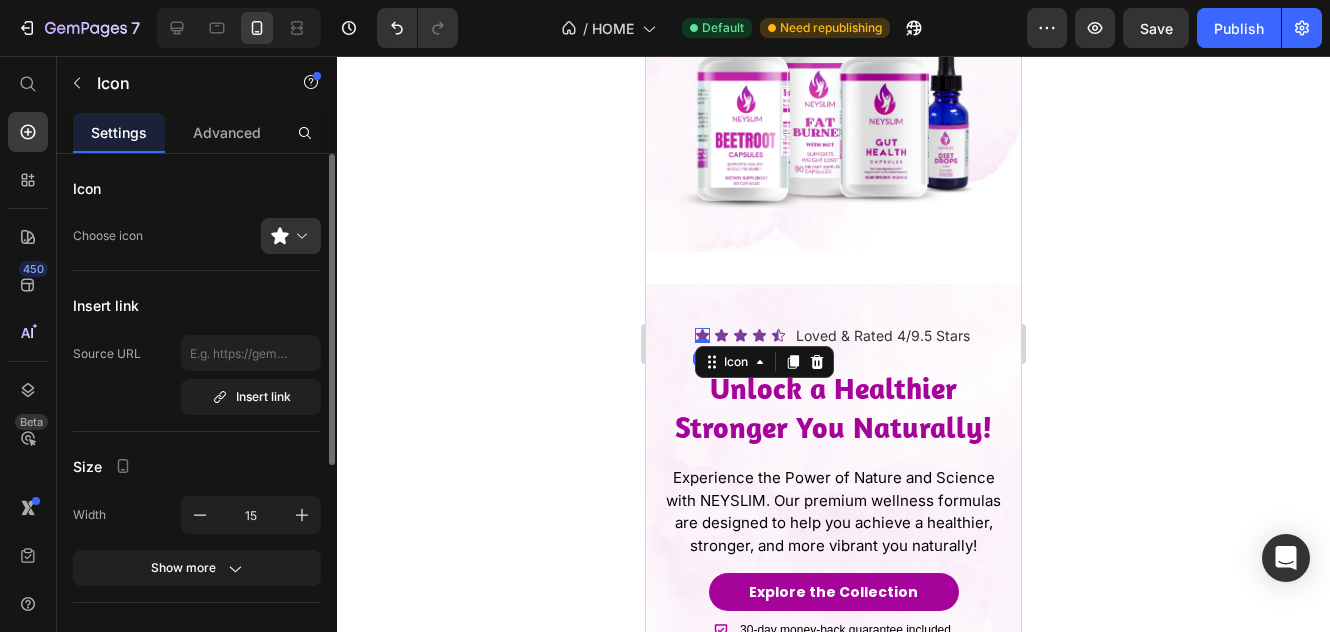 scroll, scrollTop: 200, scrollLeft: 0, axis: vertical 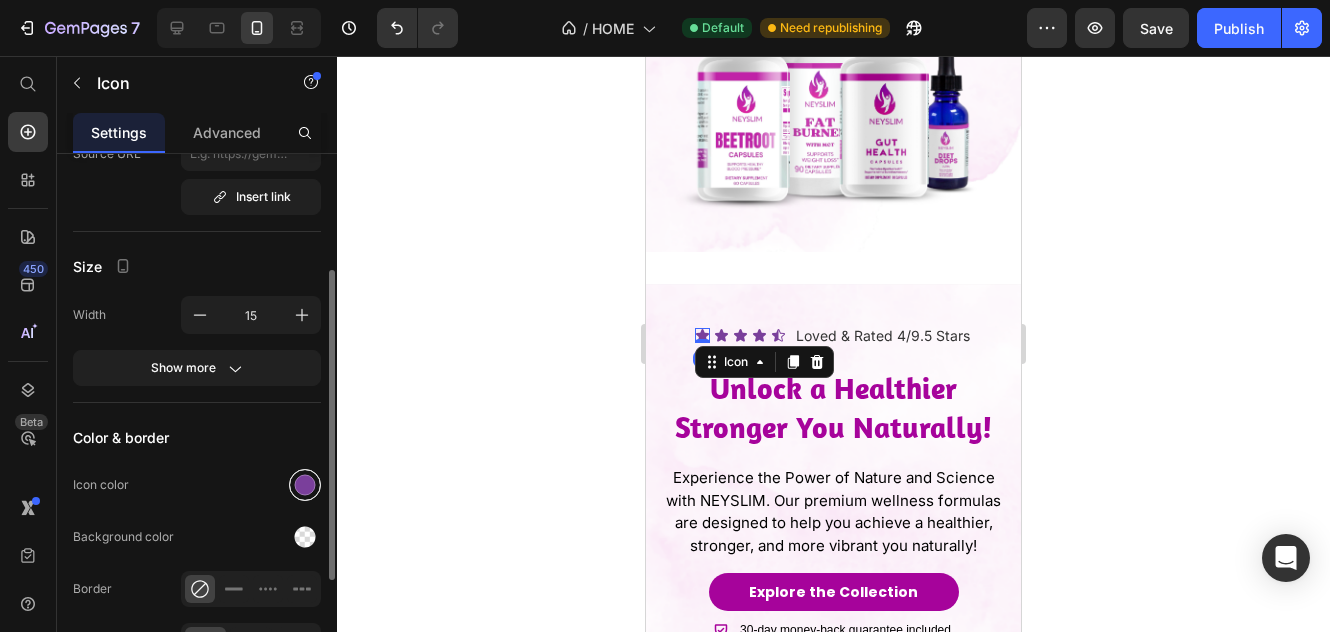 click at bounding box center (305, 485) 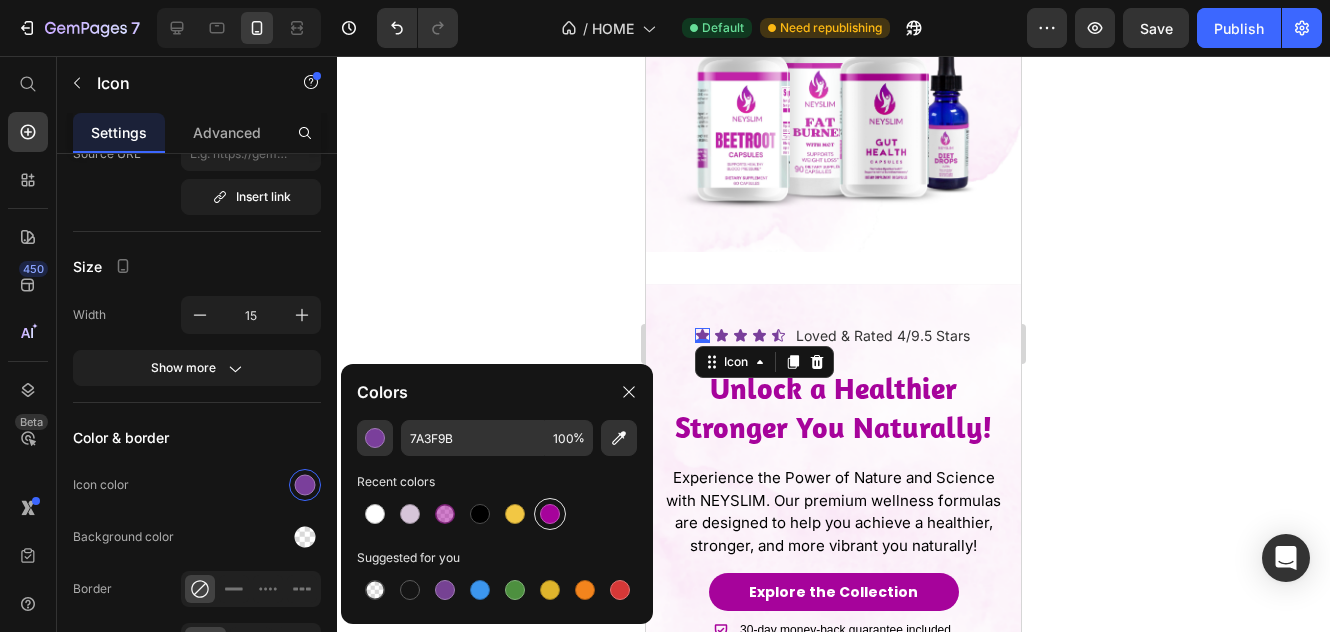 click at bounding box center (550, 514) 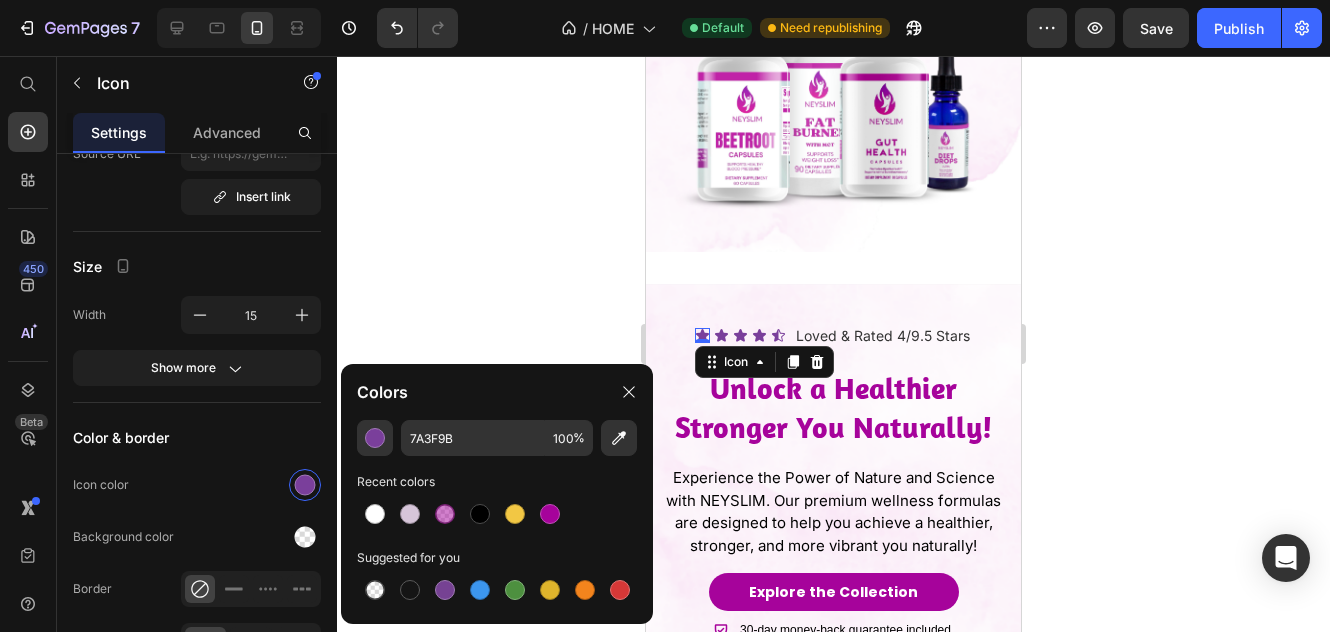 type on "A6039B" 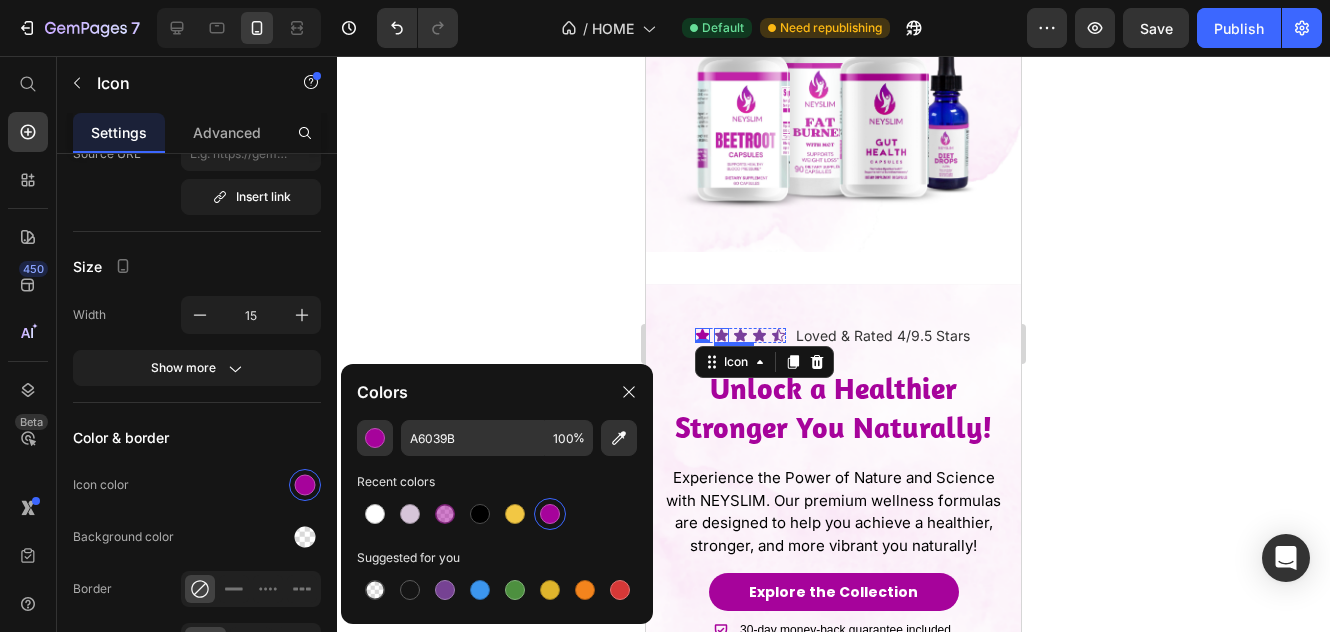 click on "Icon" at bounding box center [721, 335] 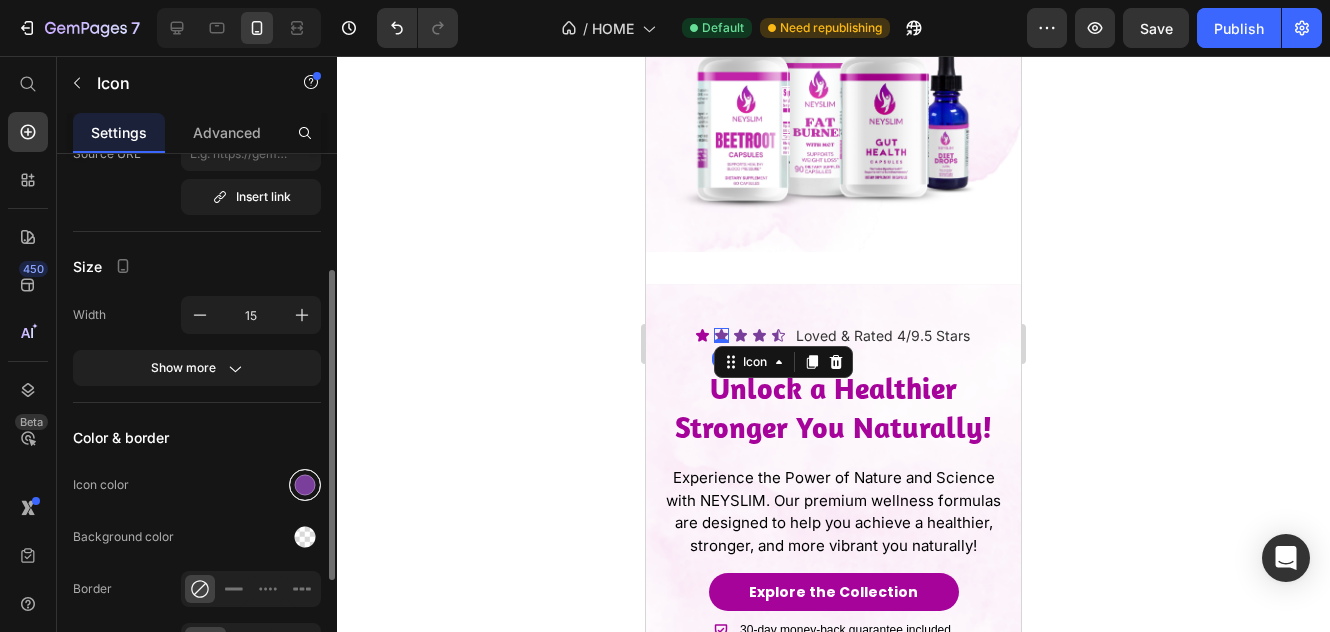 click at bounding box center (305, 485) 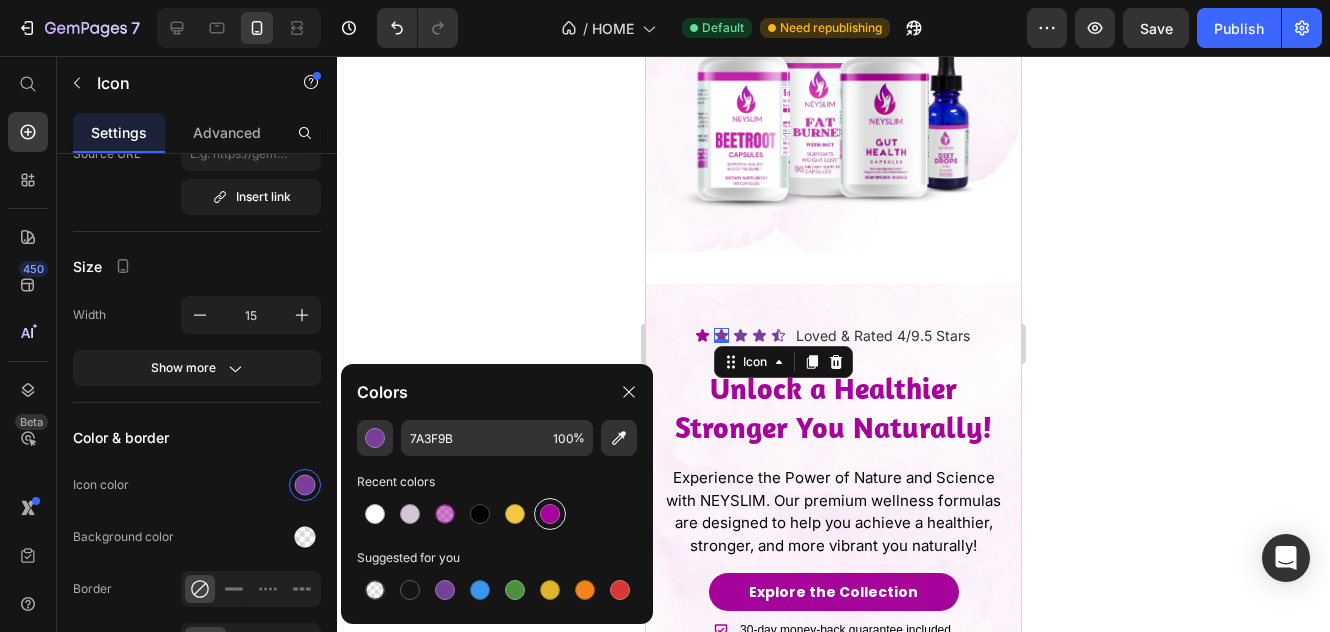click at bounding box center (550, 514) 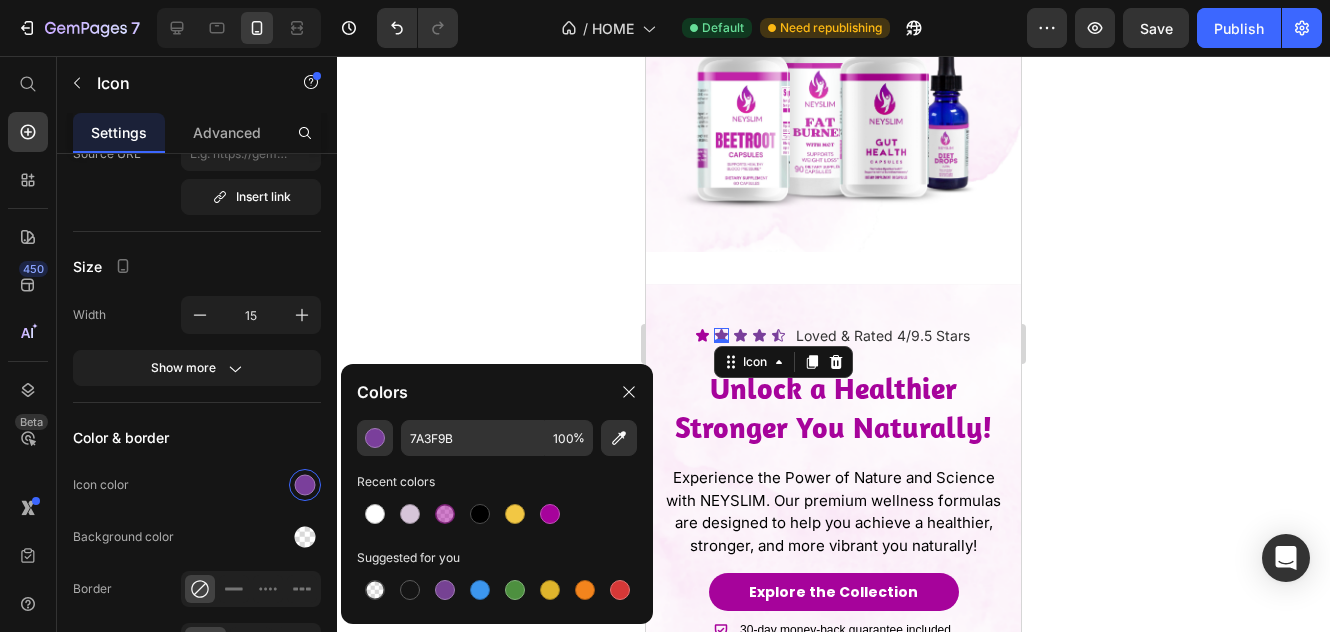 type on "A6039B" 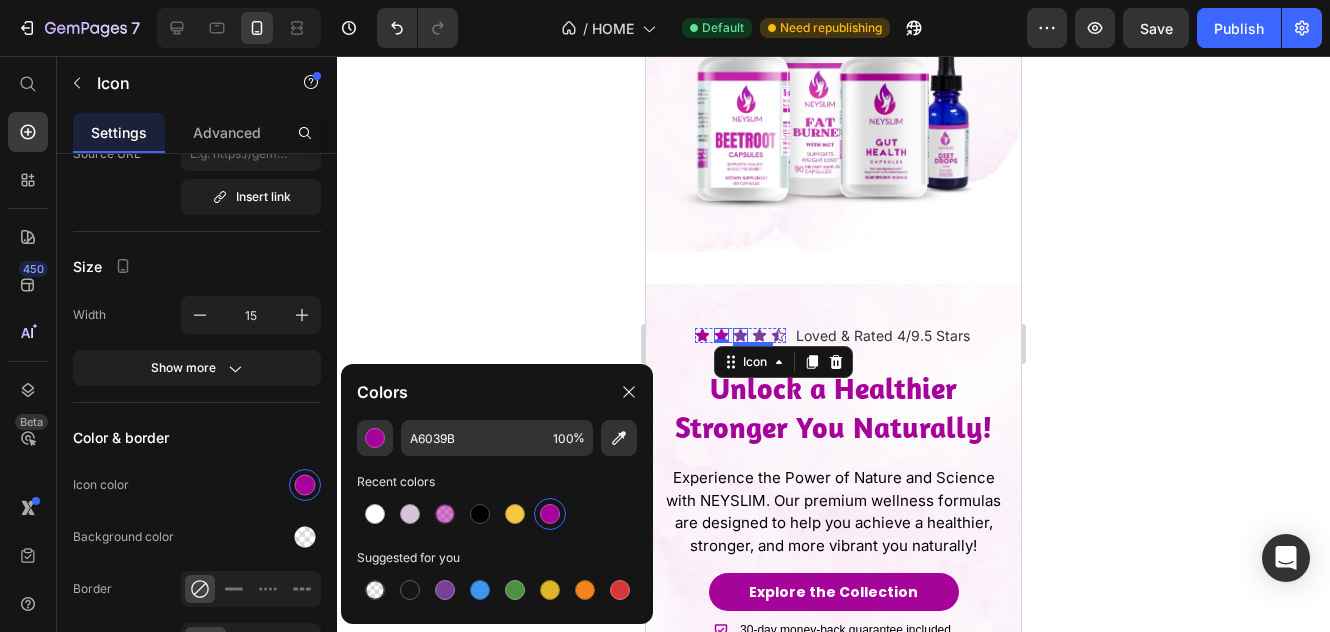 click 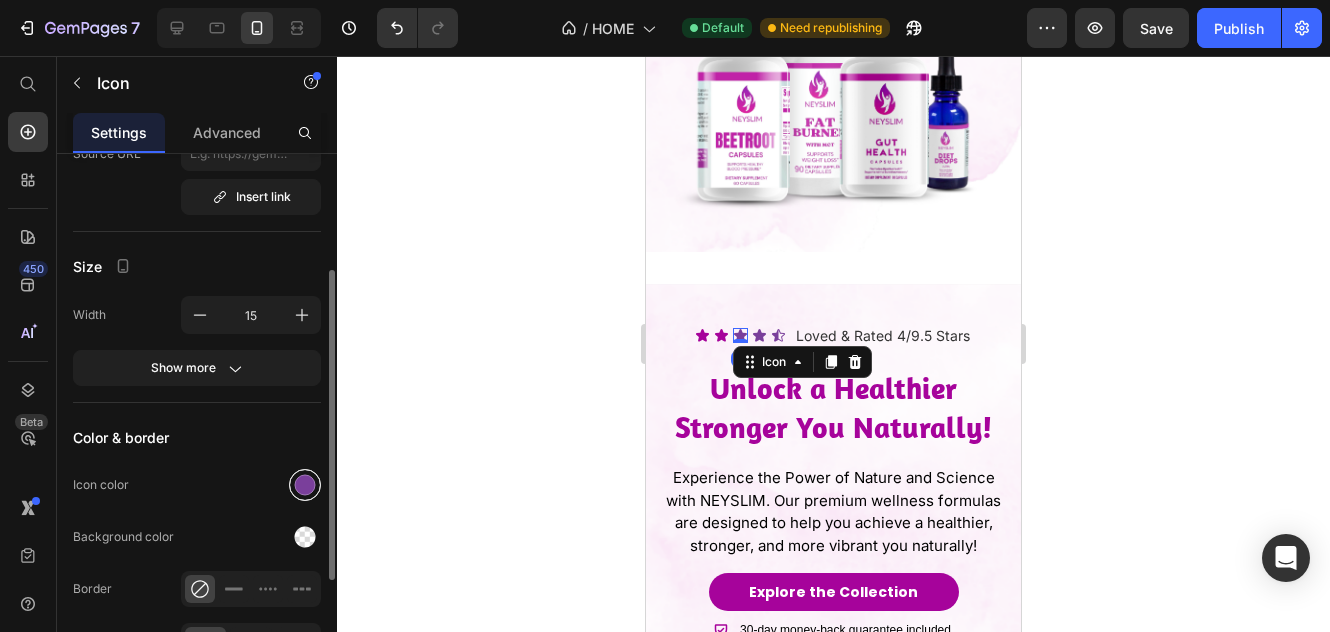 click at bounding box center (305, 485) 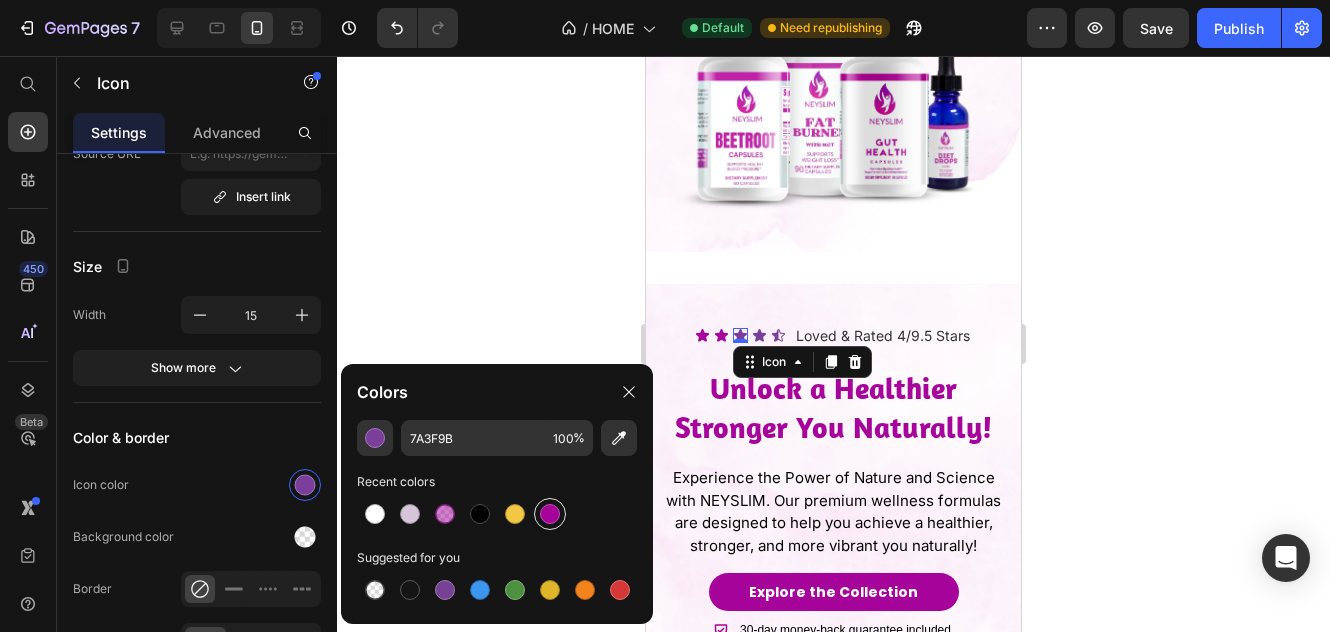 click at bounding box center [550, 514] 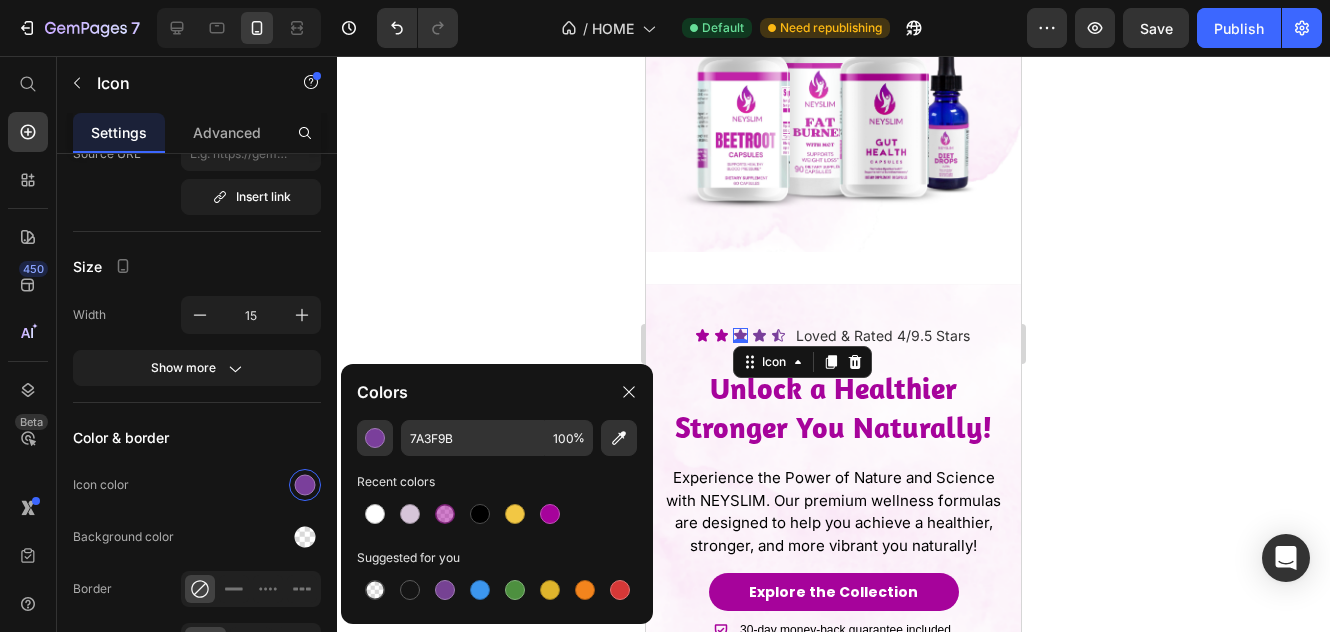 type on "A6039B" 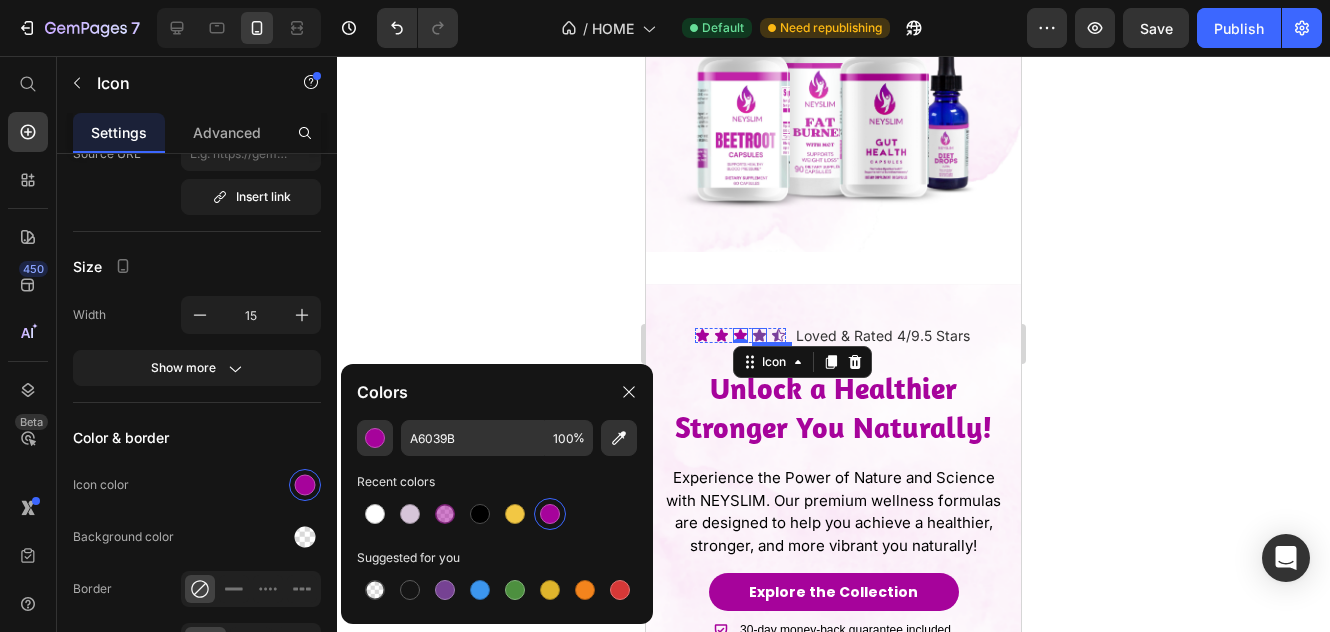 click 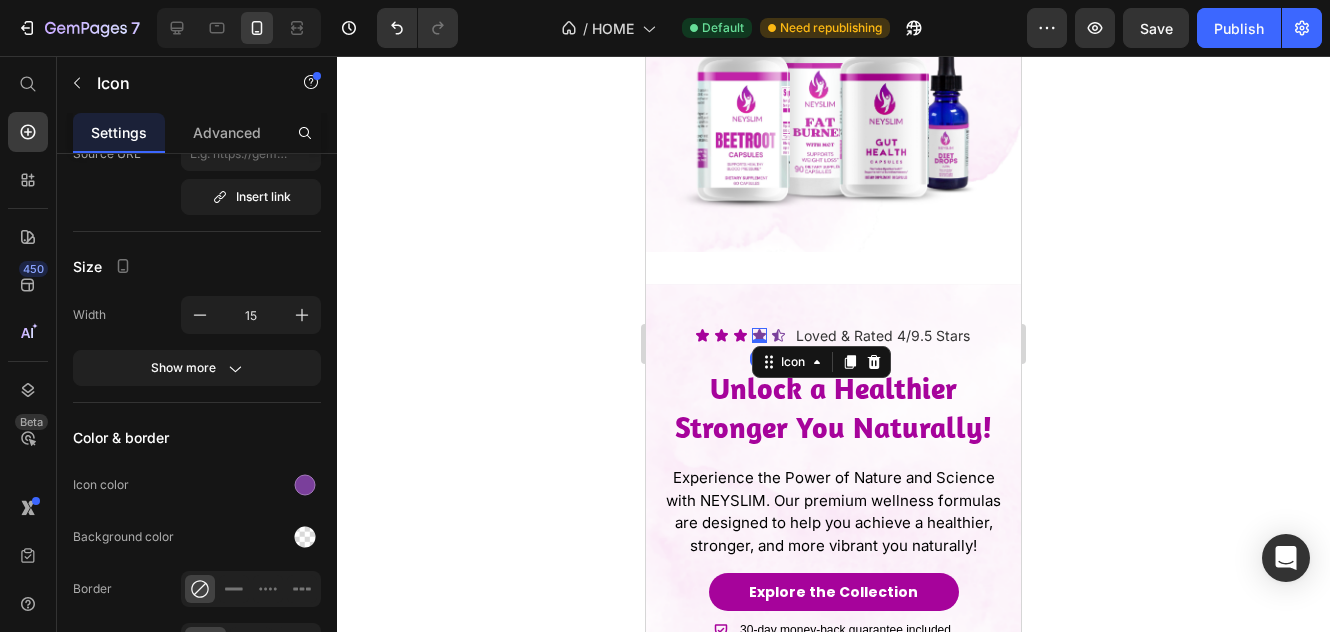 drag, startPoint x: 300, startPoint y: 487, endPoint x: 339, endPoint y: 488, distance: 39.012817 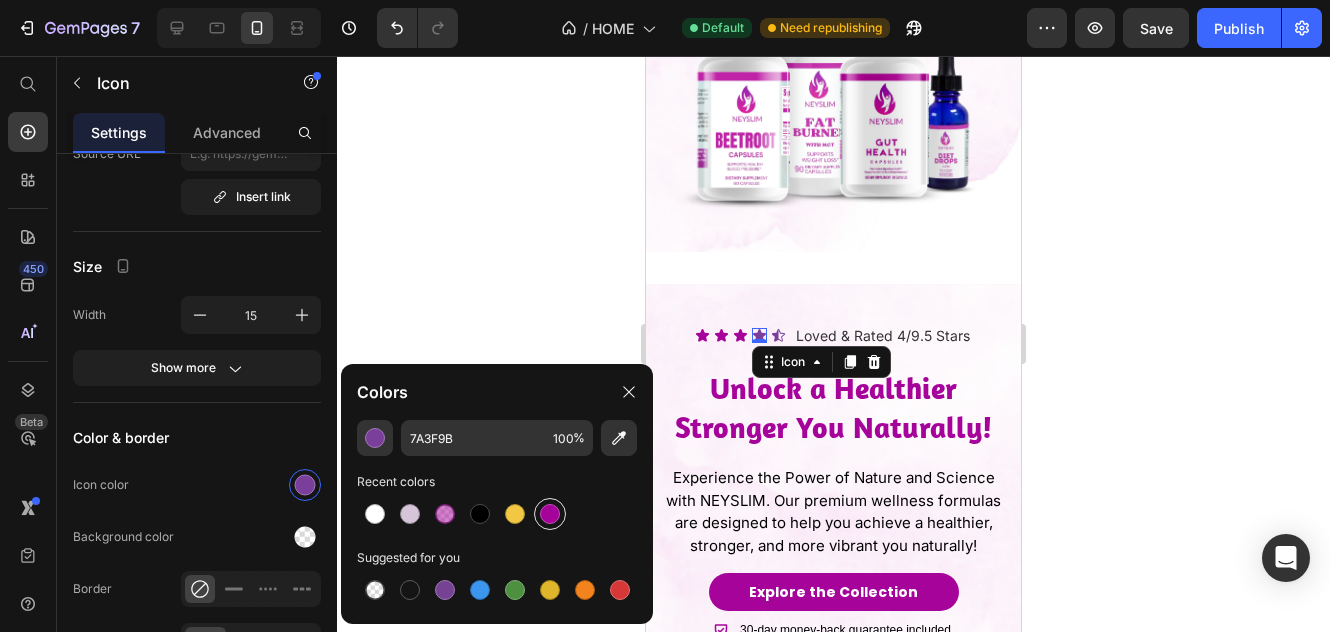 click at bounding box center [550, 514] 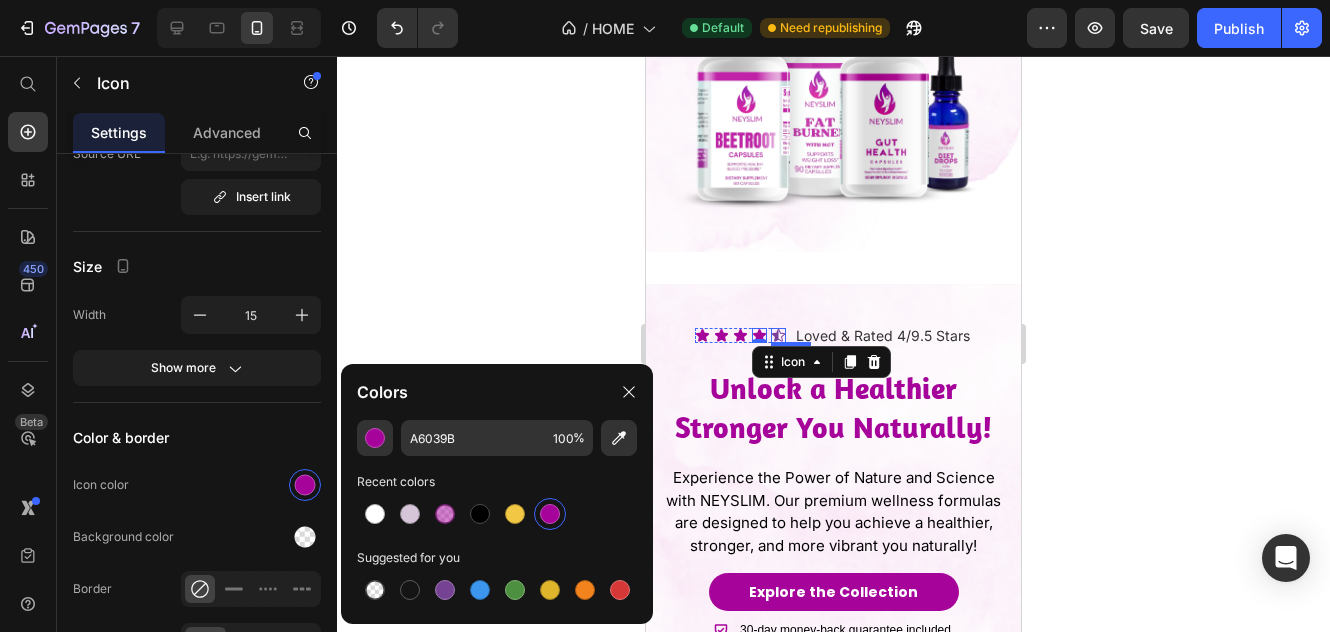 click 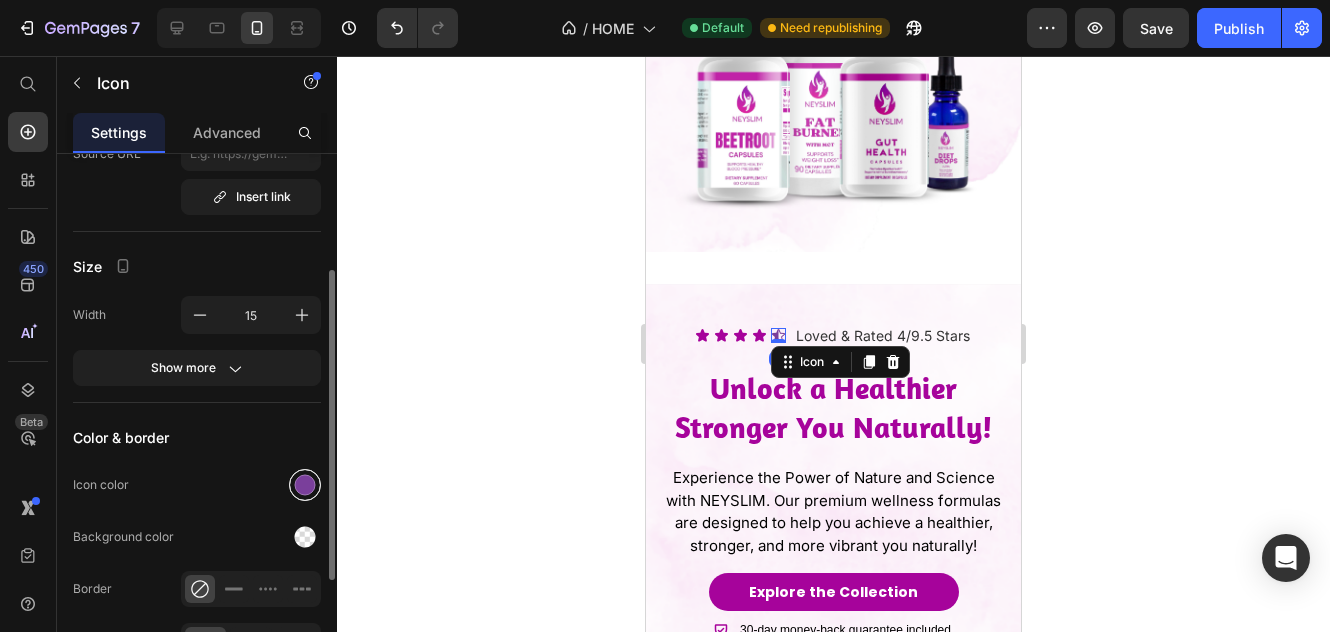 click at bounding box center (305, 485) 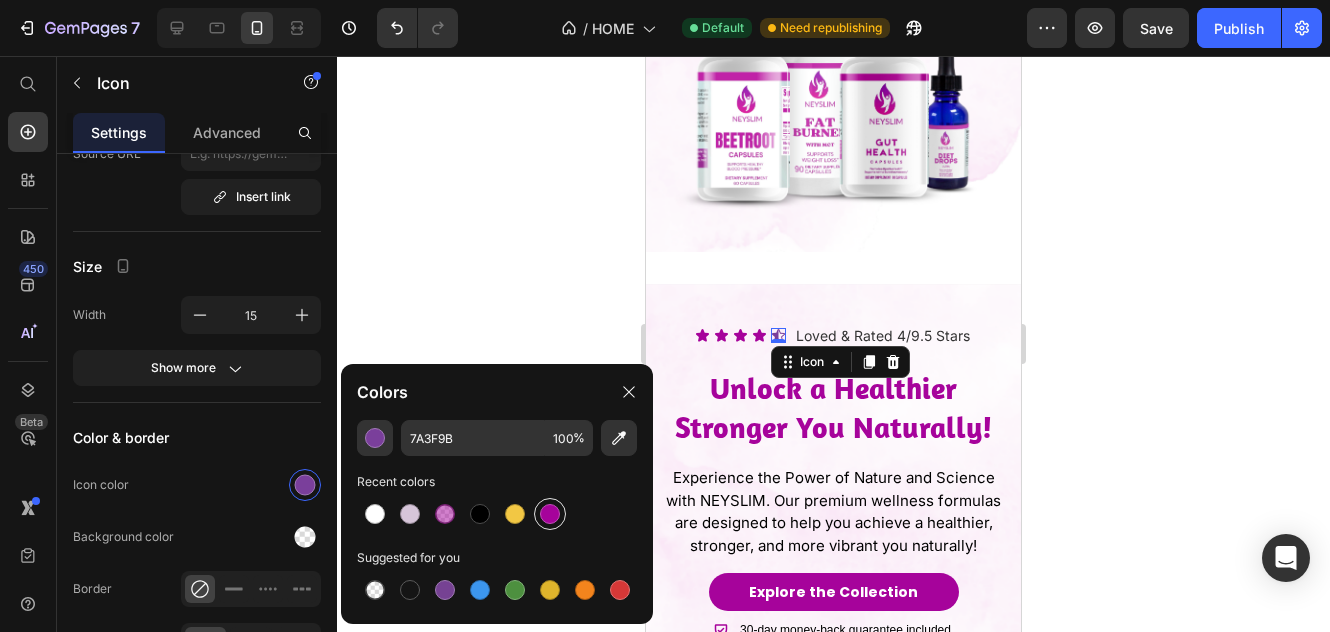 click at bounding box center (550, 514) 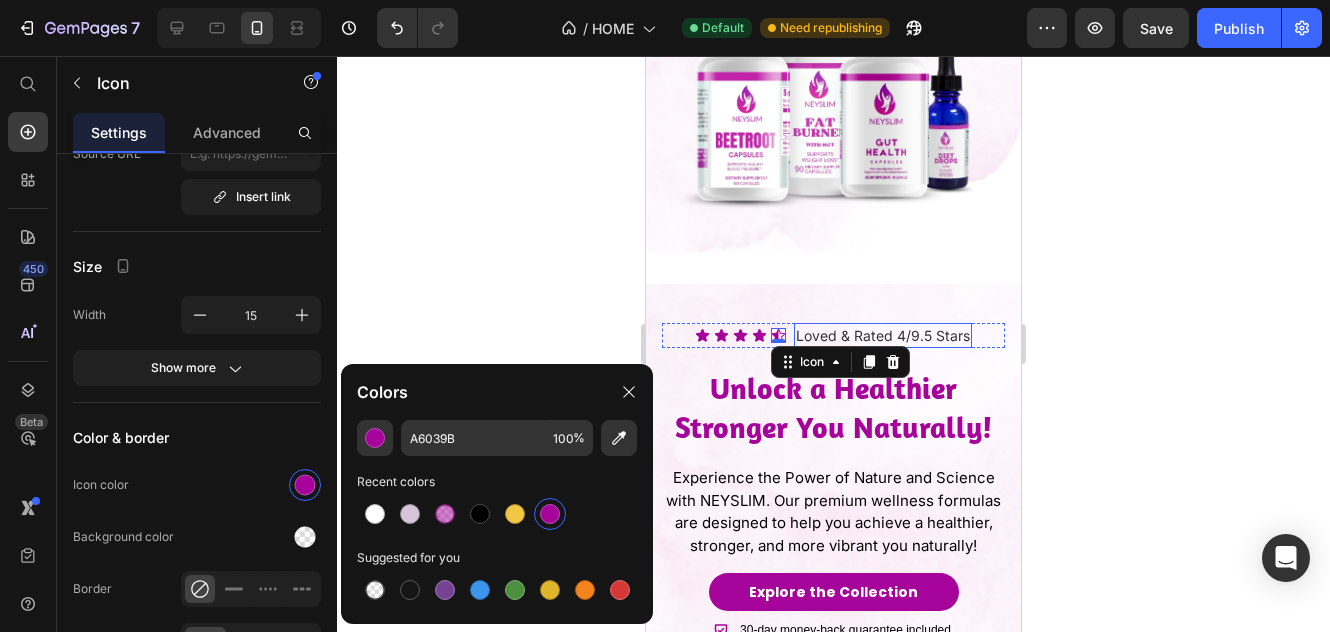 click on "Loved & Rated 4/9.5 Stars" at bounding box center [883, 335] 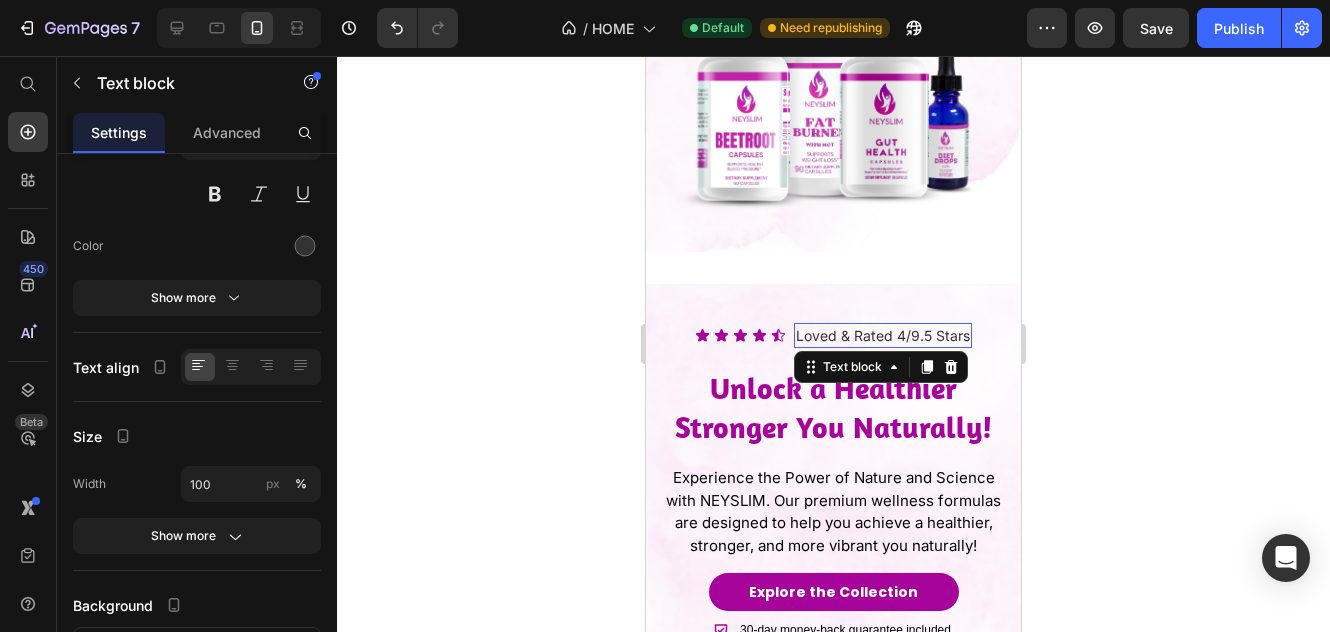 scroll, scrollTop: 0, scrollLeft: 0, axis: both 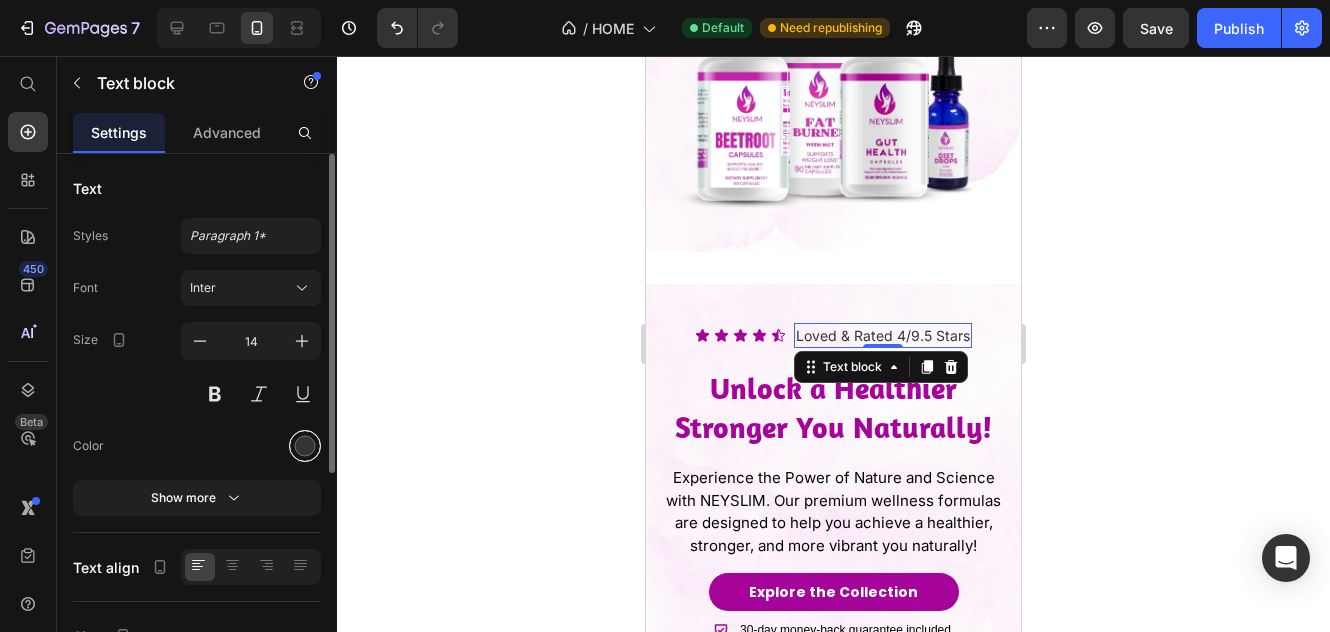 click at bounding box center [305, 446] 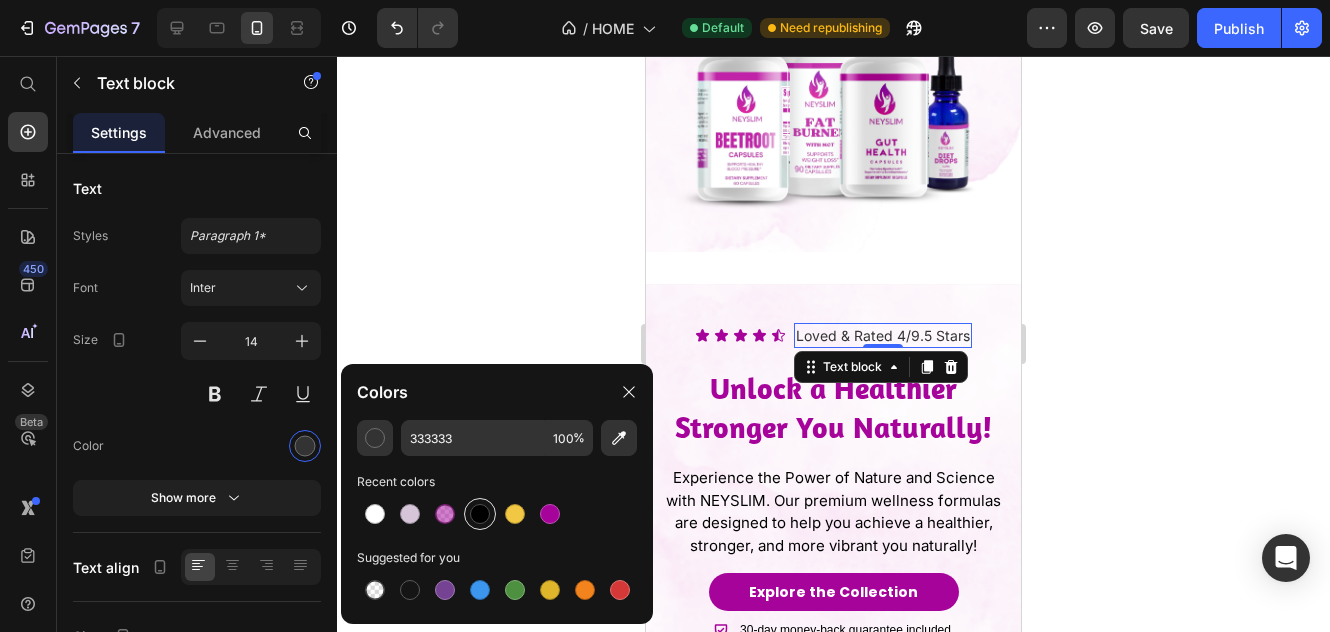 click at bounding box center [480, 514] 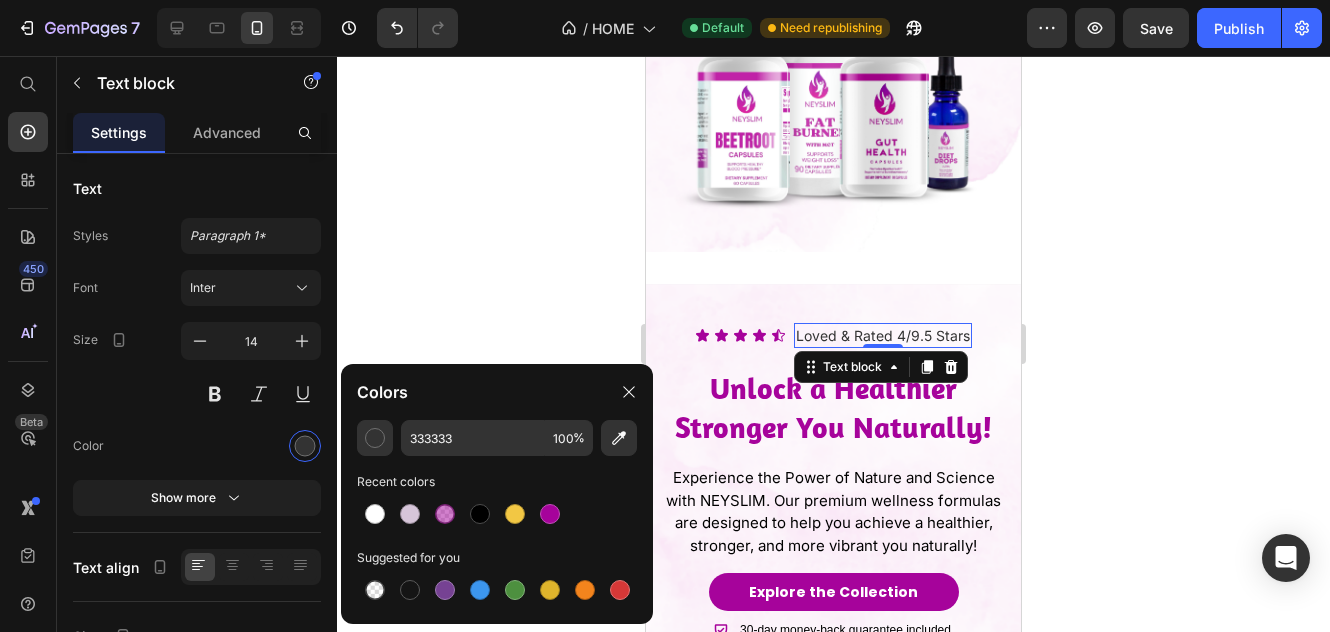 type on "000000" 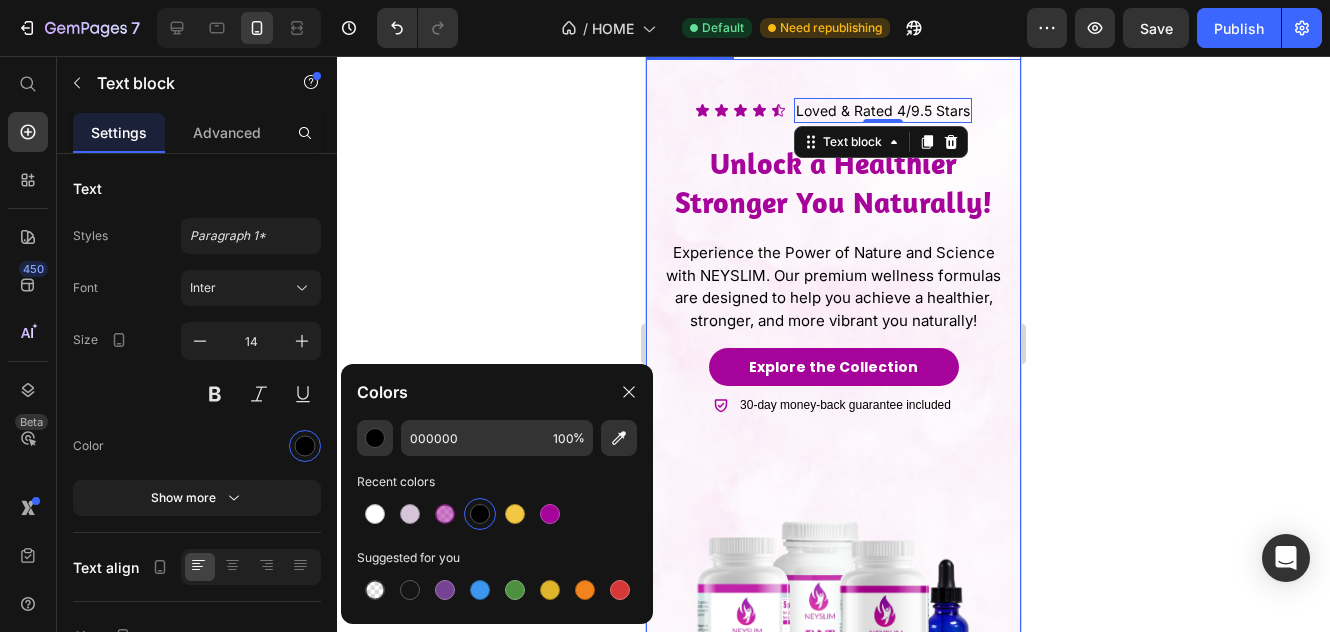 scroll, scrollTop: 955, scrollLeft: 0, axis: vertical 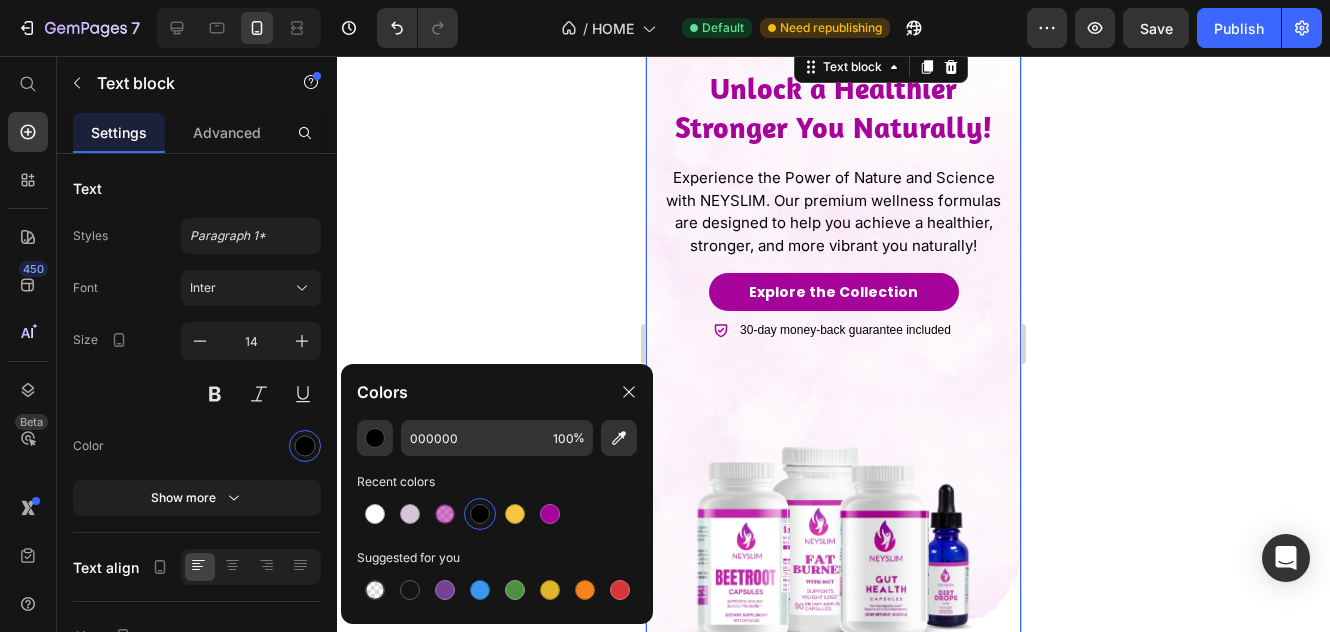 click on "Icon Icon Icon Icon Icon Icon List Loved & Rated 4/9.5 Stars Text block   0 Row Unlock a Healthier Stronger You Naturally! Text Block Experience the Power of Nature and Science with NEYSLIM. Our premium wellness formulas are designed to help you achieve a healthier, stronger, and more vibrant you naturally! Text Block Explore the Collection Button
30-day money-back guarantee included  Item List" at bounding box center [833, 334] 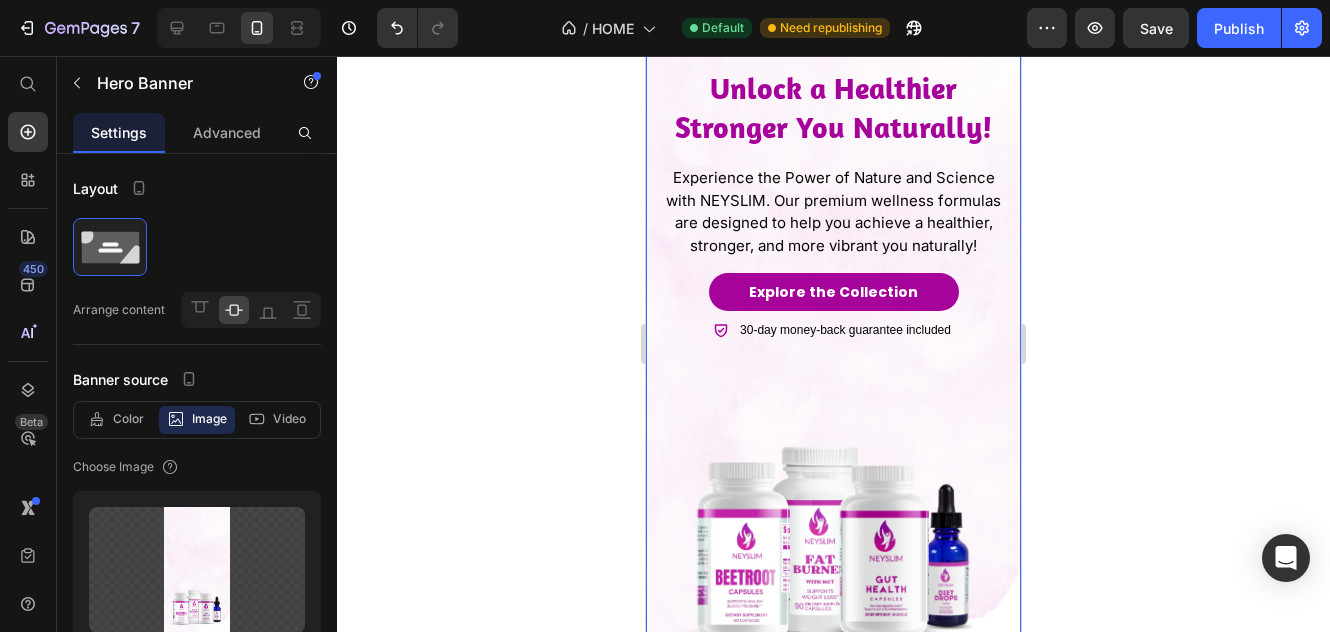 scroll, scrollTop: 1155, scrollLeft: 0, axis: vertical 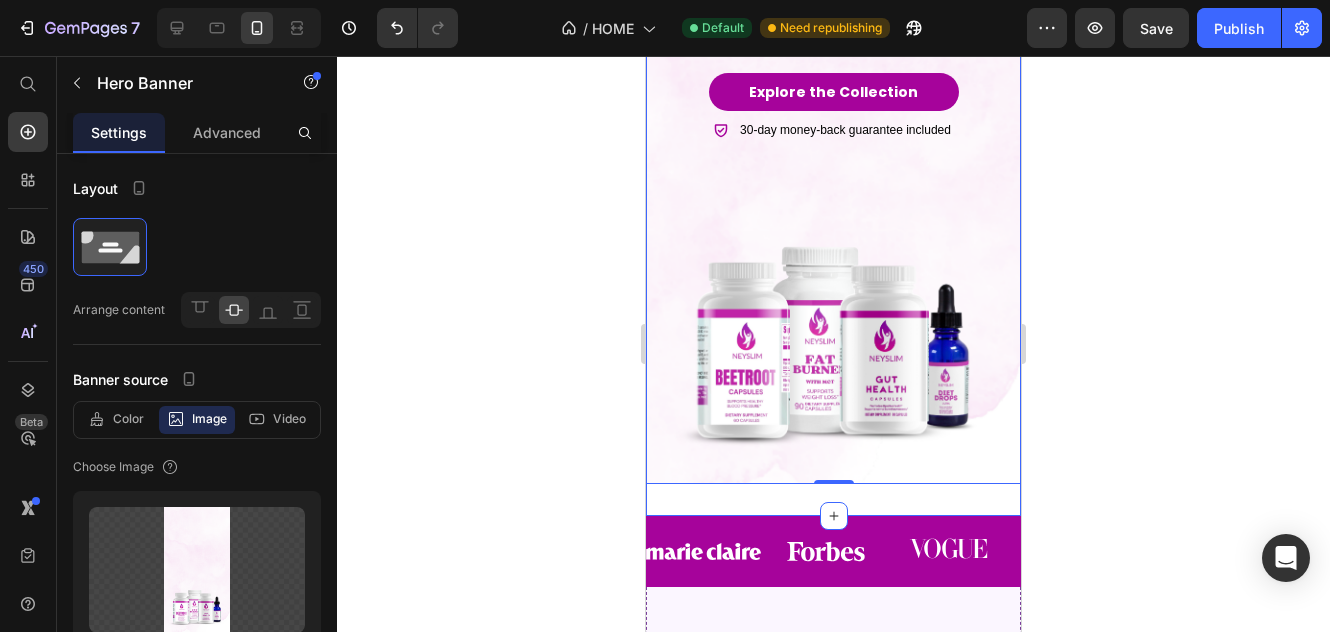 click on "Icon Icon Icon Icon Icon Icon List Loved & Rated 4/9.5 Stars Text block Row Unlock a Healthier Stronger You Naturally! Text Block Experience the Power of Nature and Science with NEYSLIM. Our premium wellness formulas are designed to help you achieve a healthier, stronger, and more vibrant you naturally! Text Block Explore the Collection Button
30-day money-back guarantee included  Item List Hero Banner   0 Section 3" at bounding box center [833, 134] 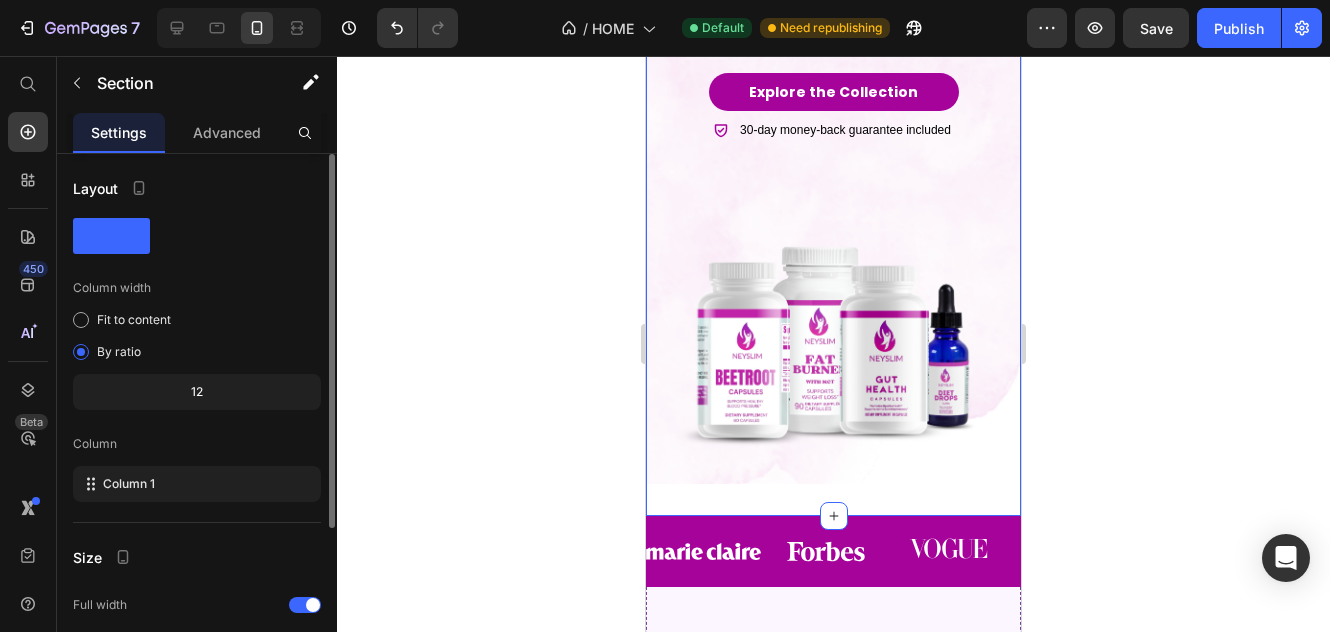 scroll, scrollTop: 100, scrollLeft: 0, axis: vertical 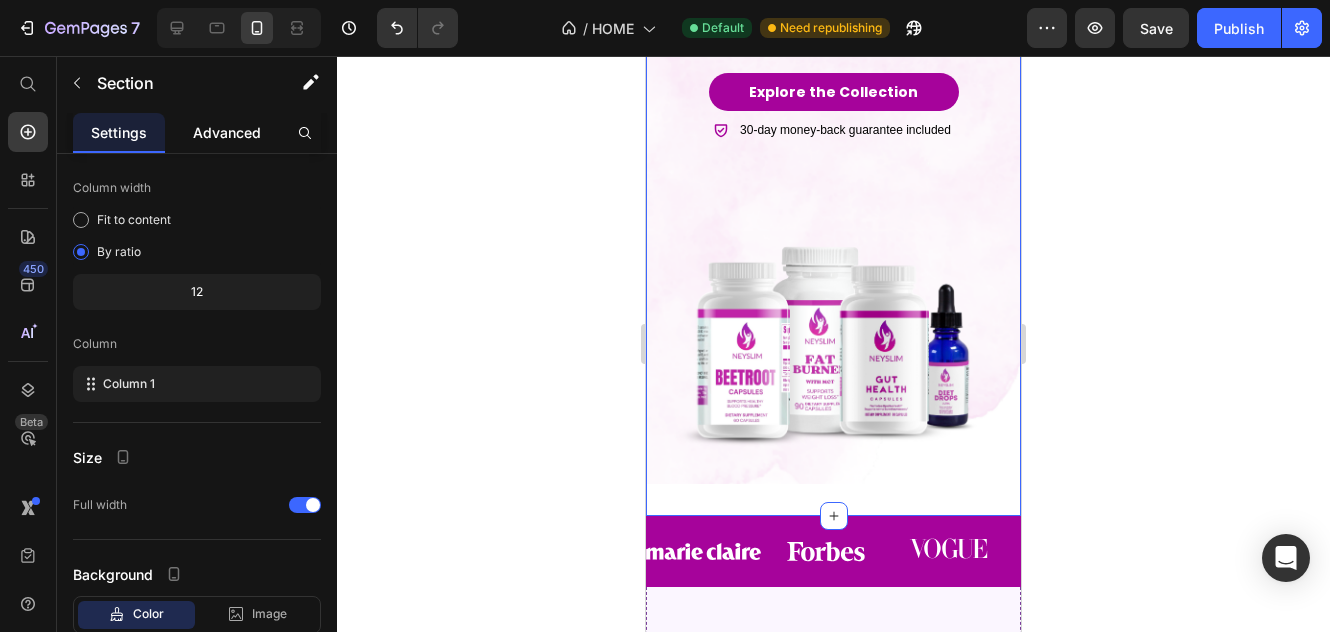 click on "Advanced" at bounding box center (227, 132) 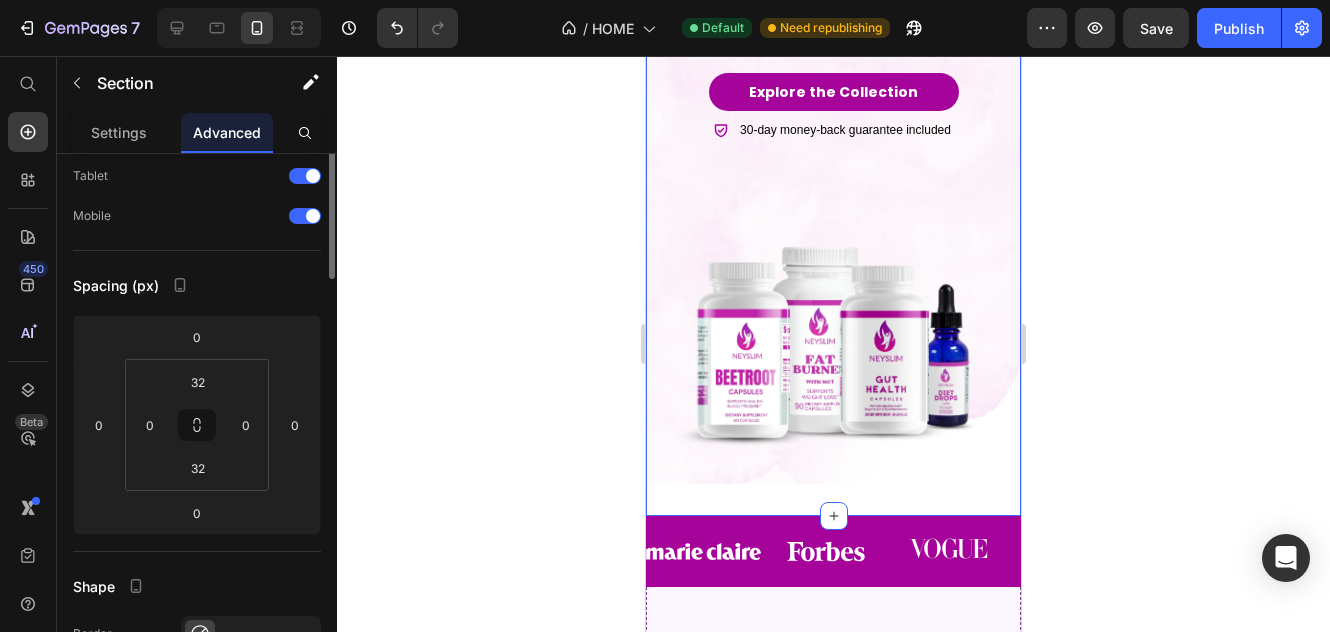 scroll, scrollTop: 0, scrollLeft: 0, axis: both 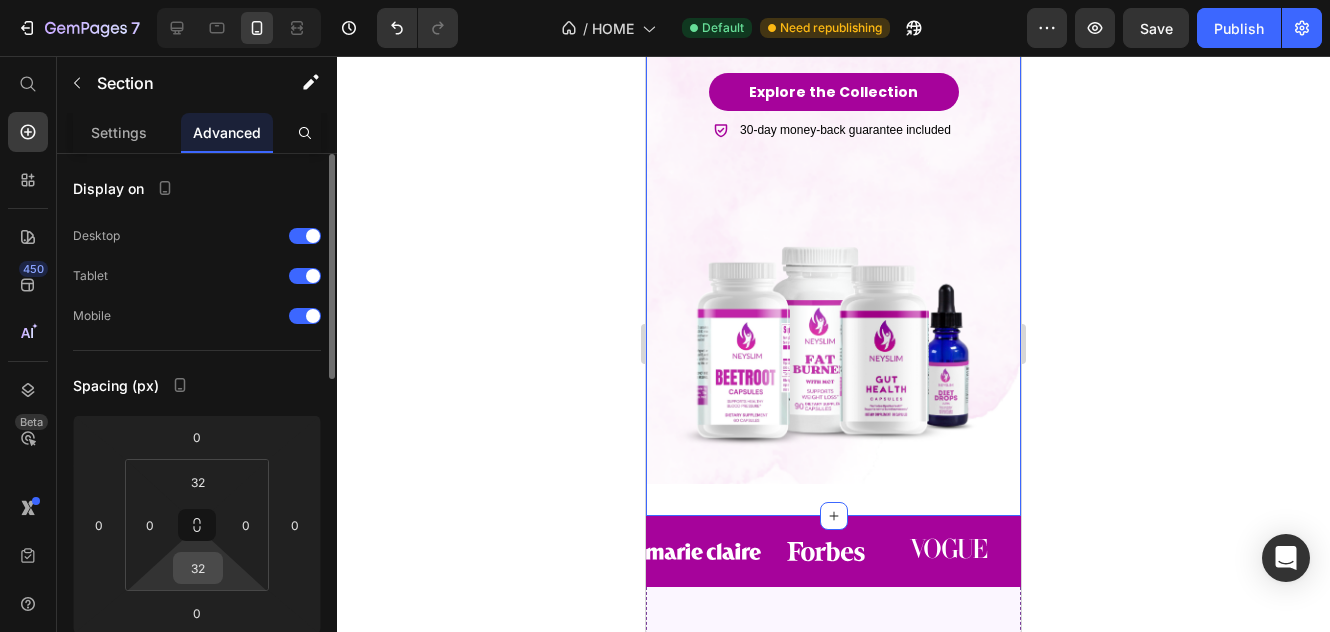 click on "32" at bounding box center (198, 568) 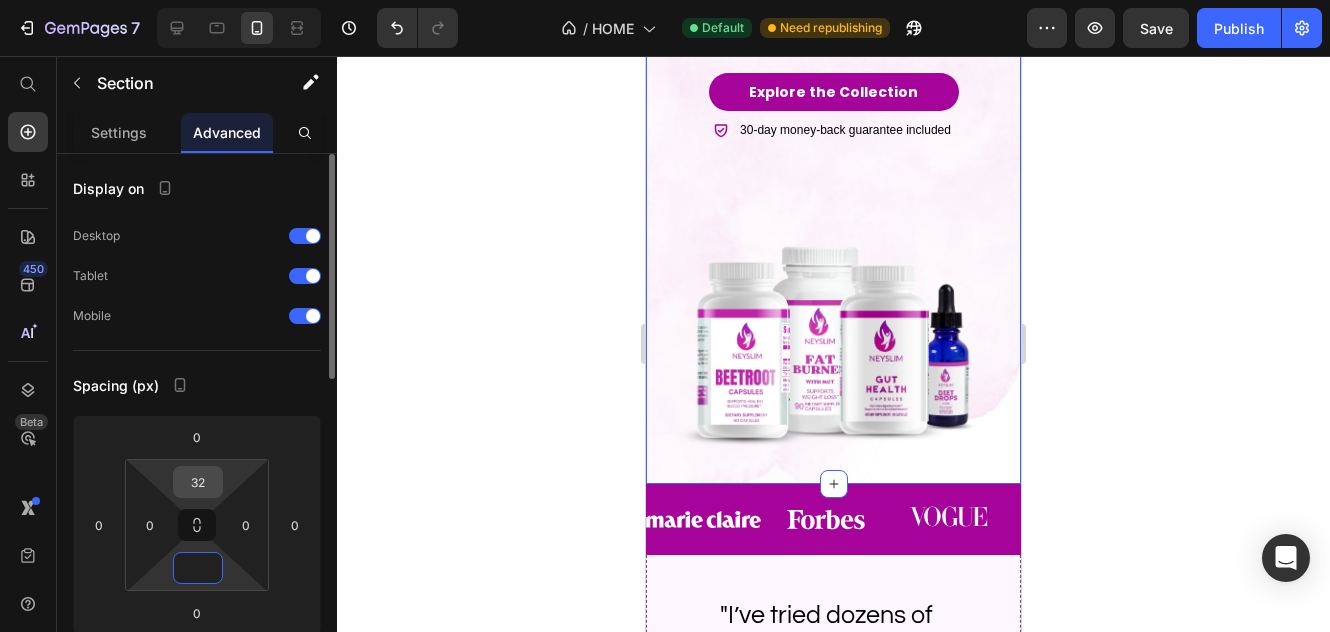 type on "0" 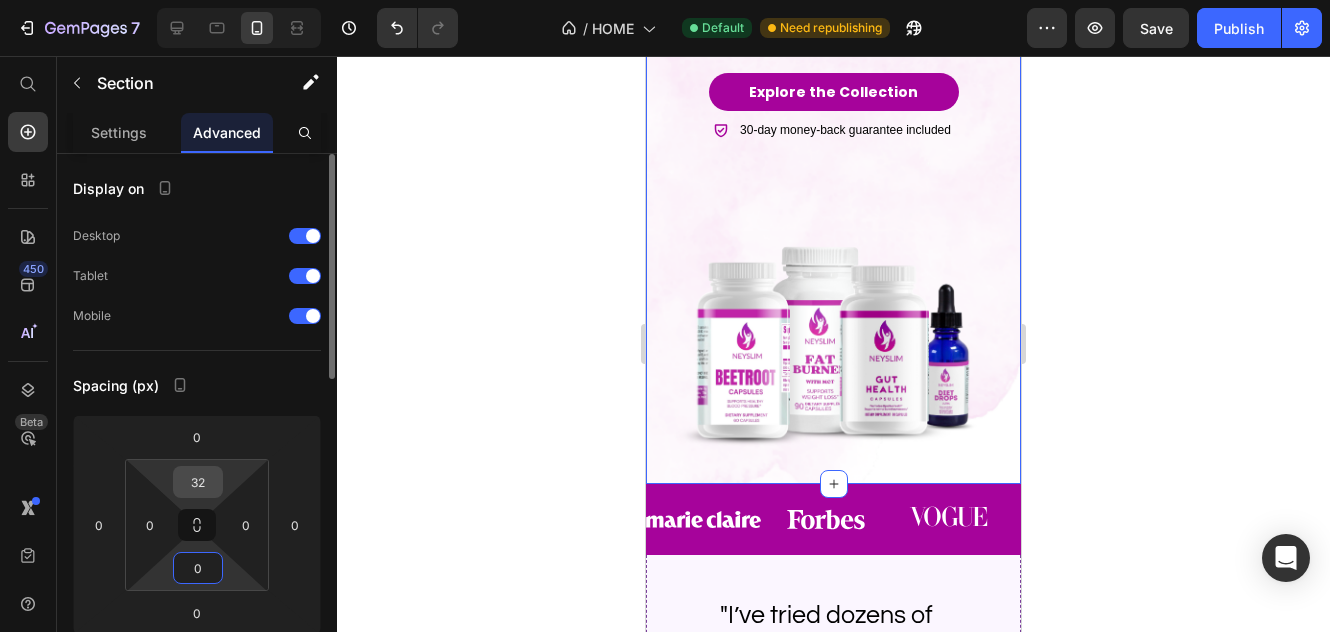 click on "32" at bounding box center (198, 482) 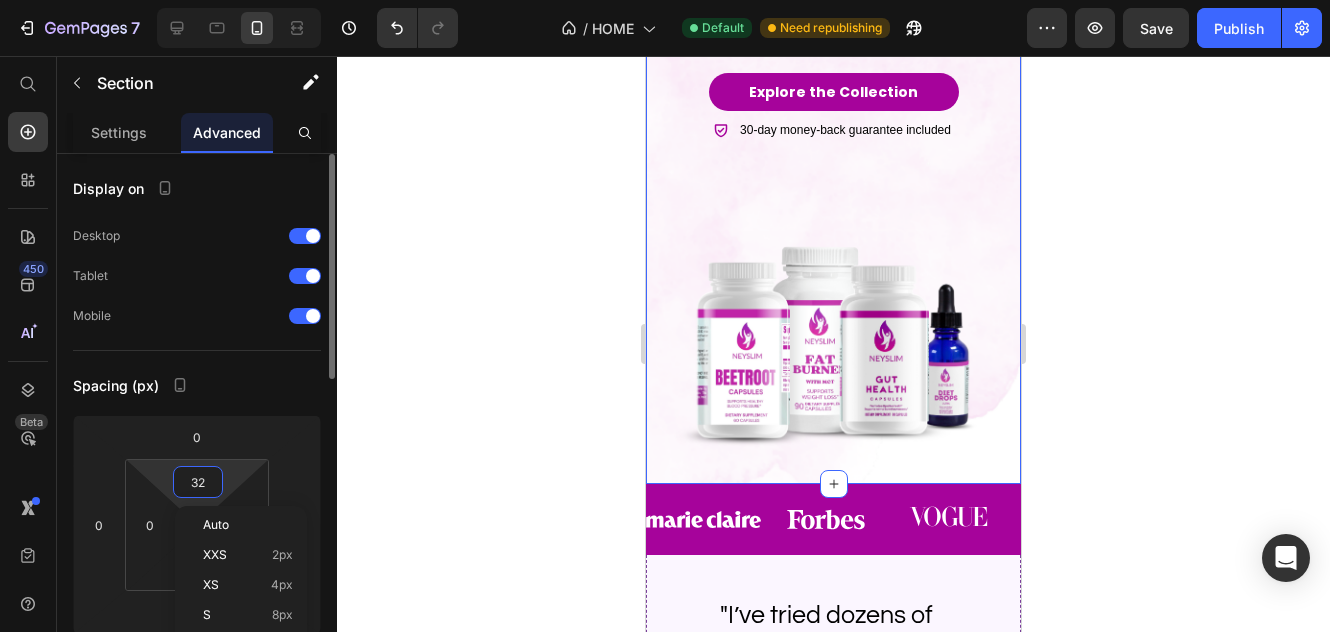 type 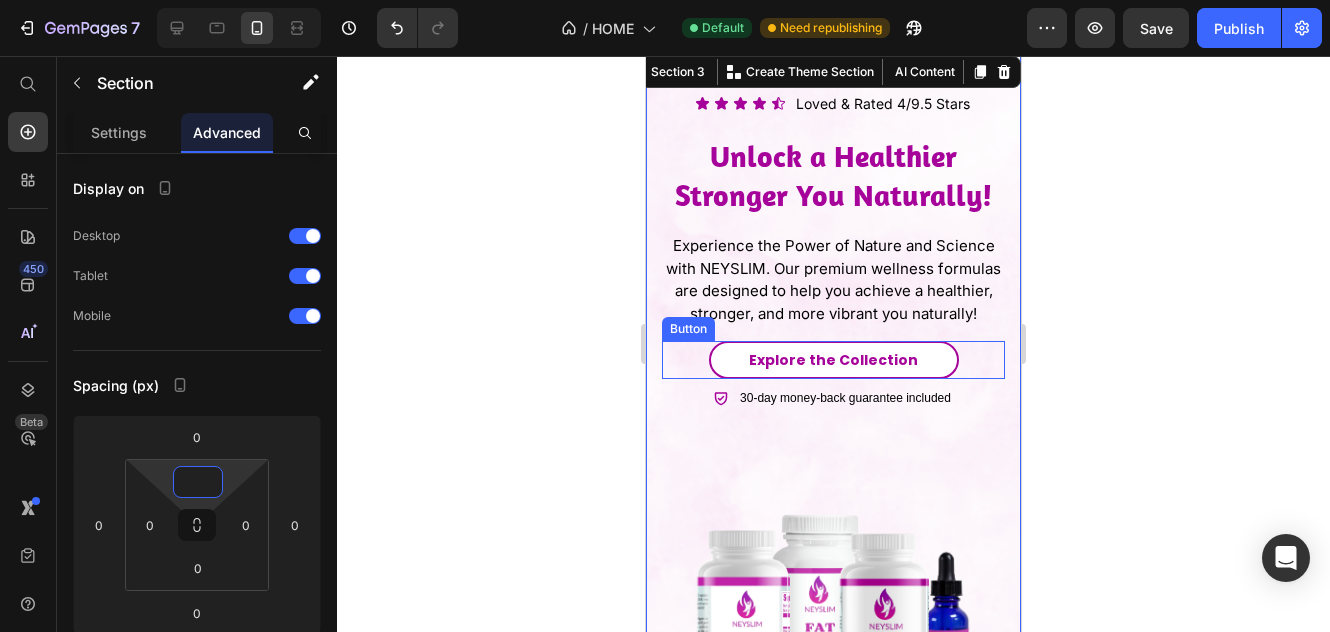 scroll, scrollTop: 655, scrollLeft: 0, axis: vertical 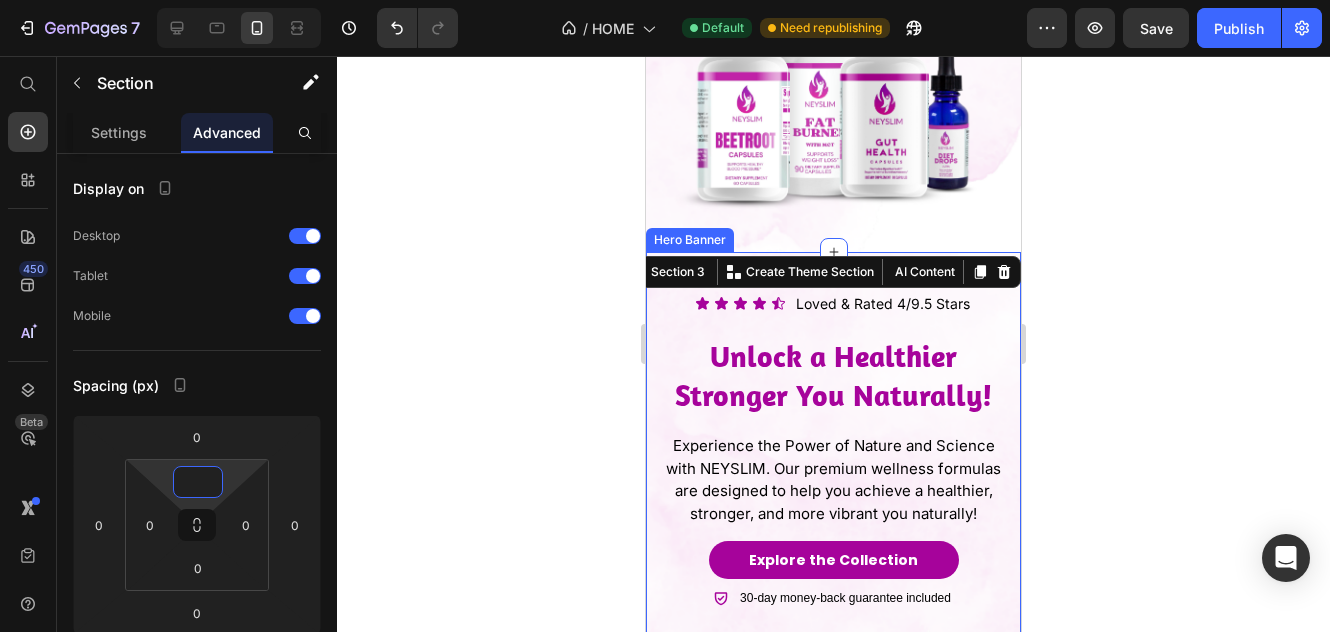 click on "Icon Icon Icon Icon Icon Icon List Loved & Rated 4/9.5 Stars Text block Row Unlock a Healthier Stronger You Naturally! Text Block Experience the Power of Nature and Science with NEYSLIM. Our premium wellness formulas are designed to help you achieve a healthier, stronger, and more vibrant you naturally! Text Block Explore the Collection Button
30-day money-back guarantee included  Item List" at bounding box center (833, 602) 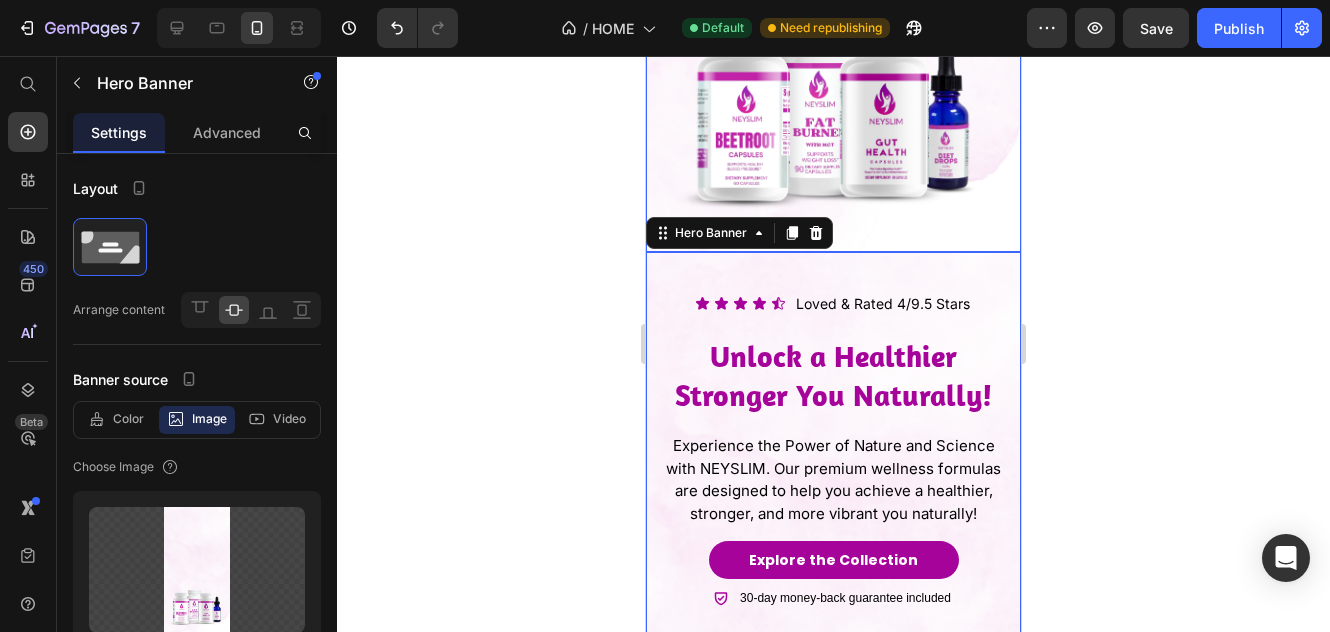 click on "Drop element here
Drop element here Row" at bounding box center (833, -9) 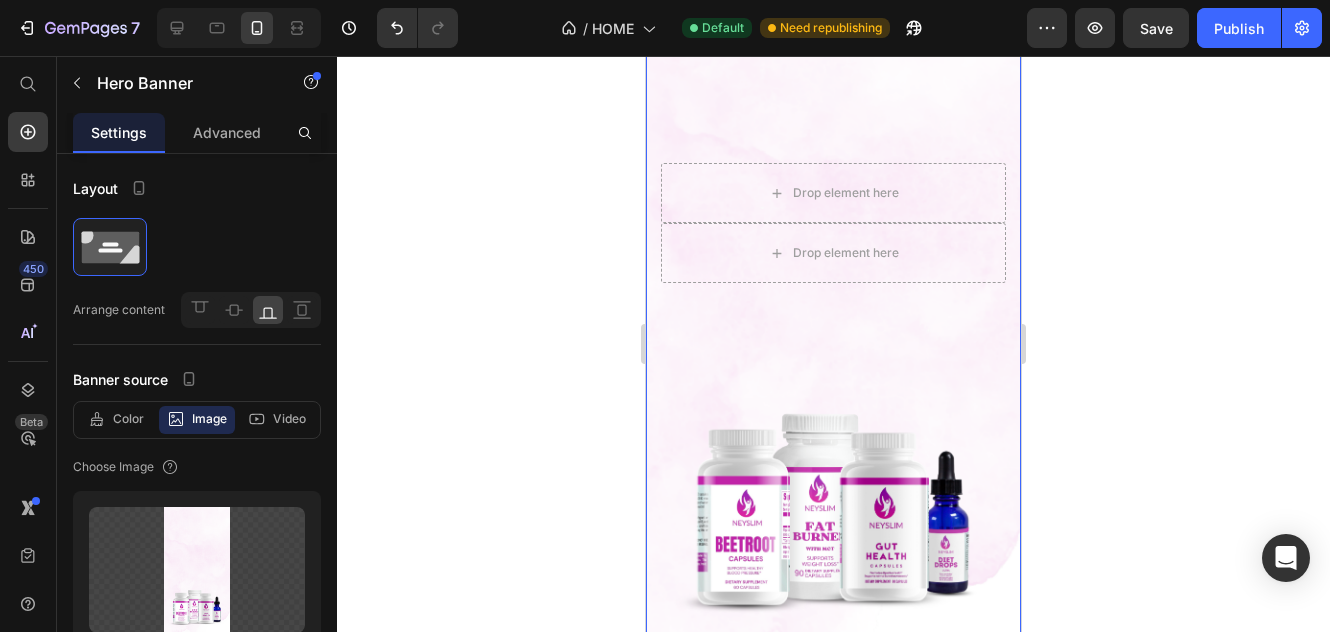 scroll, scrollTop: 0, scrollLeft: 0, axis: both 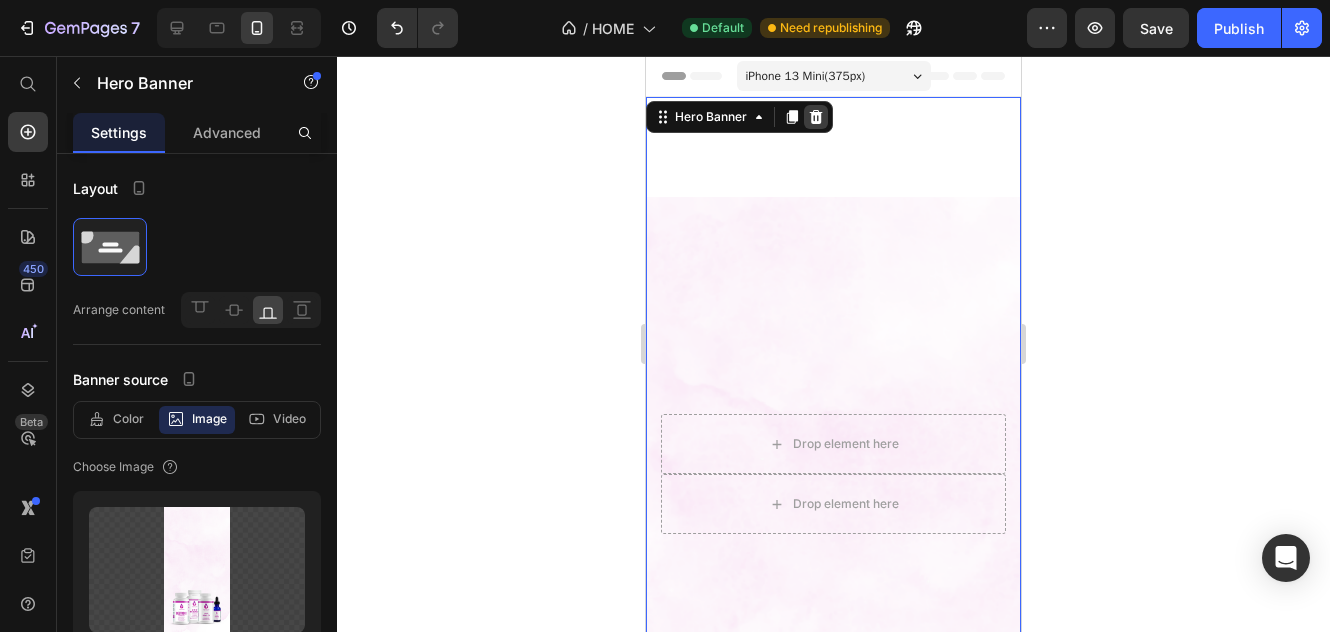 click 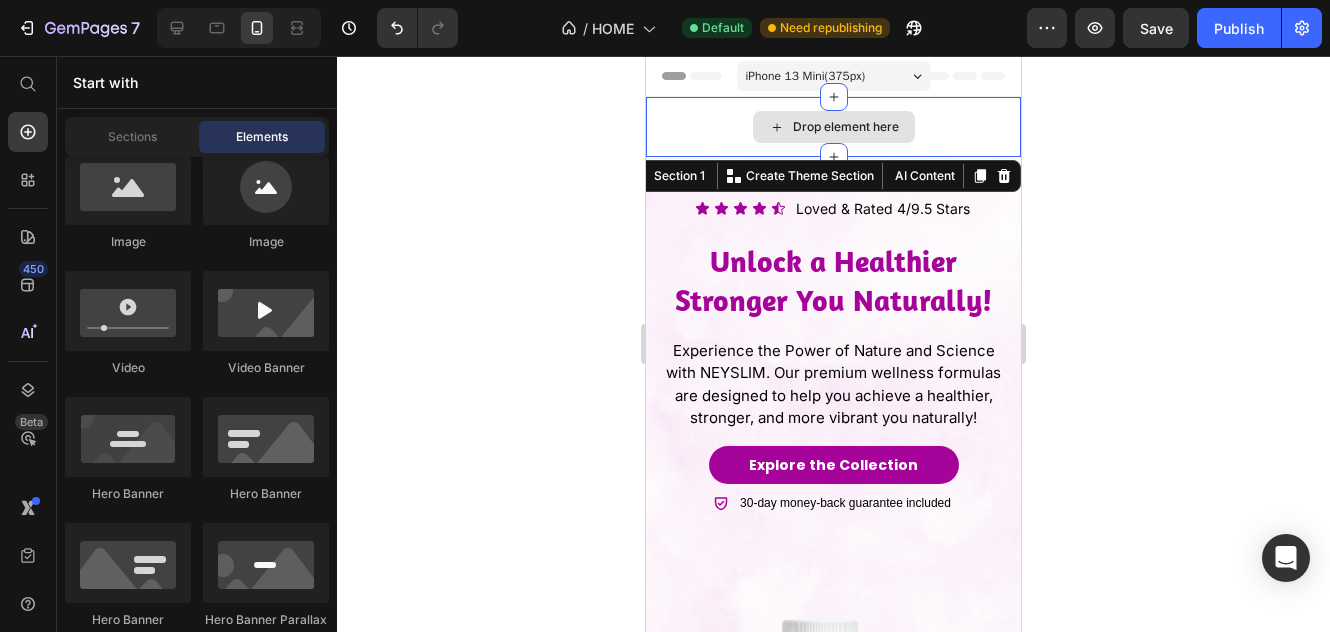 click on "Drop element here" at bounding box center [833, 127] 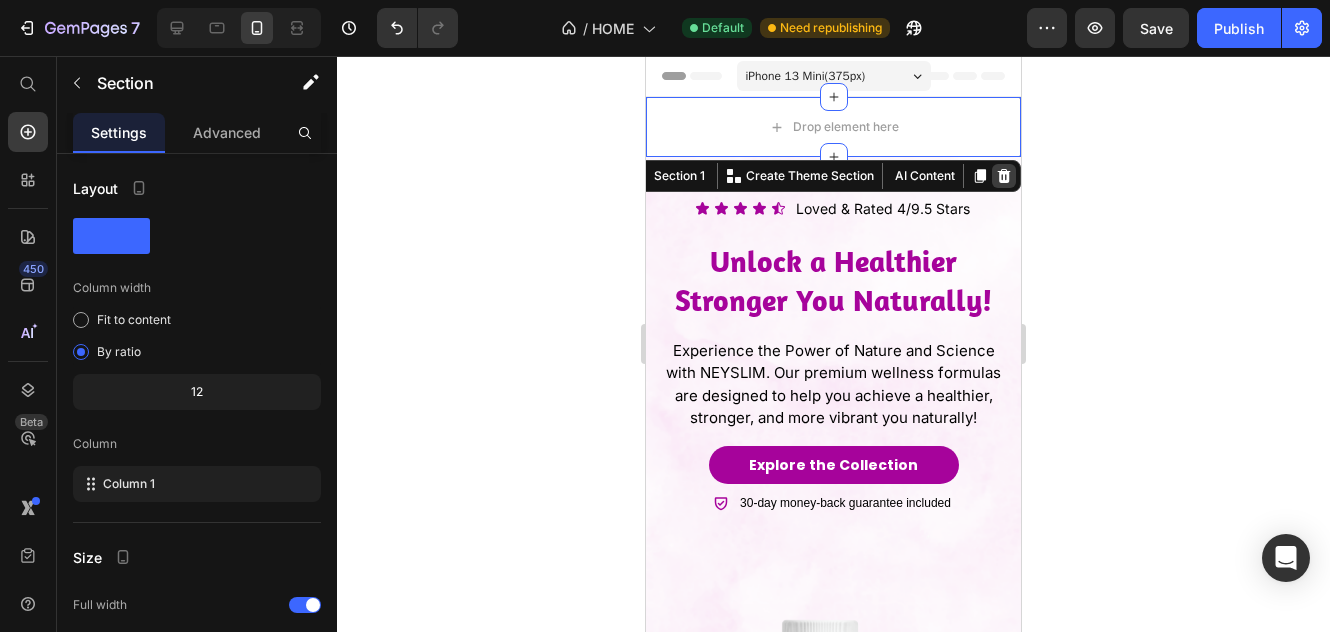 click 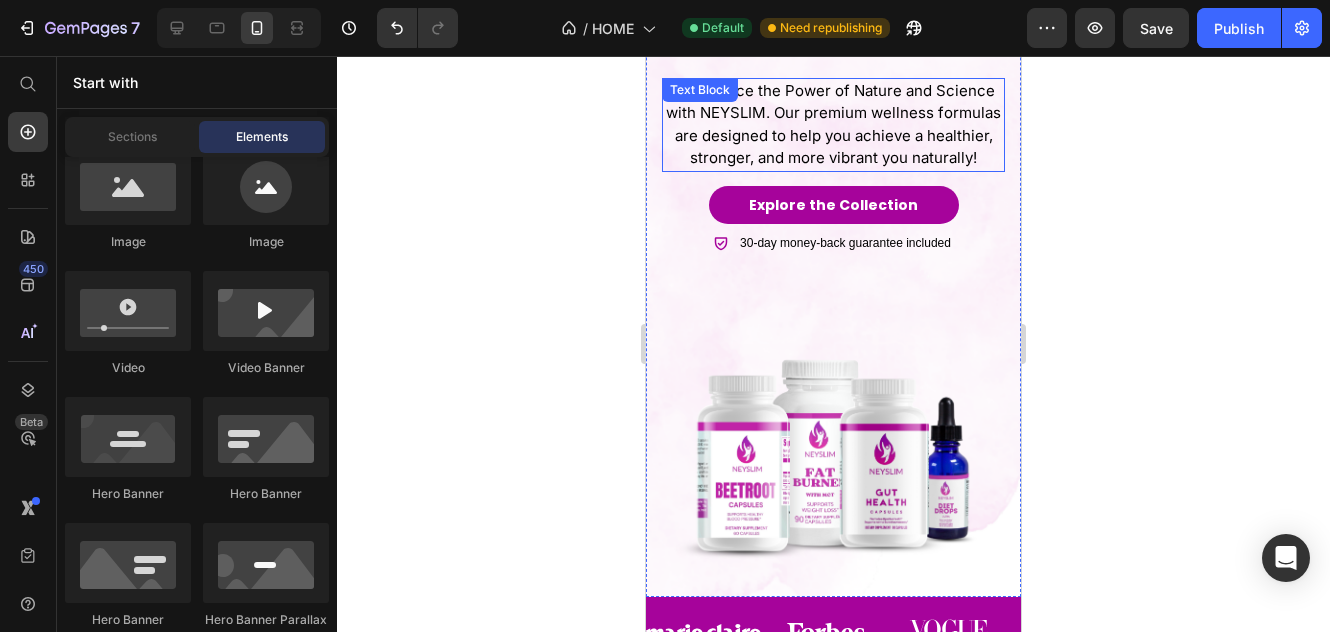 scroll, scrollTop: 100, scrollLeft: 0, axis: vertical 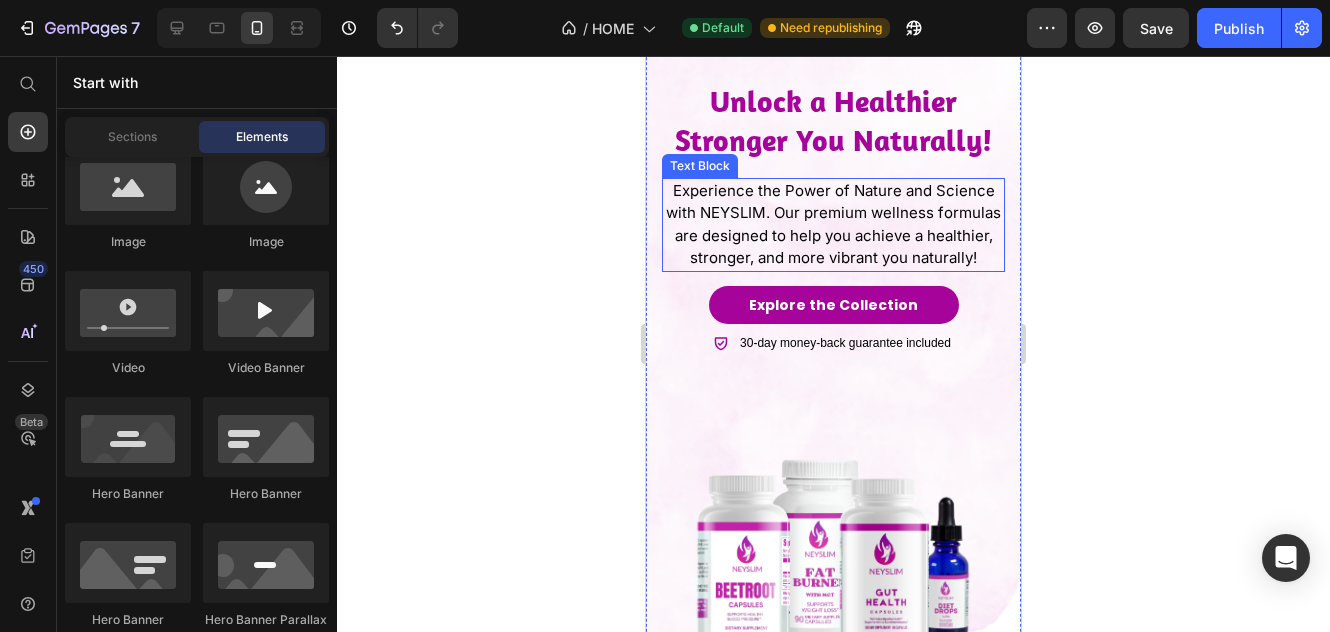 click on "Experience the Power of Nature and Science with NEYSLIM. Our premium wellness formulas are designed to help you achieve a healthier, stronger, and more vibrant you naturally!" at bounding box center (833, 225) 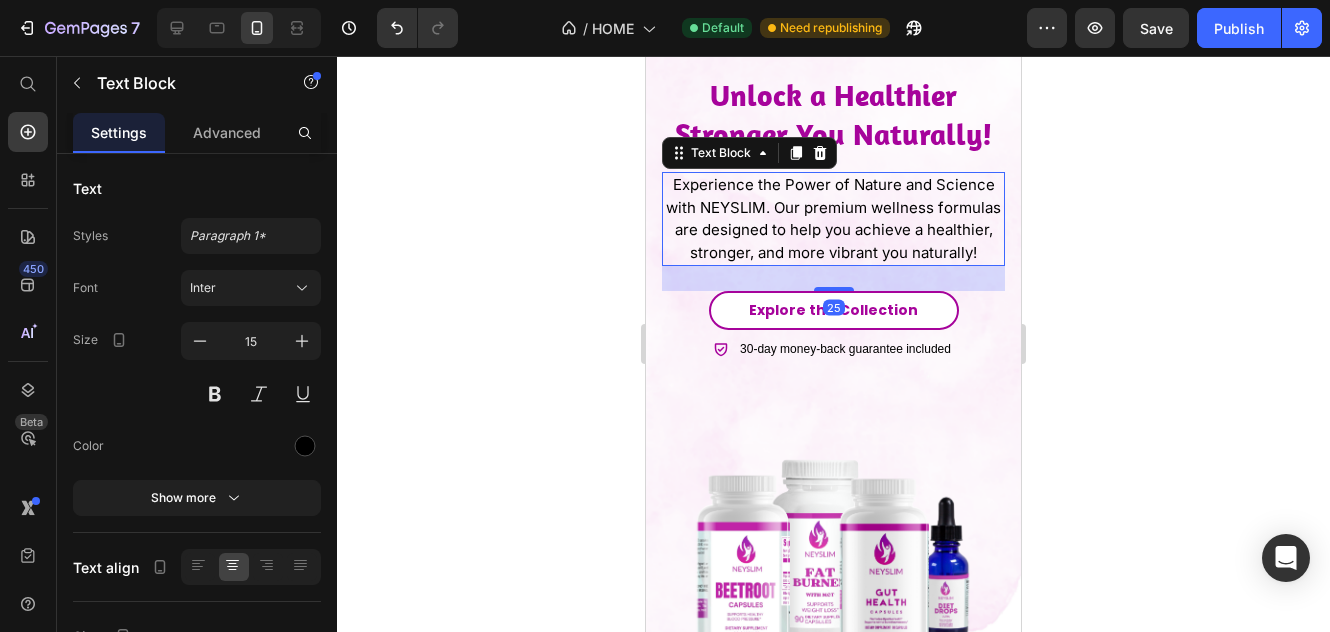 drag, startPoint x: 831, startPoint y: 295, endPoint x: 830, endPoint y: 307, distance: 12.0415945 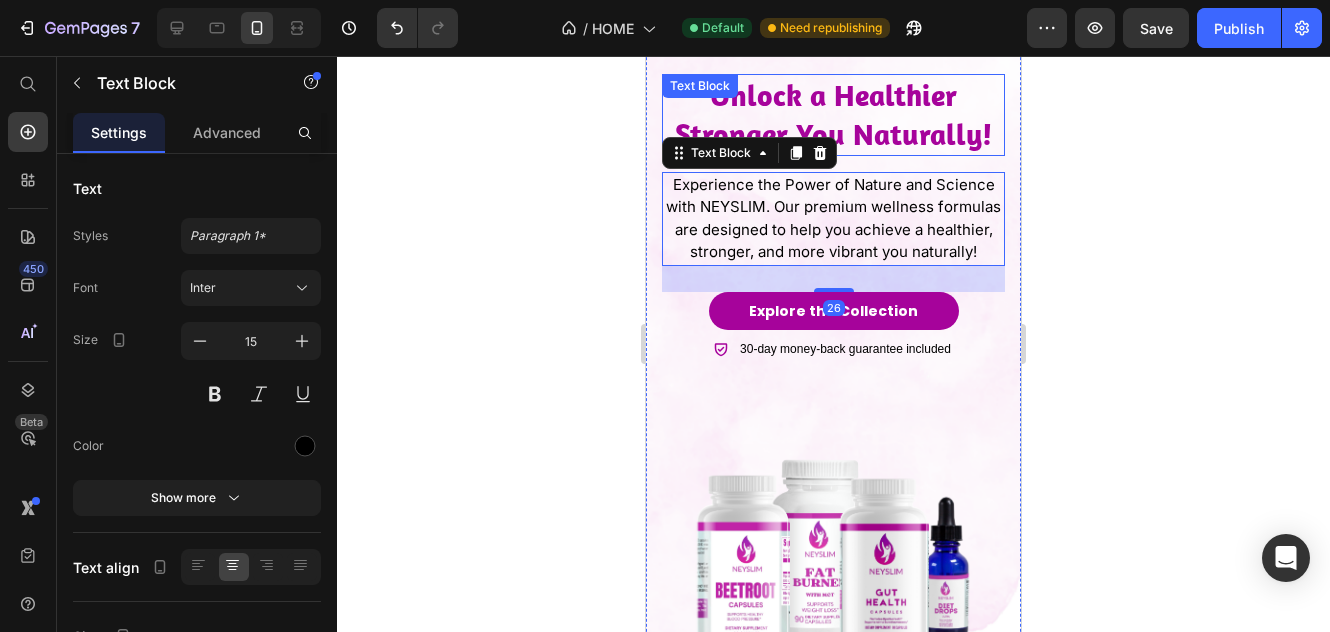 click on "Unlock a Healthier Stronger You Naturally!" at bounding box center [833, 114] 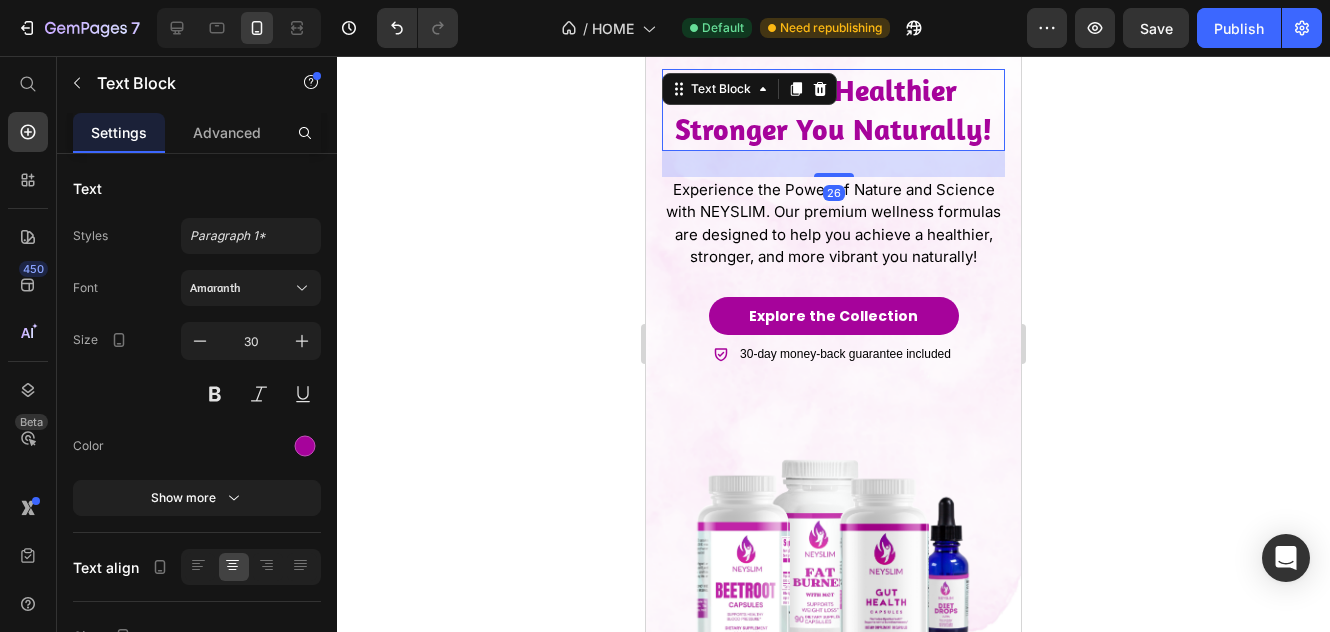 drag, startPoint x: 838, startPoint y: 159, endPoint x: 837, endPoint y: 169, distance: 10.049875 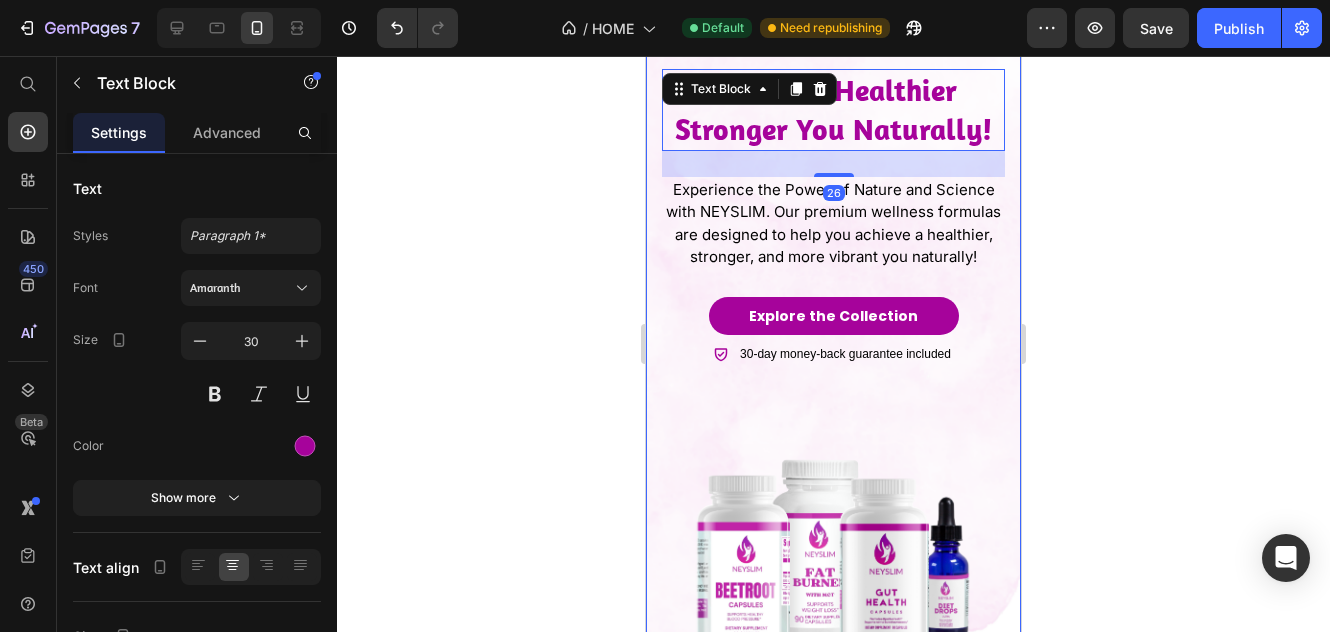 click on "Icon Icon Icon Icon Icon Icon List Loved & Rated 4/9.5 Stars Text block Row Unlock a Healthier Stronger You Naturally! Text Block   26 Experience the Power of Nature and Science with NEYSLIM. Our premium wellness formulas are designed to help you achieve a healthier, stronger, and more vibrant you naturally! Text Block Explore the Collection Button
30-day money-back guarantee included  Item List" at bounding box center (833, 347) 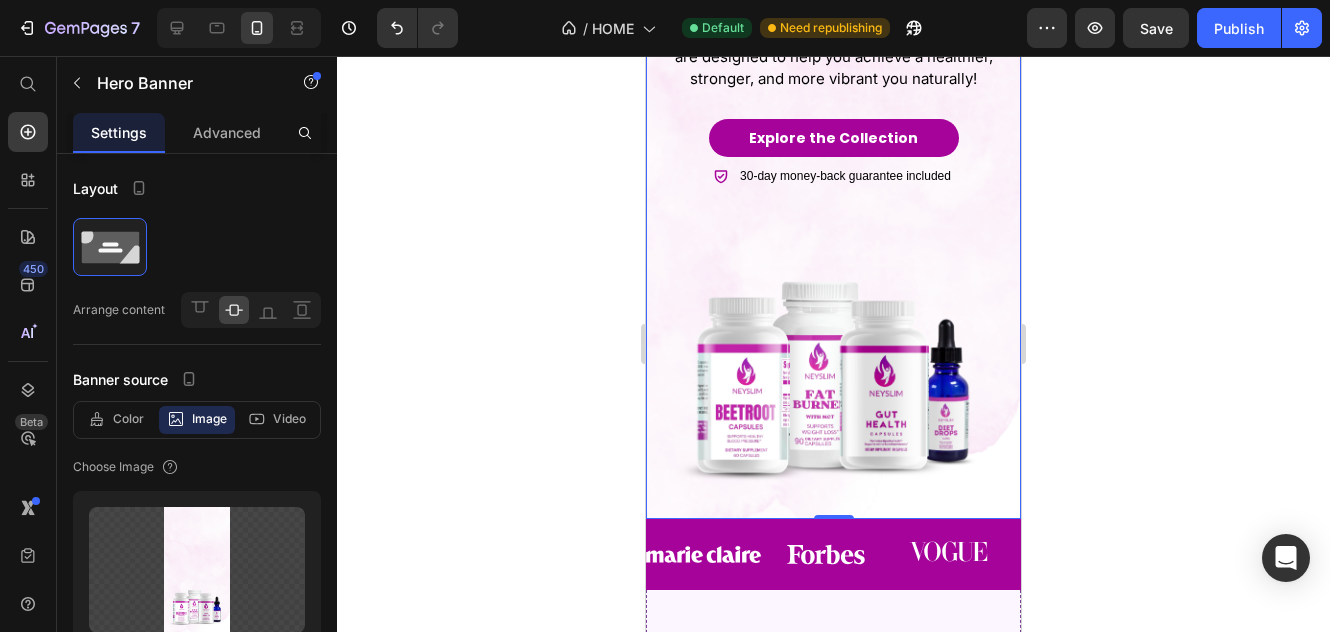 scroll, scrollTop: 300, scrollLeft: 0, axis: vertical 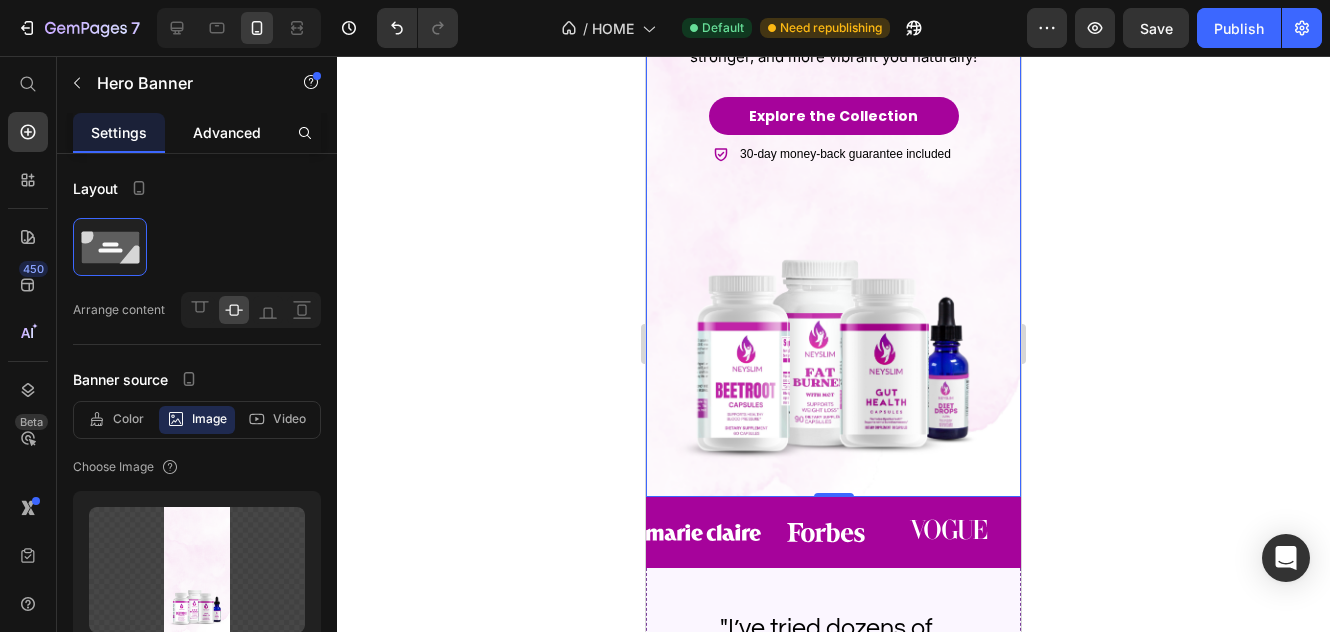 click on "Advanced" at bounding box center [227, 132] 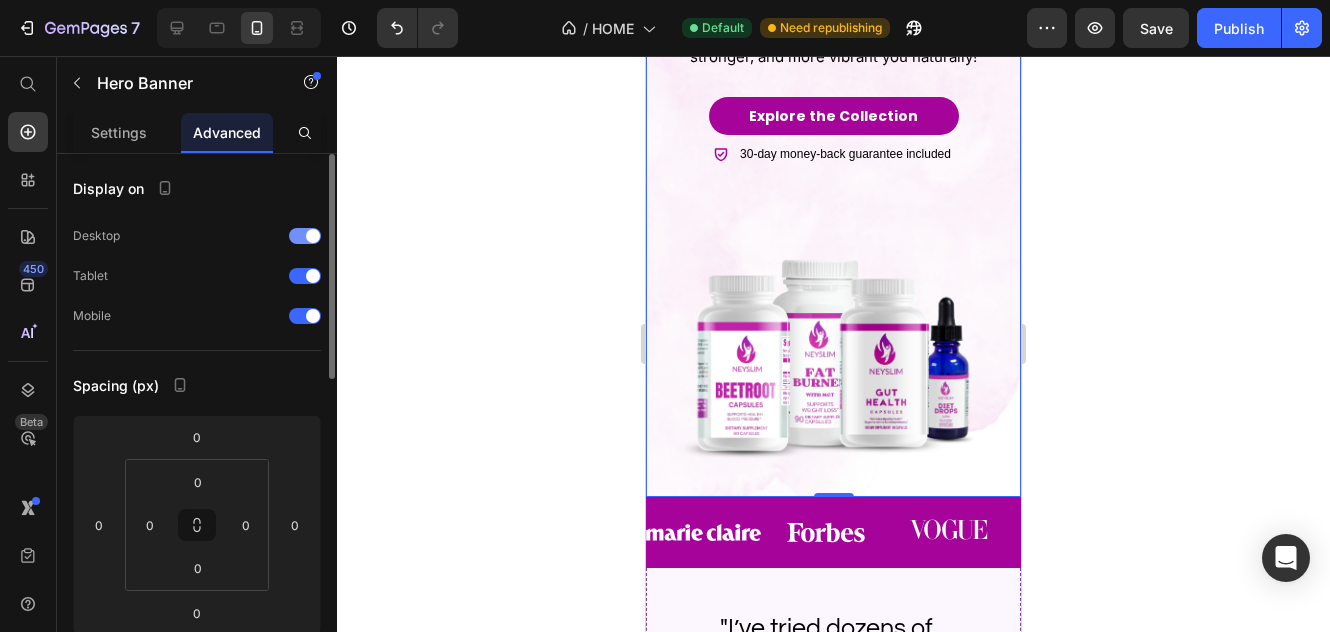 click at bounding box center [305, 236] 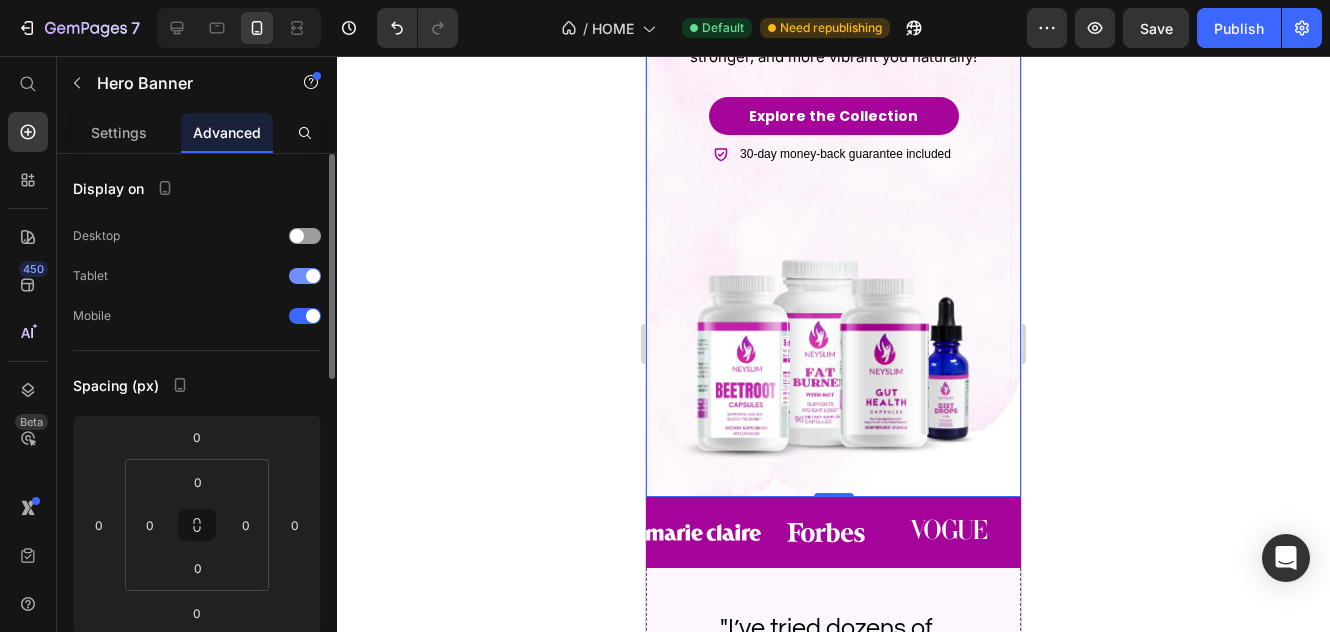 click at bounding box center [305, 276] 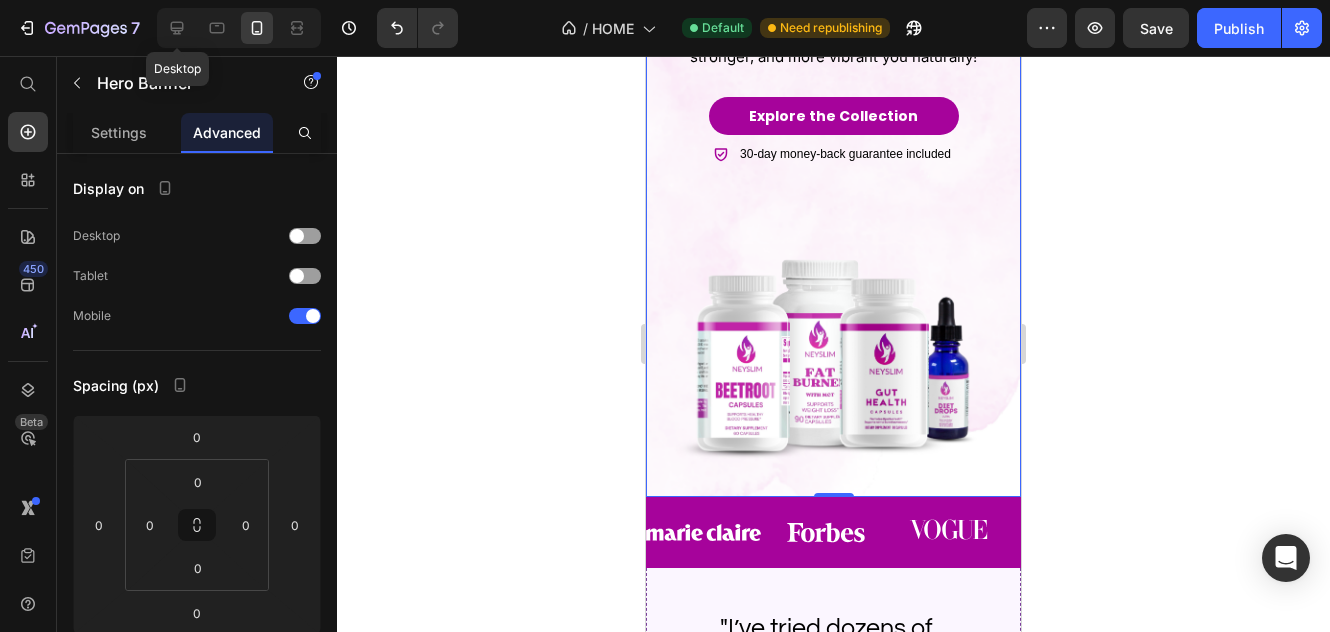 click 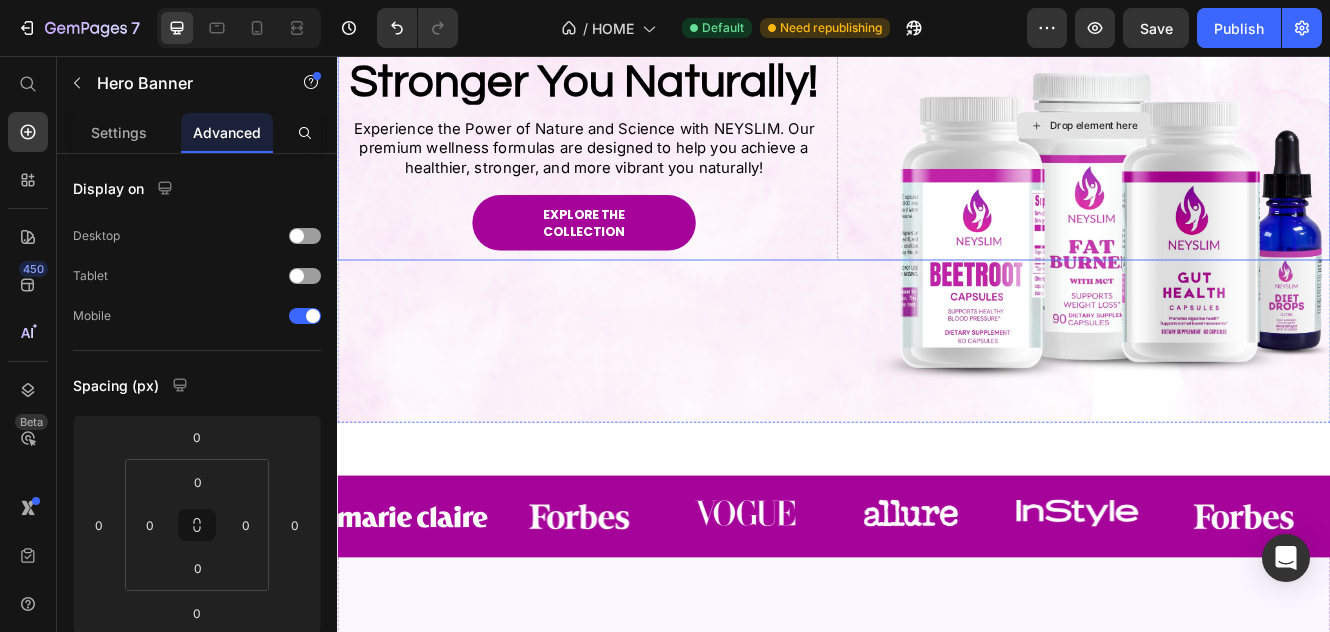 scroll, scrollTop: 230, scrollLeft: 0, axis: vertical 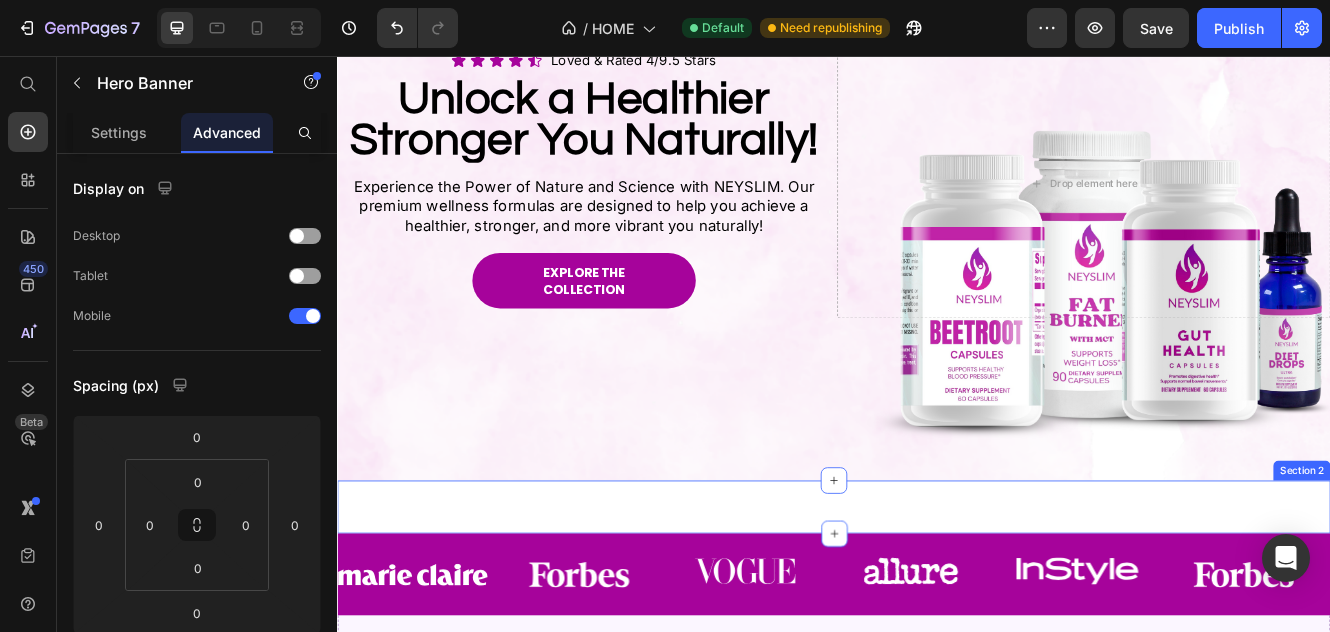 click on "Icon Icon Icon Icon Icon Icon List Loved & Rated 4/9.5 Stars Text block Row Unlock a Healthier Stronger You Naturally! Text Block Experience the Power of Nature and Science with NEYSLIM. Our premium wellness formulas are designed to help you achieve a healthier, stronger, and more vibrant you naturally! Text Block Explore the Collection Button
30-day money-back guarantee included  Item List Hero Banner   0 Section 2" at bounding box center [937, 601] 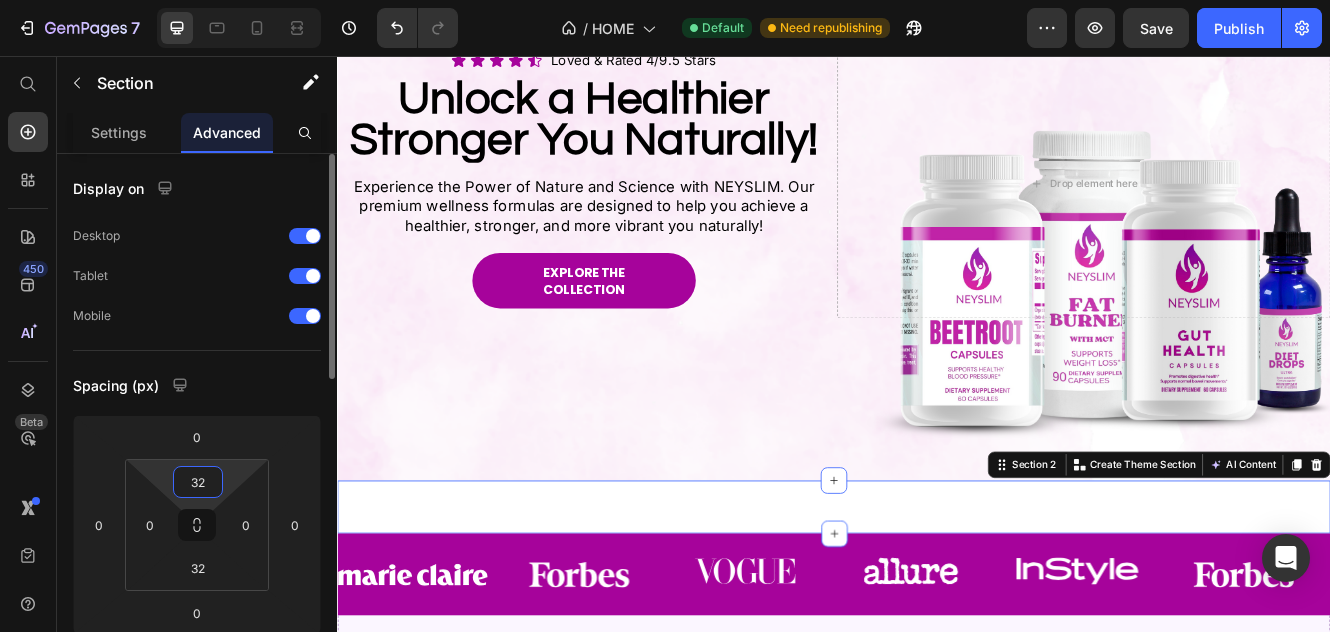 click on "32" at bounding box center (198, 482) 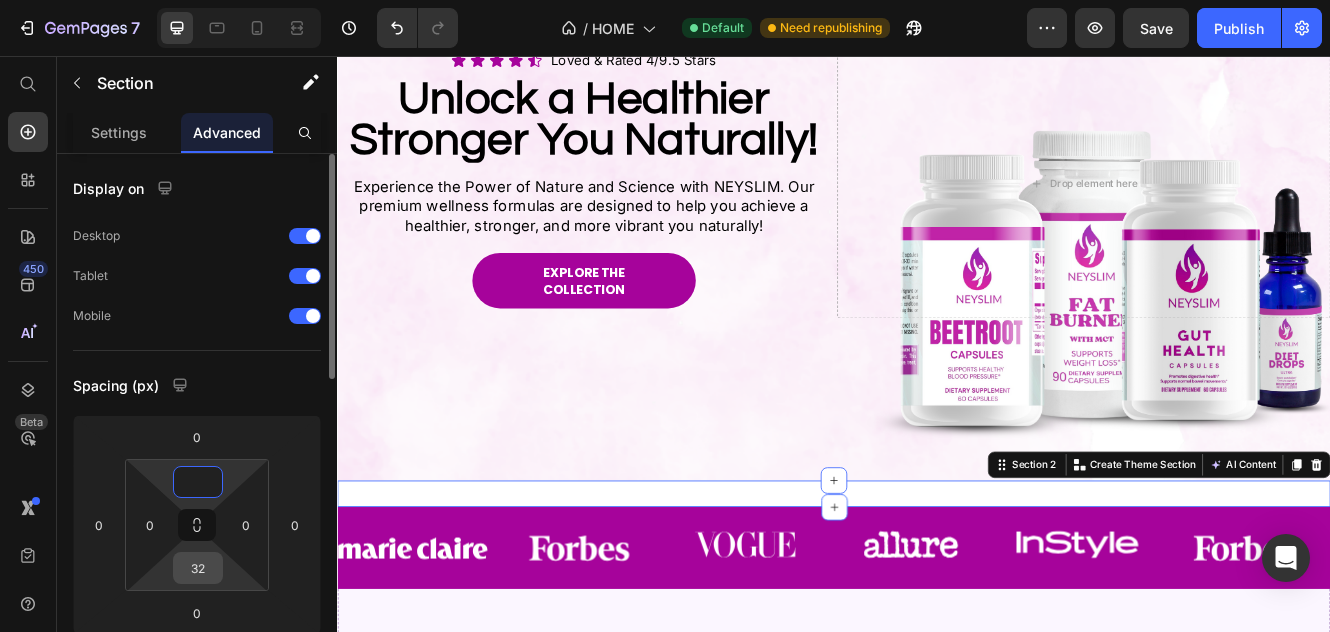 type on "0" 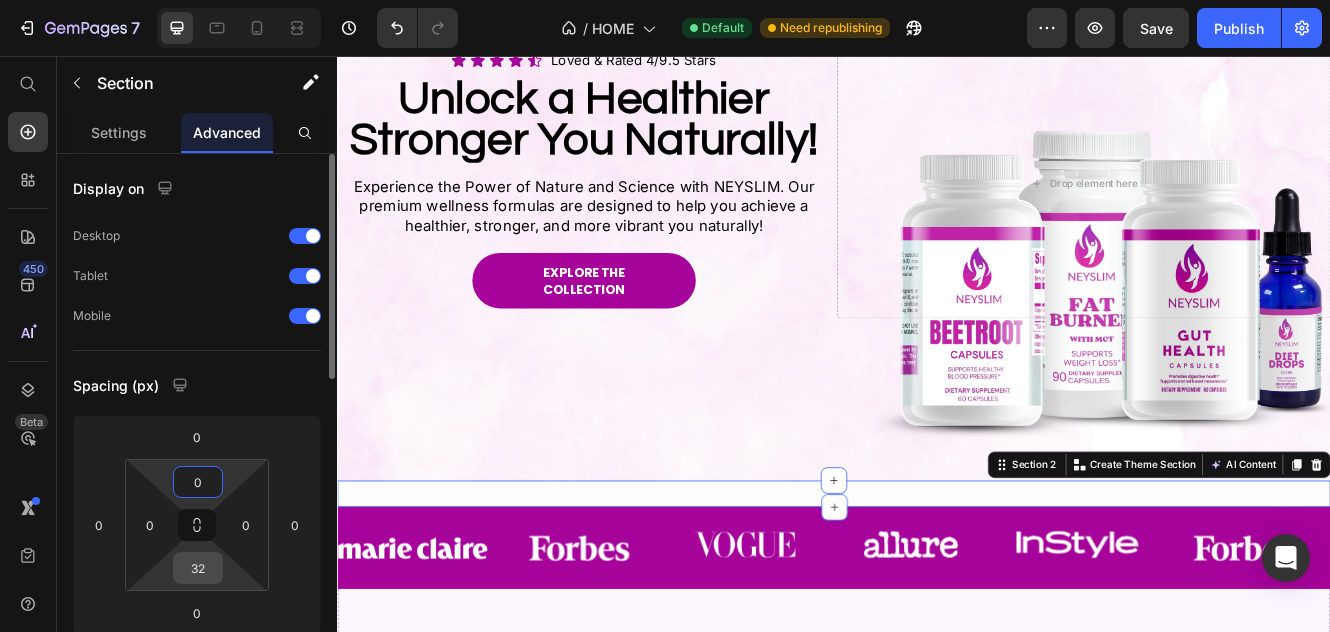 click on "32" at bounding box center (198, 568) 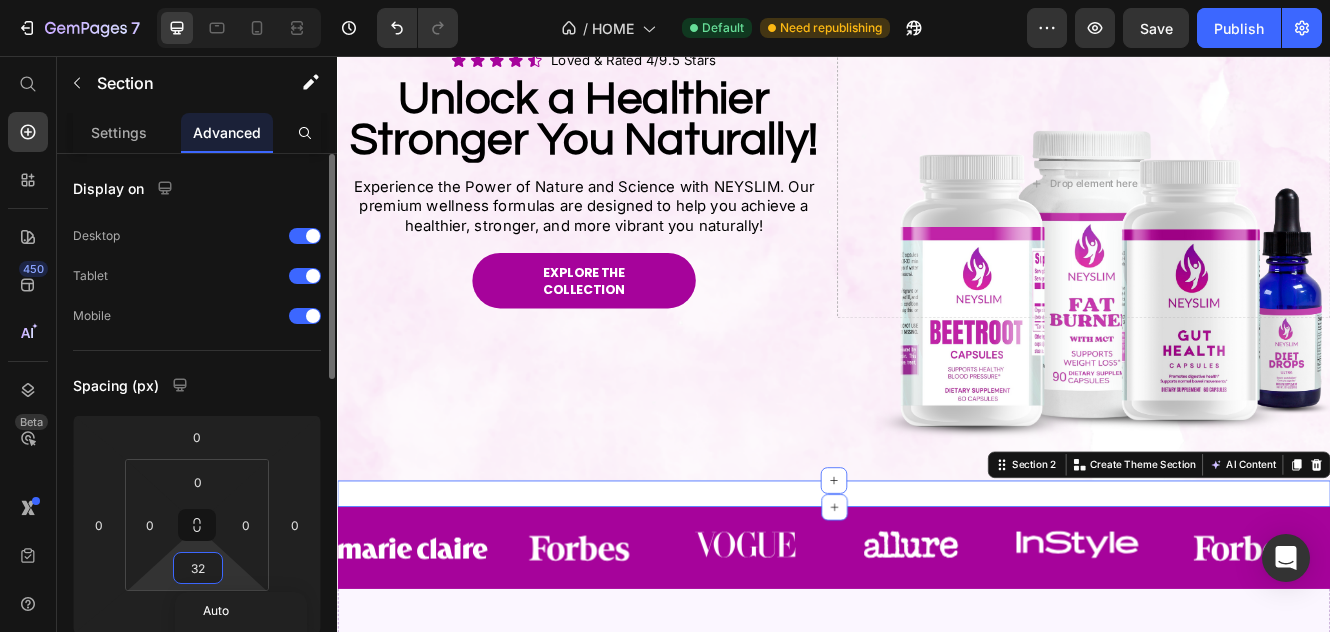 type 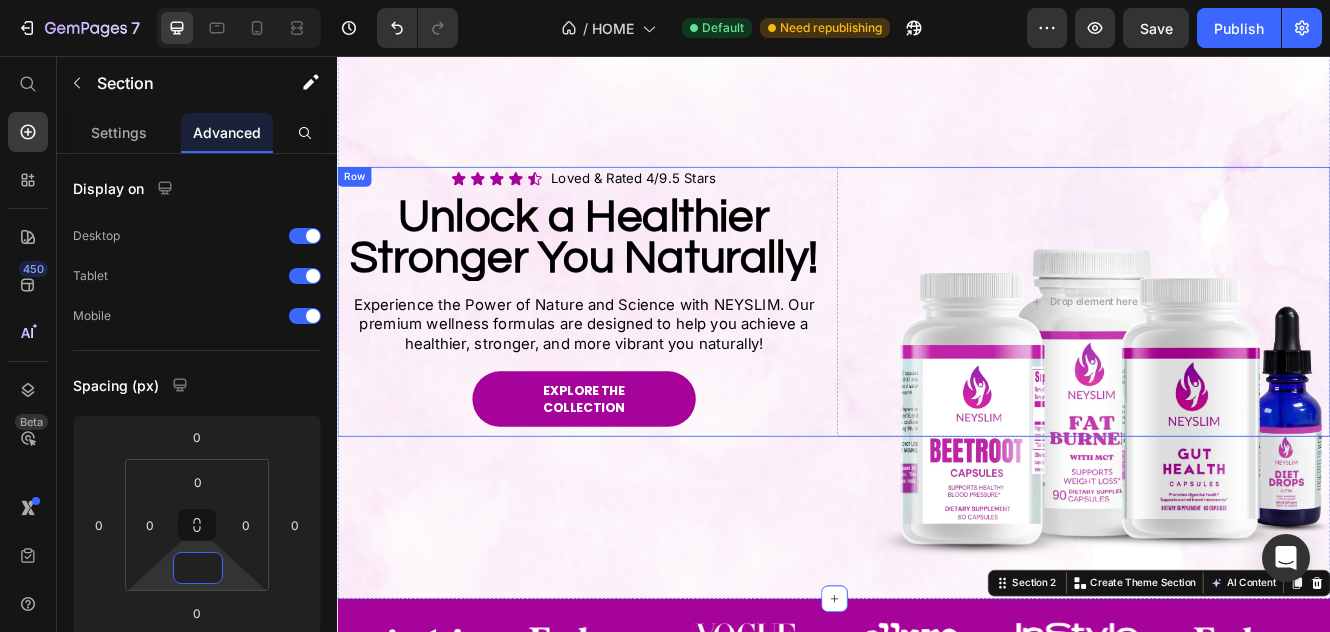 scroll, scrollTop: 0, scrollLeft: 0, axis: both 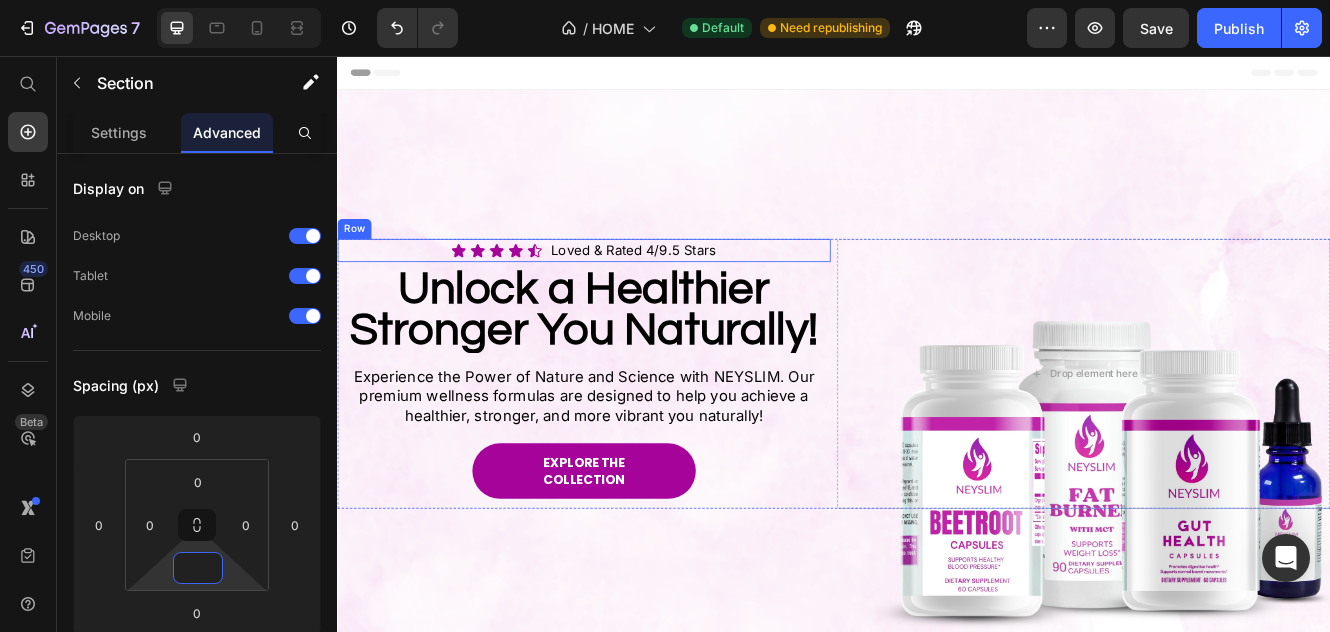 click on "Icon Icon Icon Icon Icon Icon List Loved & Rated 4/9.5 Stars Text block Row" at bounding box center (635, 291) 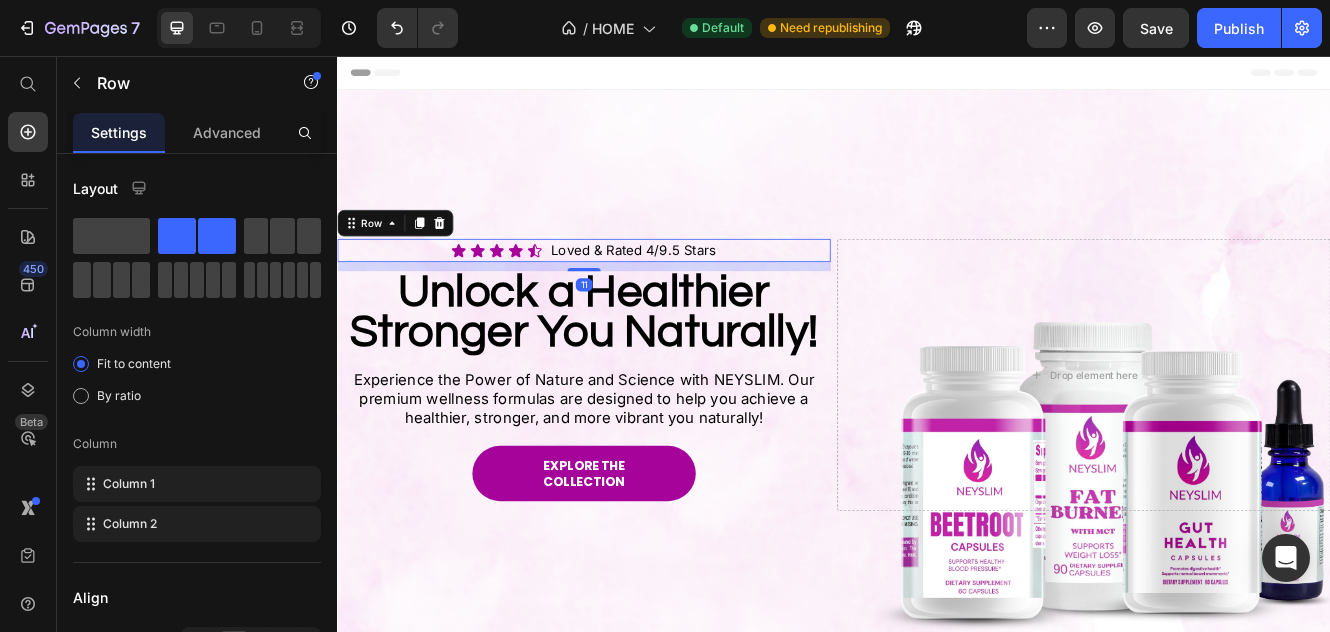 click on "11" at bounding box center [635, 305] 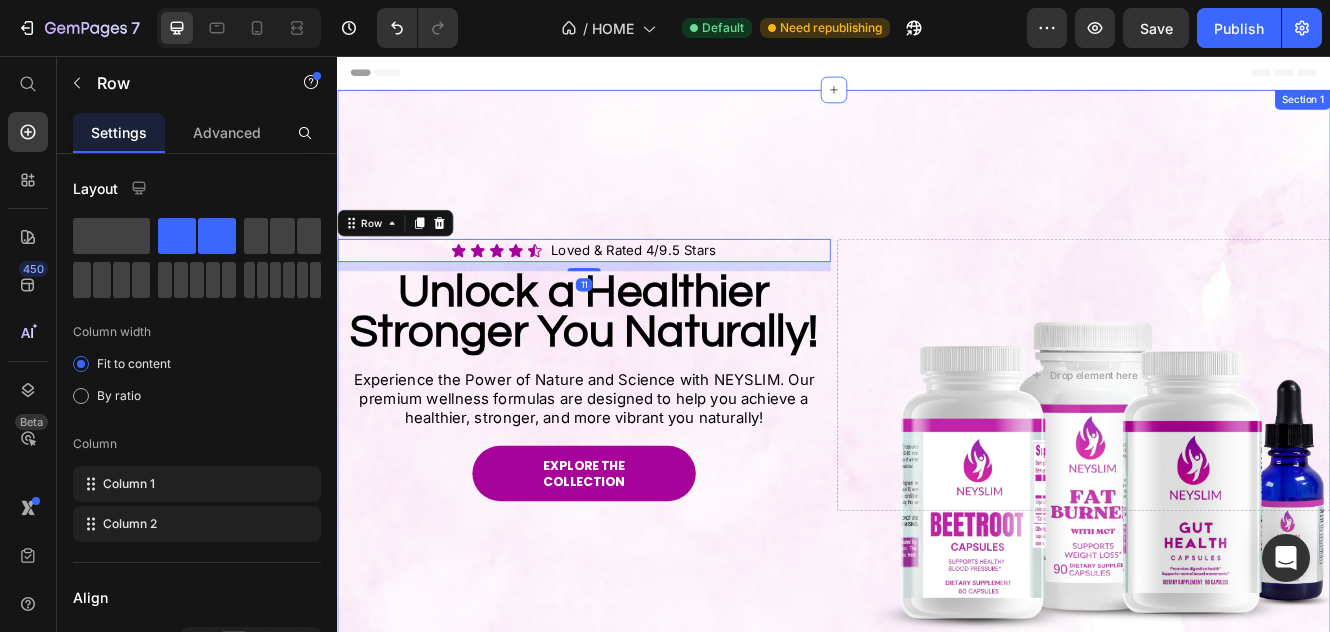 click on "Icon Icon Icon Icon Icon Icon List Loved & Rated 4/9.5 Stars Text block Row   11 Unlock a Healthier Stronger You Naturally! Heading Experience the Power of Nature and Science with NEYSLIM. Our premium wellness formulas are designed to help you achieve a healthier, stronger, and more vibrant you naturally! Text Block Explore the Collection Button
Drop element here Row Section 1" at bounding box center [937, 449] 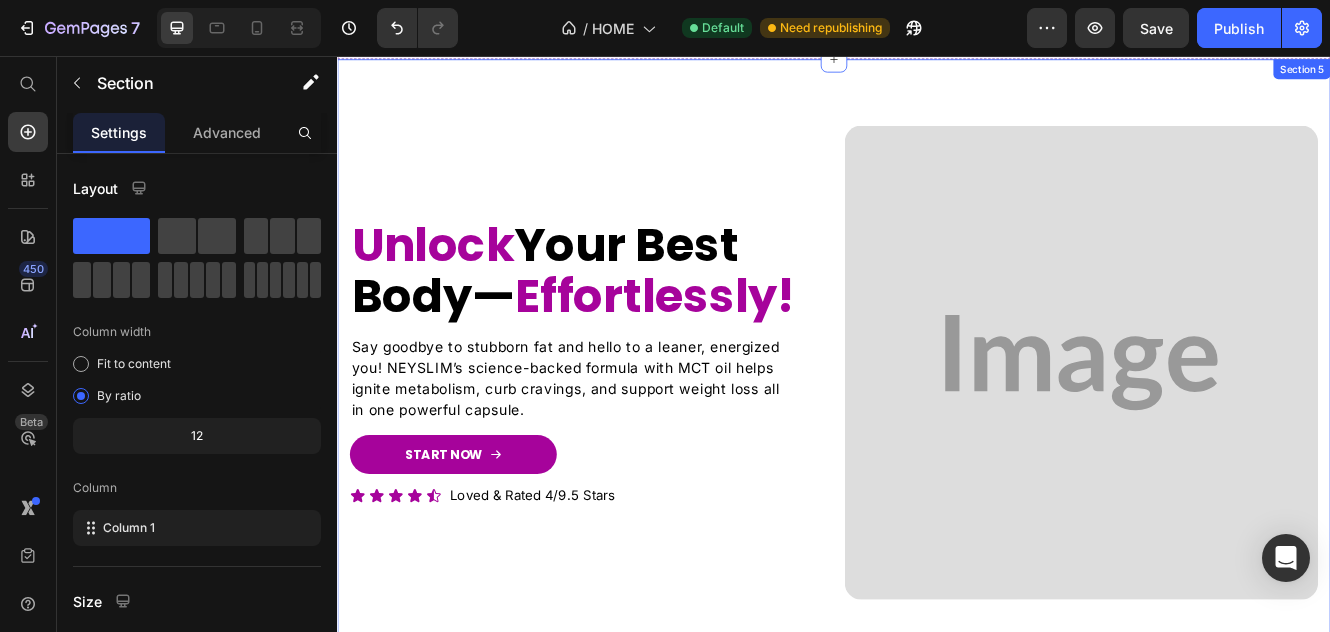 scroll, scrollTop: 1200, scrollLeft: 0, axis: vertical 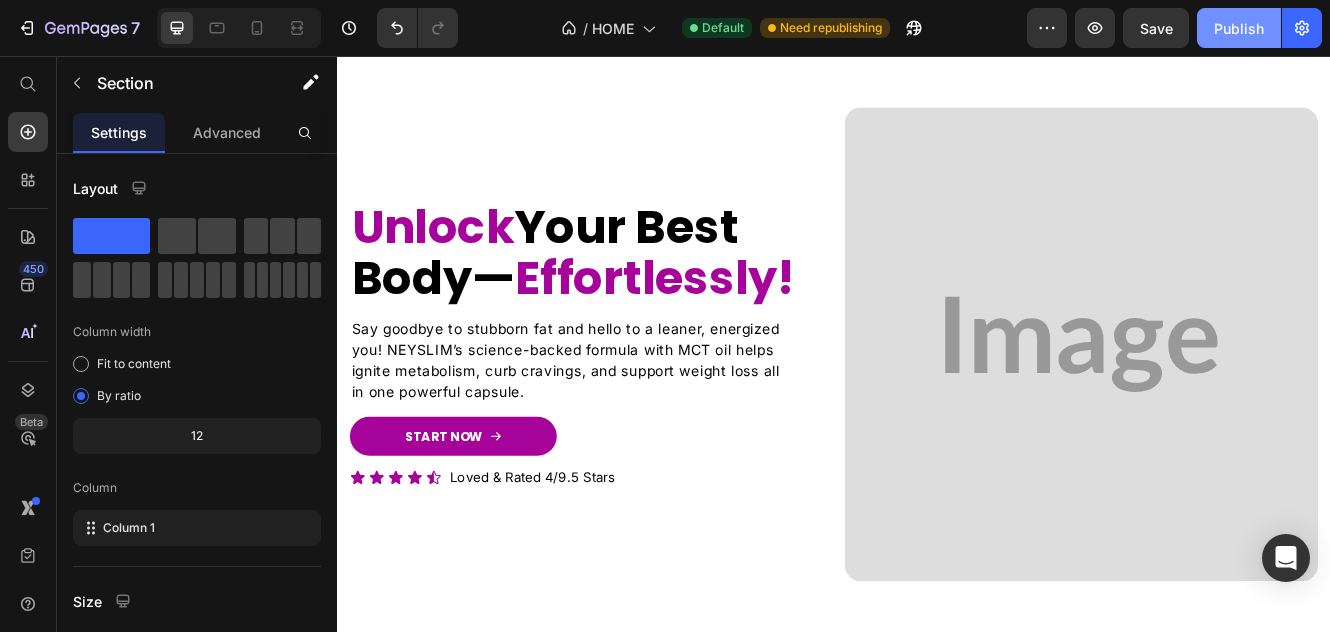 click on "Publish" at bounding box center (1239, 28) 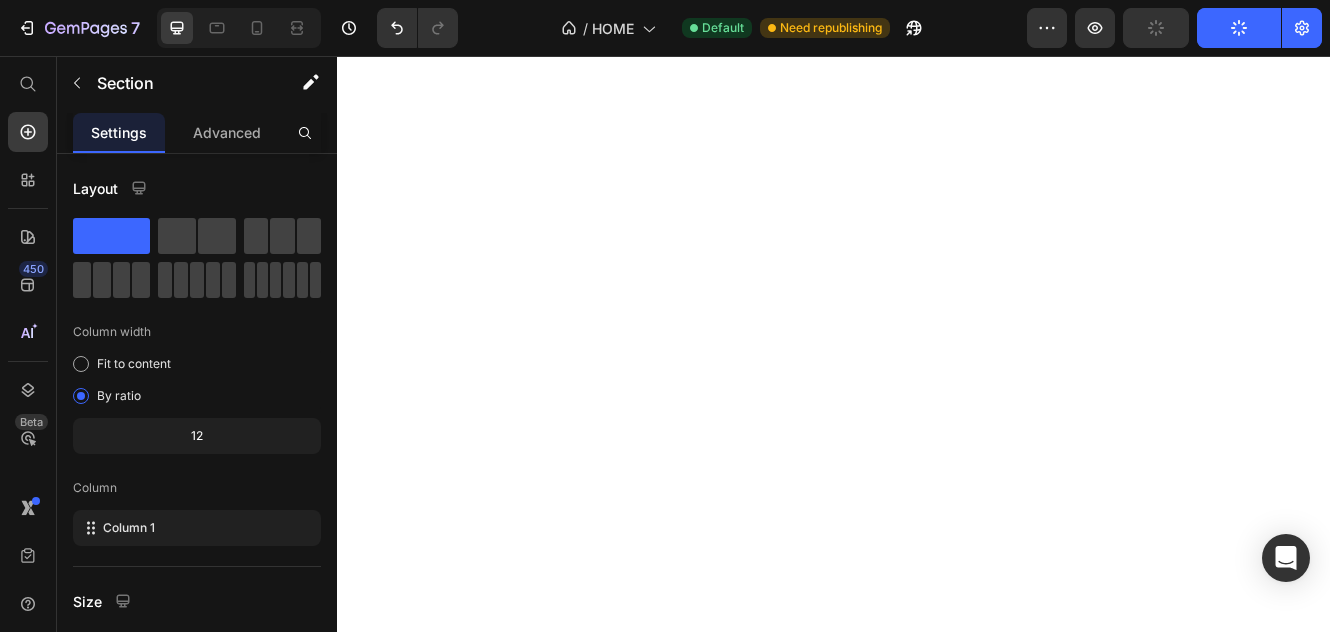 scroll, scrollTop: 0, scrollLeft: 0, axis: both 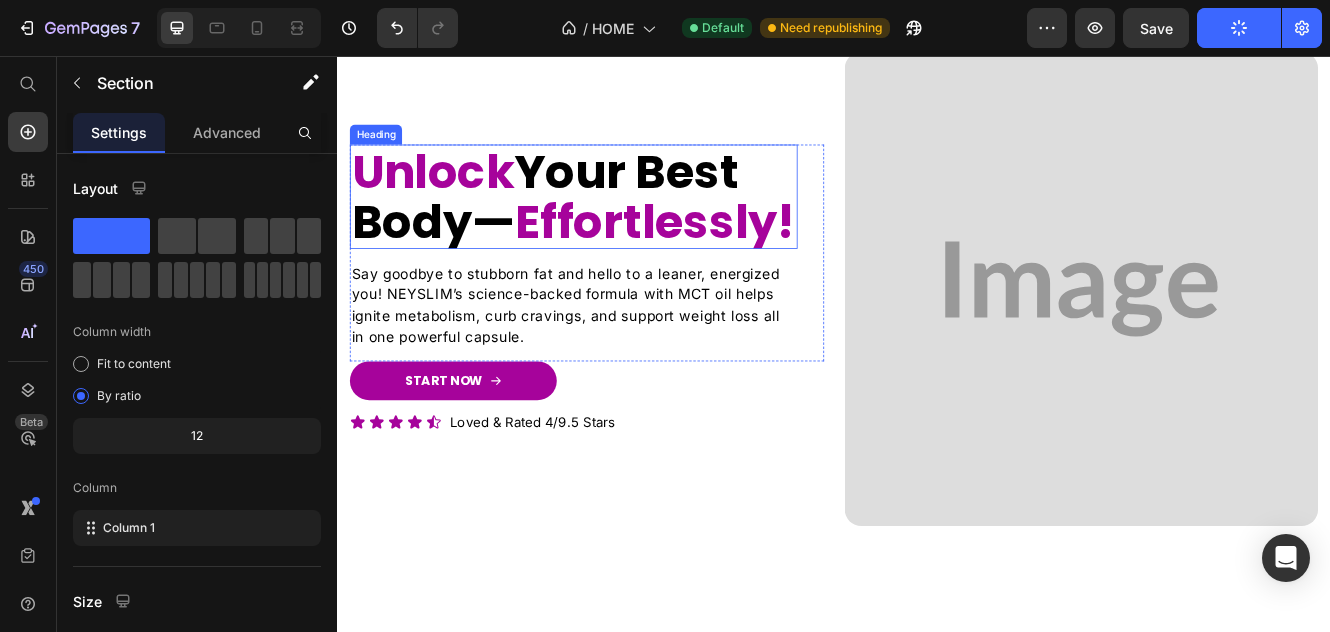 click on "Effortlessly!" at bounding box center (720, 256) 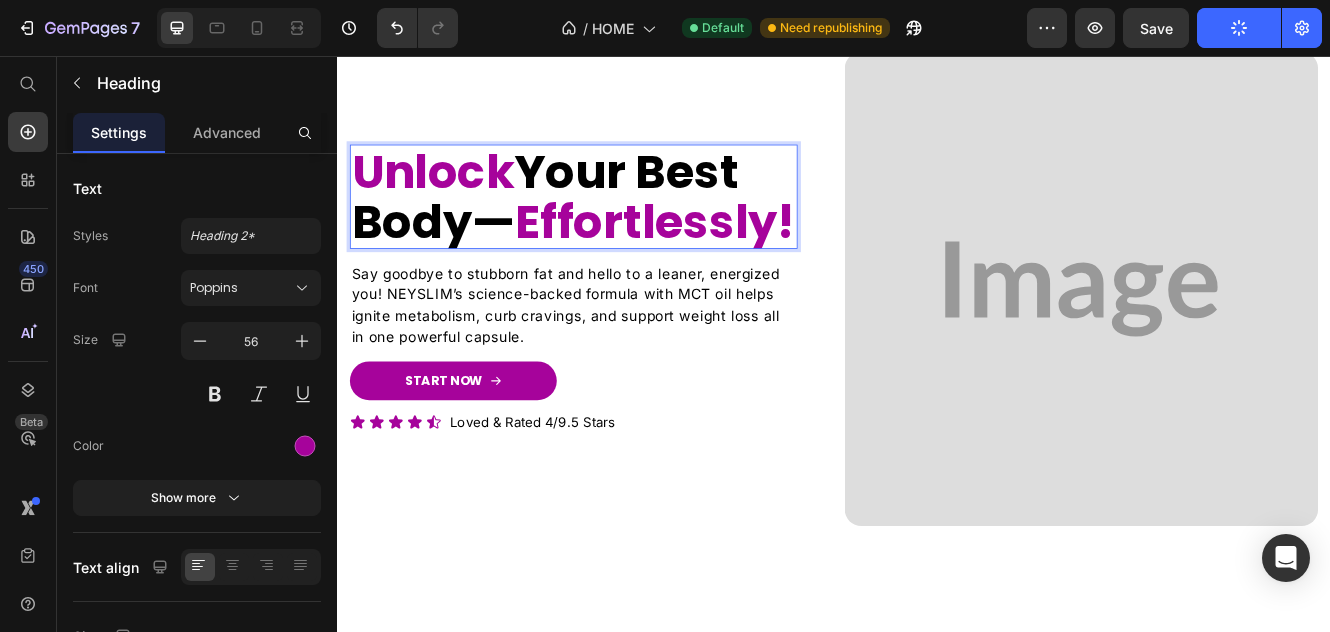 scroll, scrollTop: 1231, scrollLeft: 0, axis: vertical 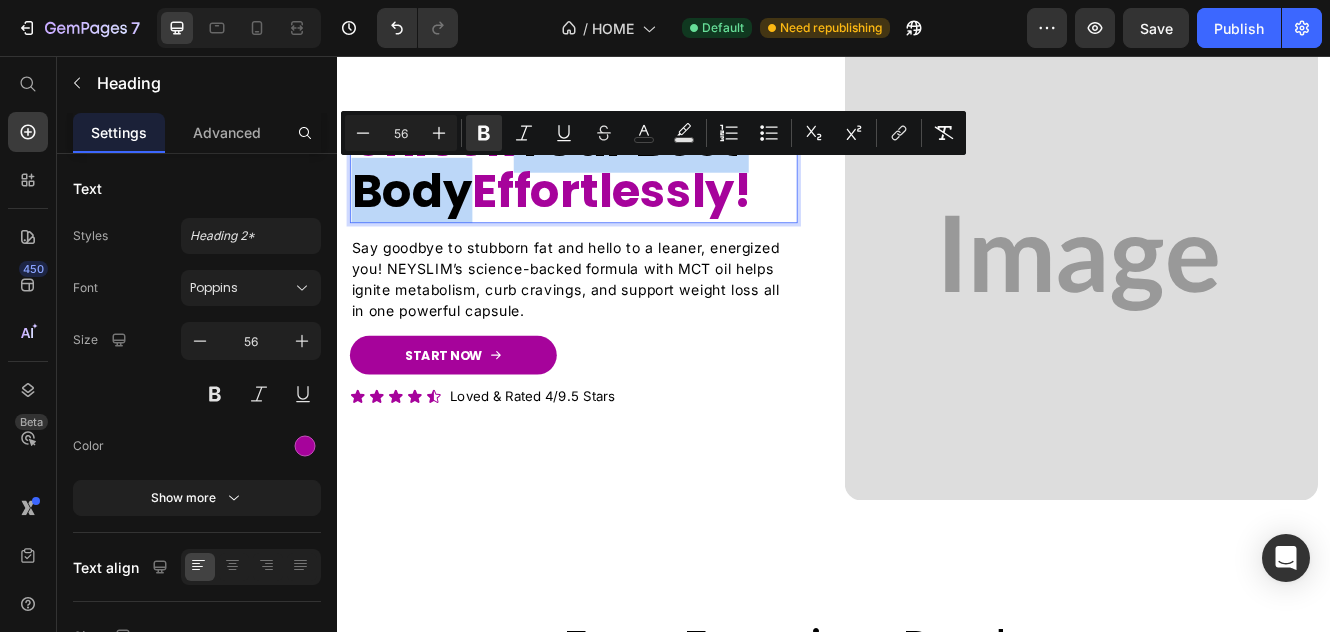 drag, startPoint x: 504, startPoint y: 298, endPoint x: 554, endPoint y: 231, distance: 83.60024 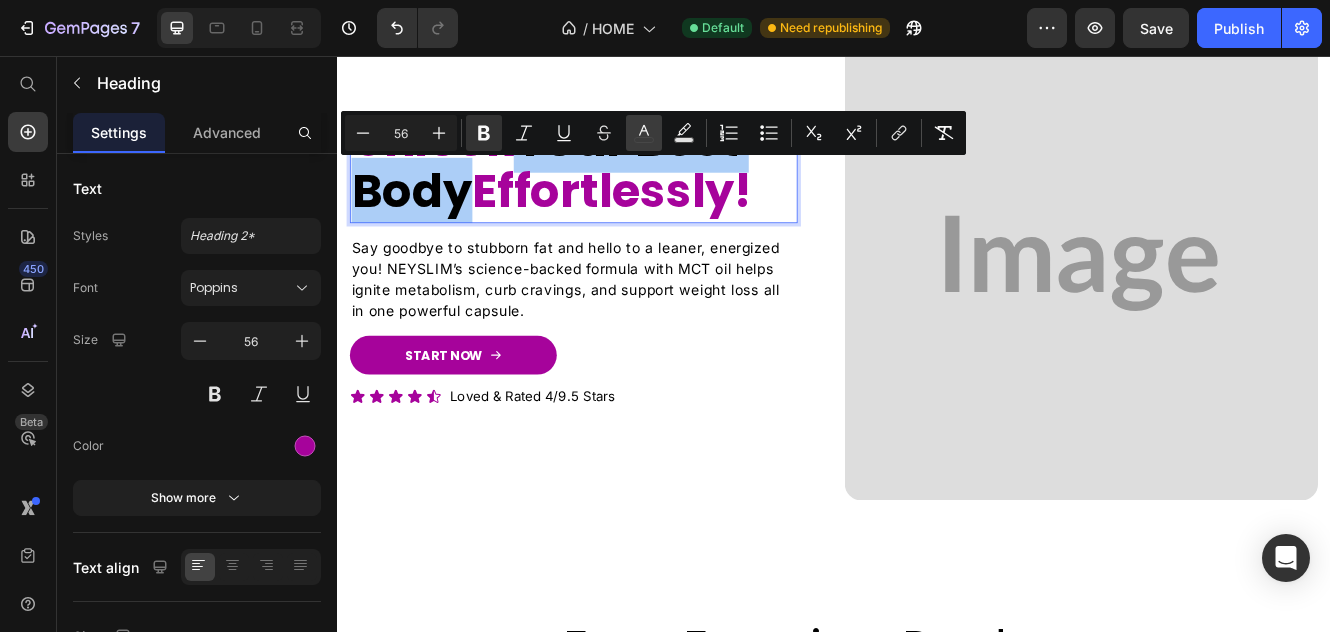 click 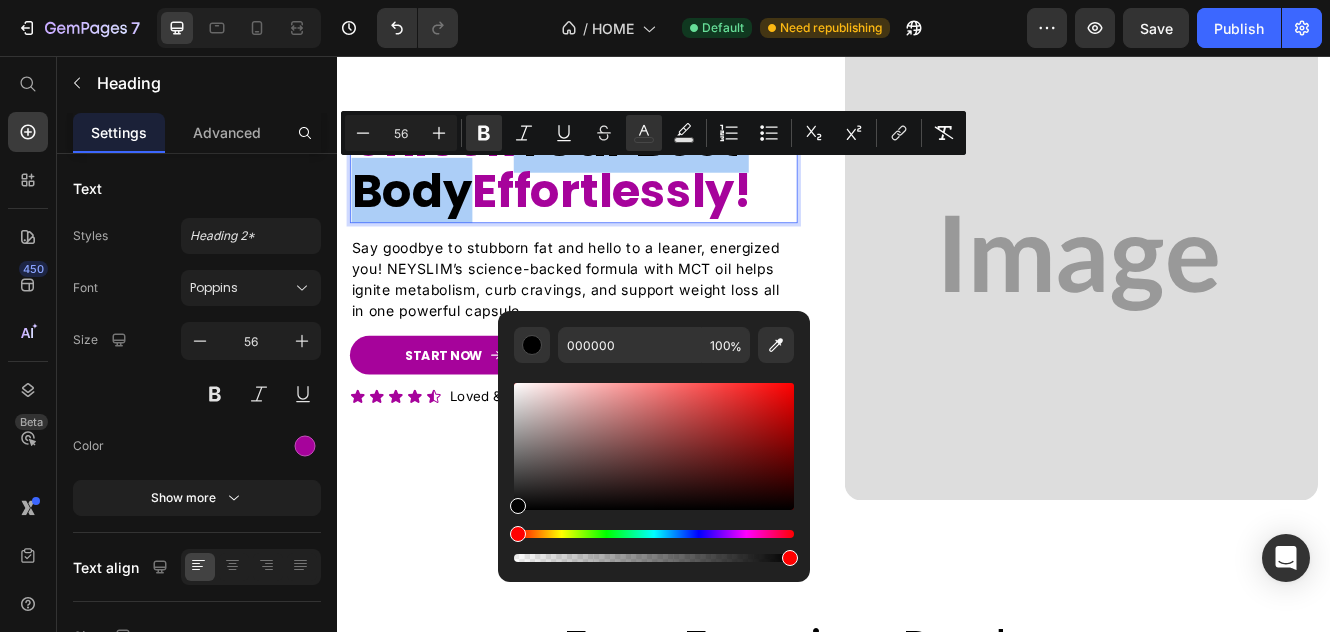 drag, startPoint x: 754, startPoint y: 345, endPoint x: 797, endPoint y: 339, distance: 43.416588 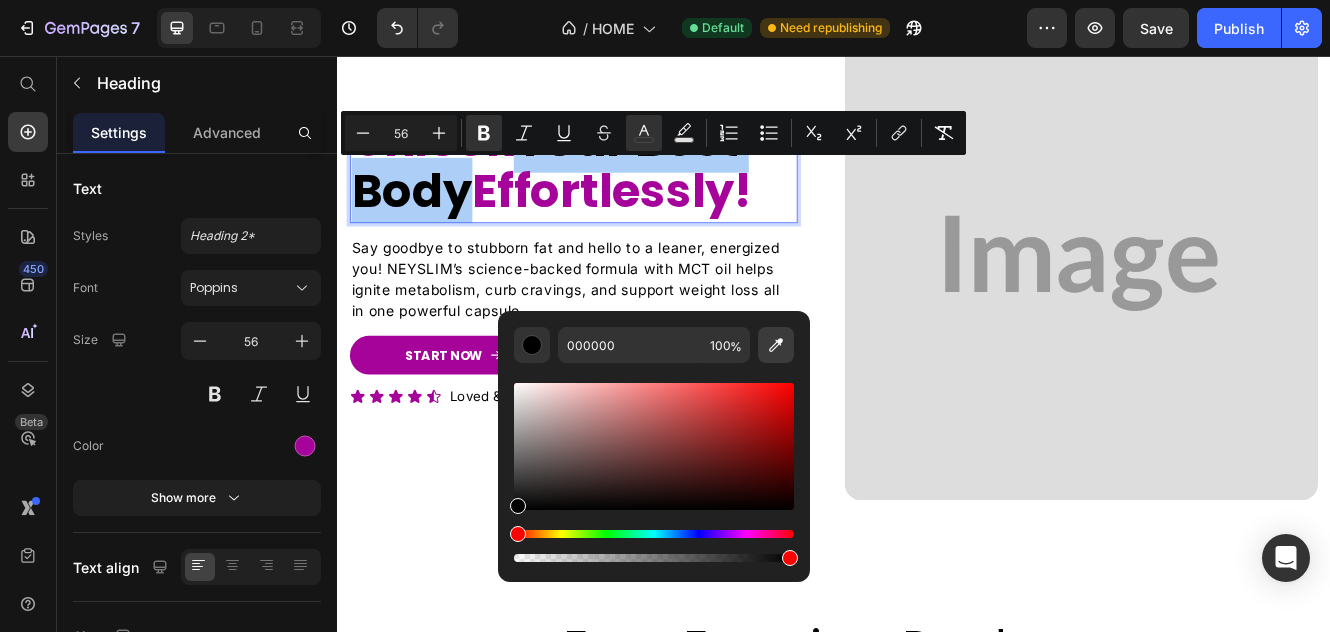 click at bounding box center [776, 345] 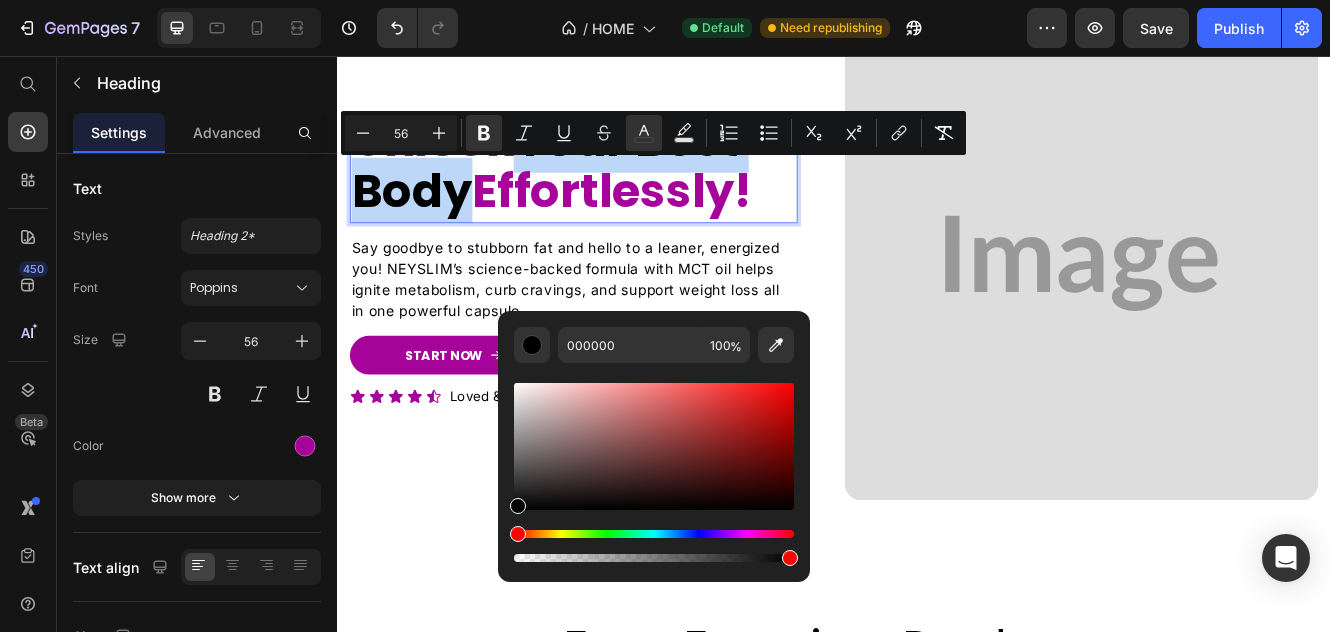 type on "A6039B" 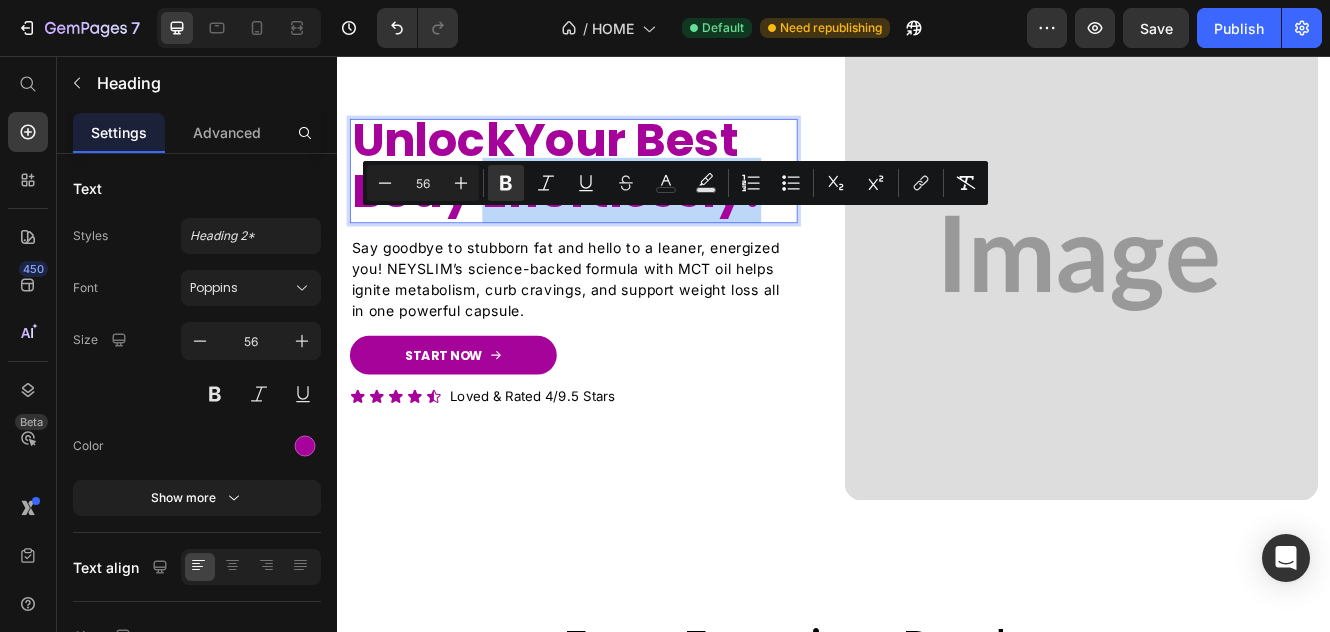 drag, startPoint x: 513, startPoint y: 283, endPoint x: 875, endPoint y: 277, distance: 362.0497 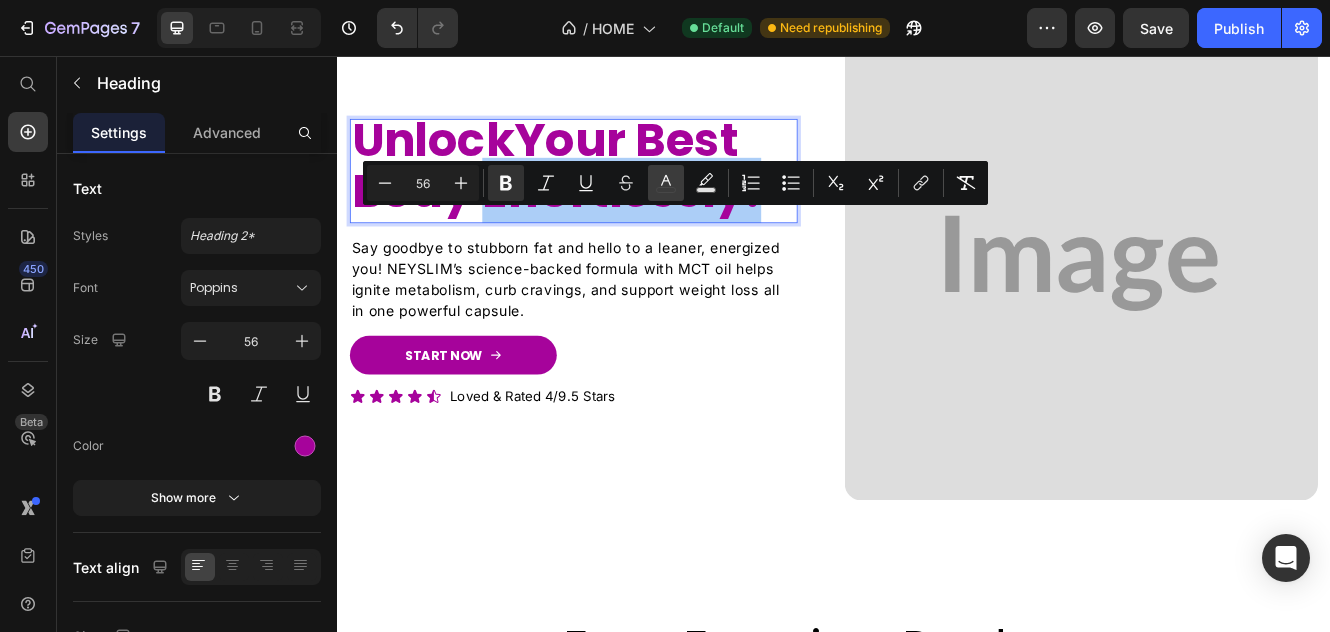 click 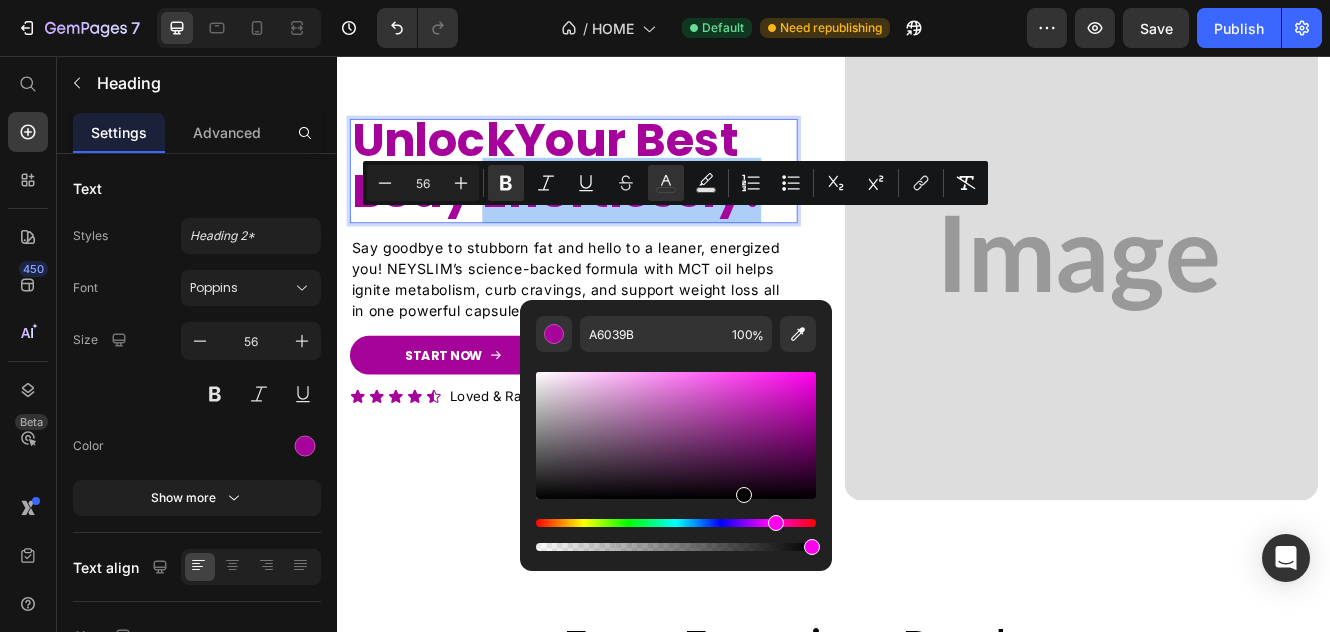 drag, startPoint x: 739, startPoint y: 484, endPoint x: 742, endPoint y: 512, distance: 28.160255 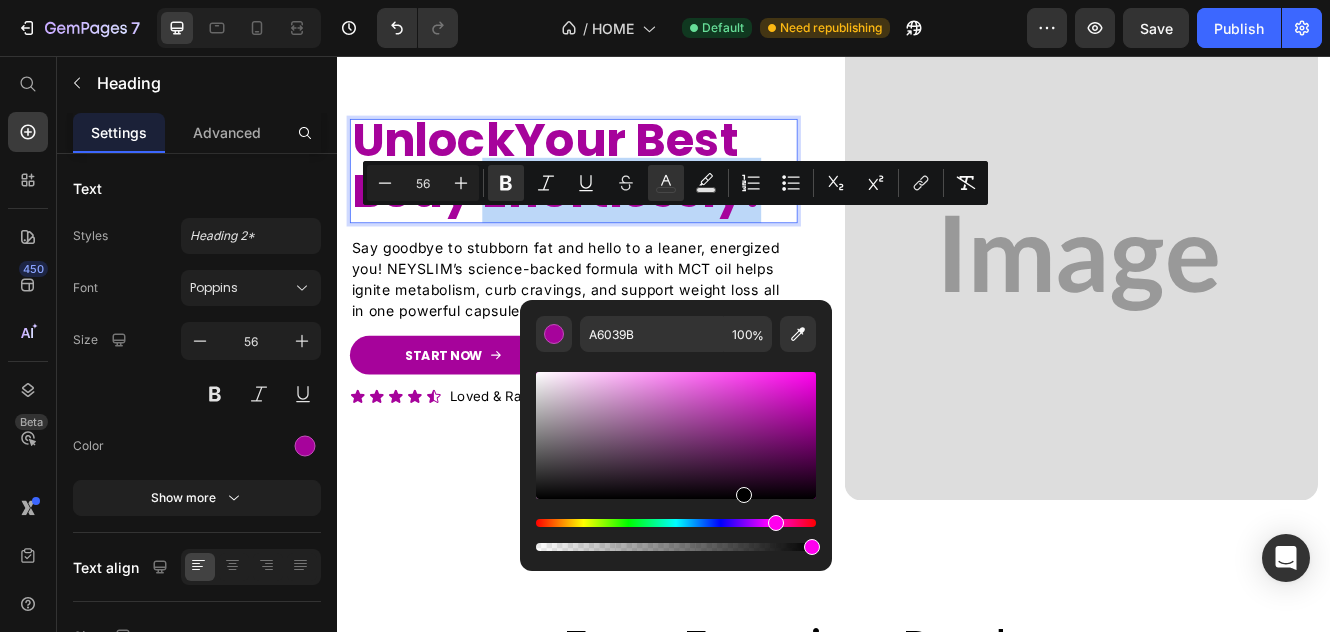 type on "000000" 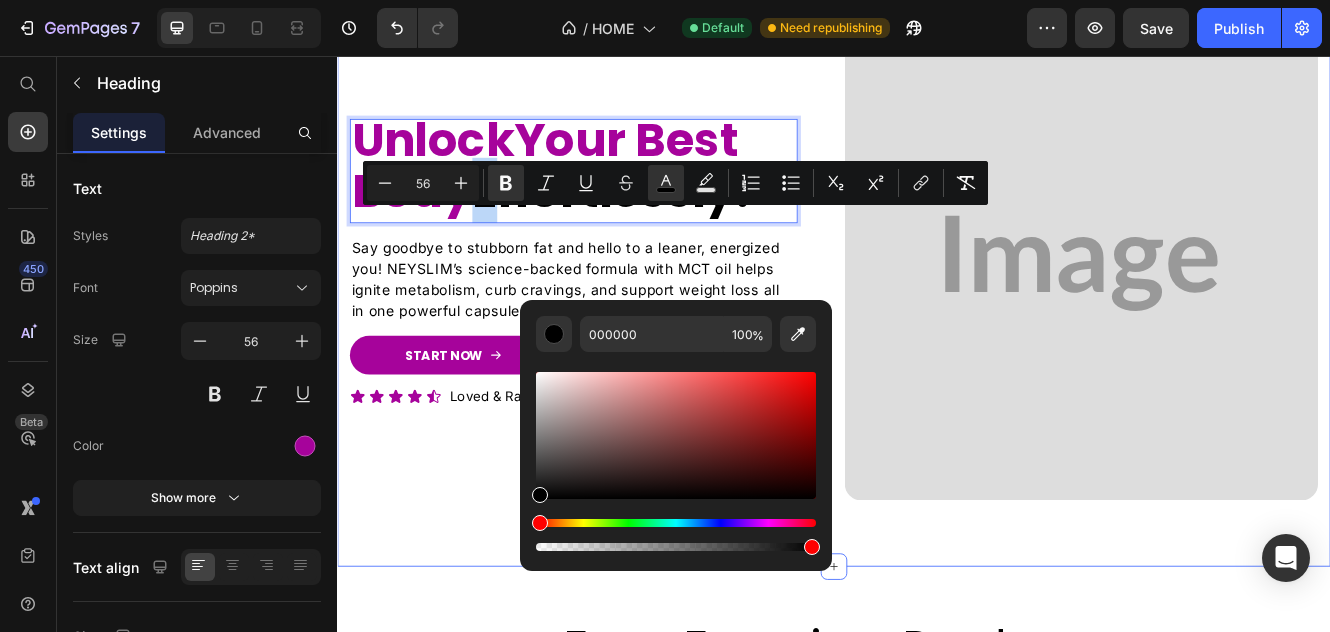 click on "Unlock  Your Best Body  Effortlessly! Heading   0 Say goodbye to stubborn fat and hello to a leaner, energized you! NEYSLIM’s science-backed formula with MCT oil helps ignite metabolism, curb cravings, and support weight loss all in one powerful capsule. Text block Row
Start Now Button Icon Icon Icon Icon Icon Icon List Loved & Rated 4/9.5 Stars Text block Row Image Row Section 5" at bounding box center (937, 306) 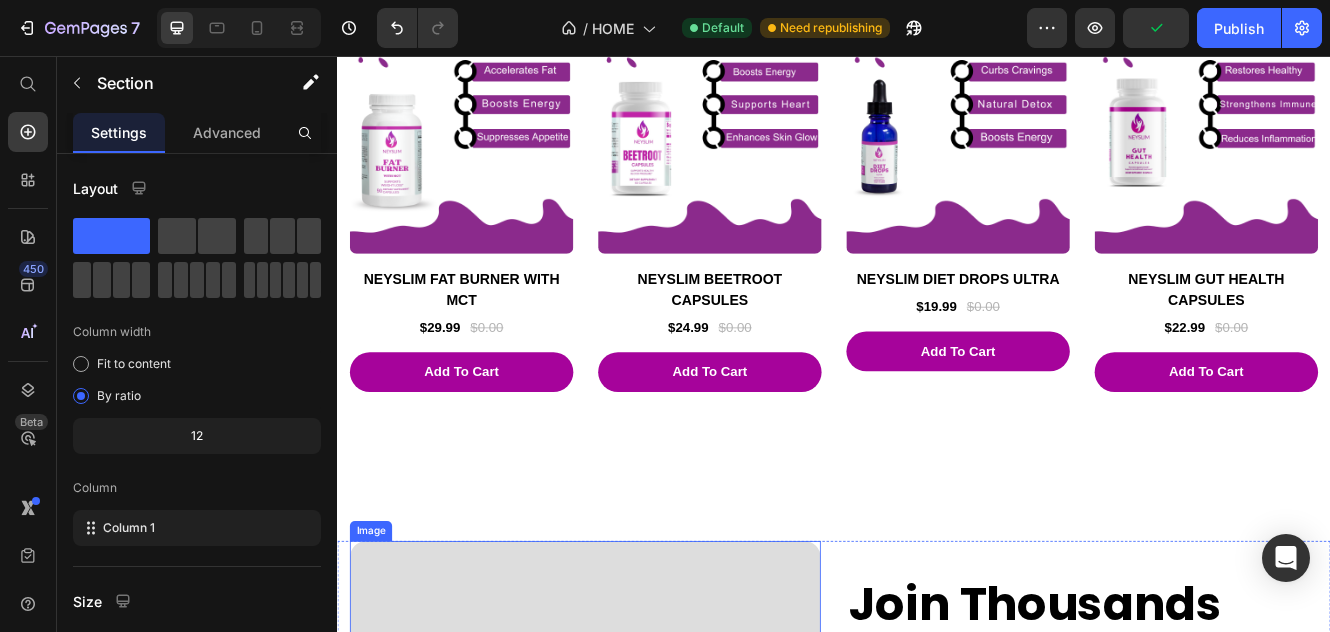 scroll, scrollTop: 2532, scrollLeft: 0, axis: vertical 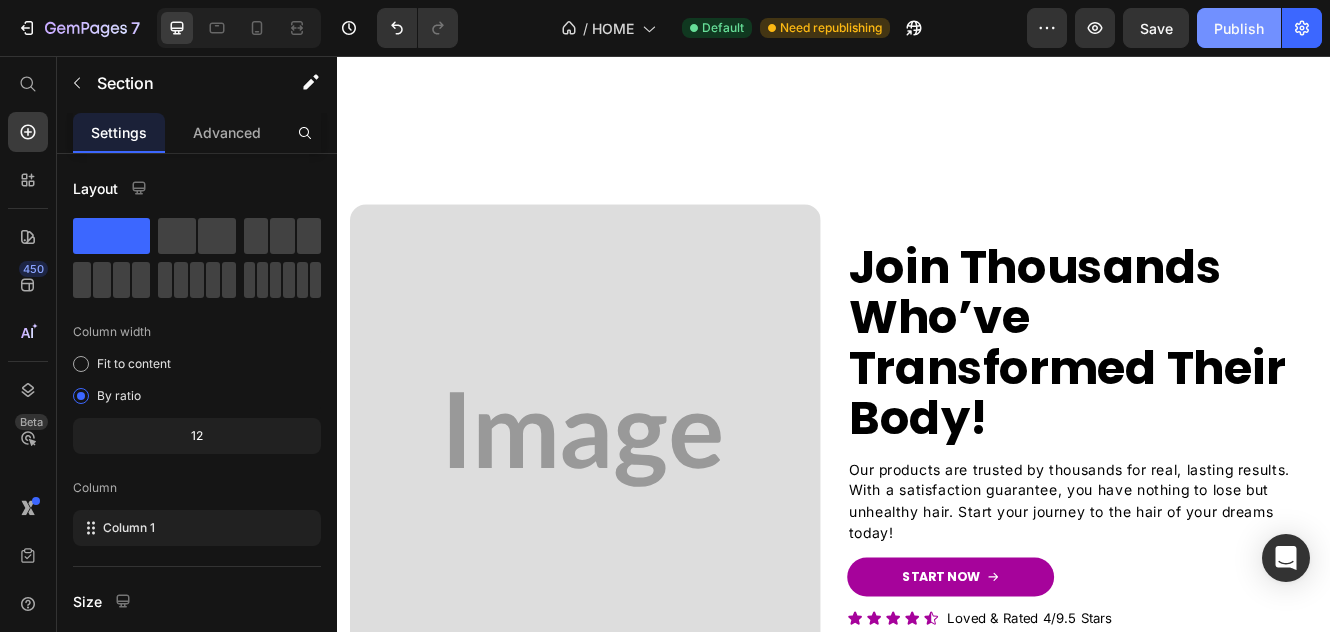 drag, startPoint x: 1222, startPoint y: 37, endPoint x: 930, endPoint y: 51, distance: 292.33542 